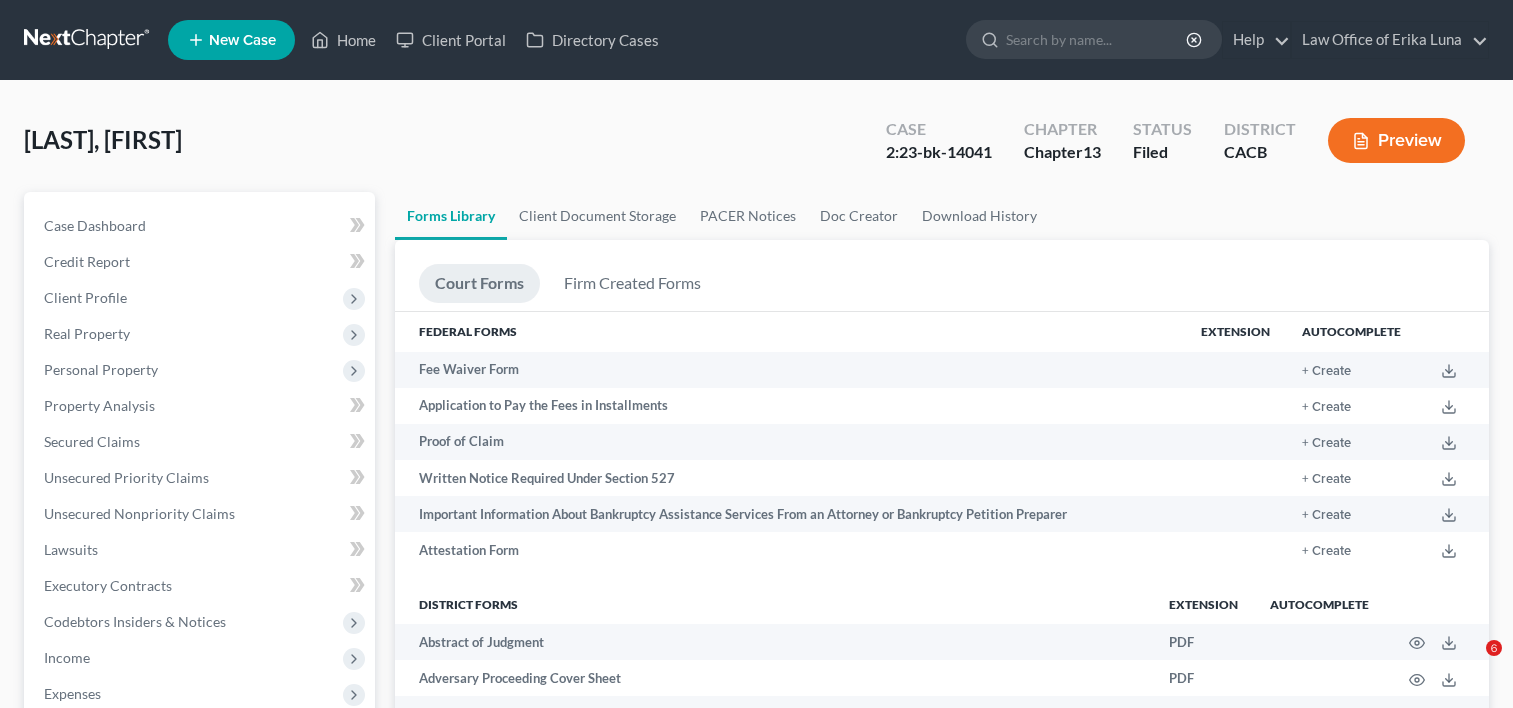 scroll, scrollTop: 10822, scrollLeft: 0, axis: vertical 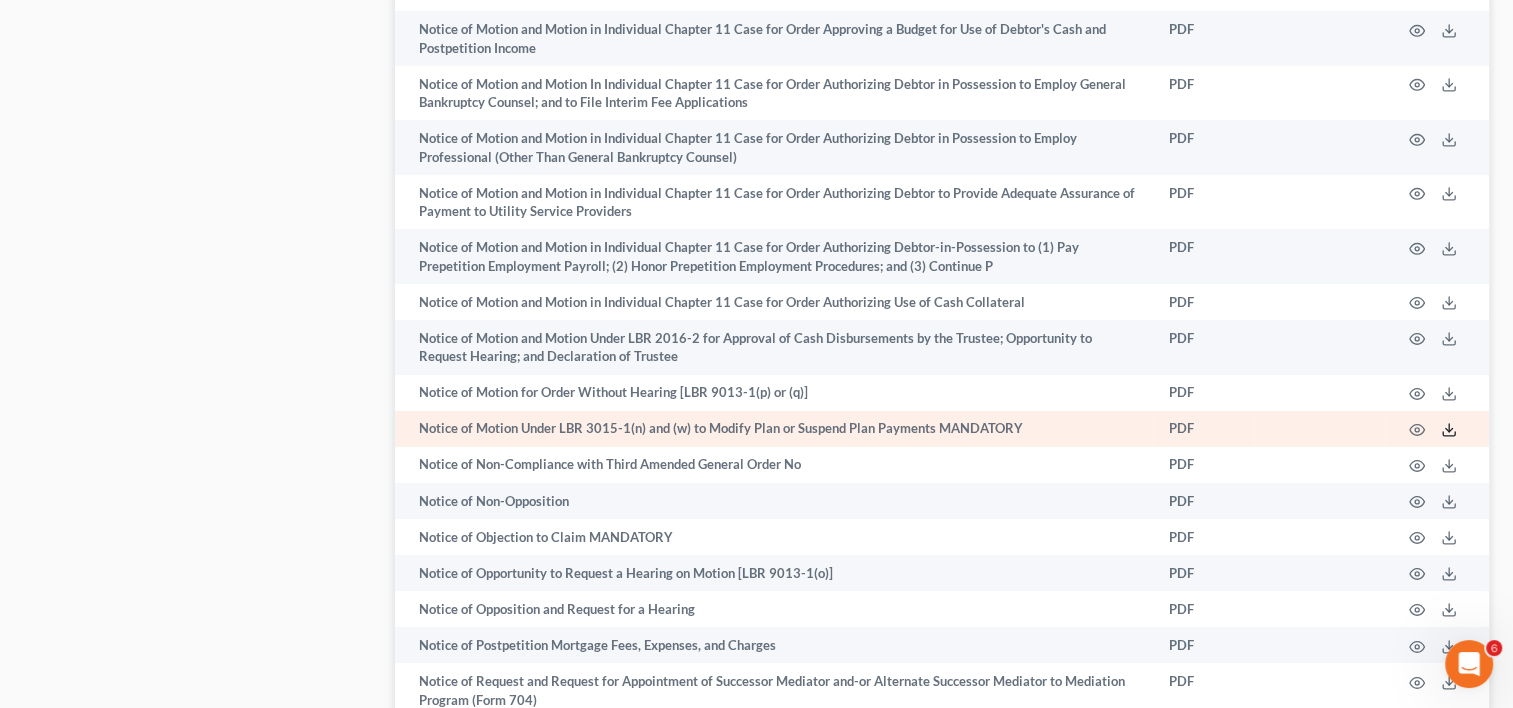 click 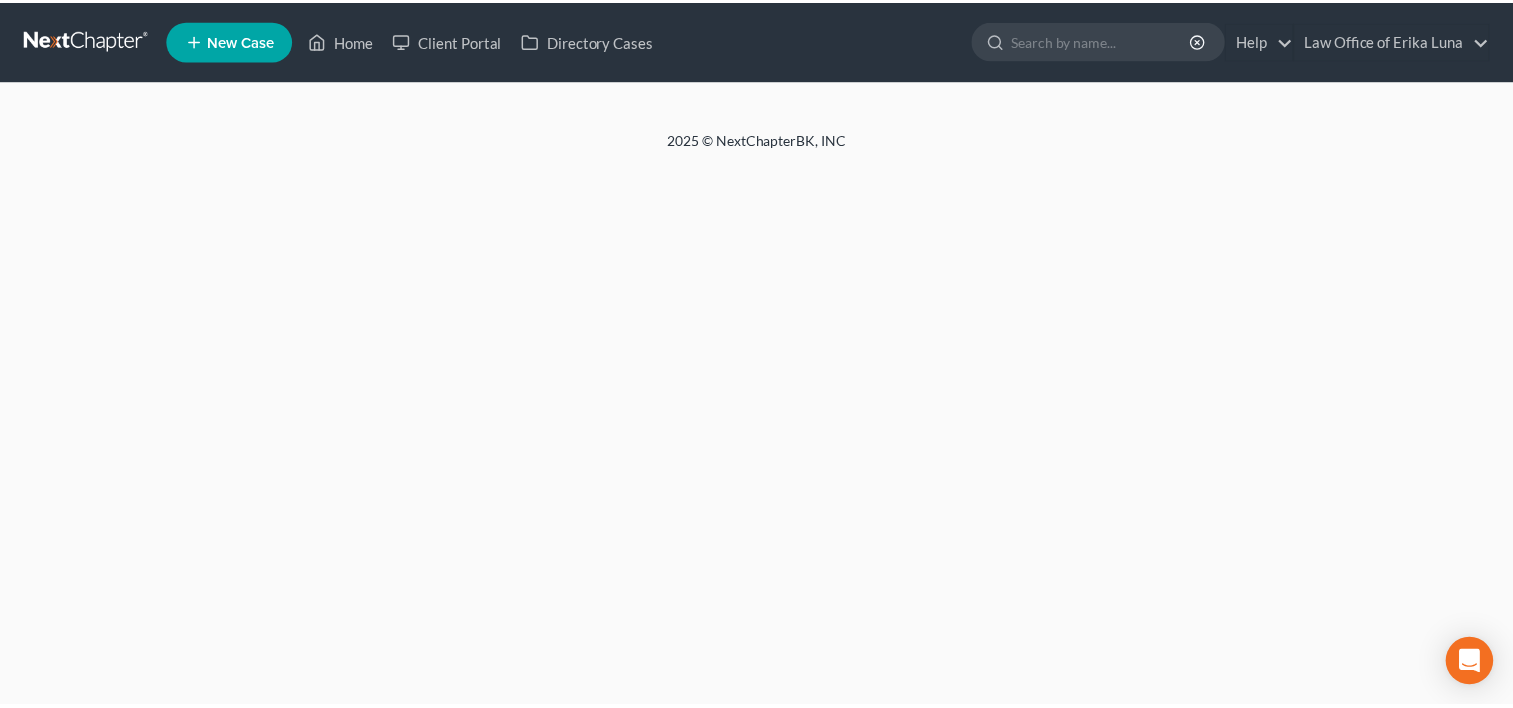 scroll, scrollTop: 0, scrollLeft: 0, axis: both 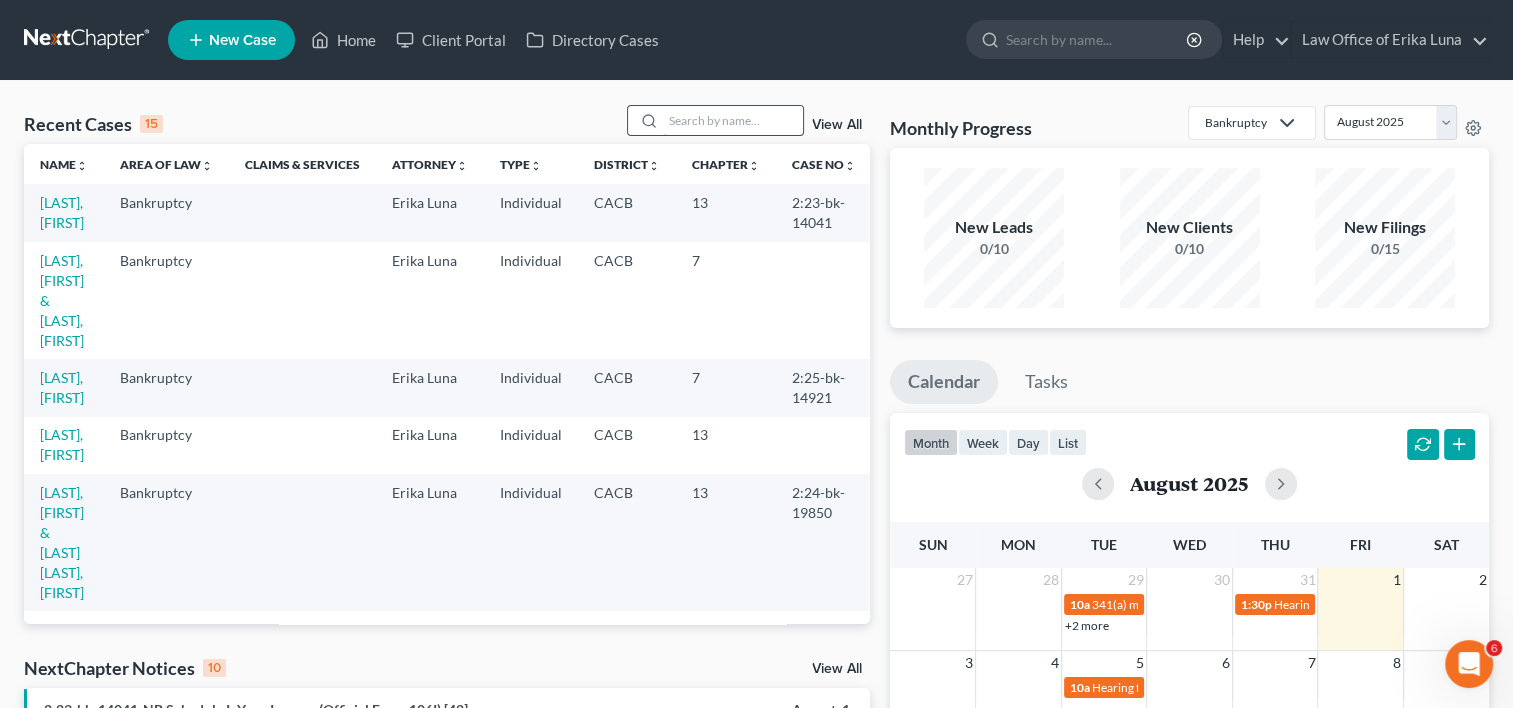 click at bounding box center (733, 120) 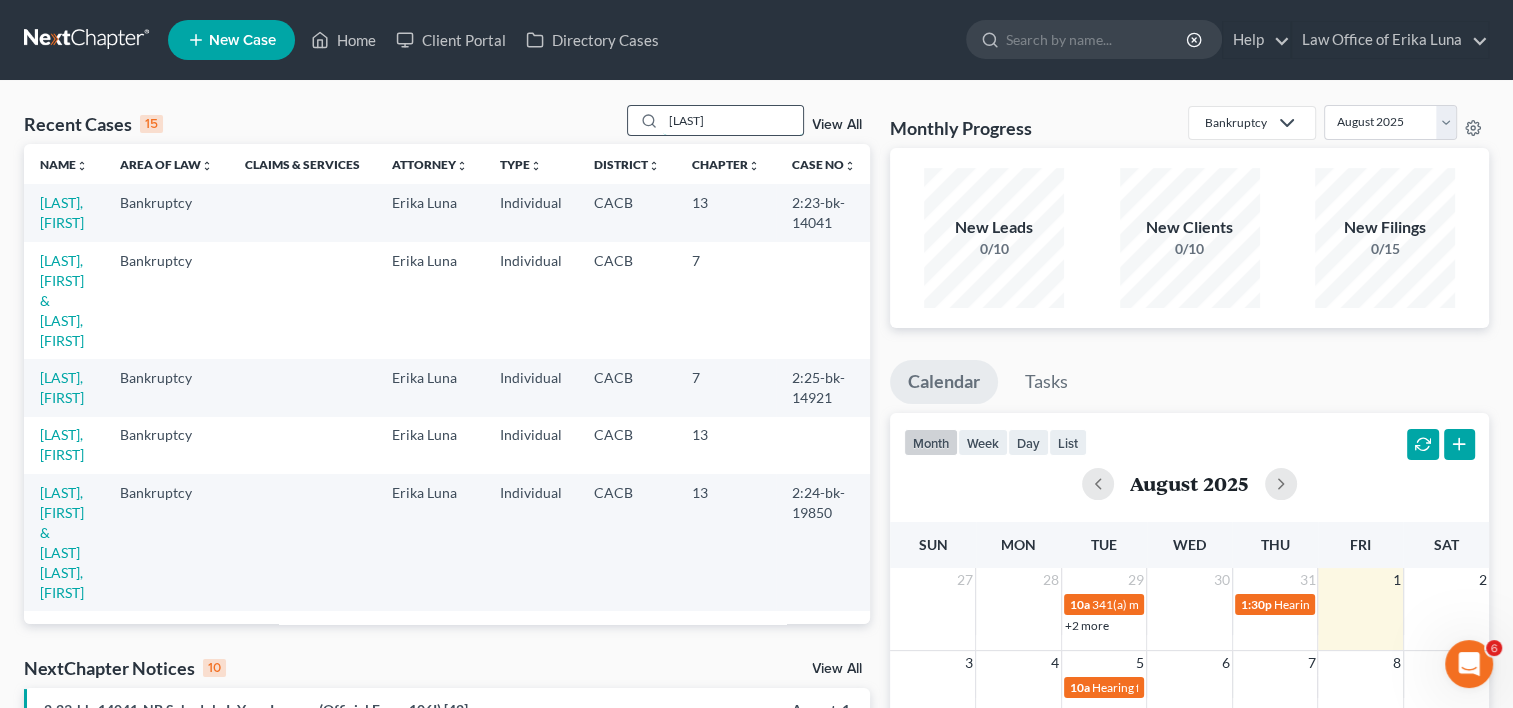 type on "serrano" 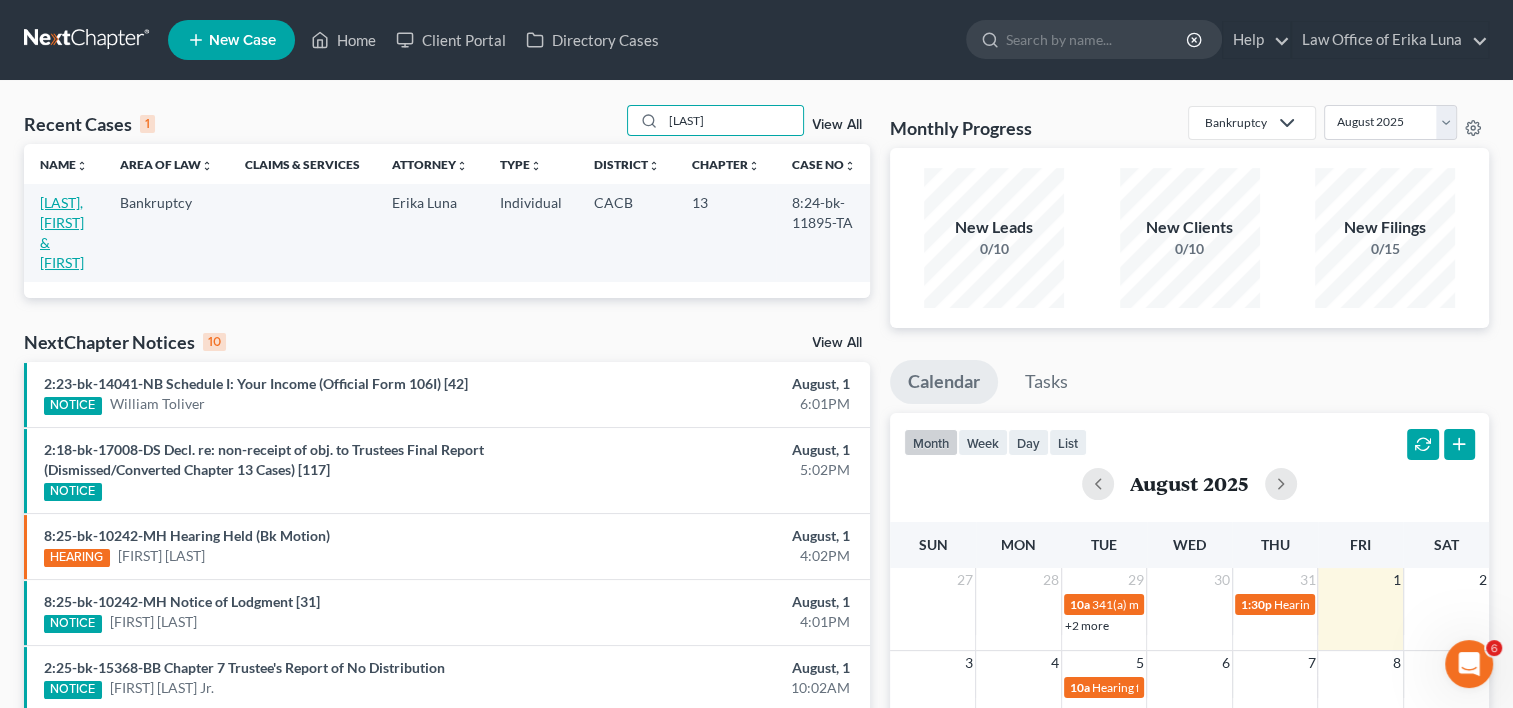 click on "[LAST], [FIRST] & [FIRST]" at bounding box center [62, 232] 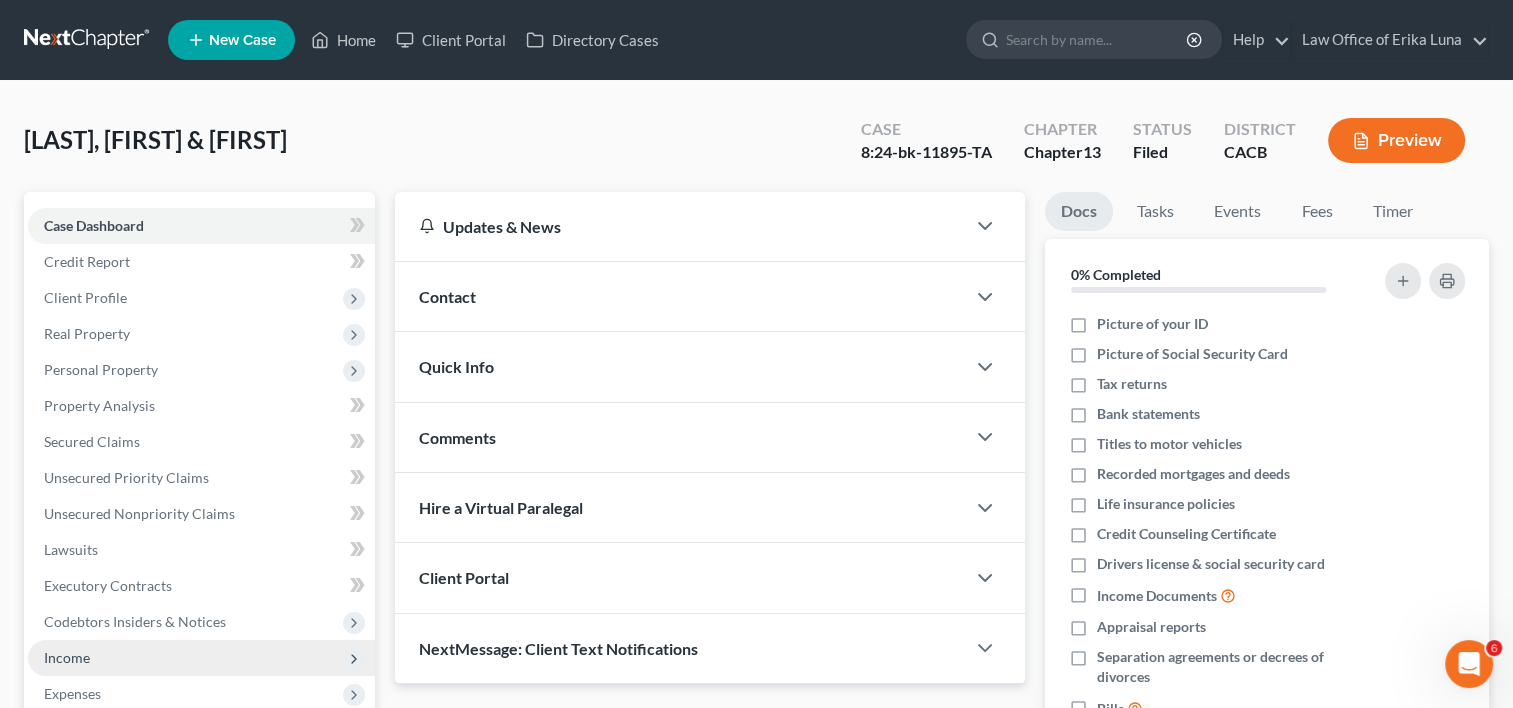 click on "Income" at bounding box center (67, 657) 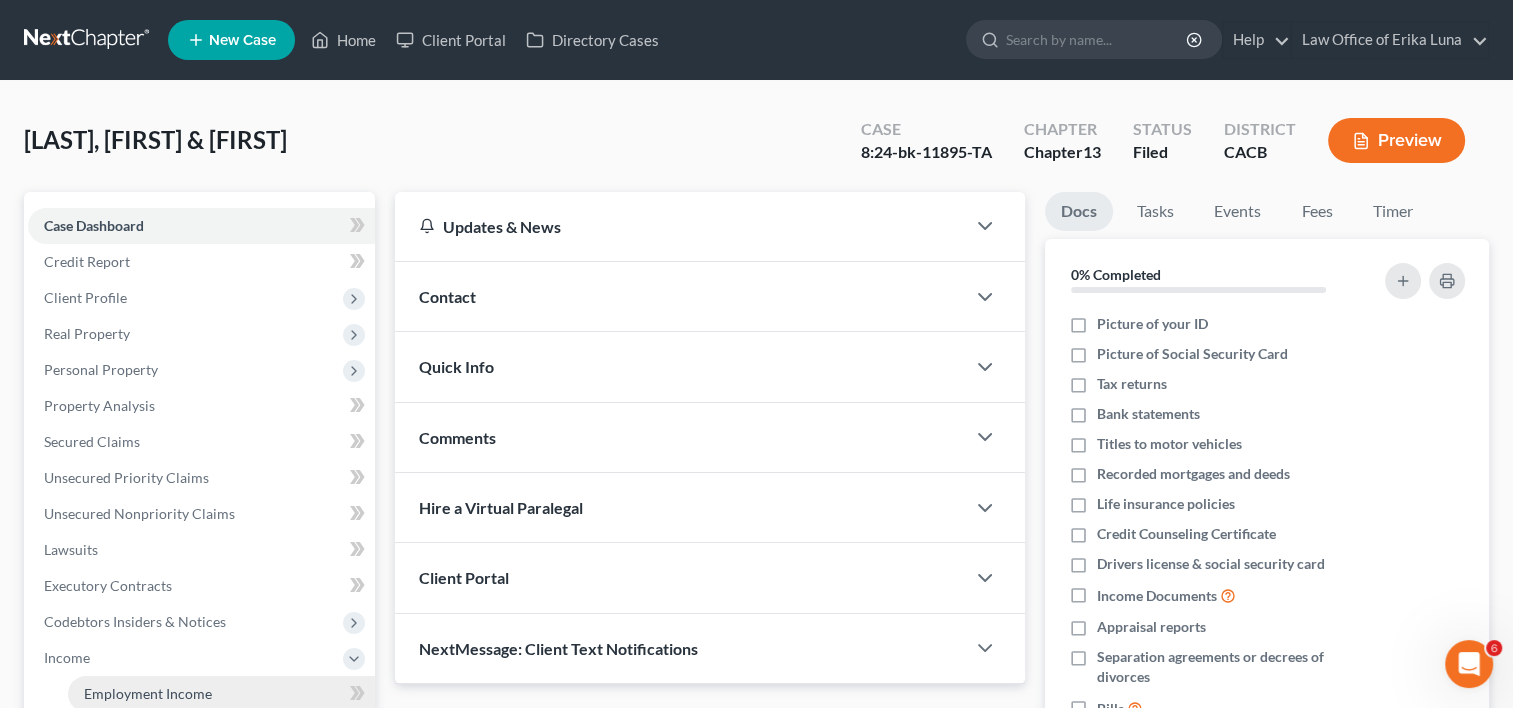 click on "Employment Income" at bounding box center [148, 693] 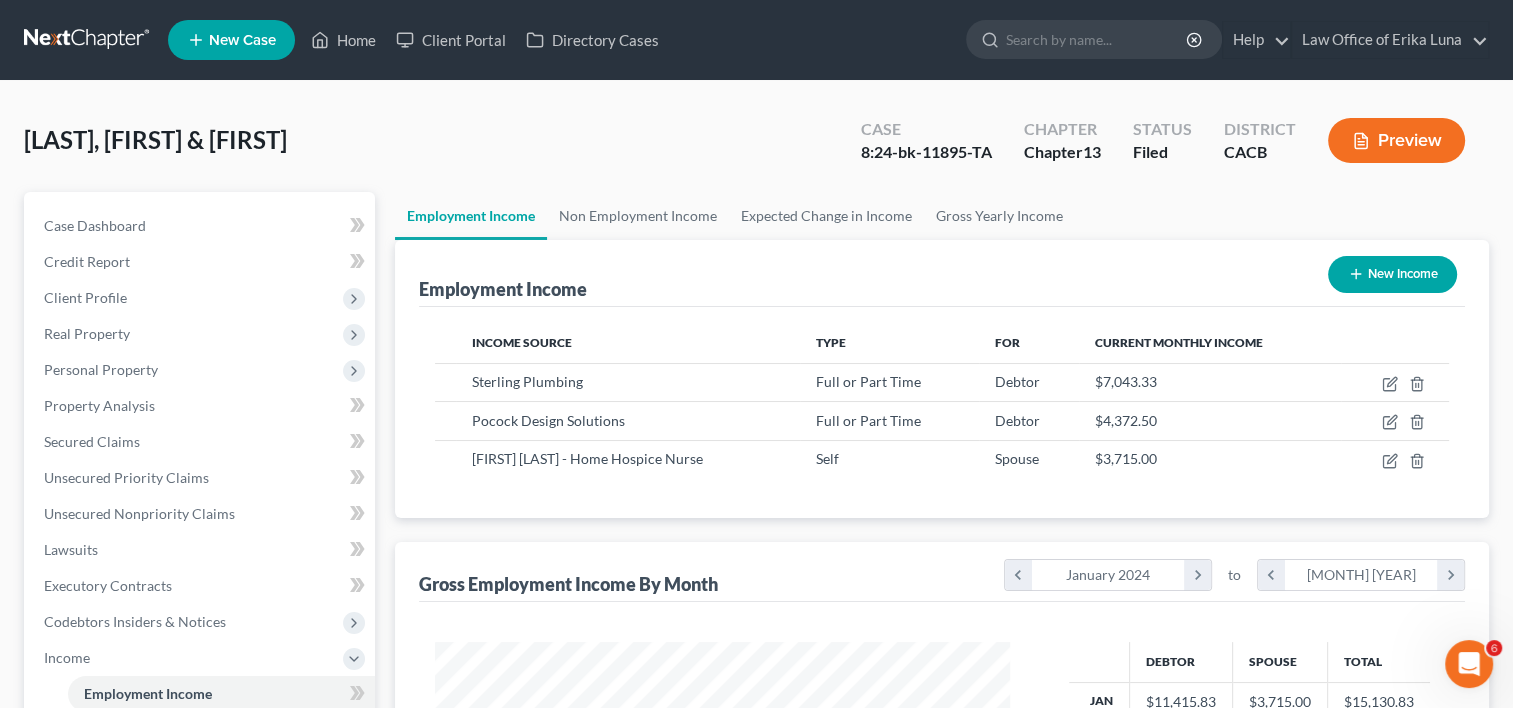 scroll, scrollTop: 999643, scrollLeft: 999385, axis: both 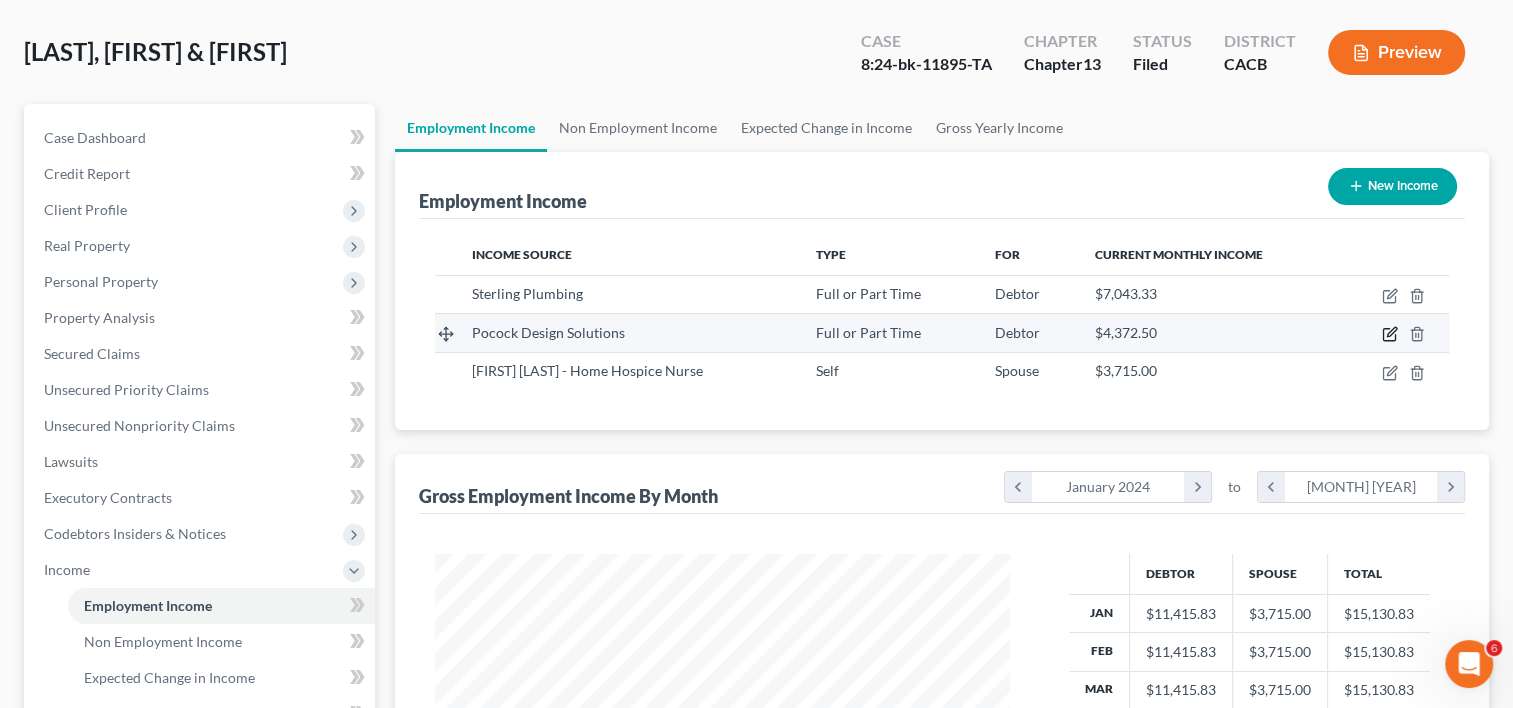 click 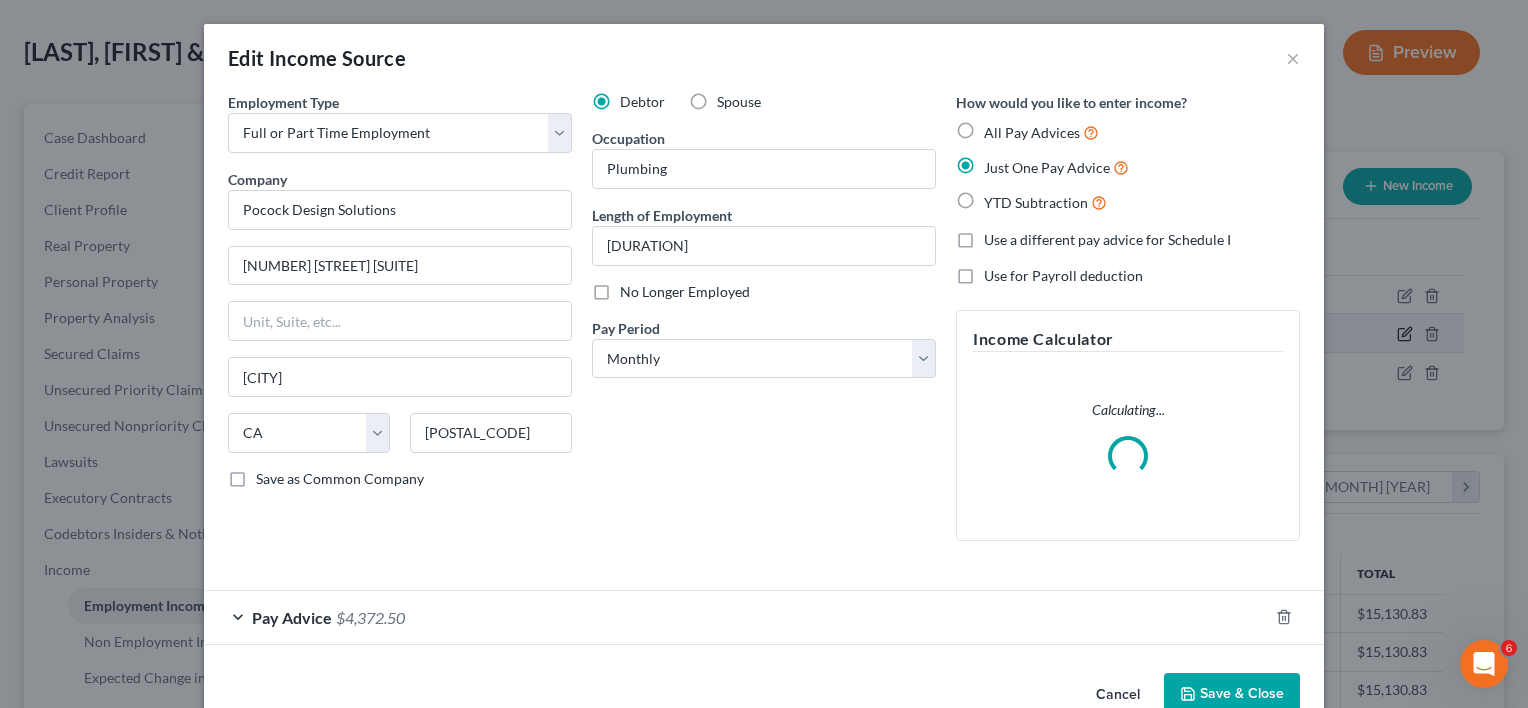 scroll, scrollTop: 999643, scrollLeft: 999378, axis: both 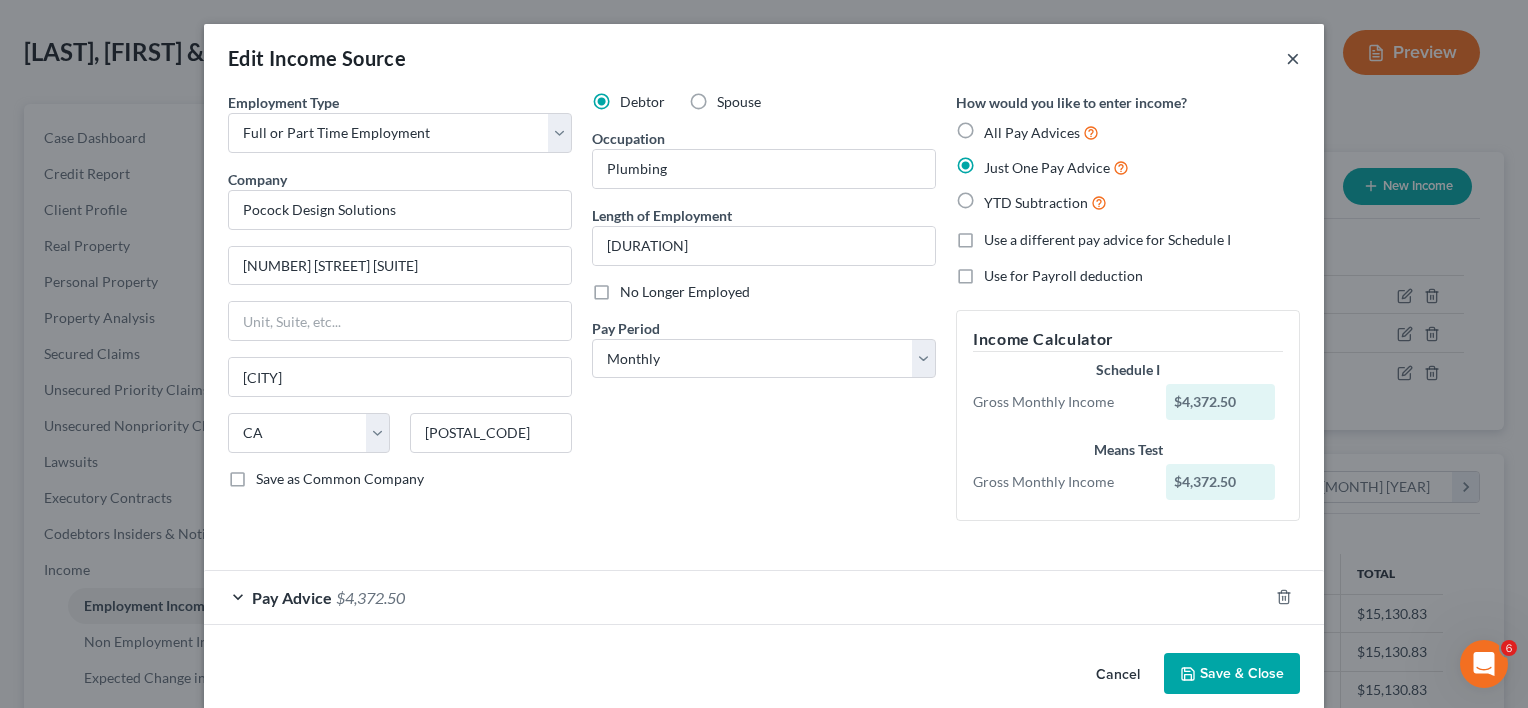 click on "×" at bounding box center [1293, 58] 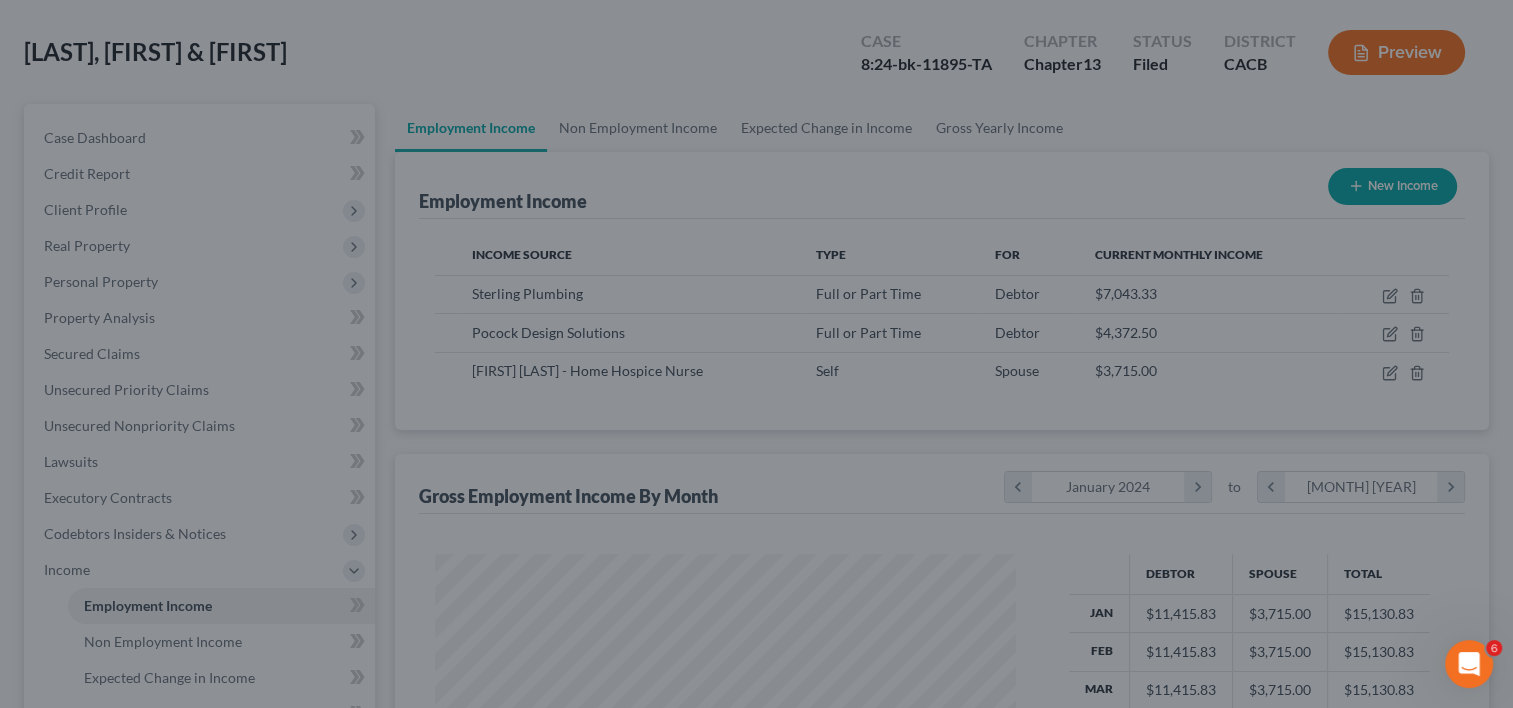 scroll, scrollTop: 356, scrollLeft: 615, axis: both 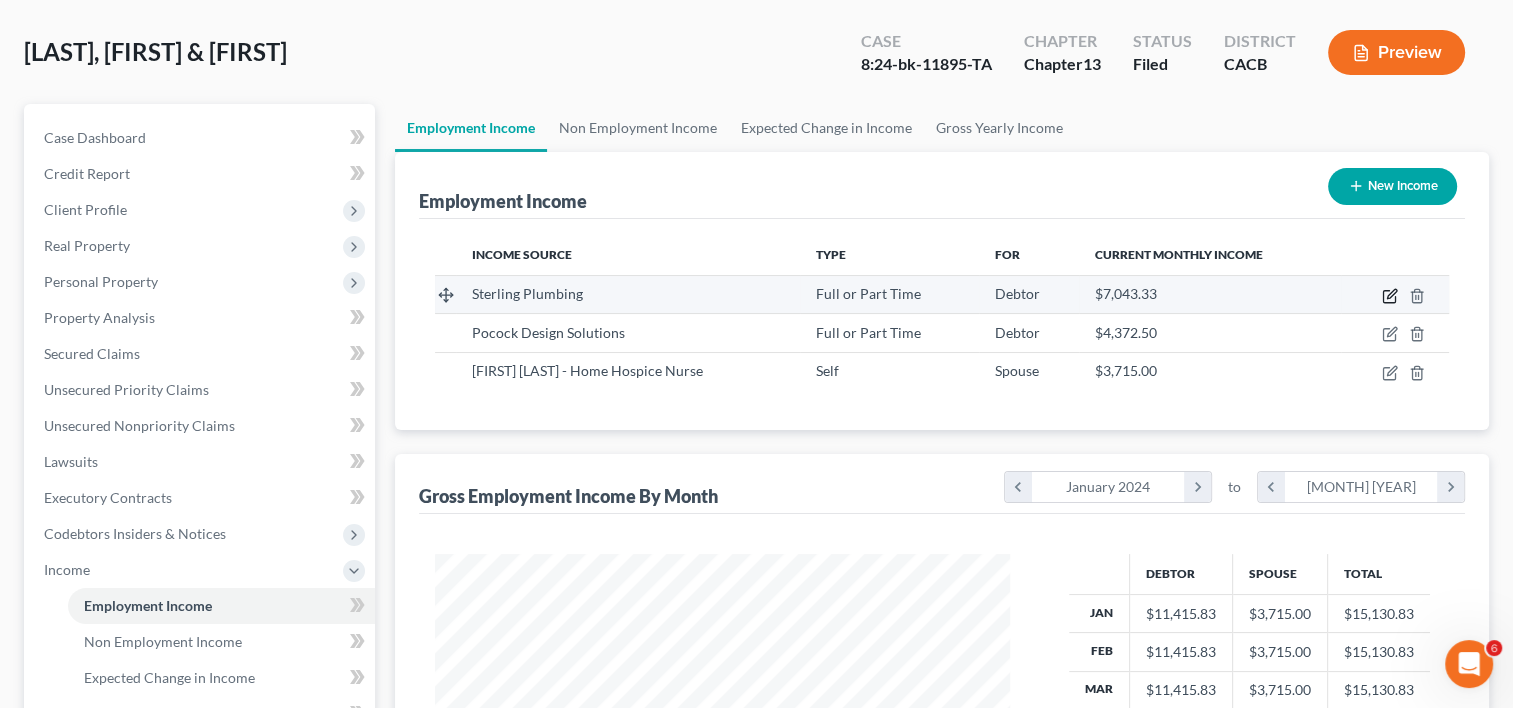 click 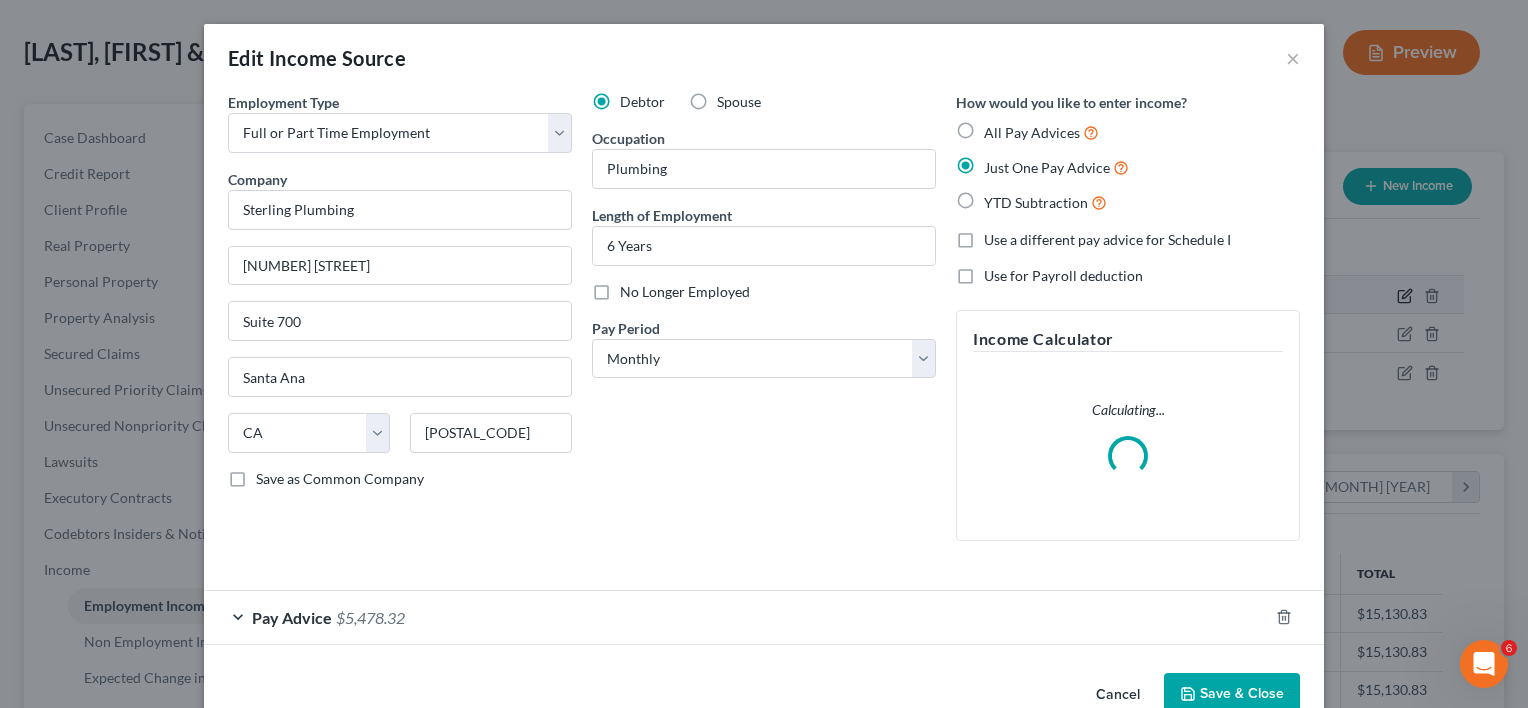 scroll, scrollTop: 999643, scrollLeft: 999378, axis: both 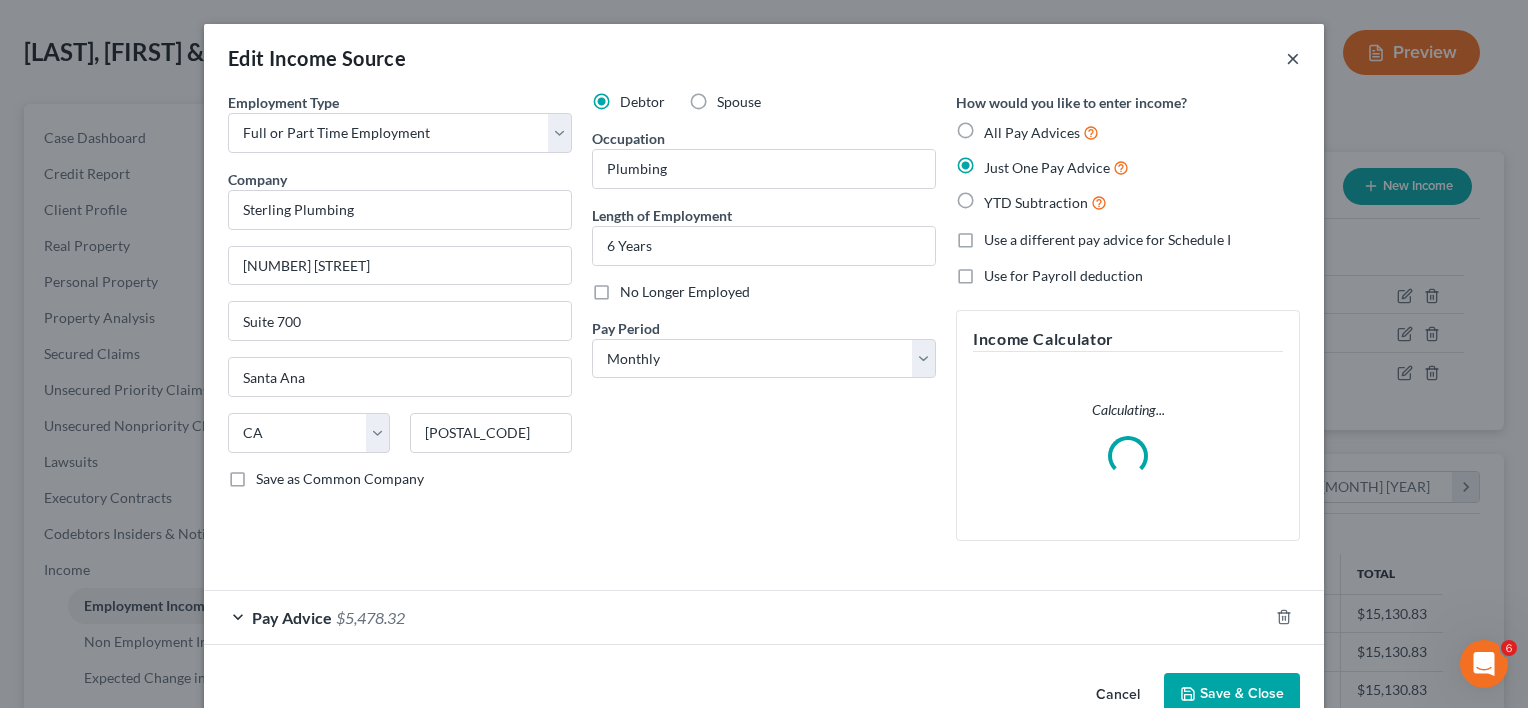 click on "×" at bounding box center (1293, 58) 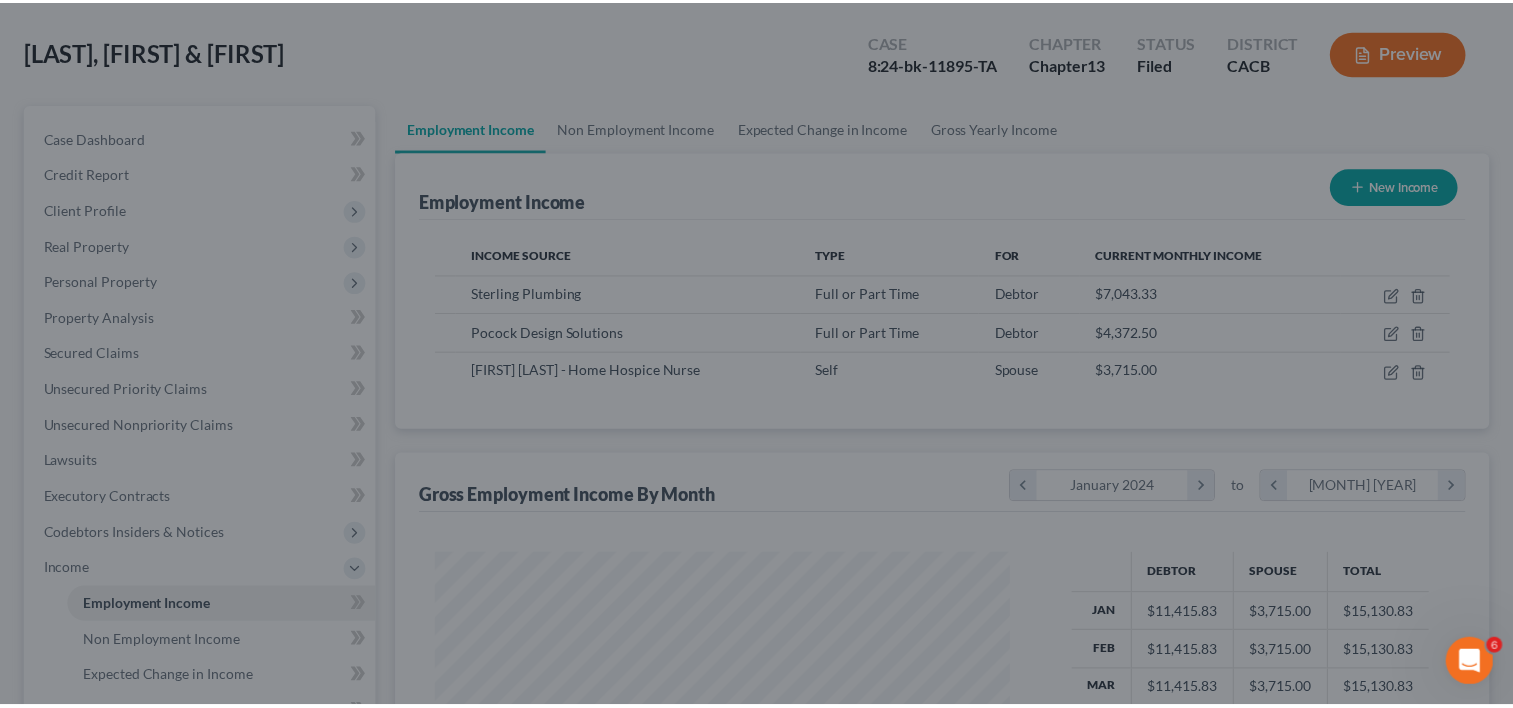 scroll, scrollTop: 356, scrollLeft: 615, axis: both 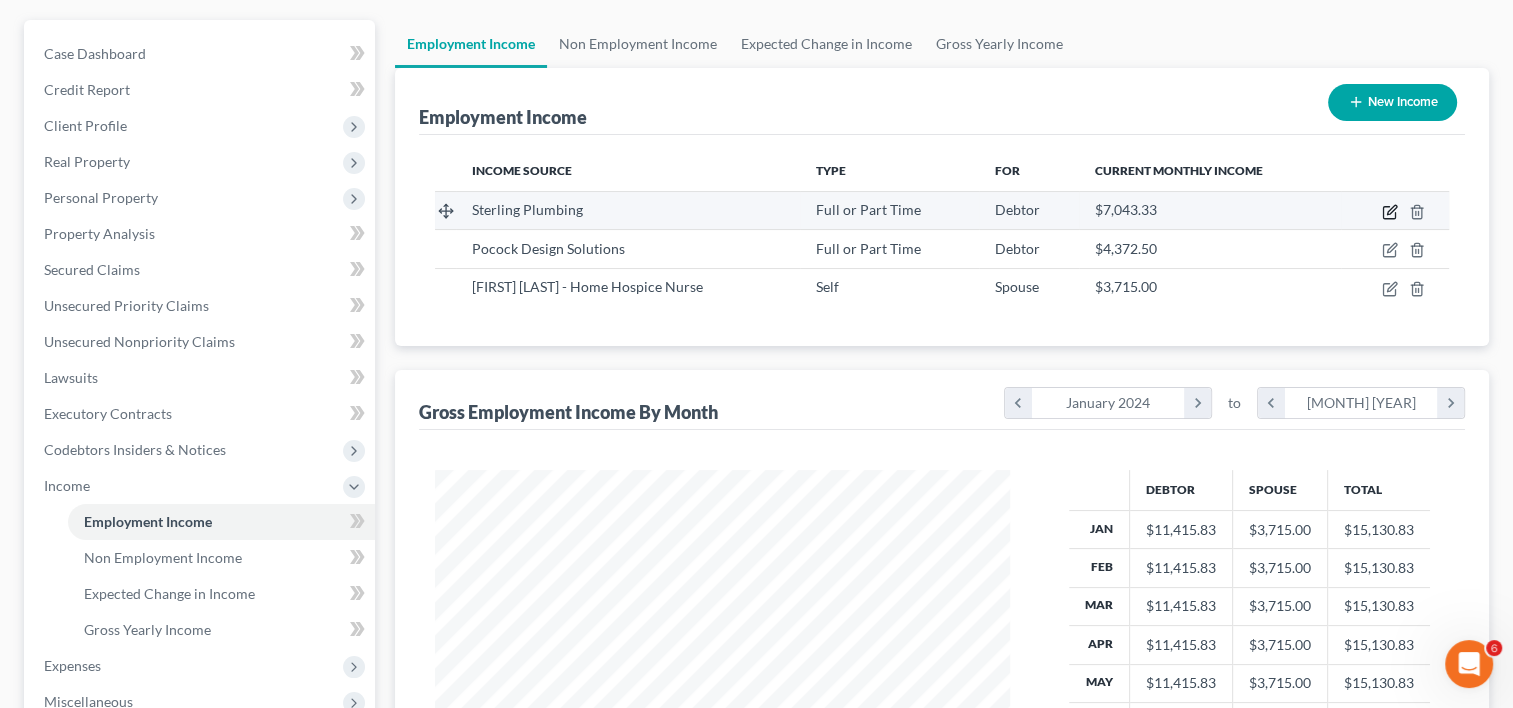 click 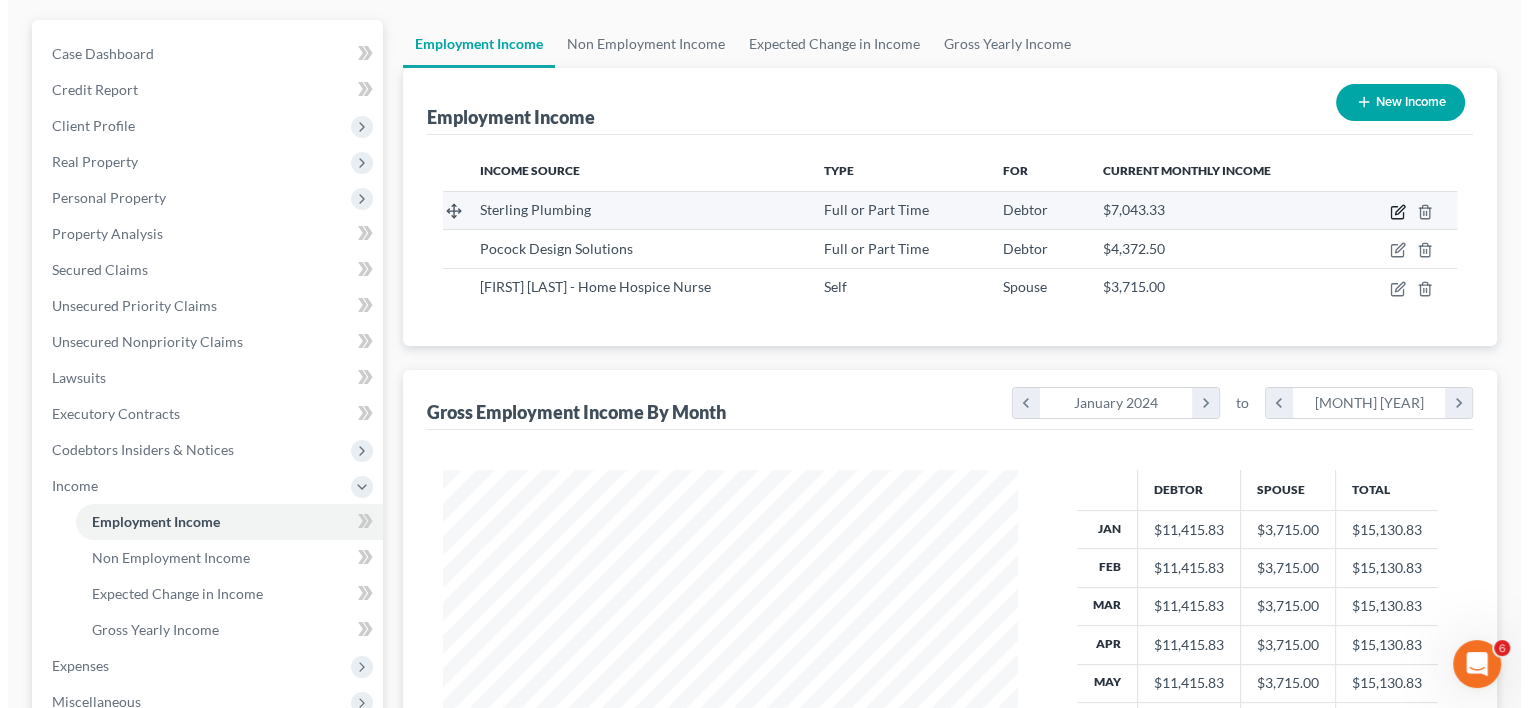 scroll, scrollTop: 999643, scrollLeft: 999378, axis: both 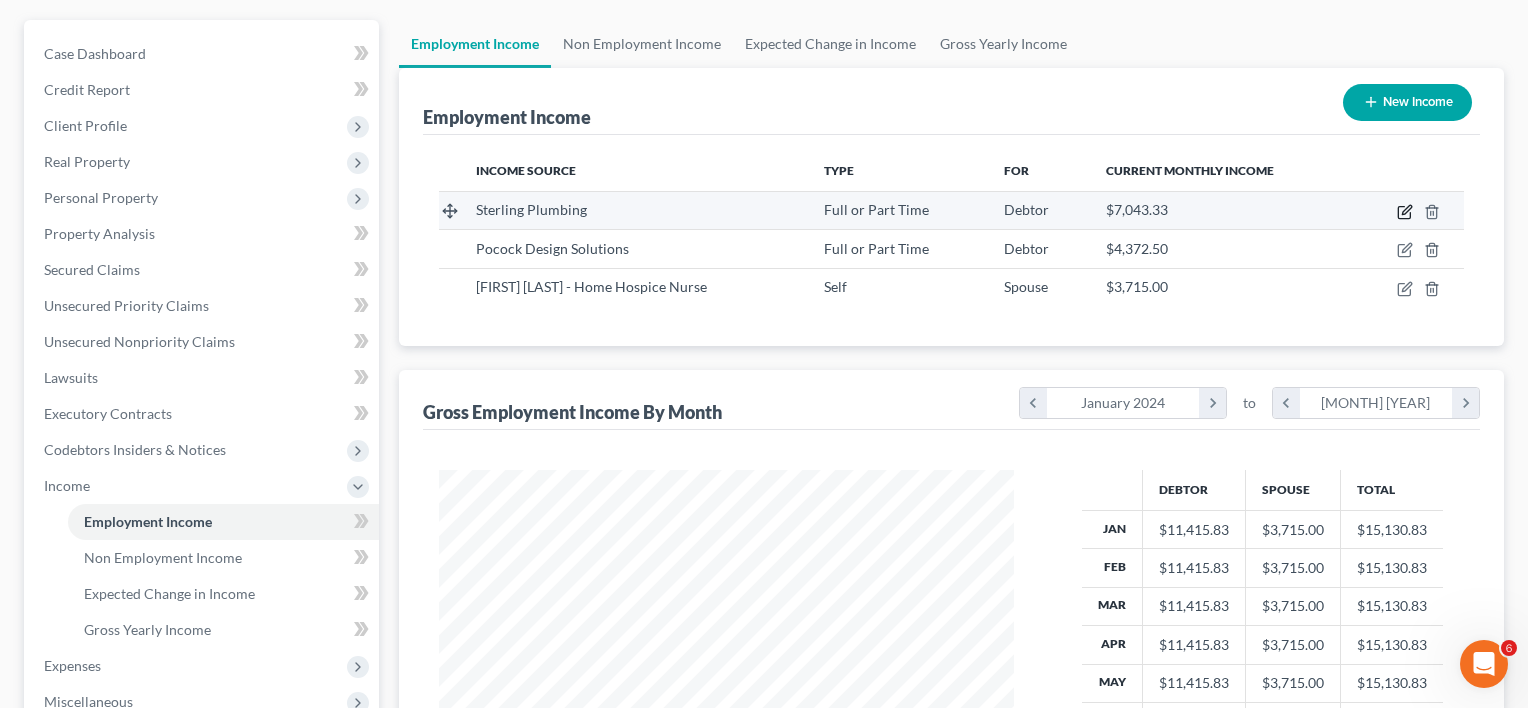 select on "0" 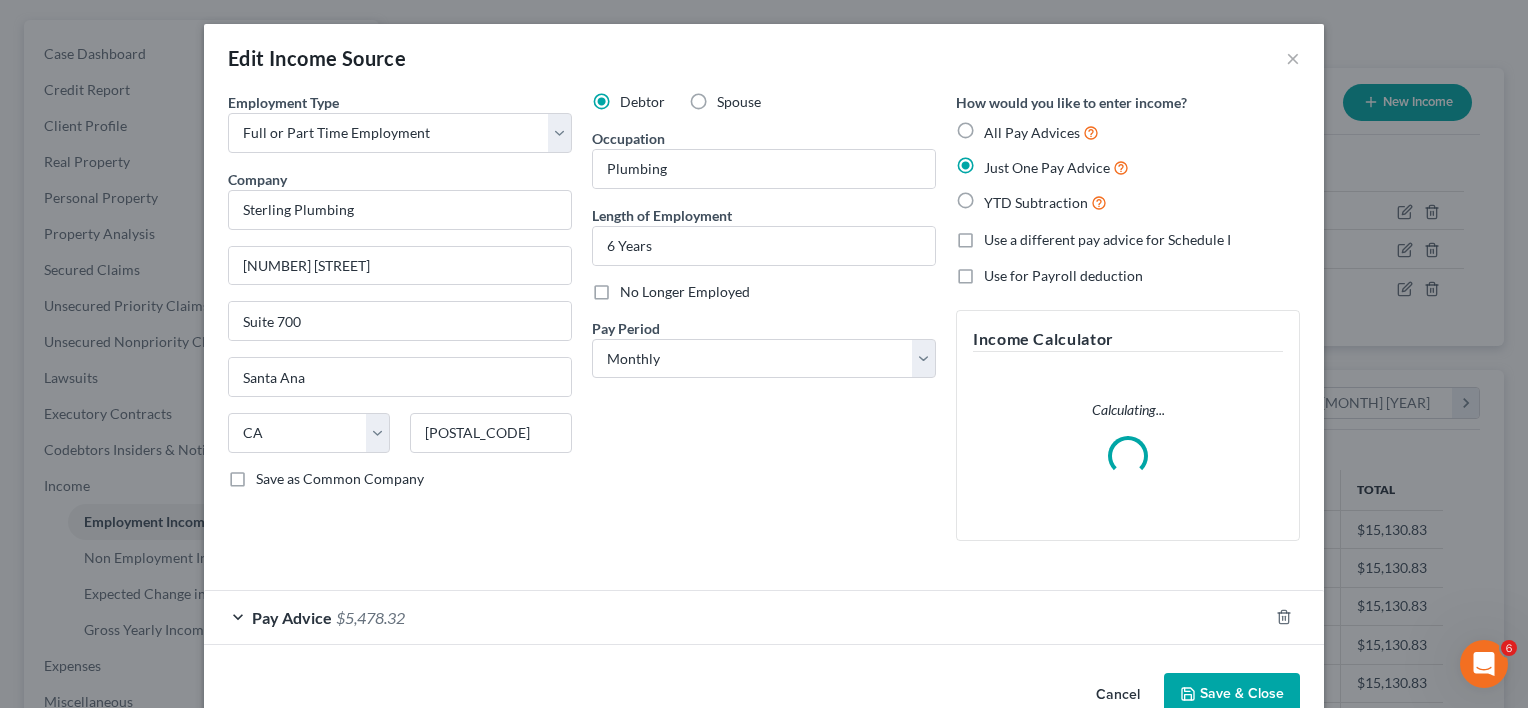 click on "$5,478.32" at bounding box center [370, 617] 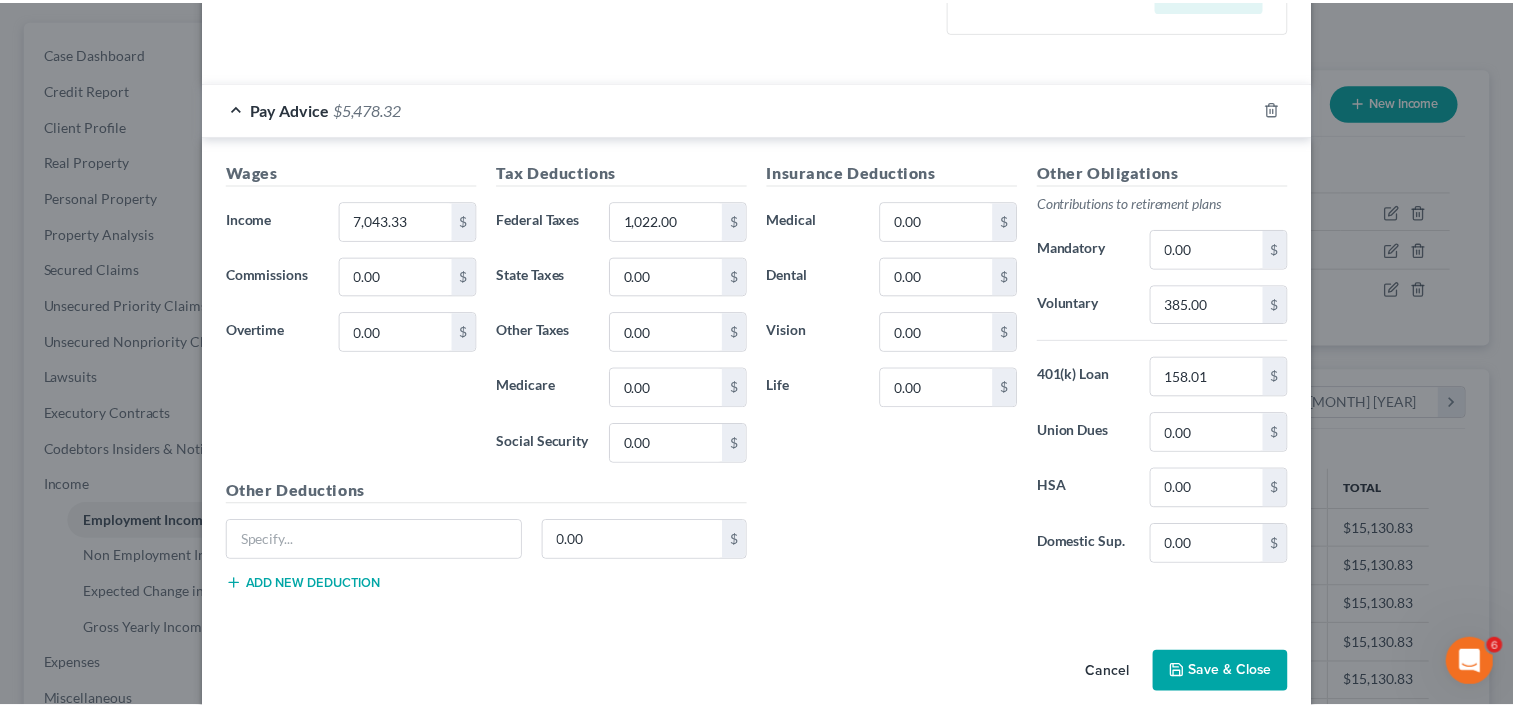 scroll, scrollTop: 511, scrollLeft: 0, axis: vertical 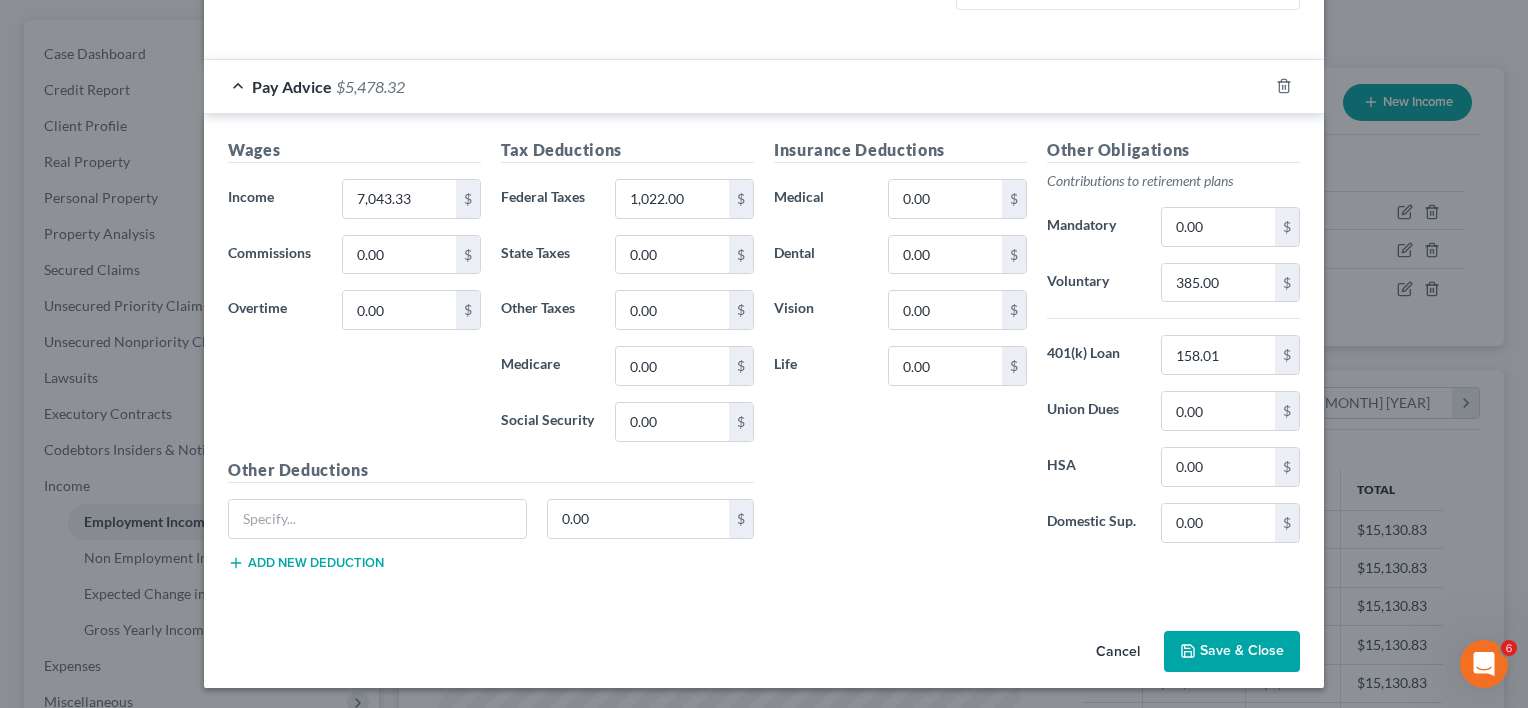 click on "Save & Close" at bounding box center [1232, 652] 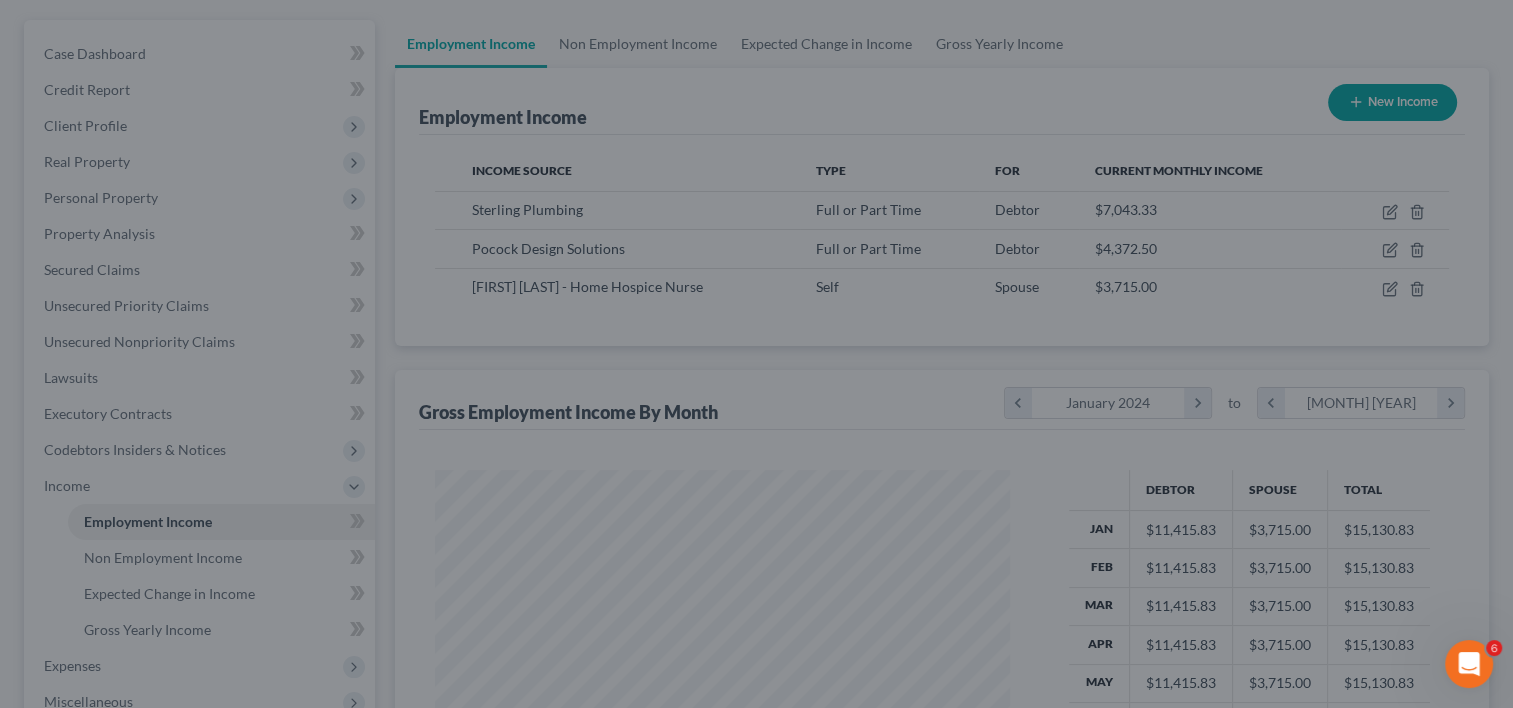 scroll, scrollTop: 356, scrollLeft: 615, axis: both 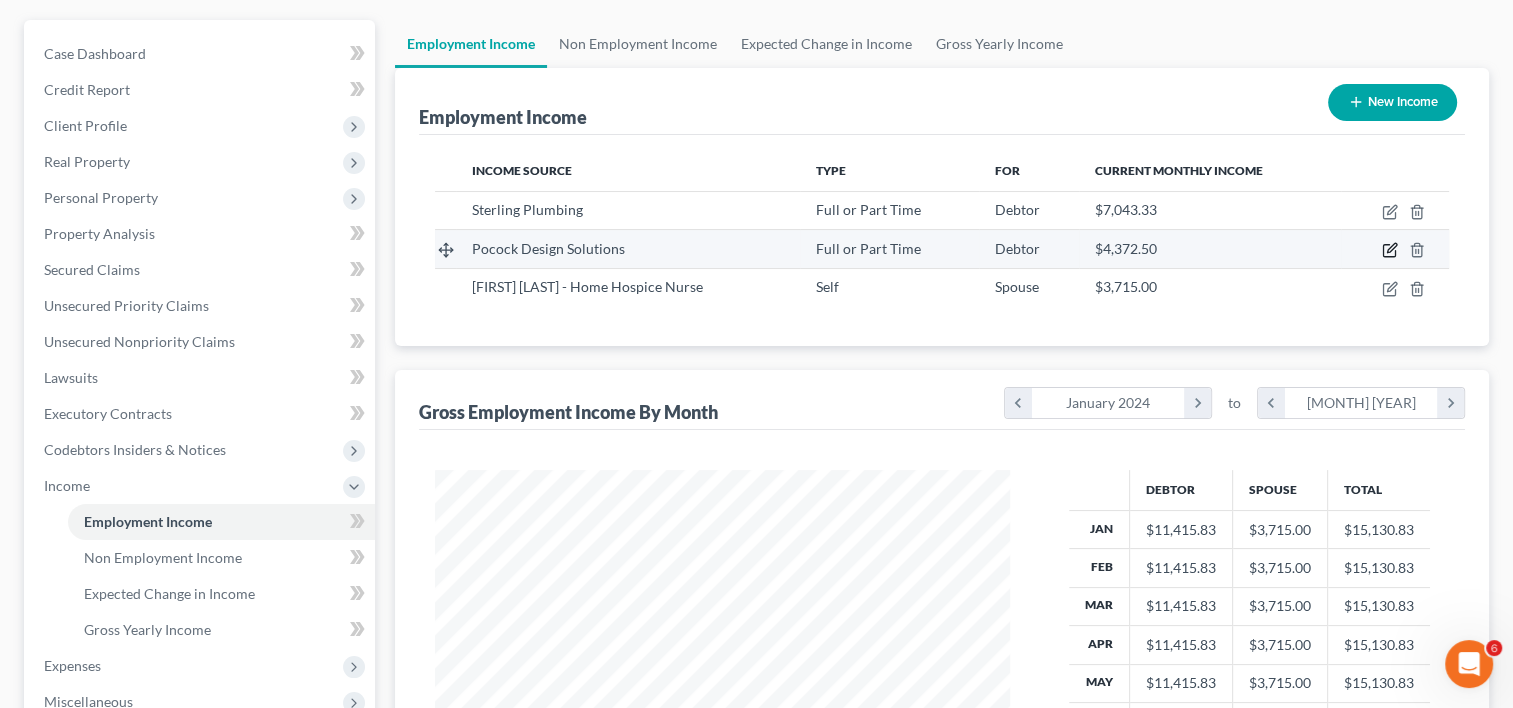 click 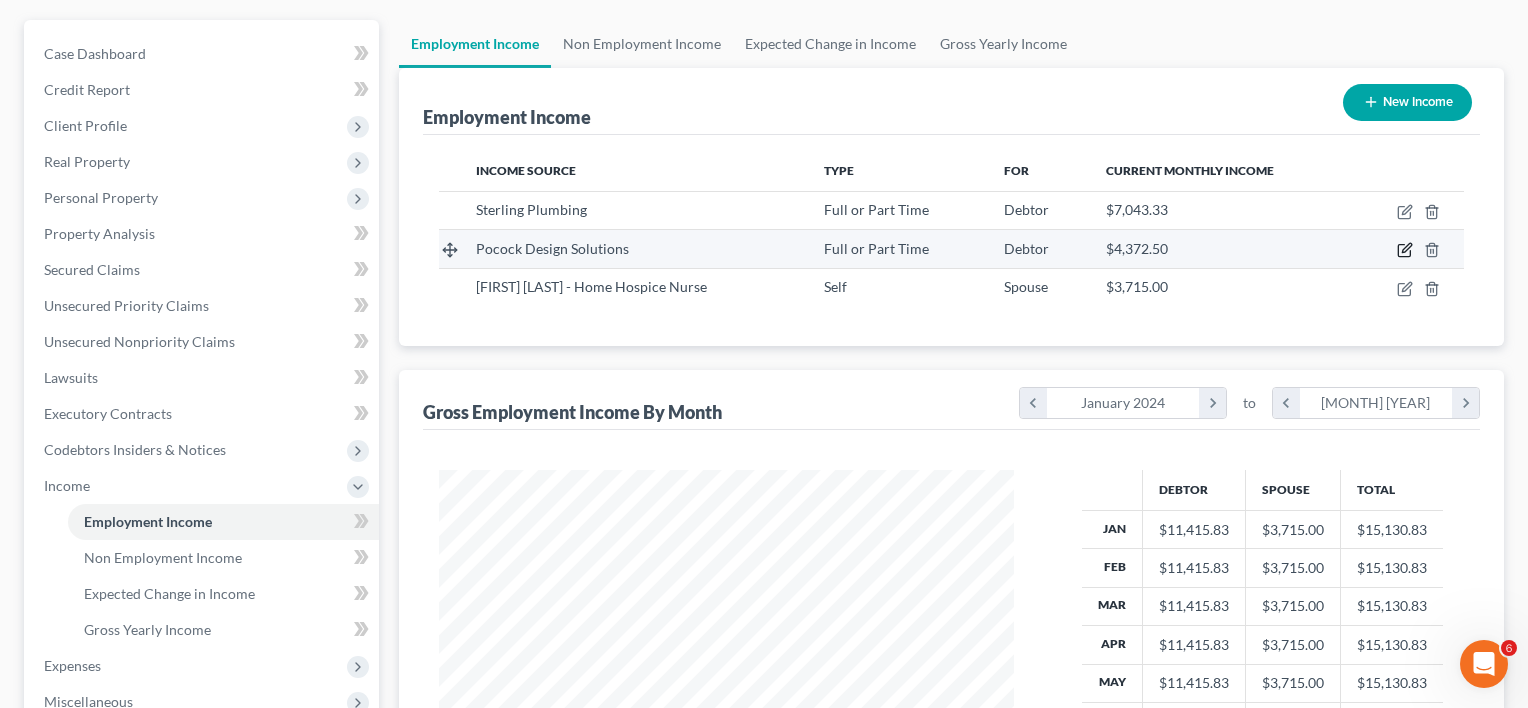 scroll, scrollTop: 999643, scrollLeft: 999378, axis: both 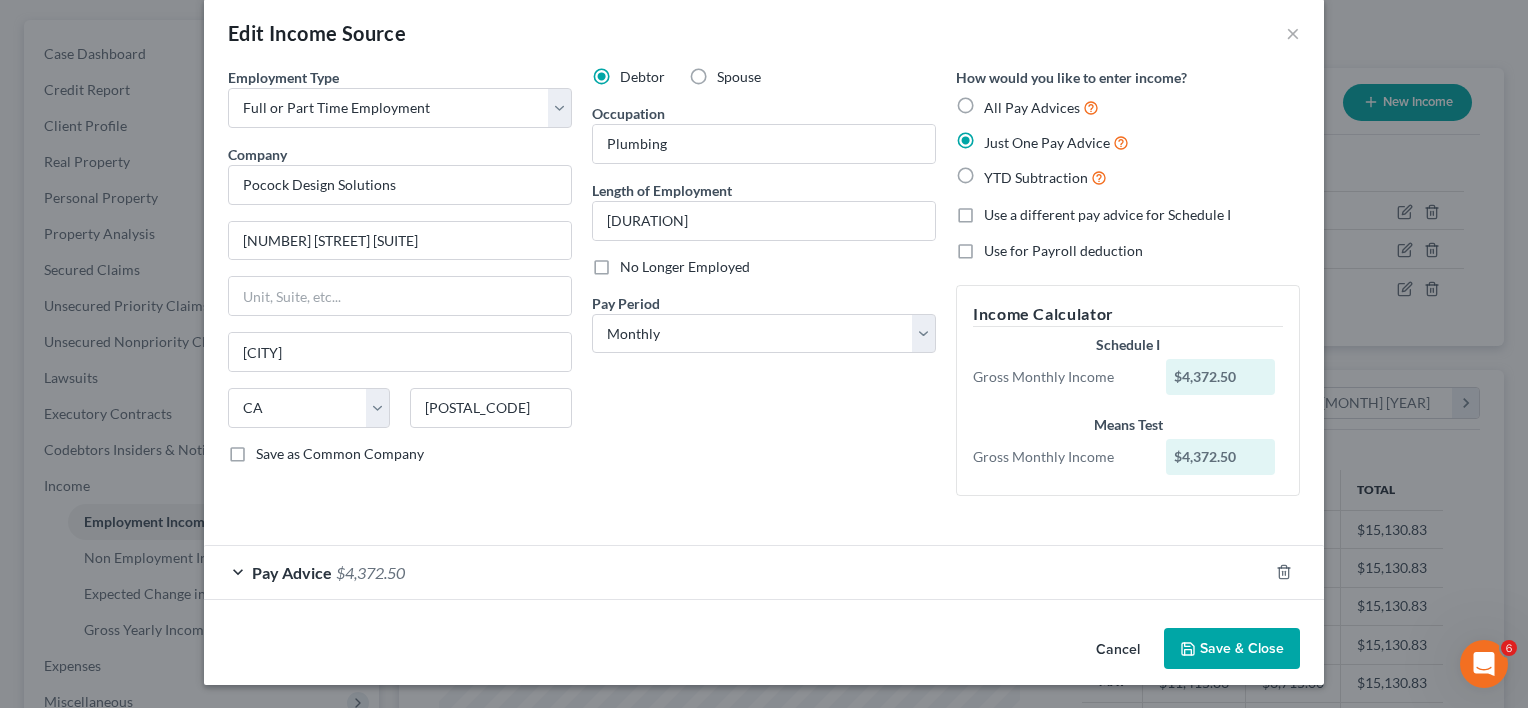 click on "Pay Advice $4,372.50" at bounding box center (736, 572) 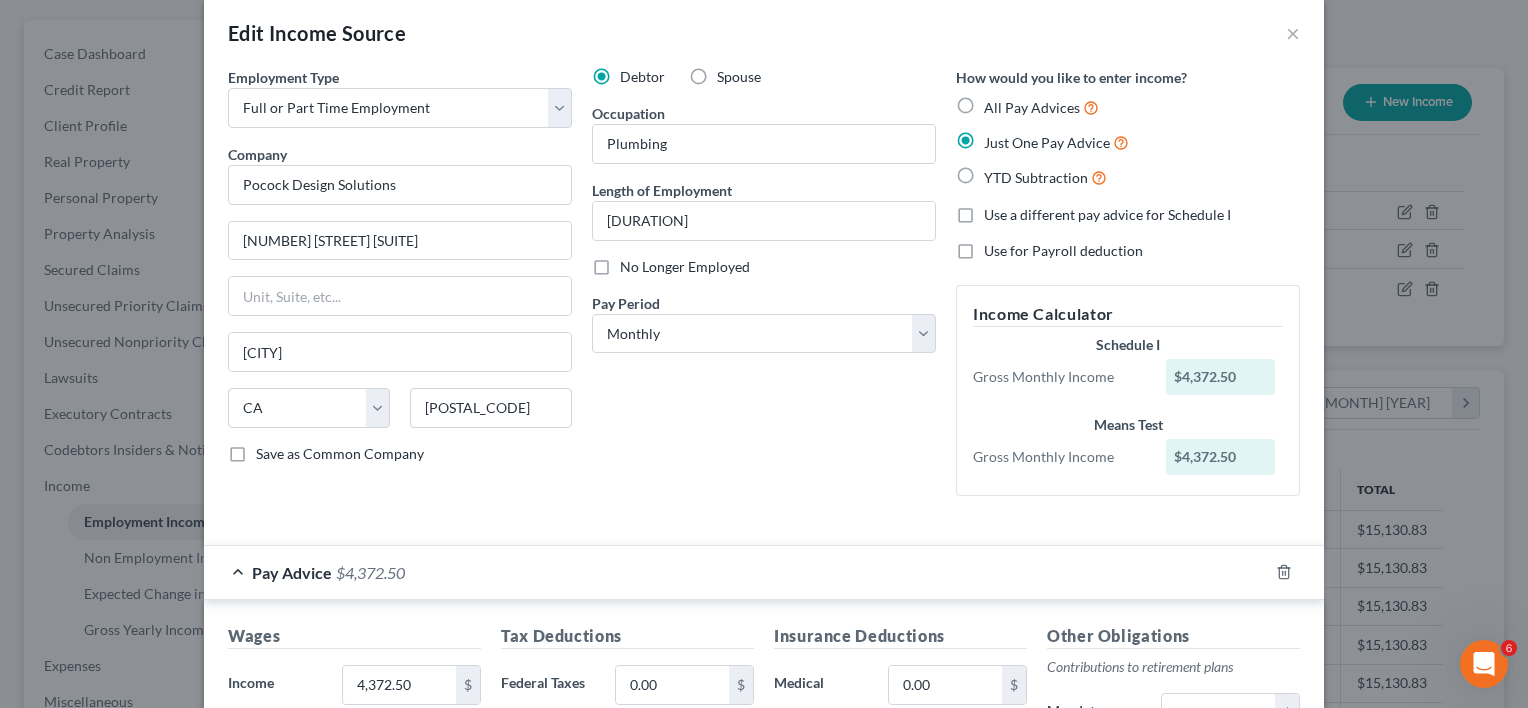 scroll, scrollTop: 45, scrollLeft: 0, axis: vertical 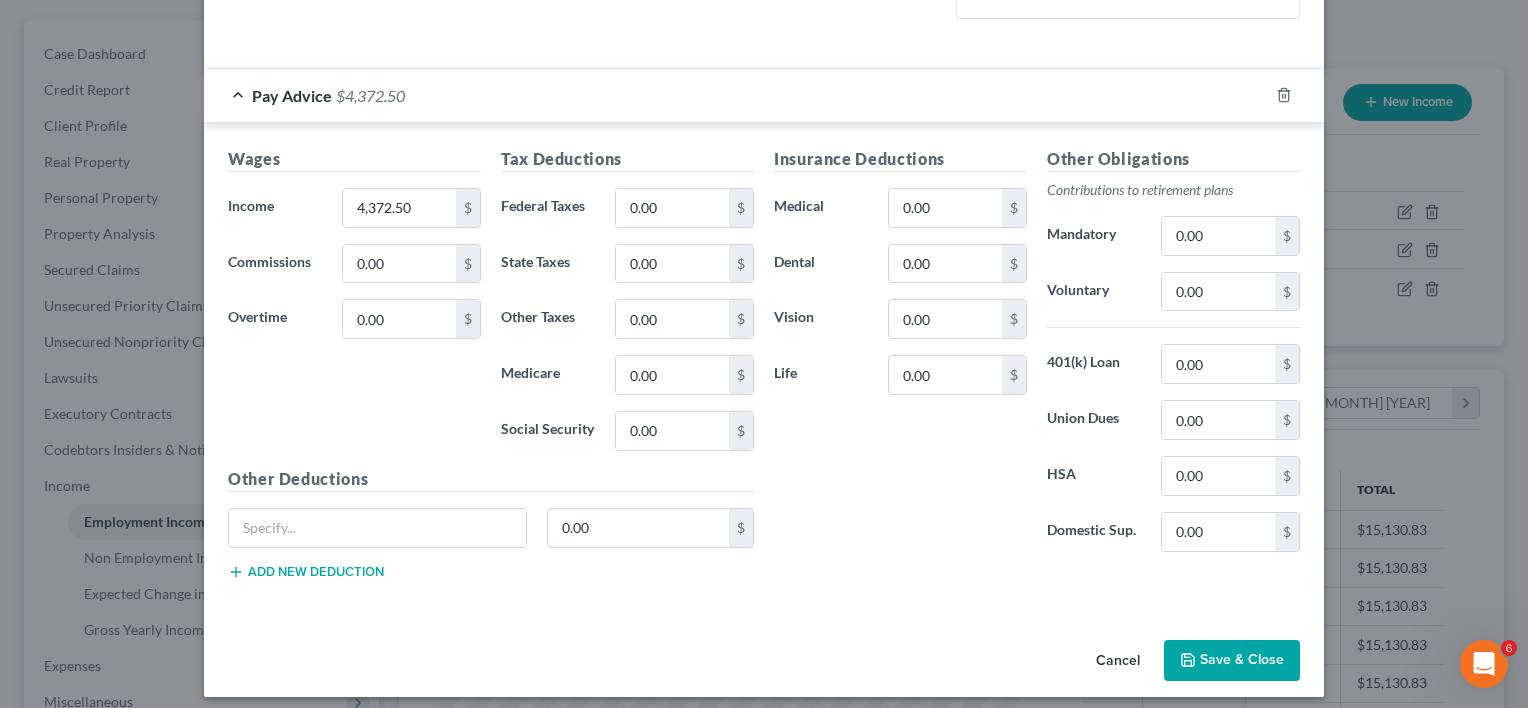 click on "Save & Close" at bounding box center (1232, 661) 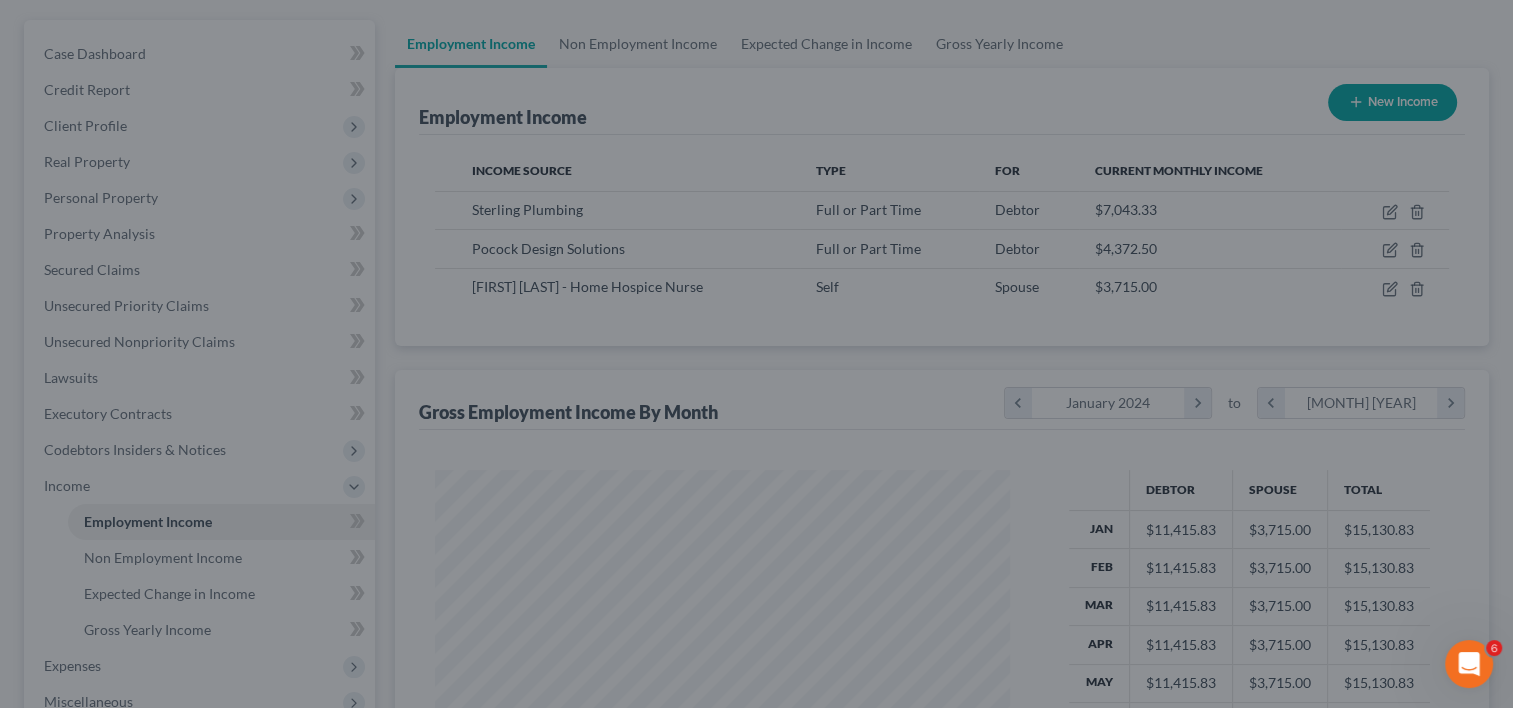scroll, scrollTop: 356, scrollLeft: 615, axis: both 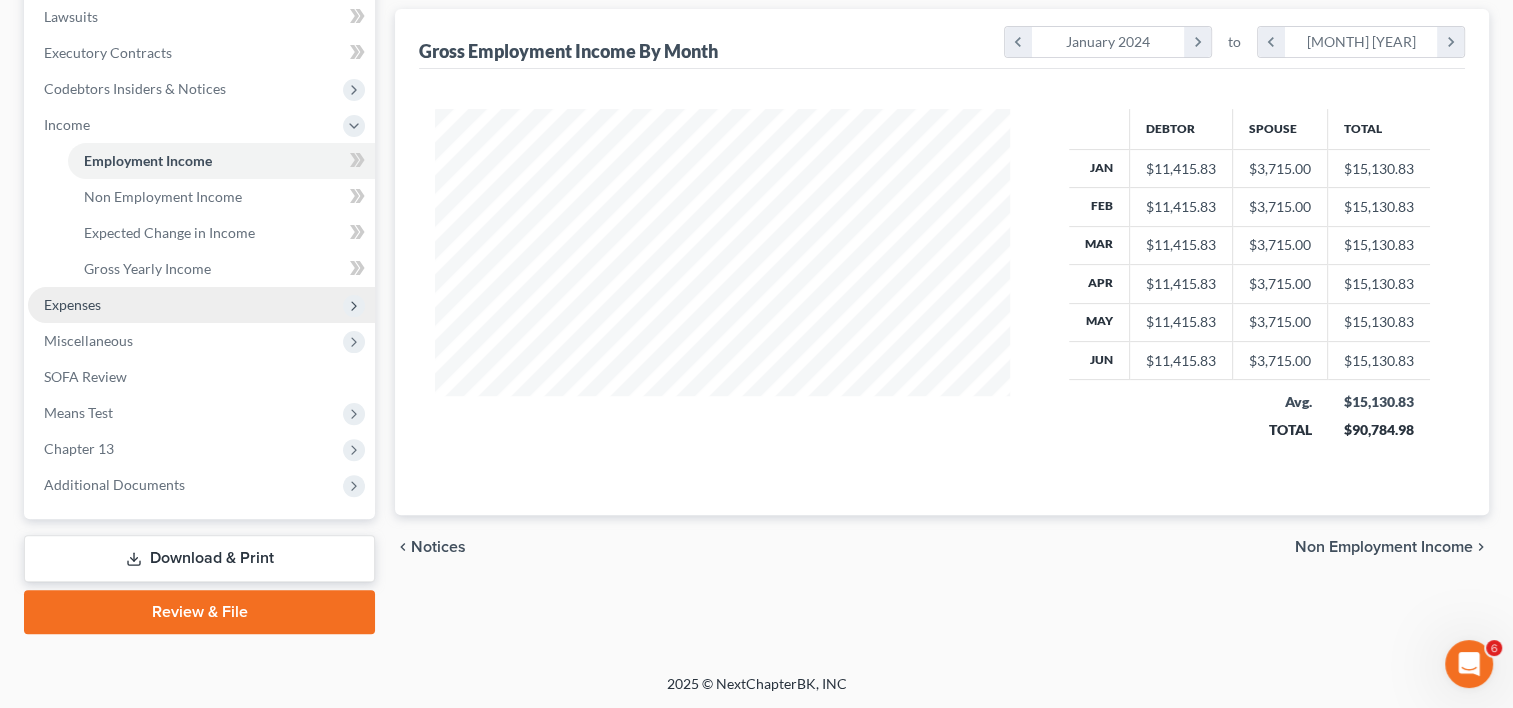 click on "Expenses" at bounding box center (72, 304) 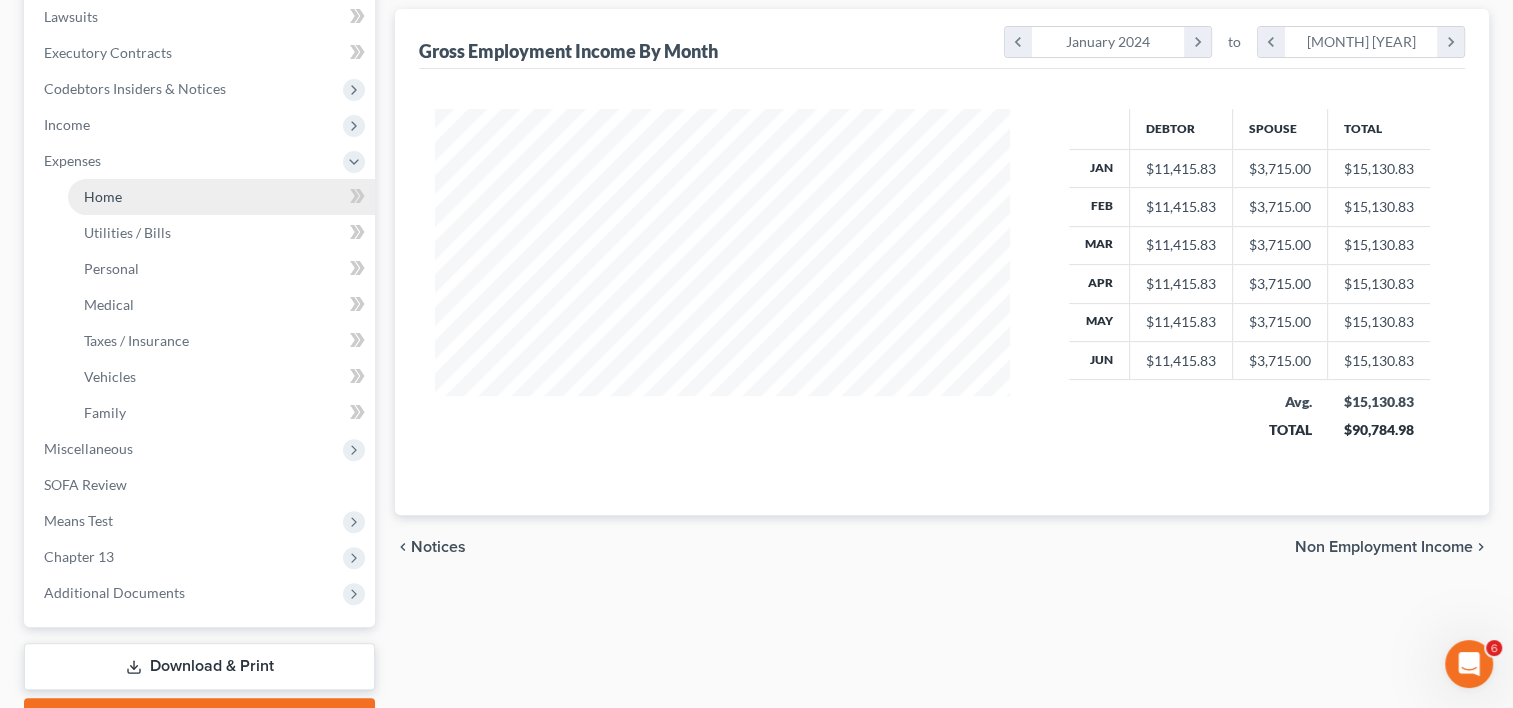 click on "Home" at bounding box center [221, 197] 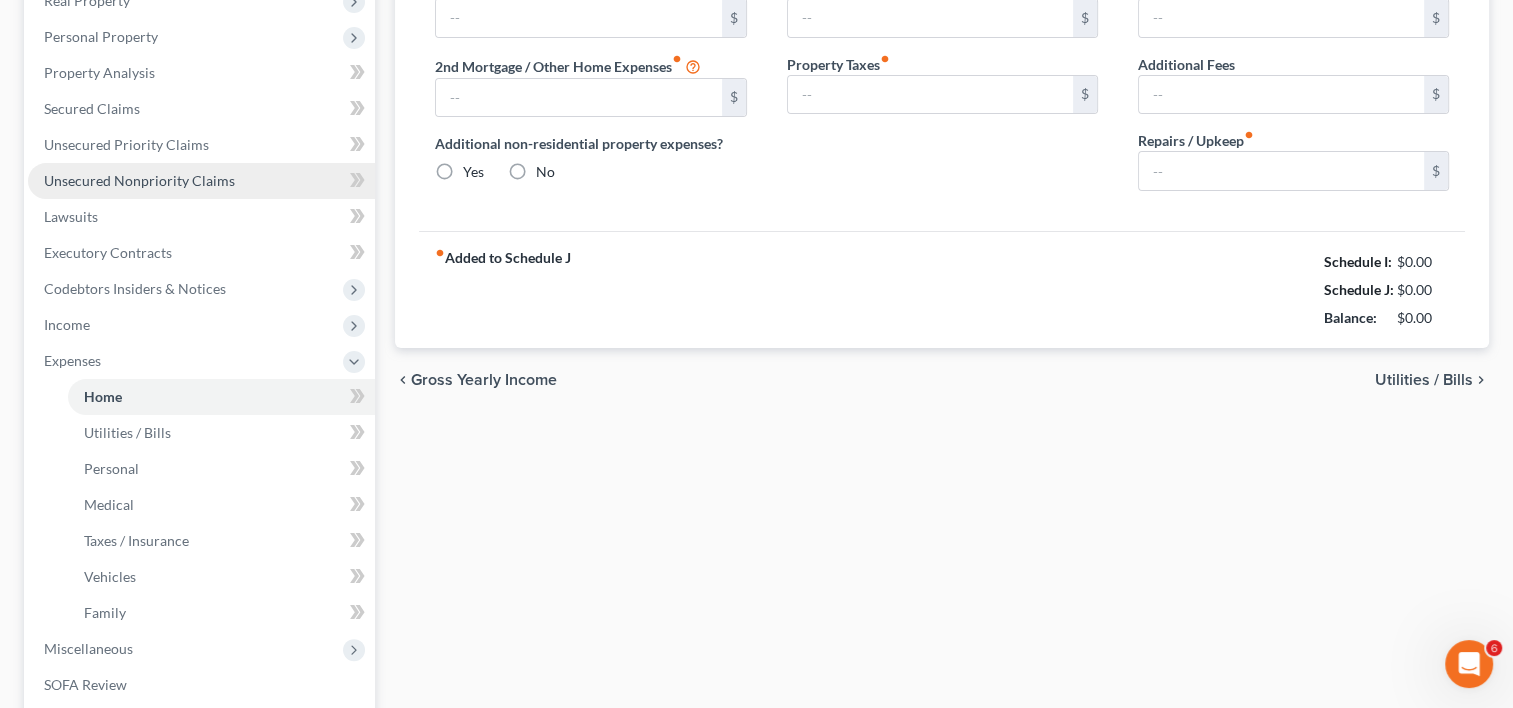 type on "1,870.00" 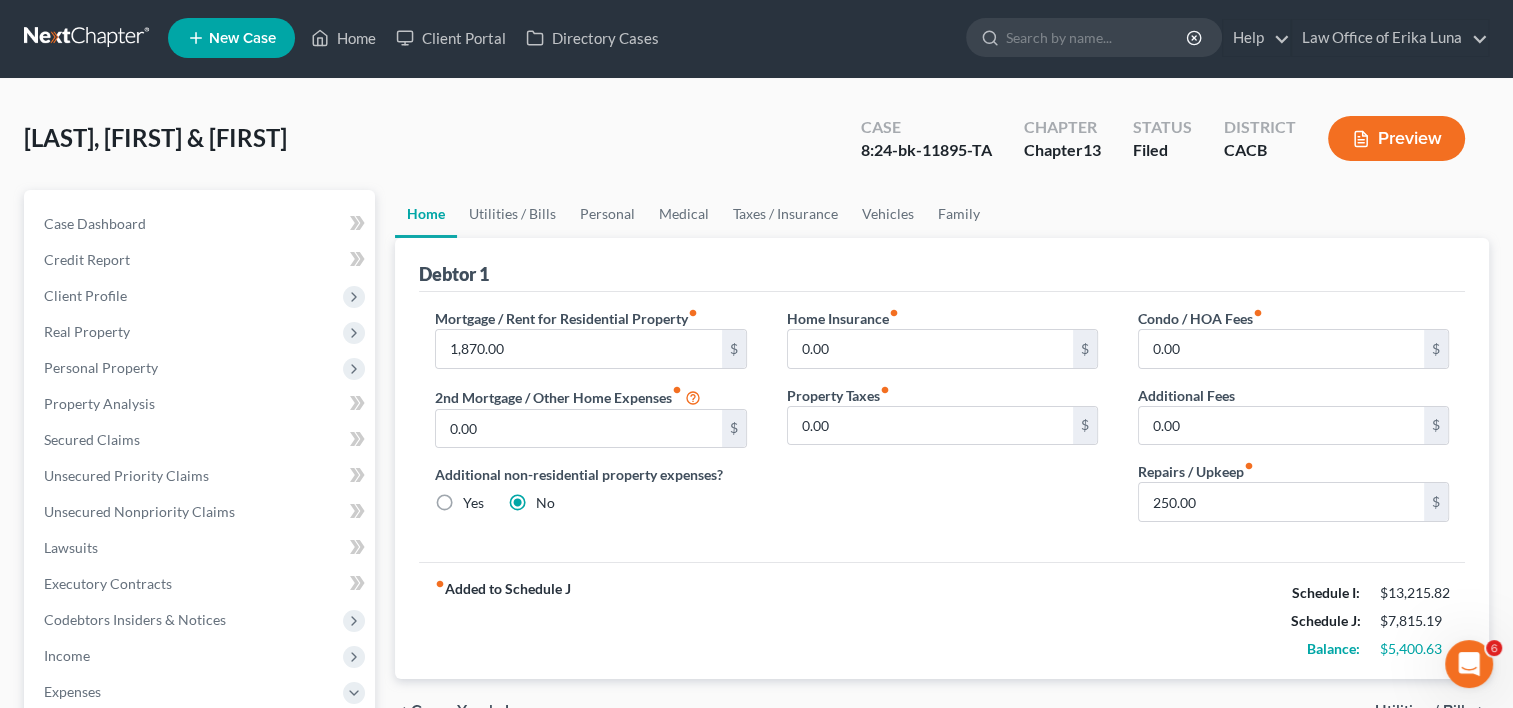 scroll, scrollTop: 0, scrollLeft: 0, axis: both 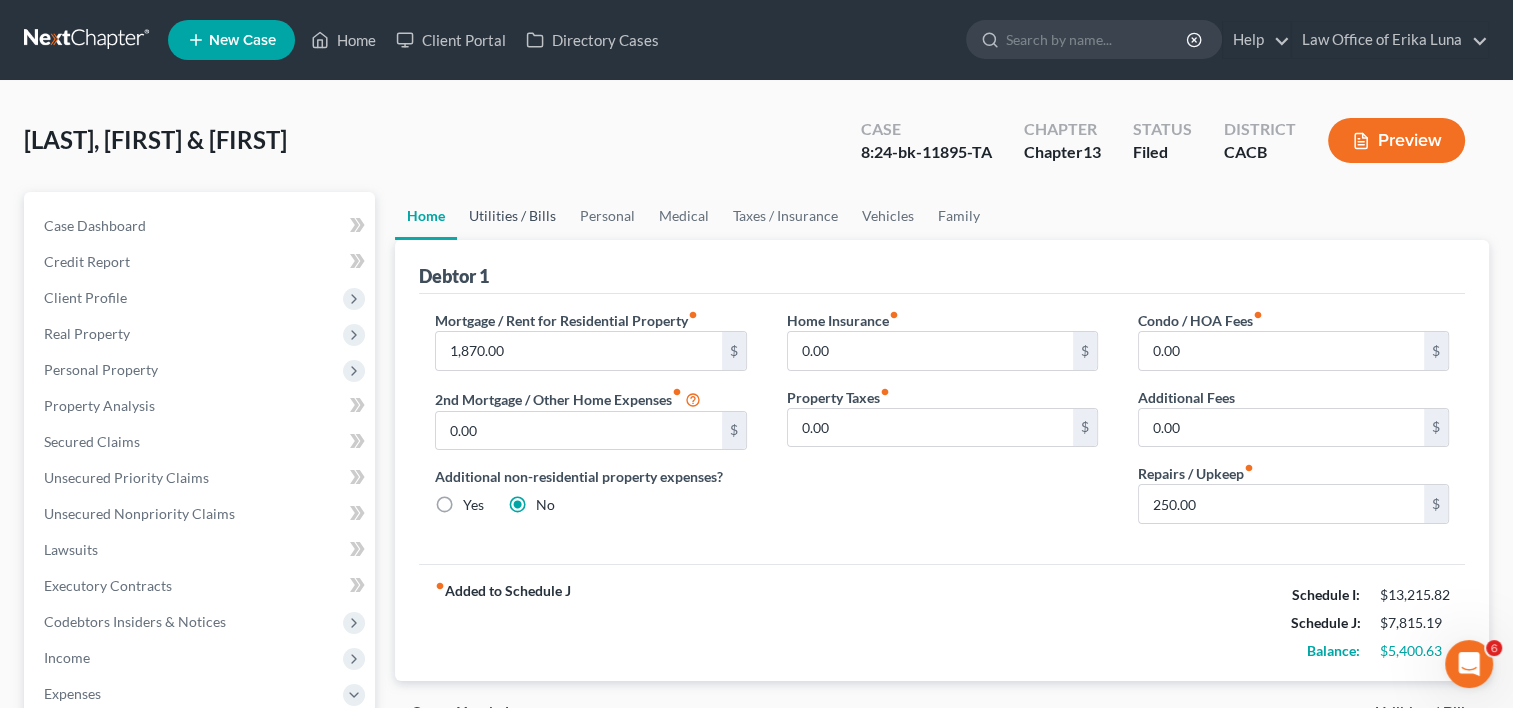 click on "Utilities / Bills" at bounding box center [512, 216] 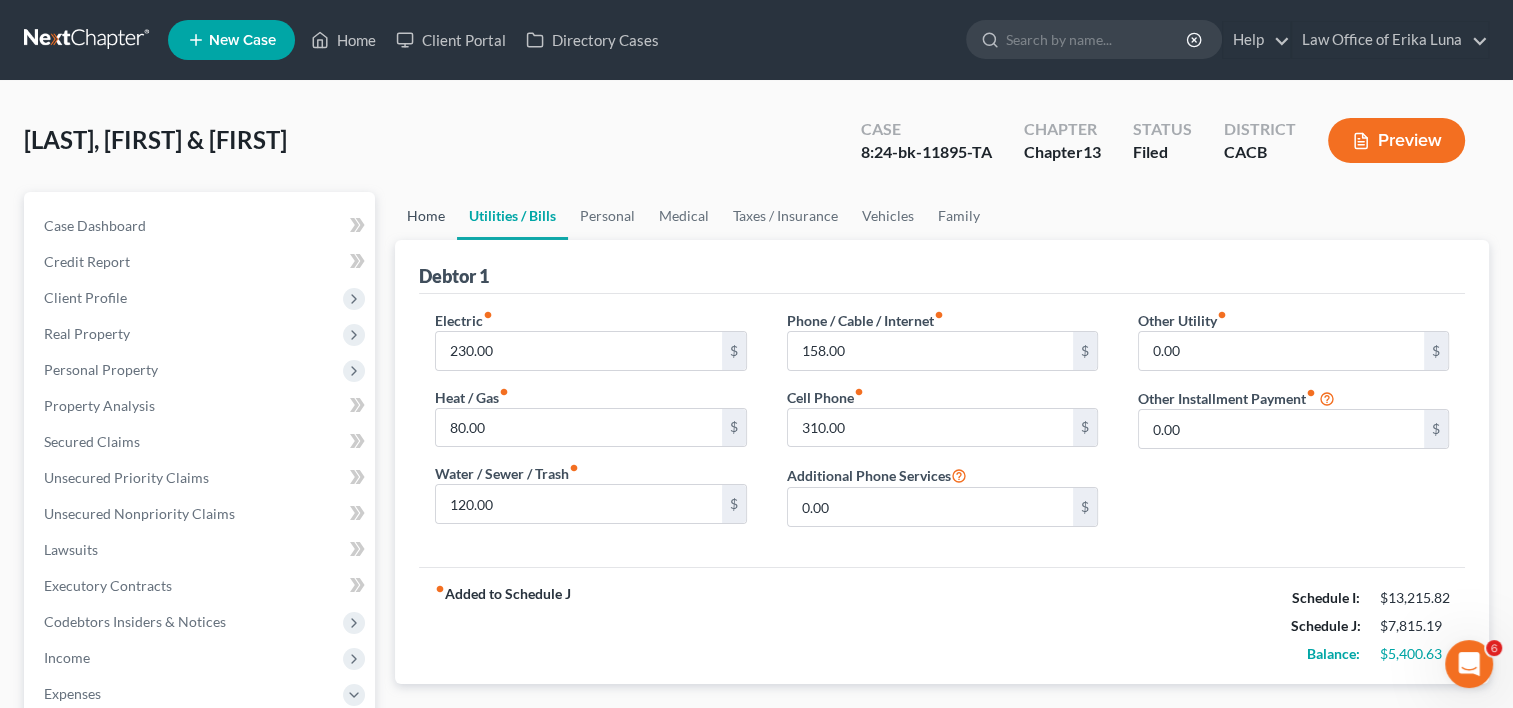 click on "Home" at bounding box center (426, 216) 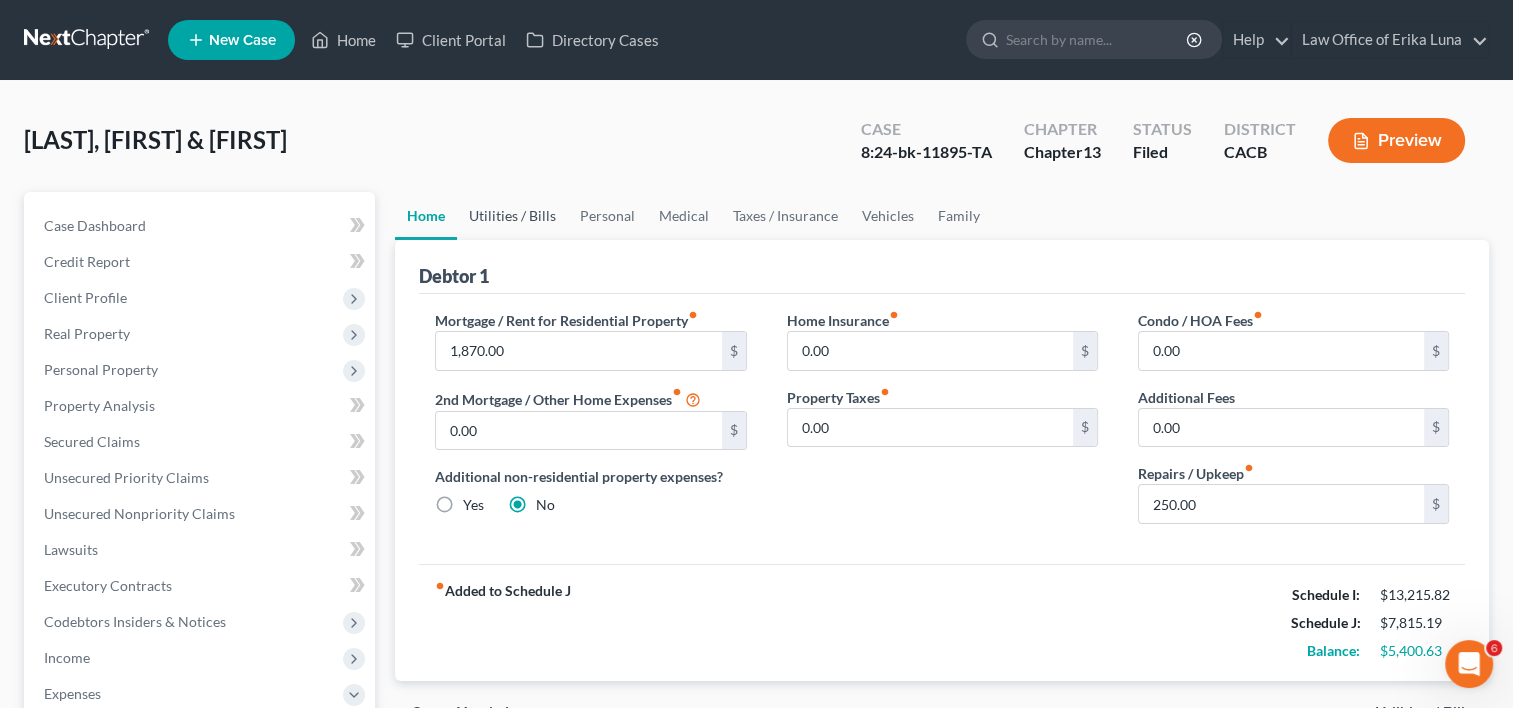 click on "Utilities / Bills" at bounding box center (512, 216) 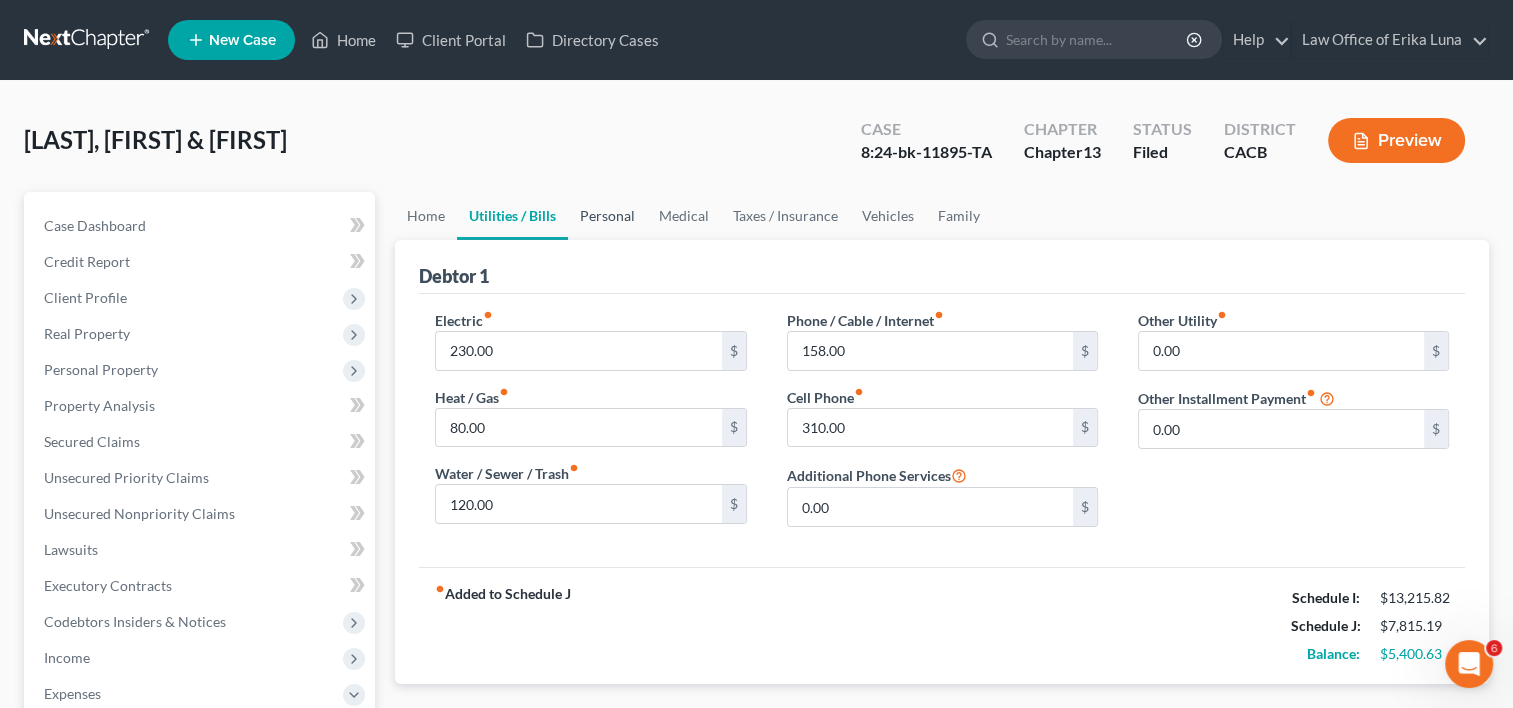 click on "Personal" at bounding box center (607, 216) 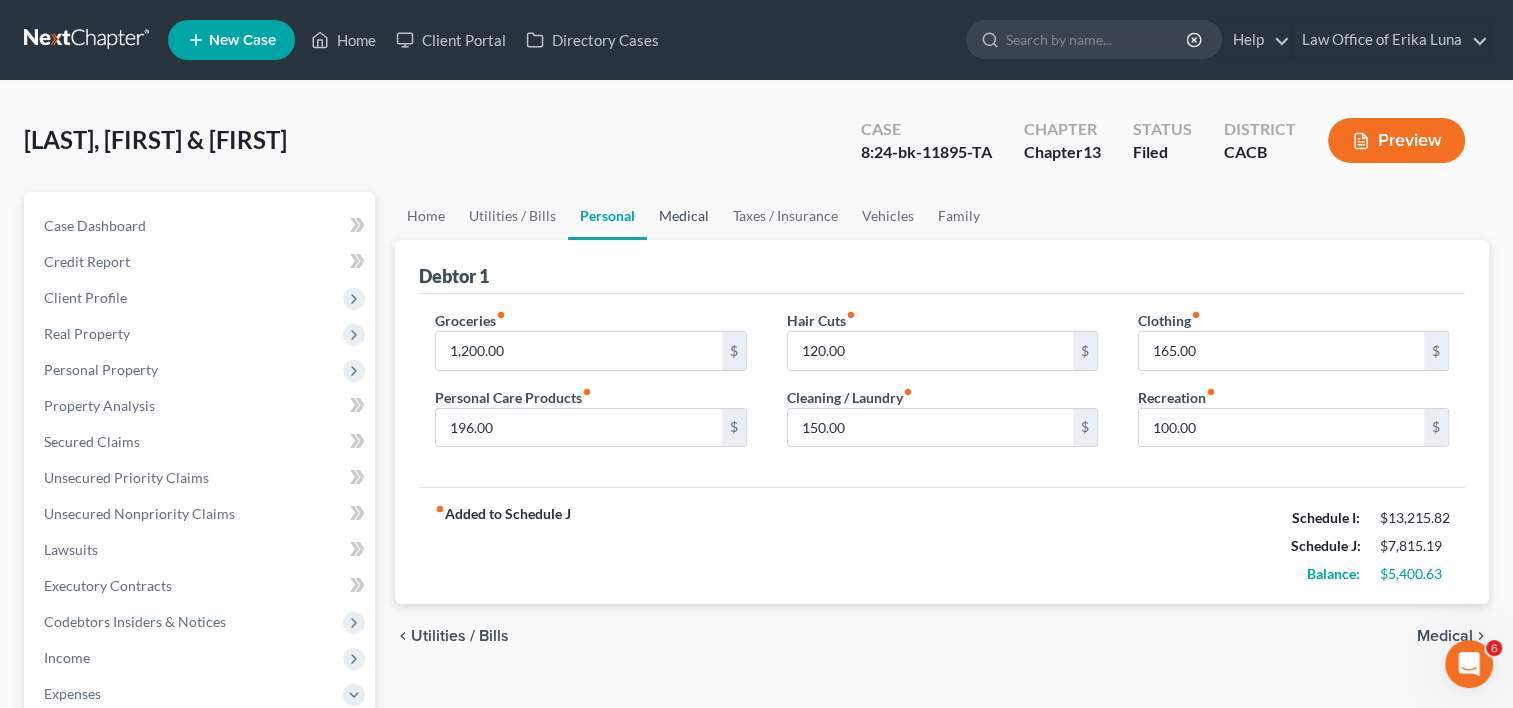 click on "Medical" at bounding box center [684, 216] 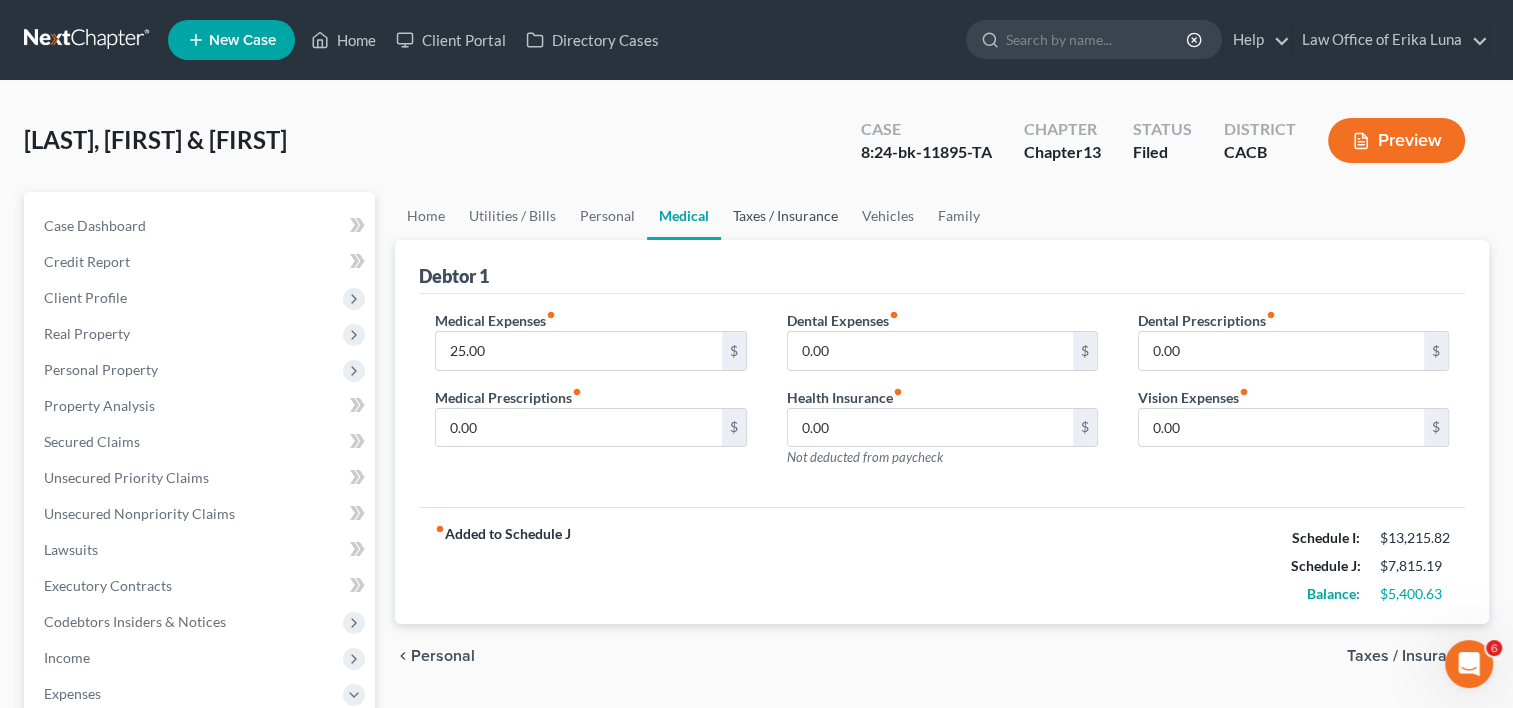 click on "Taxes / Insurance" at bounding box center (785, 216) 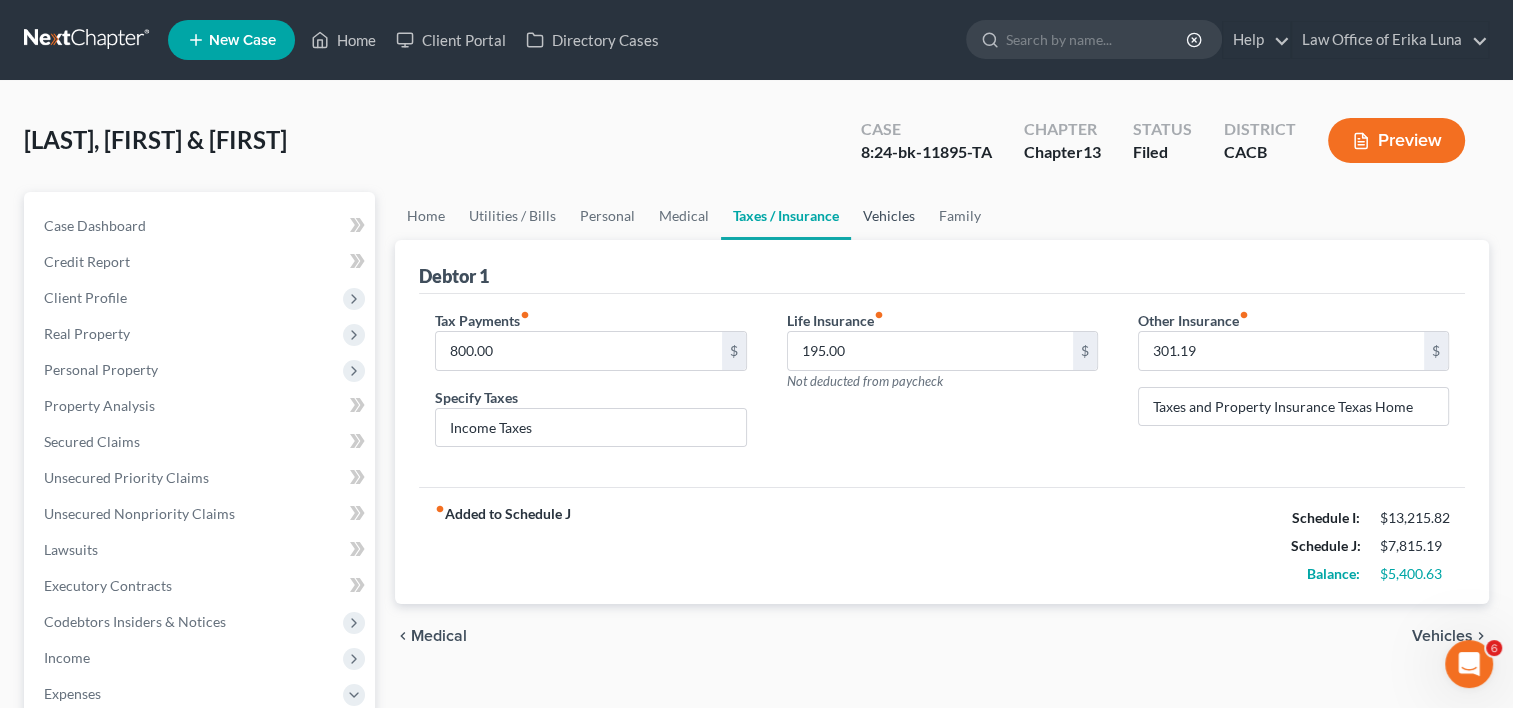 click on "Vehicles" at bounding box center (889, 216) 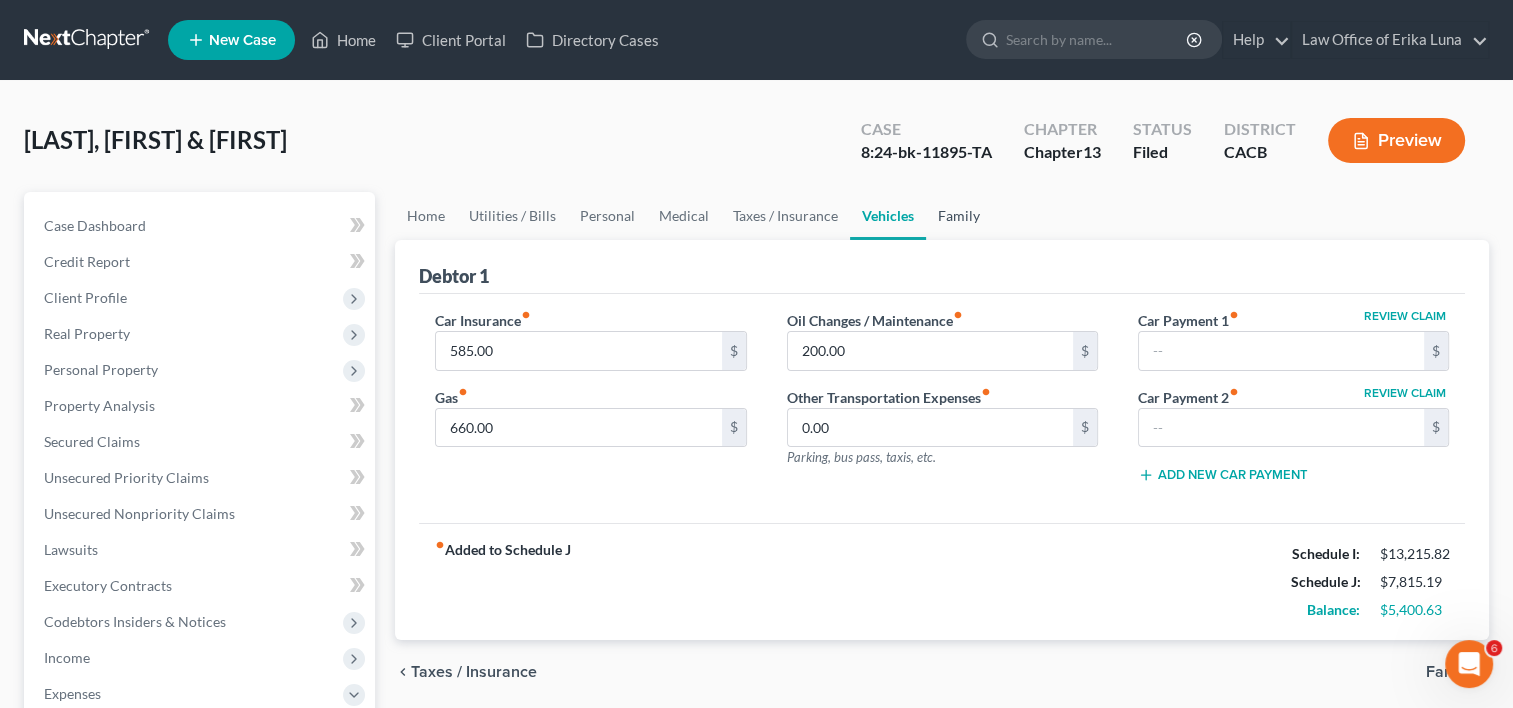 click on "Family" at bounding box center [959, 216] 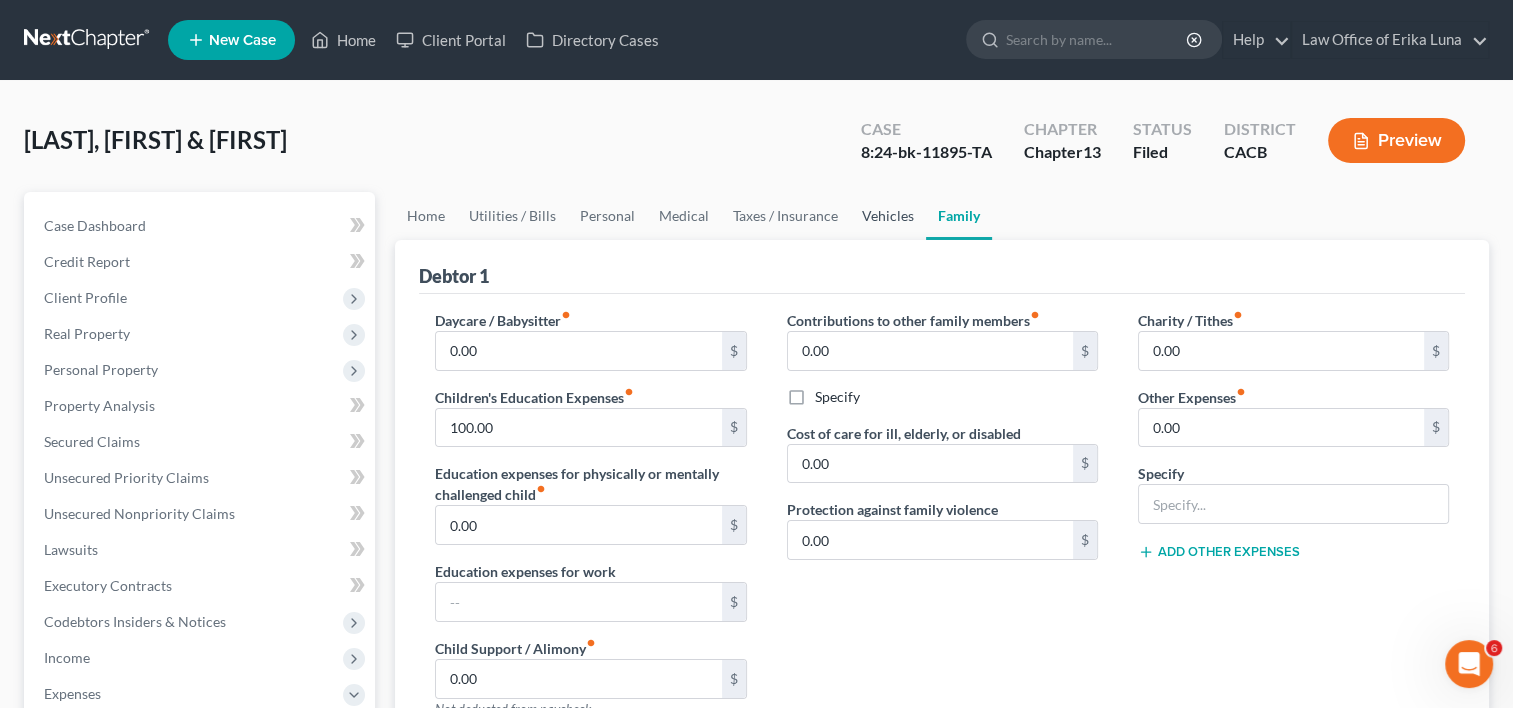 click on "Vehicles" at bounding box center [888, 216] 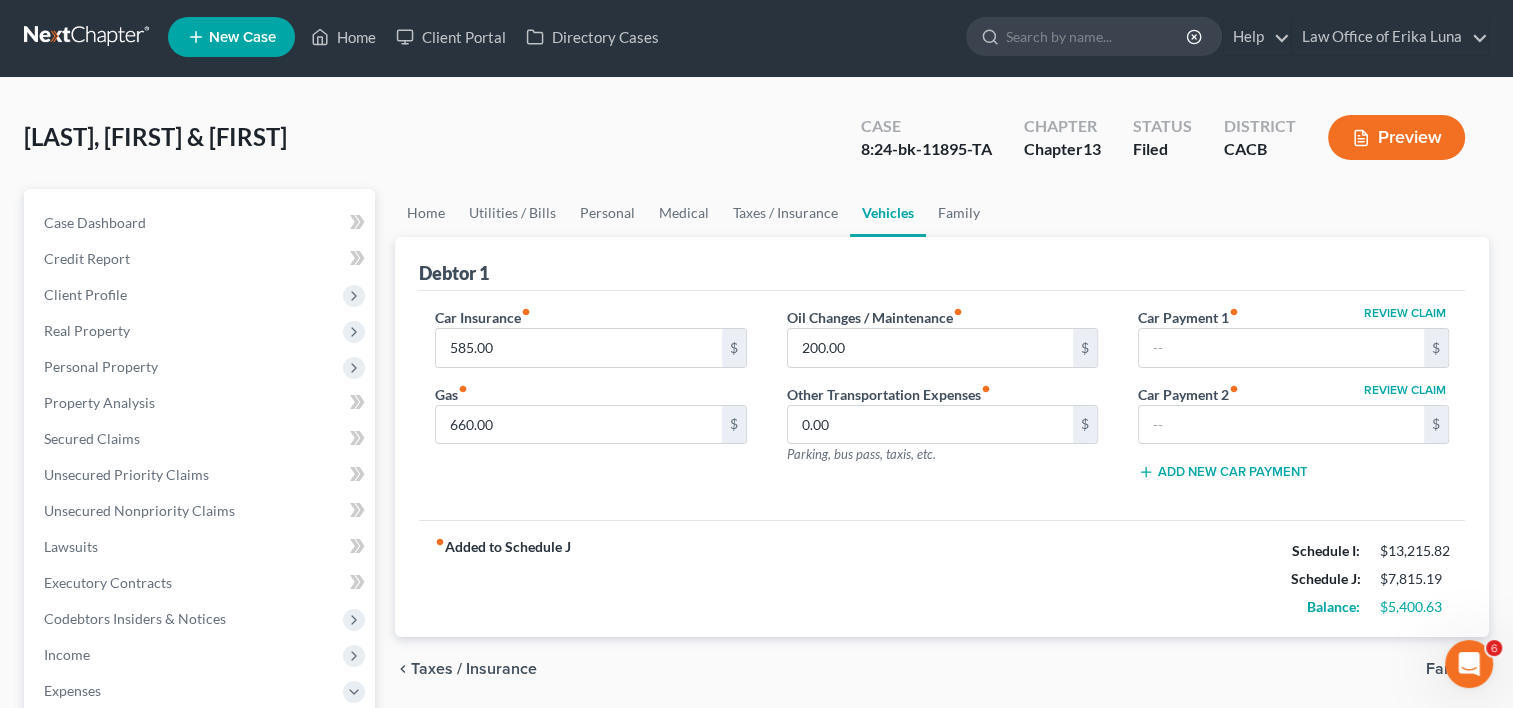 scroll, scrollTop: 0, scrollLeft: 0, axis: both 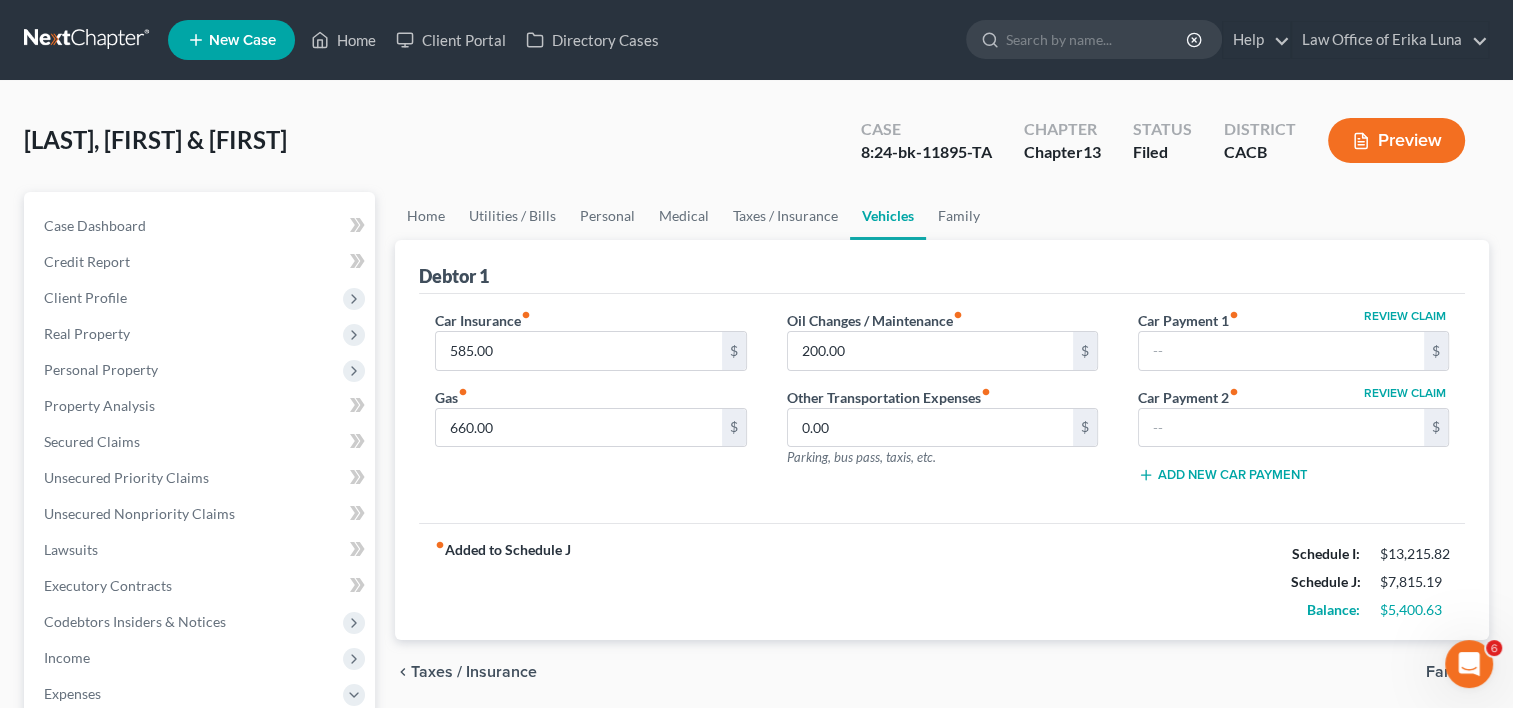 click on "Serrano, Felipe & Crystal Upgraded Case 8:24-bk-11895-TA Chapter Chapter  13 Status Filed District CACB Preview" at bounding box center [756, 148] 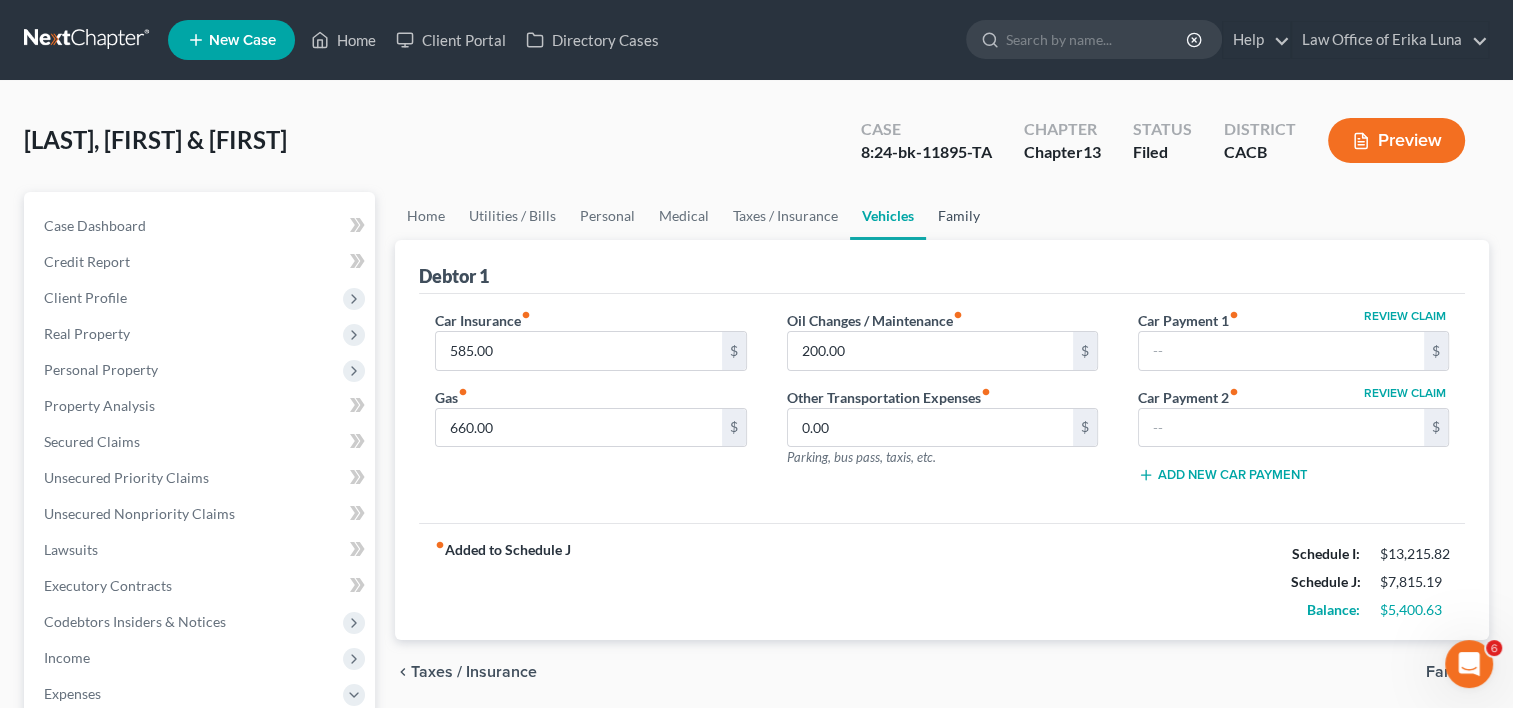 click on "Family" at bounding box center (959, 216) 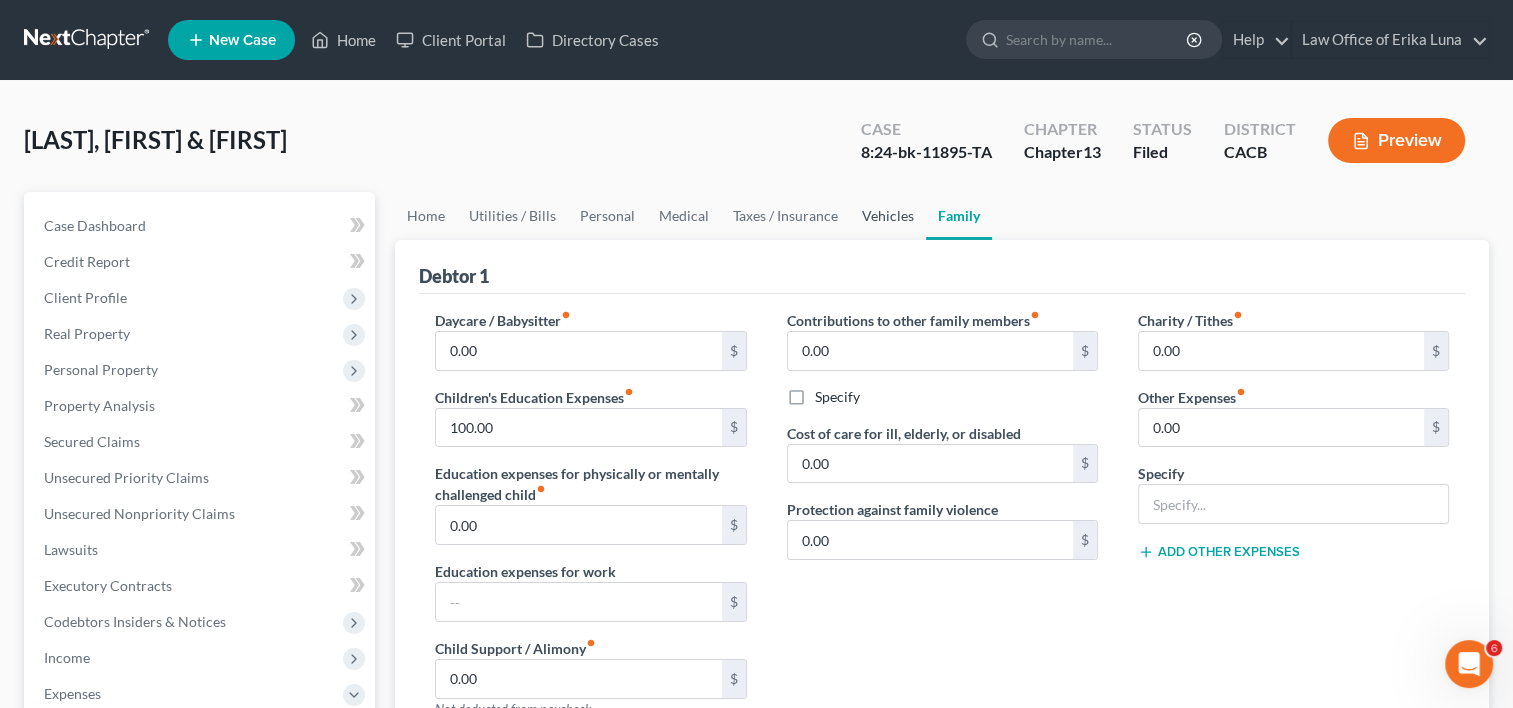 click on "Vehicles" at bounding box center (888, 216) 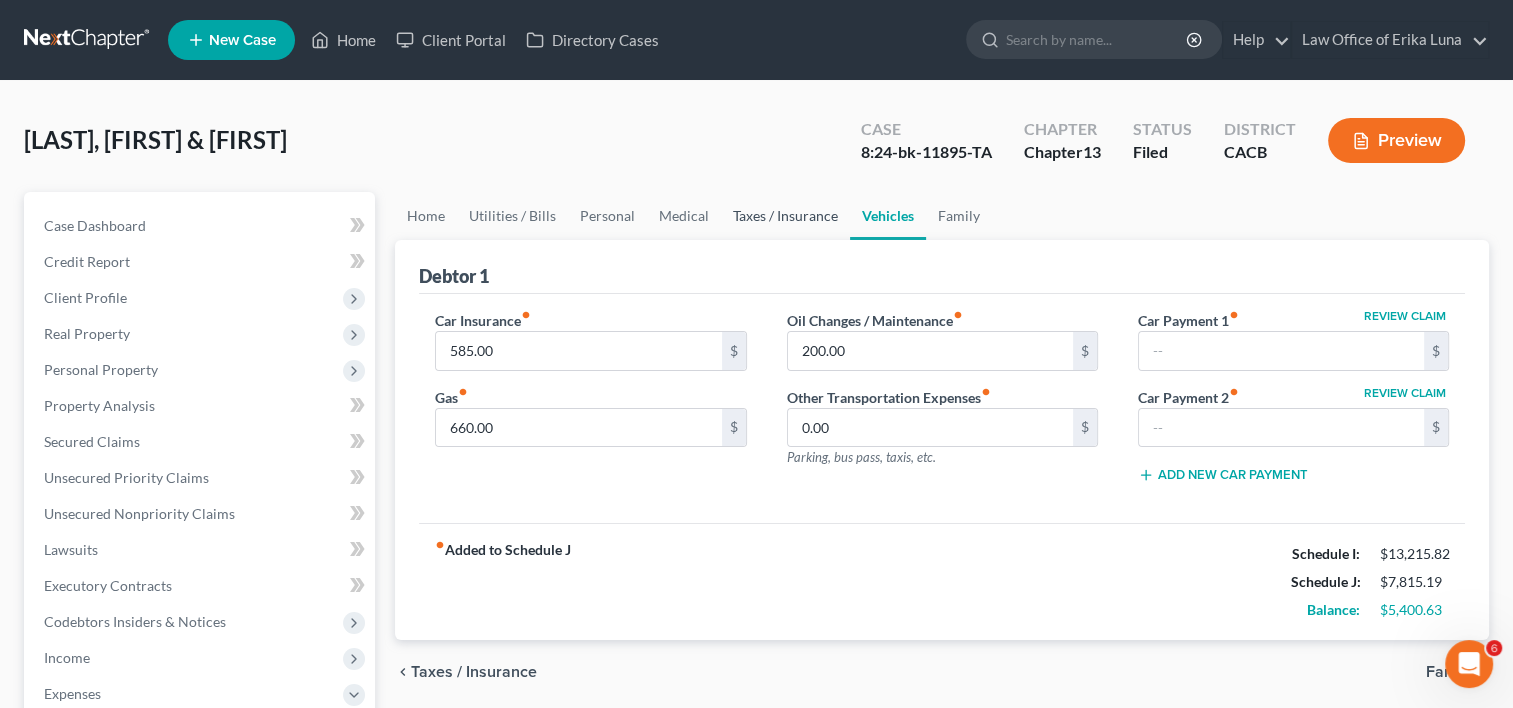 click on "Taxes / Insurance" at bounding box center (785, 216) 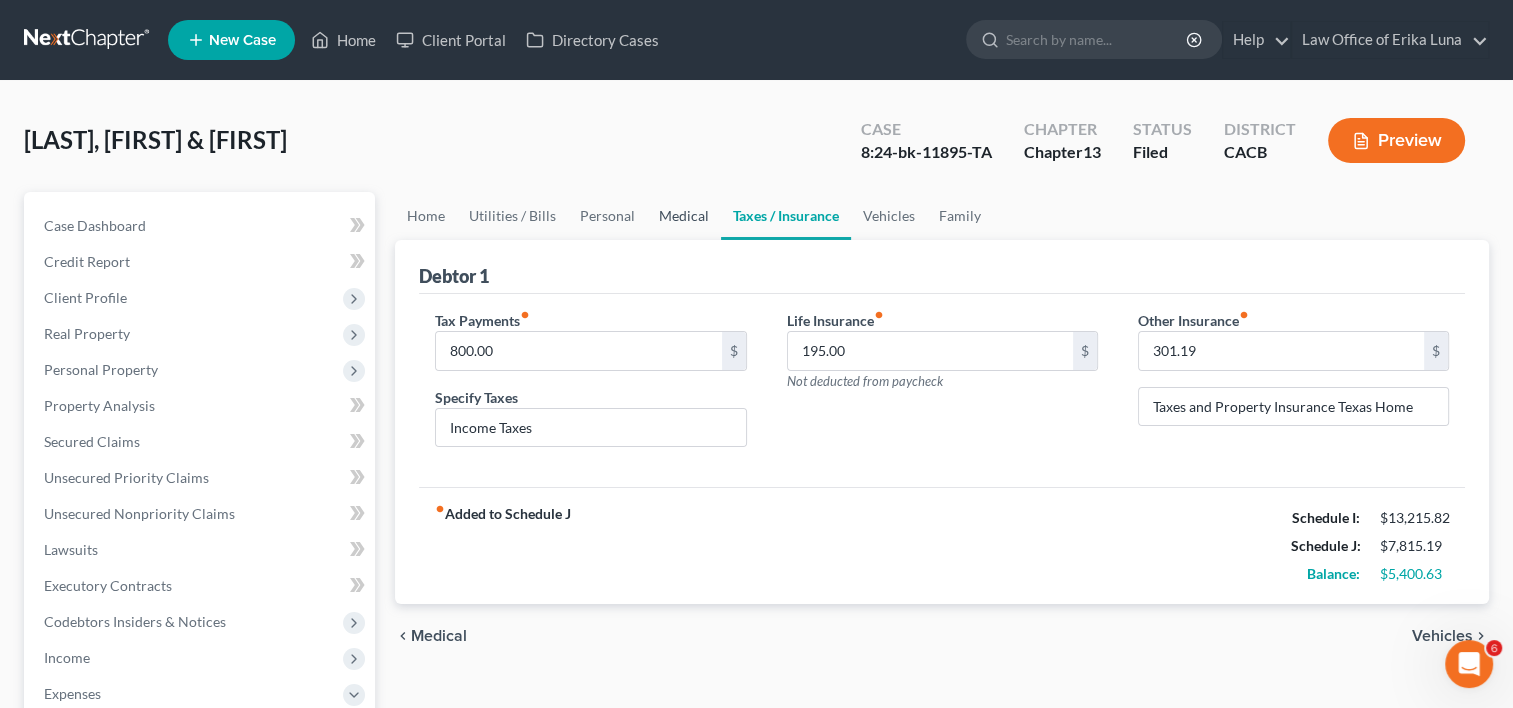 drag, startPoint x: 692, startPoint y: 208, endPoint x: 657, endPoint y: 211, distance: 35.128338 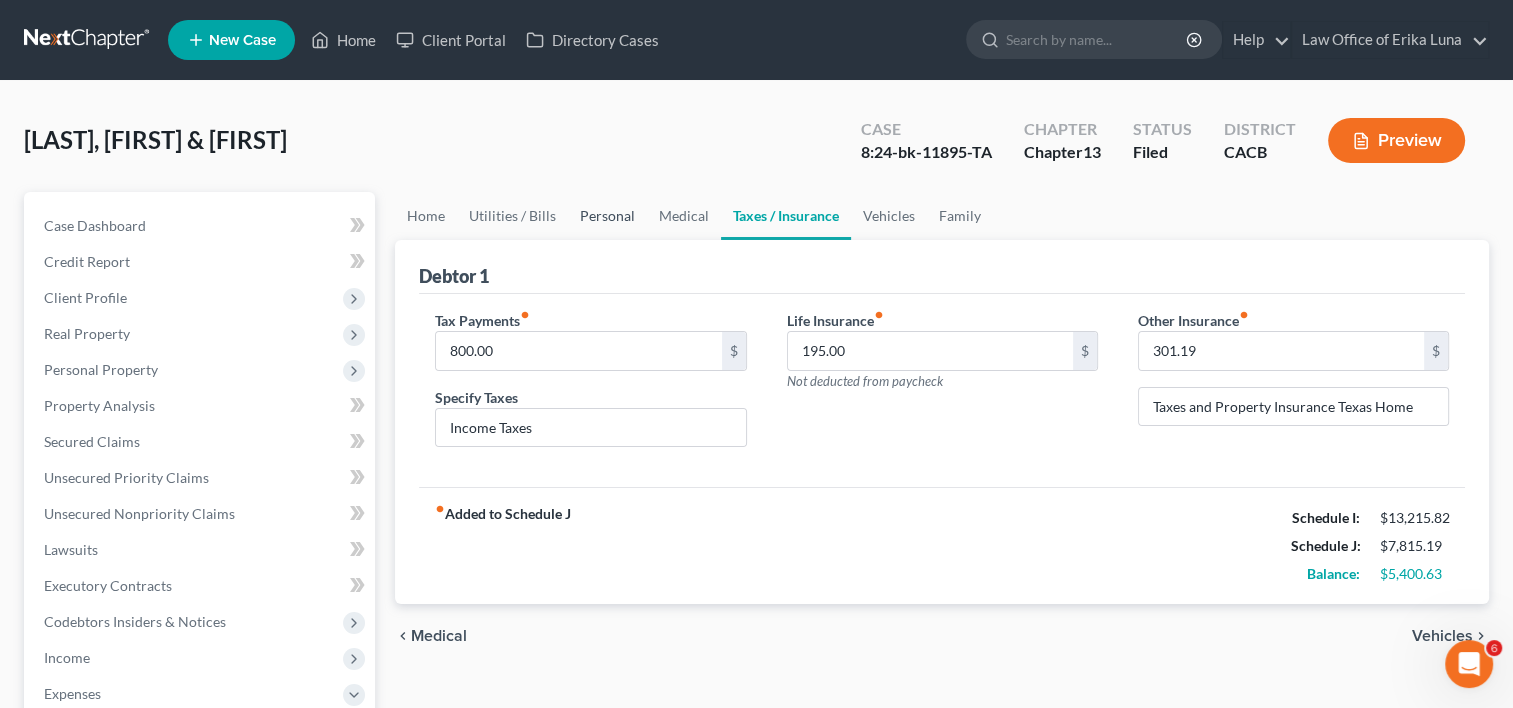 drag, startPoint x: 657, startPoint y: 211, endPoint x: 625, endPoint y: 212, distance: 32.01562 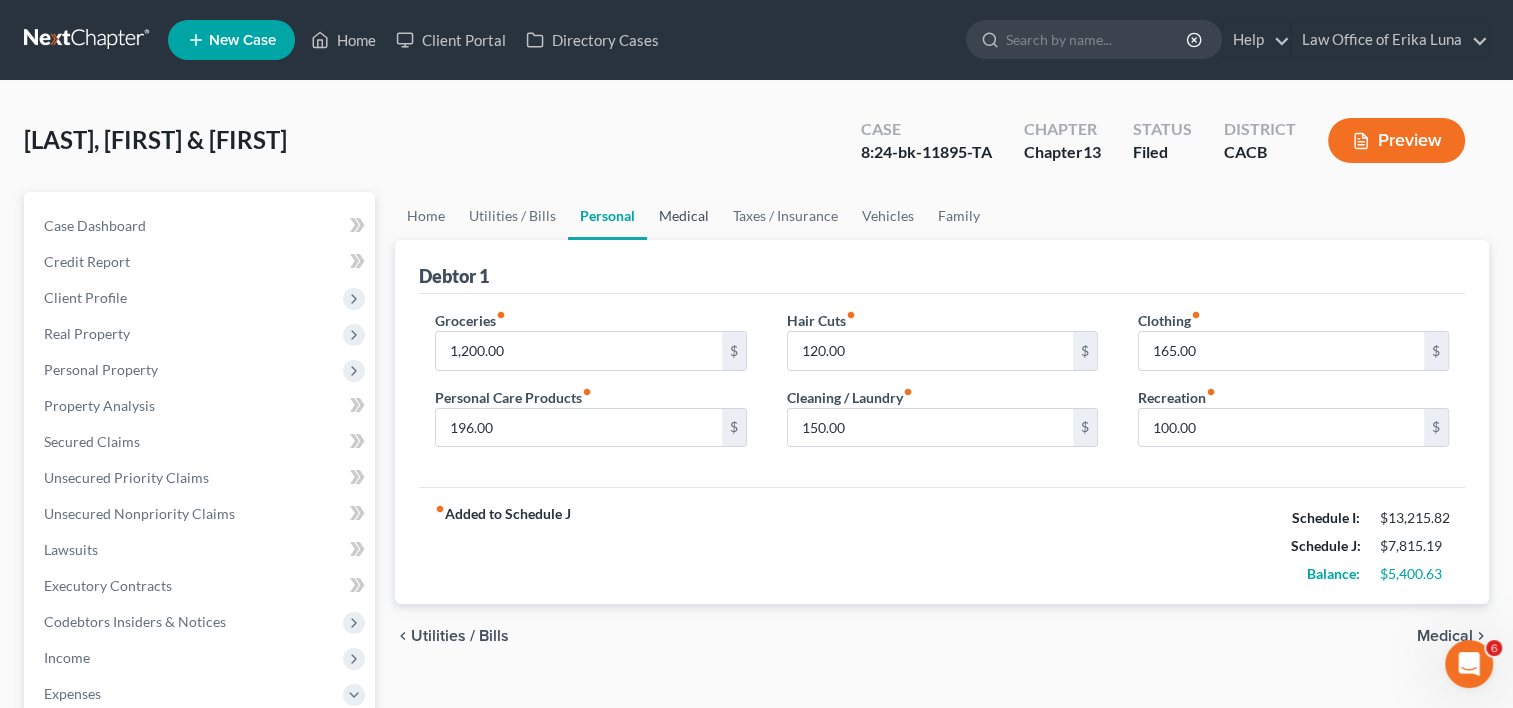 click on "Medical" at bounding box center [684, 216] 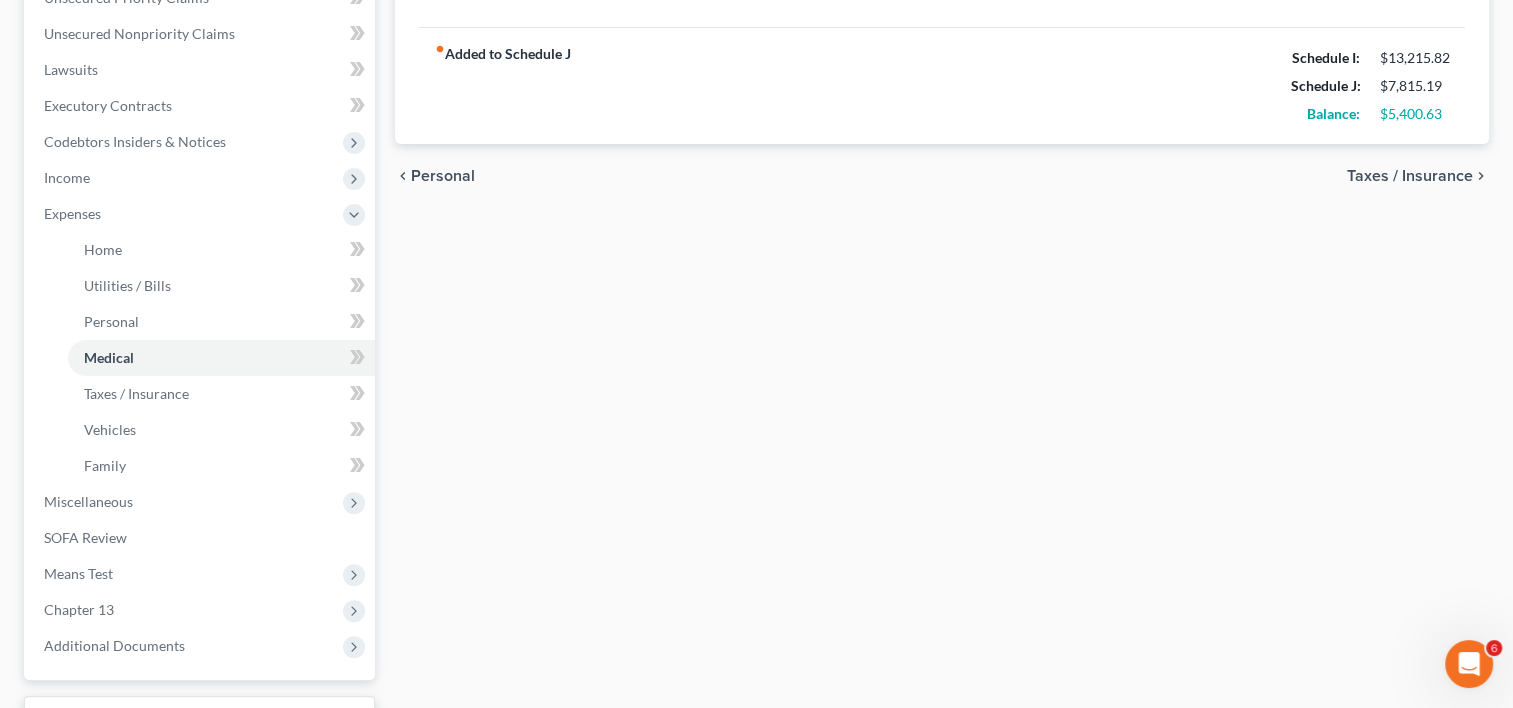 scroll, scrollTop: 496, scrollLeft: 0, axis: vertical 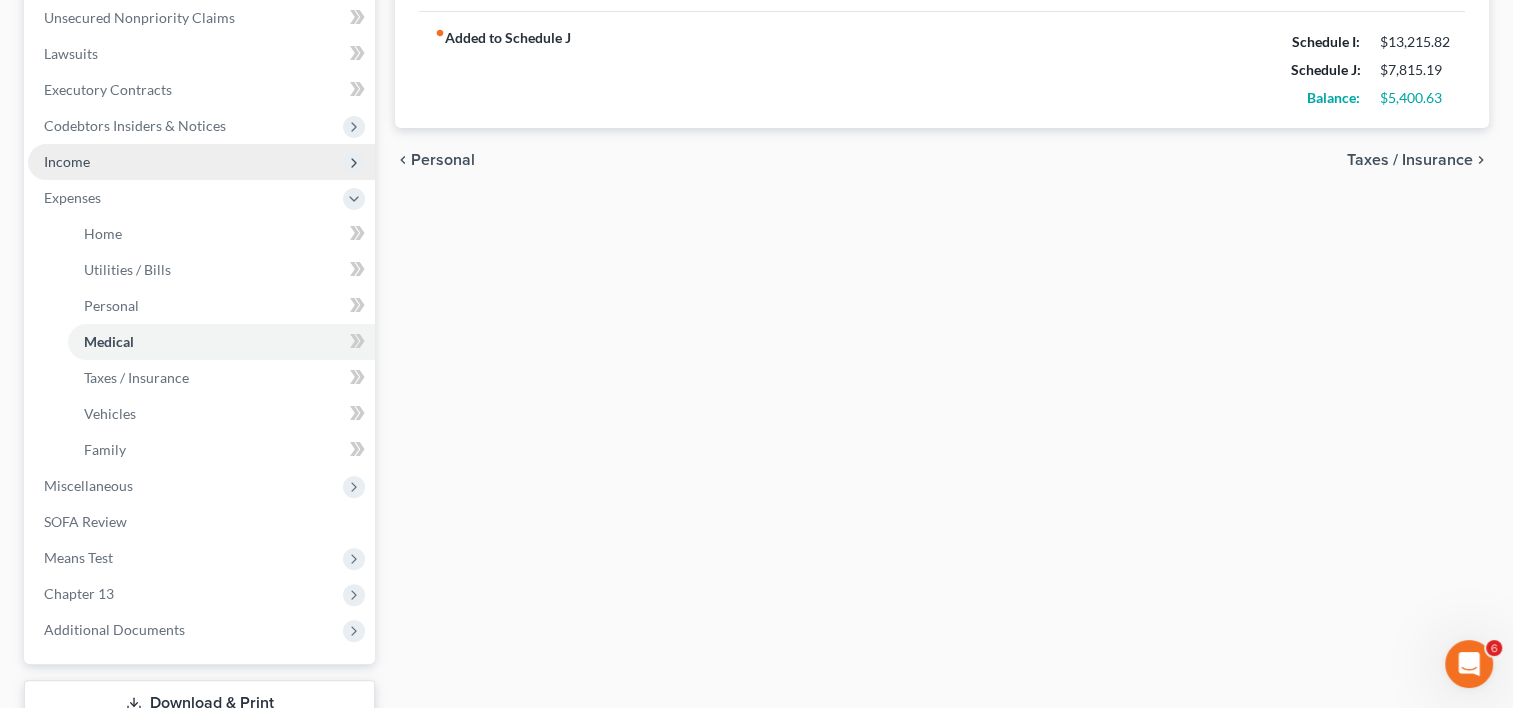 click on "Income" at bounding box center [201, 162] 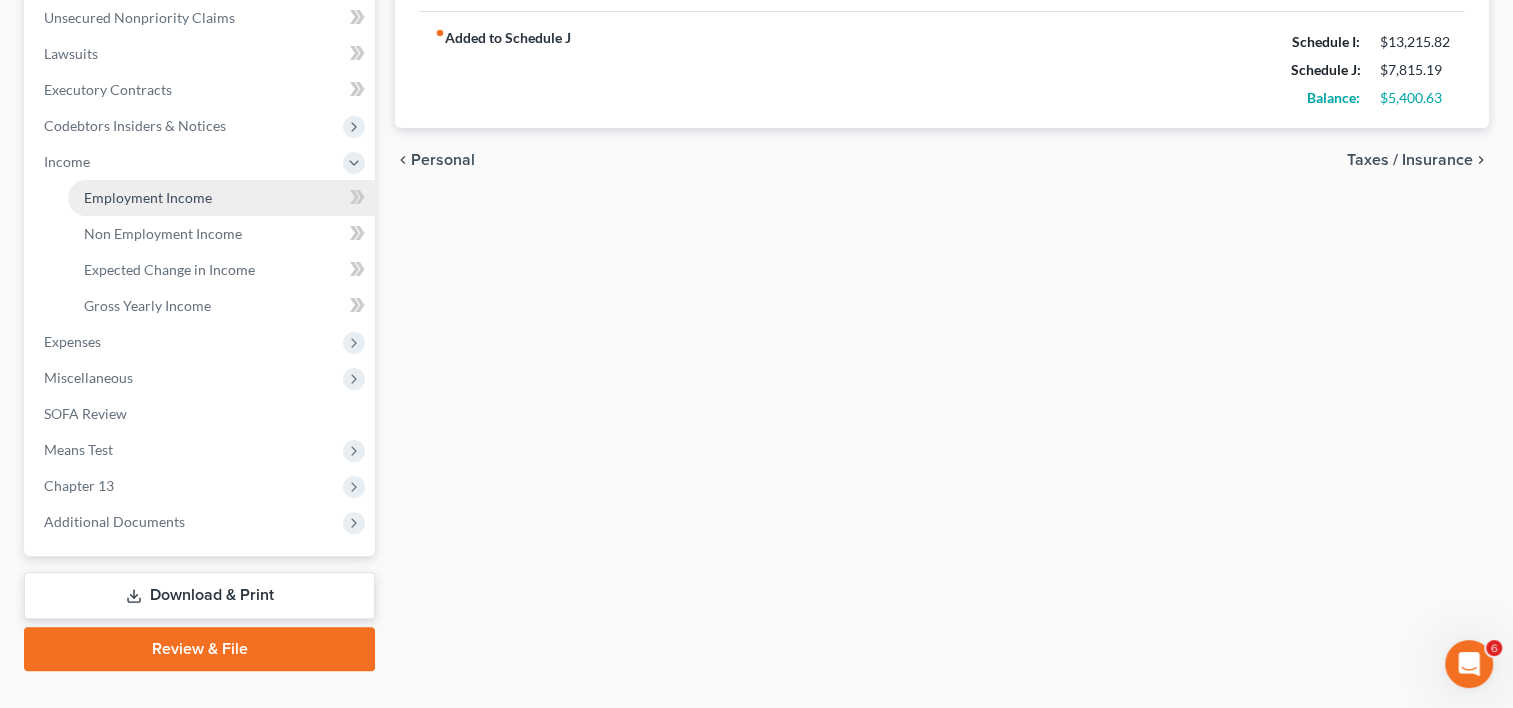 click on "Employment Income" at bounding box center (148, 197) 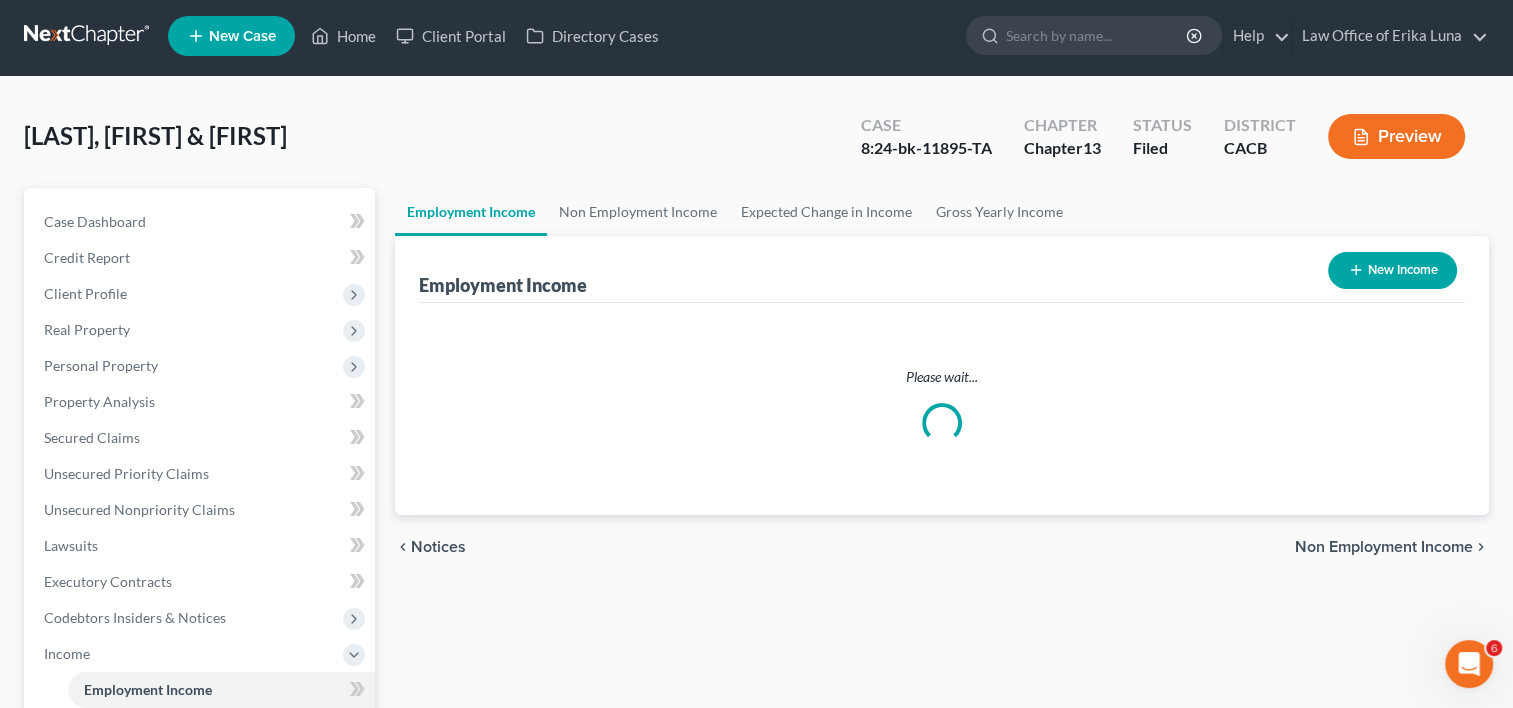 scroll, scrollTop: 0, scrollLeft: 0, axis: both 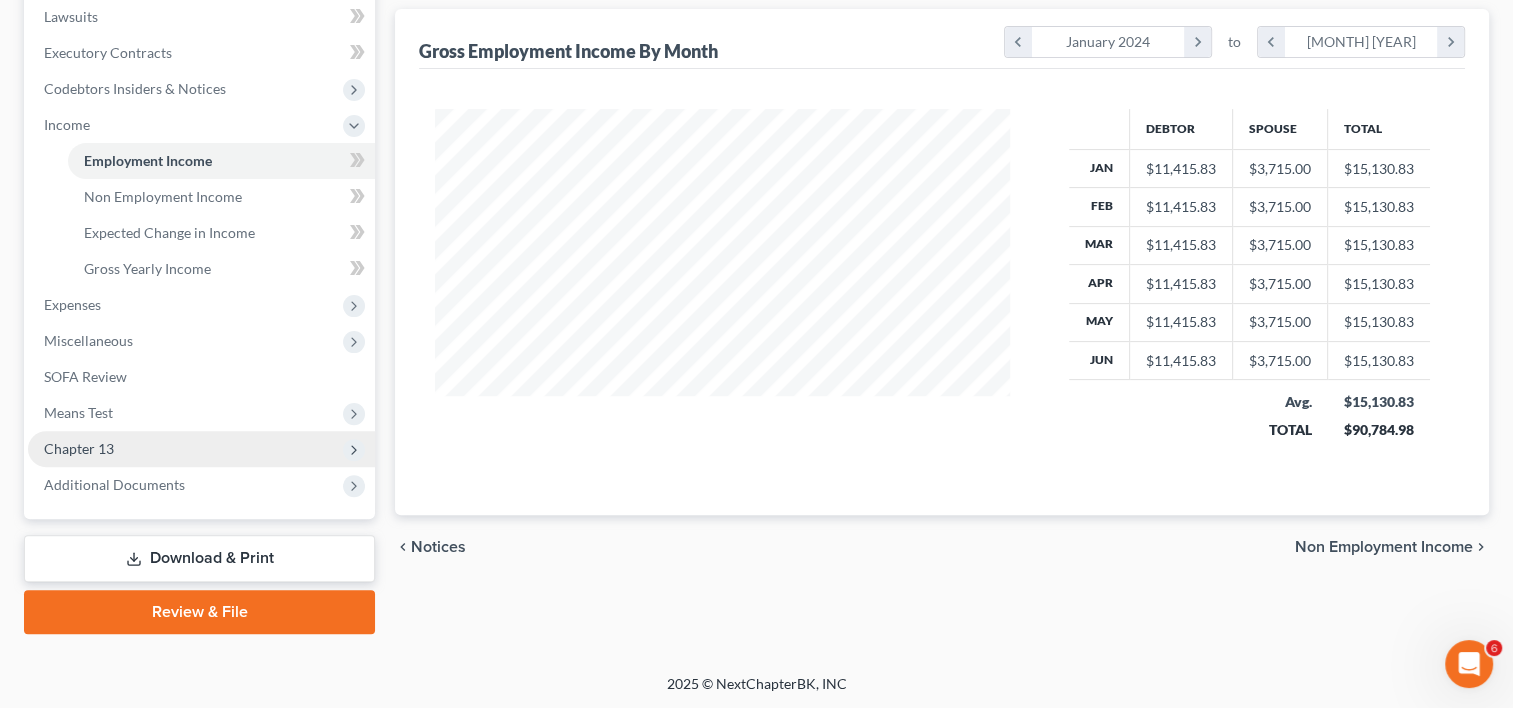 click on "Chapter 13" at bounding box center (79, 448) 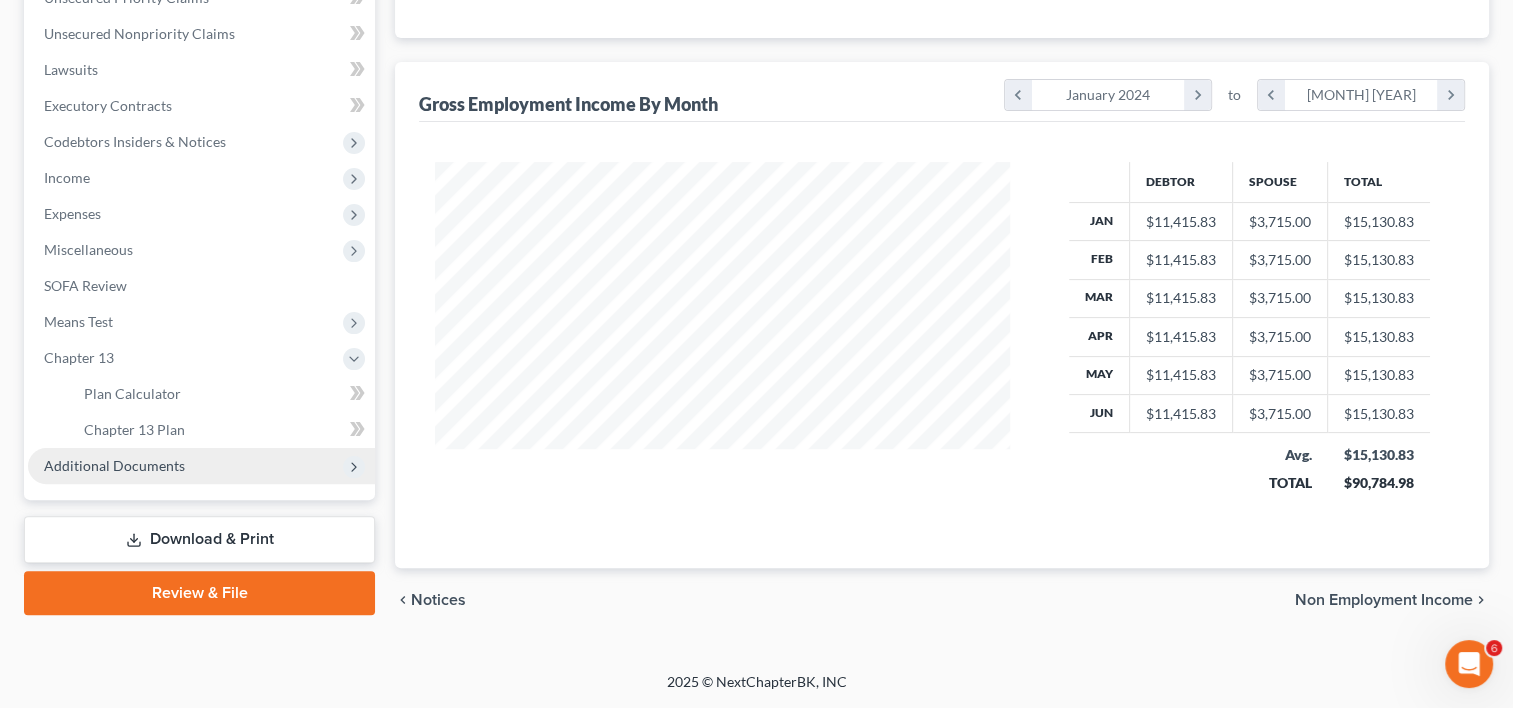 scroll, scrollTop: 476, scrollLeft: 0, axis: vertical 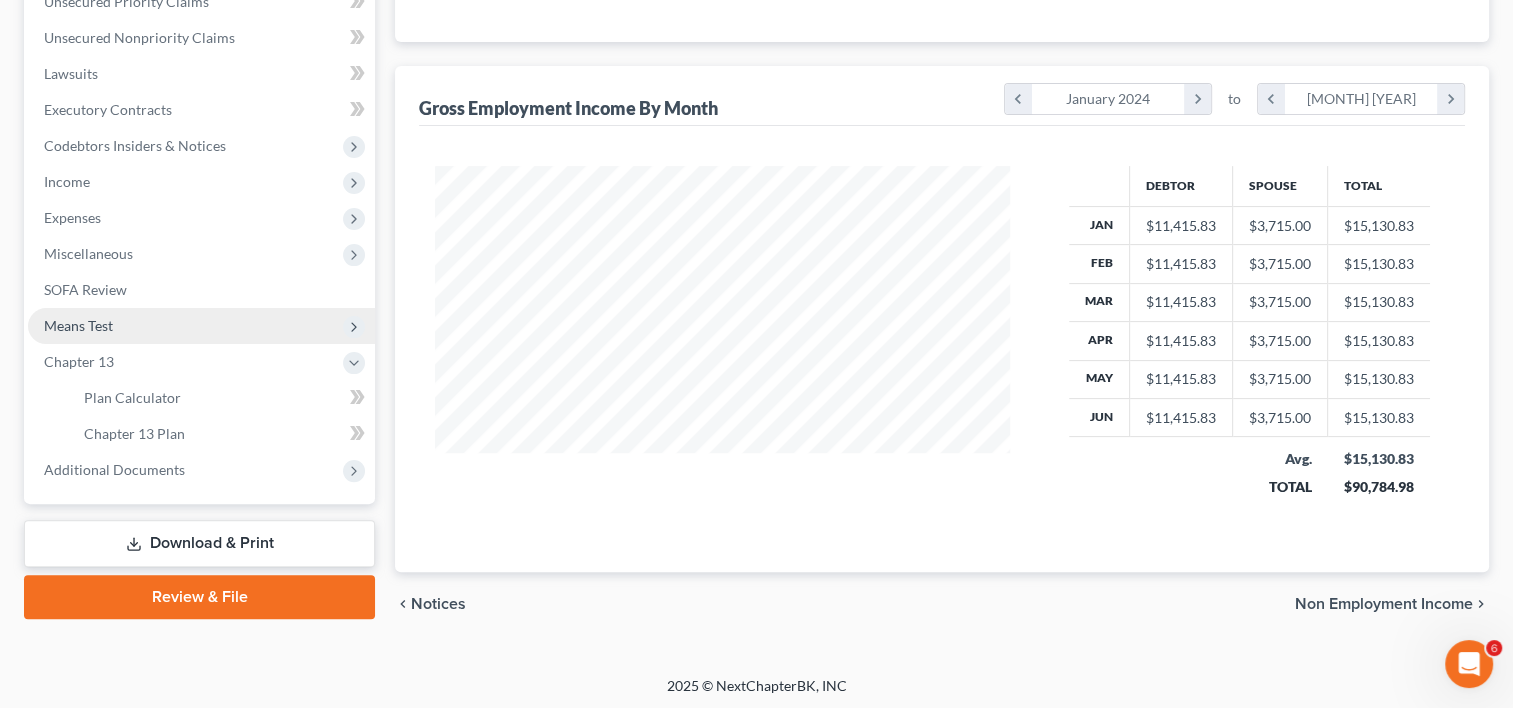 click on "Means Test" at bounding box center (201, 326) 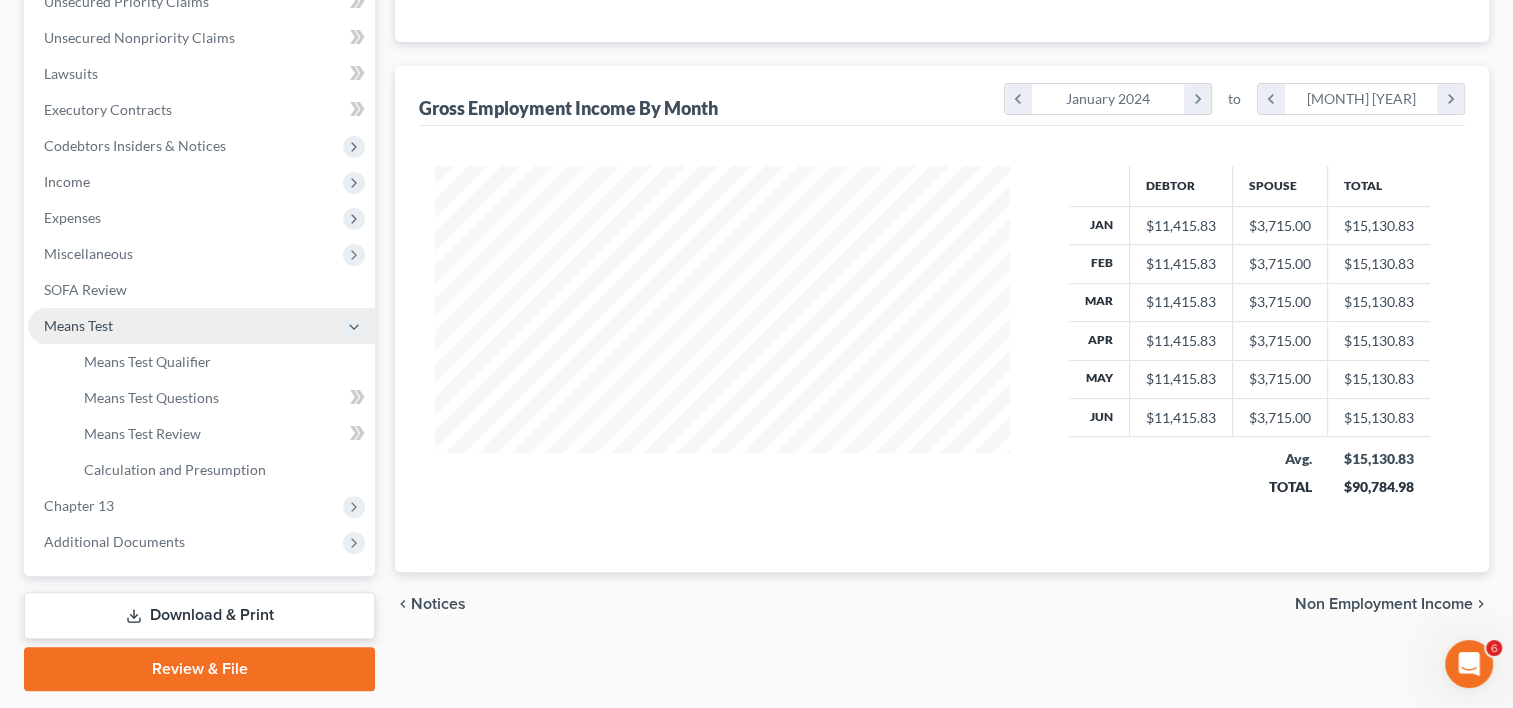 scroll, scrollTop: 533, scrollLeft: 0, axis: vertical 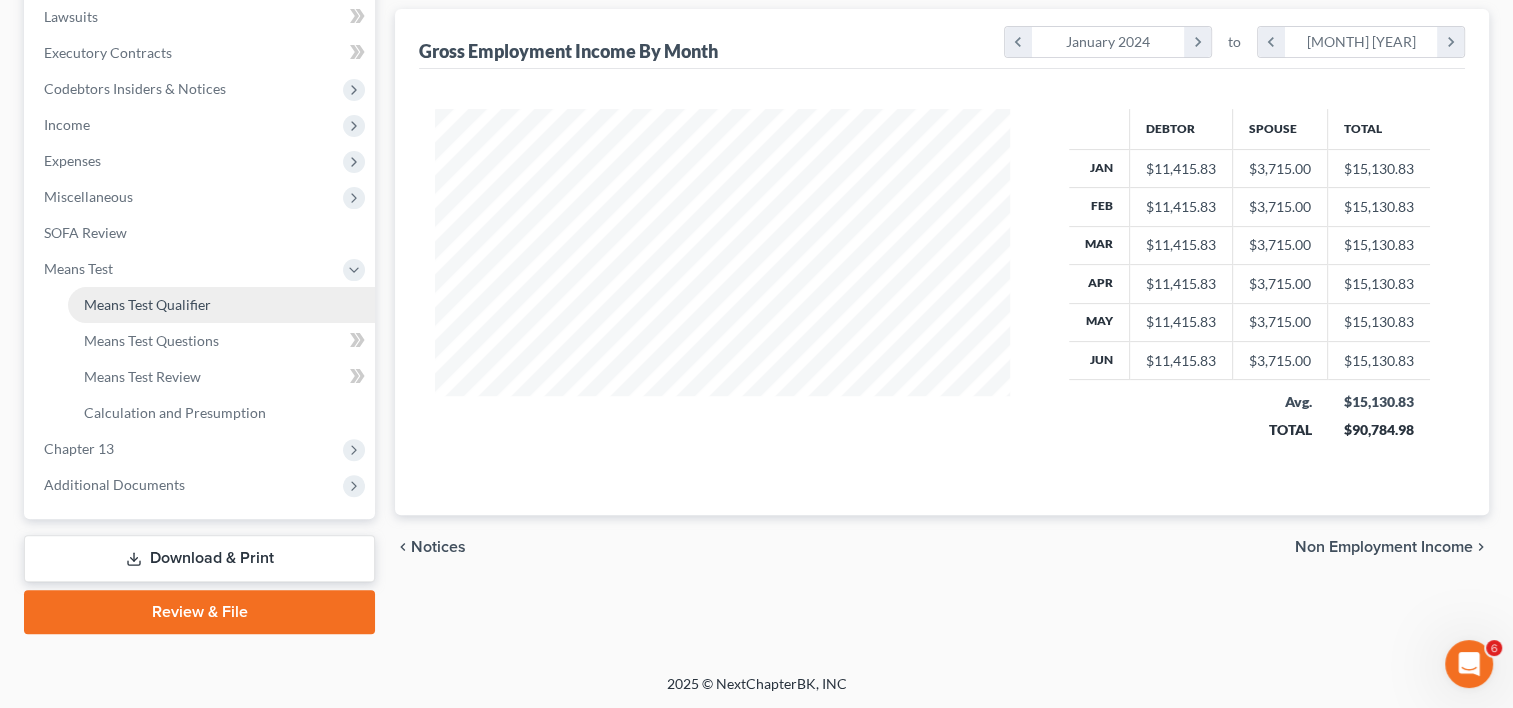 click on "Means Test Qualifier" at bounding box center (147, 304) 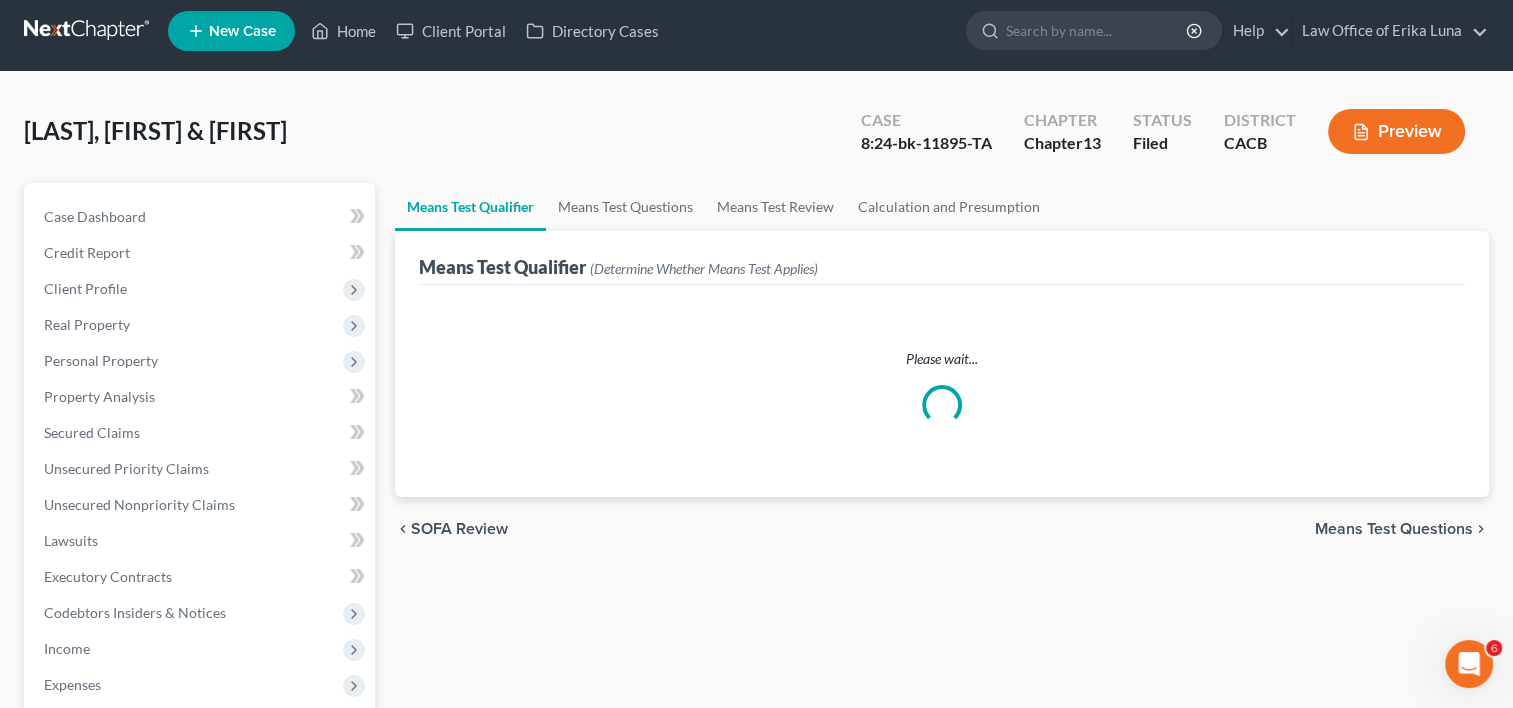 scroll, scrollTop: 0, scrollLeft: 0, axis: both 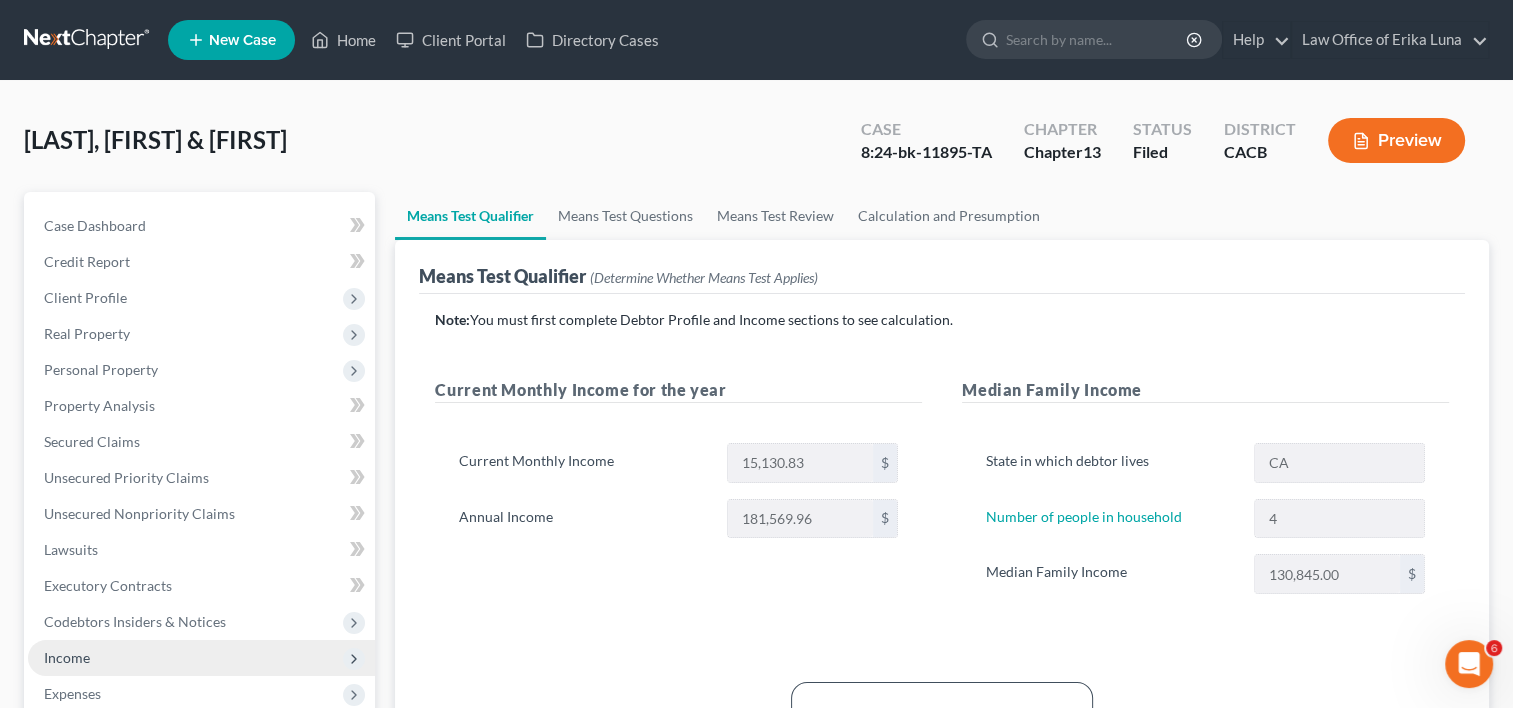 click on "Income" at bounding box center (201, 658) 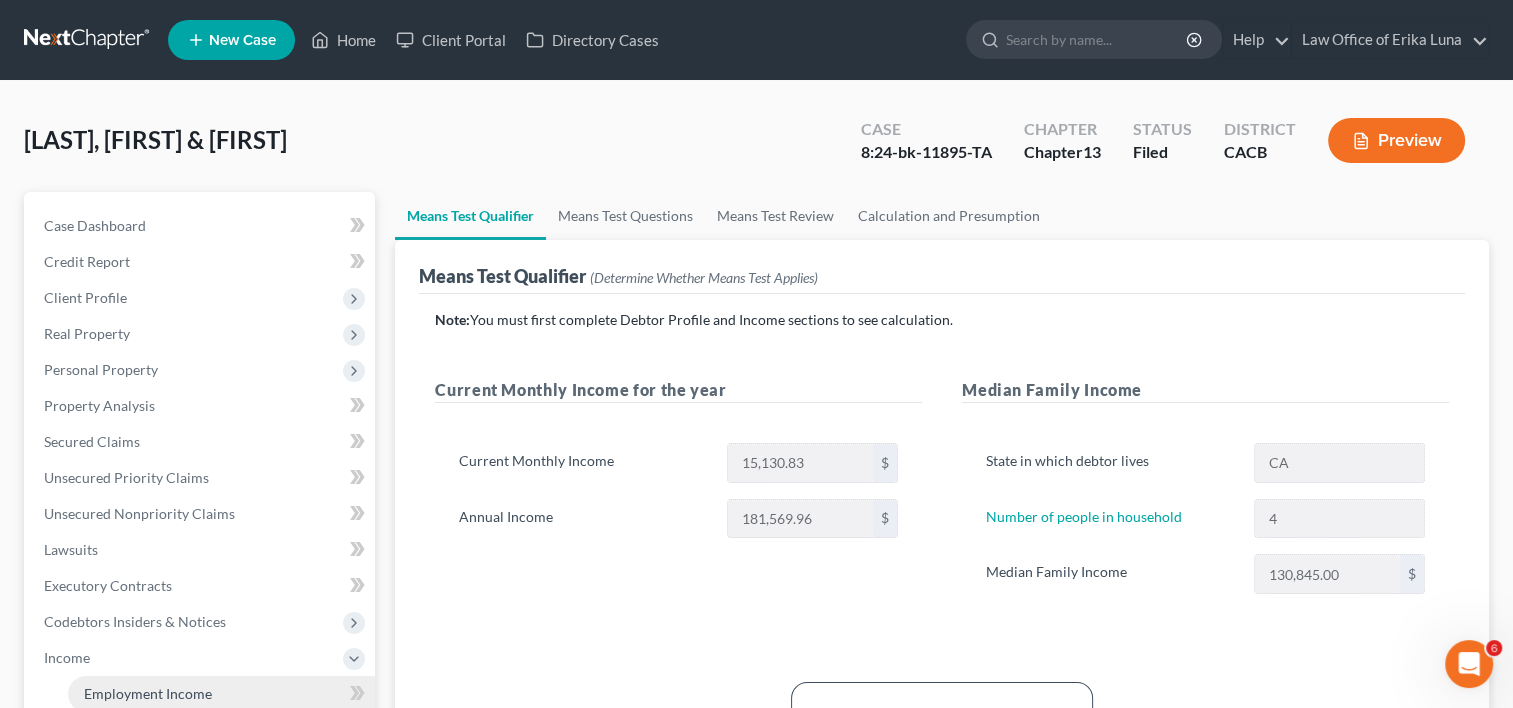 click on "Employment Income" at bounding box center (148, 693) 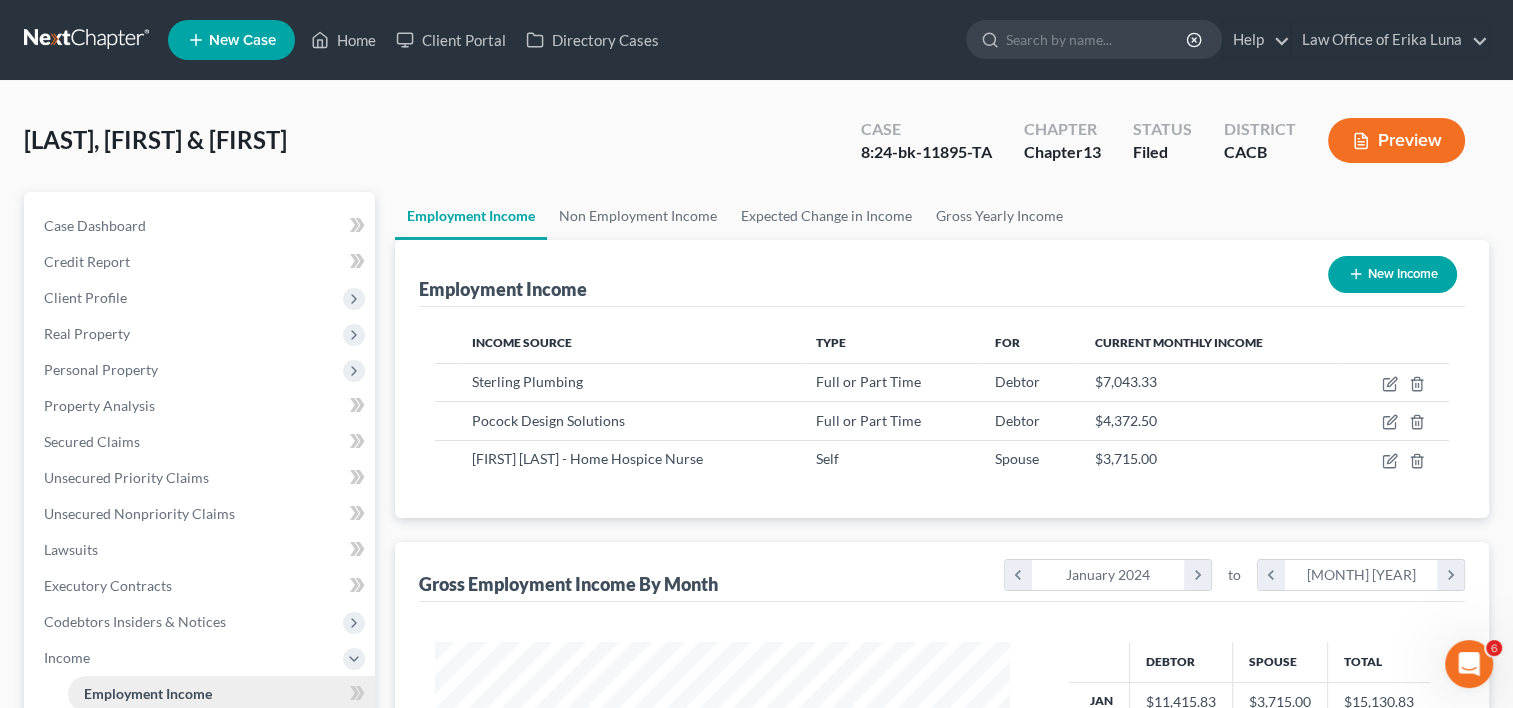 scroll, scrollTop: 999643, scrollLeft: 999385, axis: both 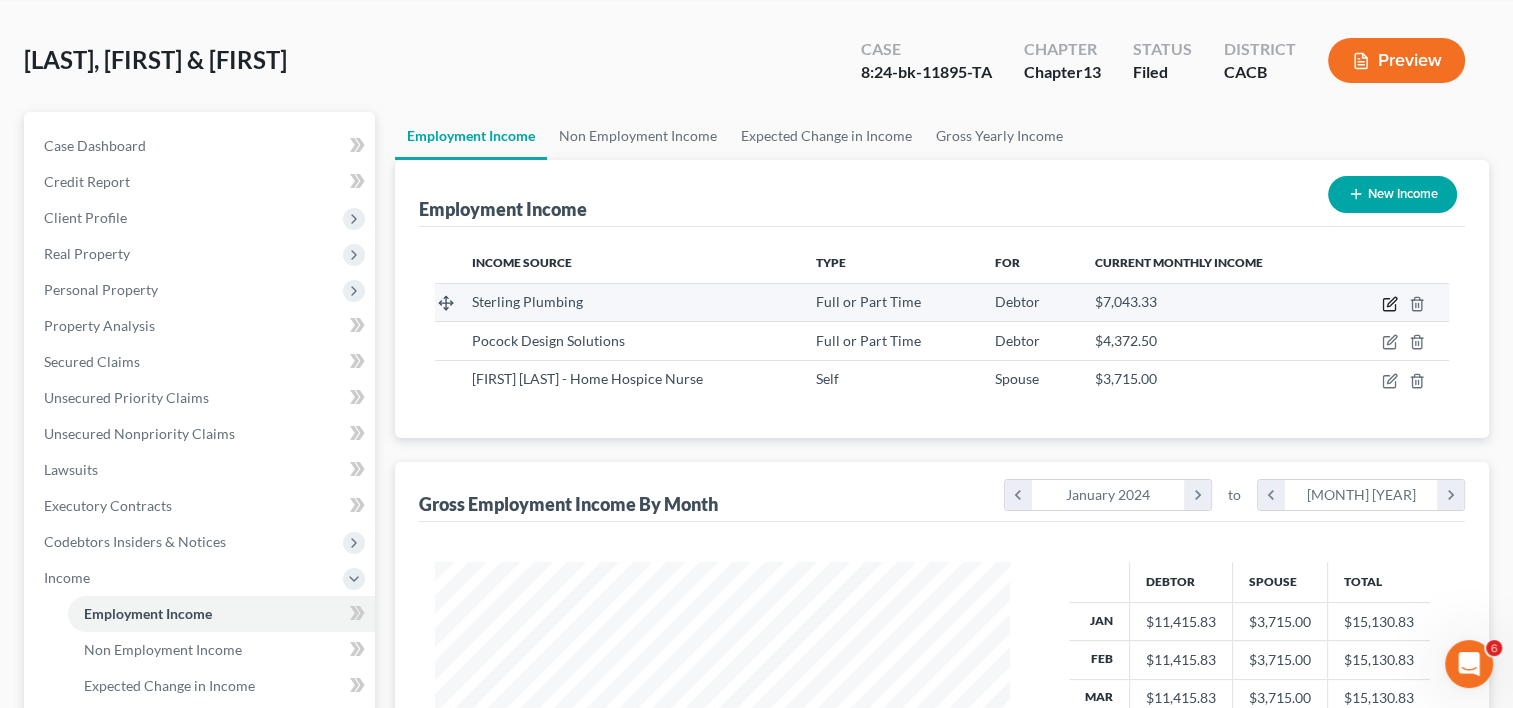 click 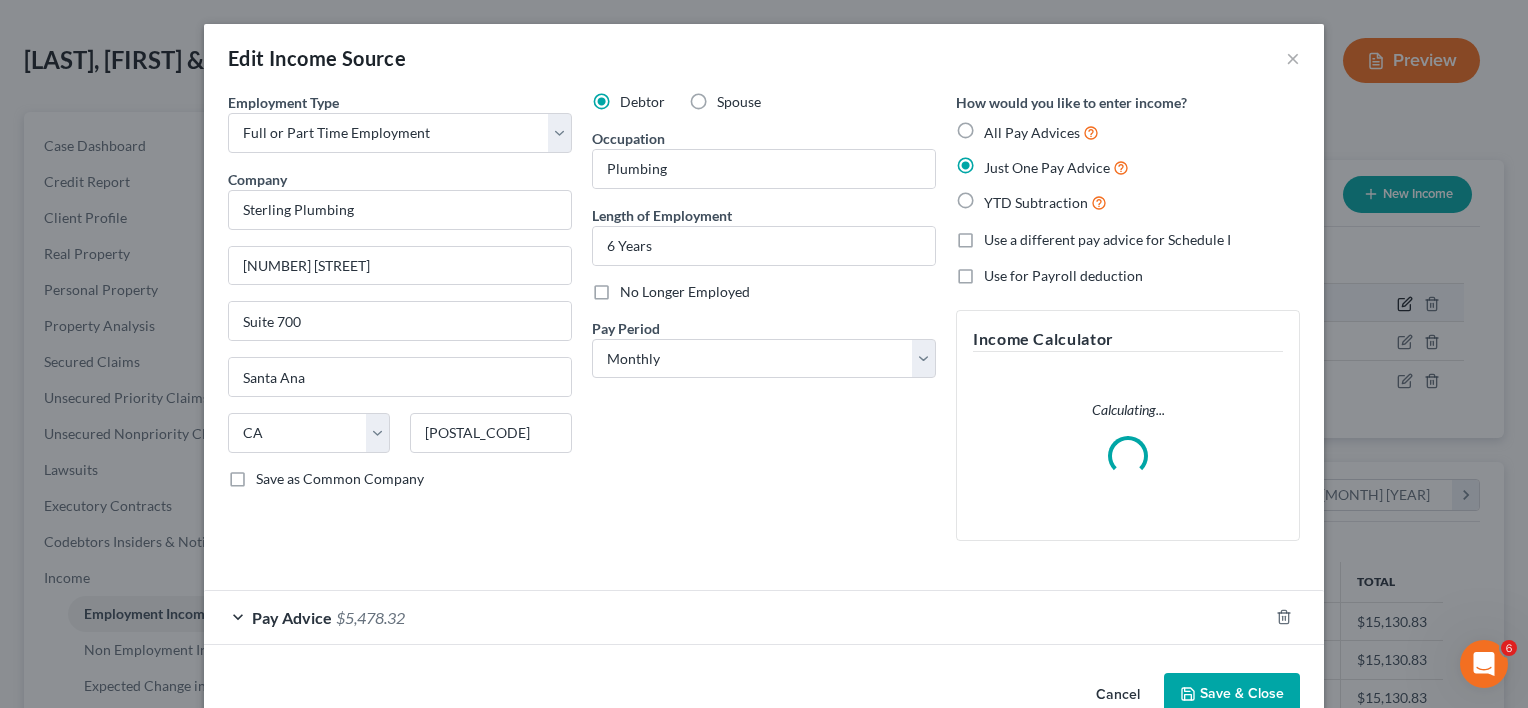 scroll, scrollTop: 999643, scrollLeft: 999378, axis: both 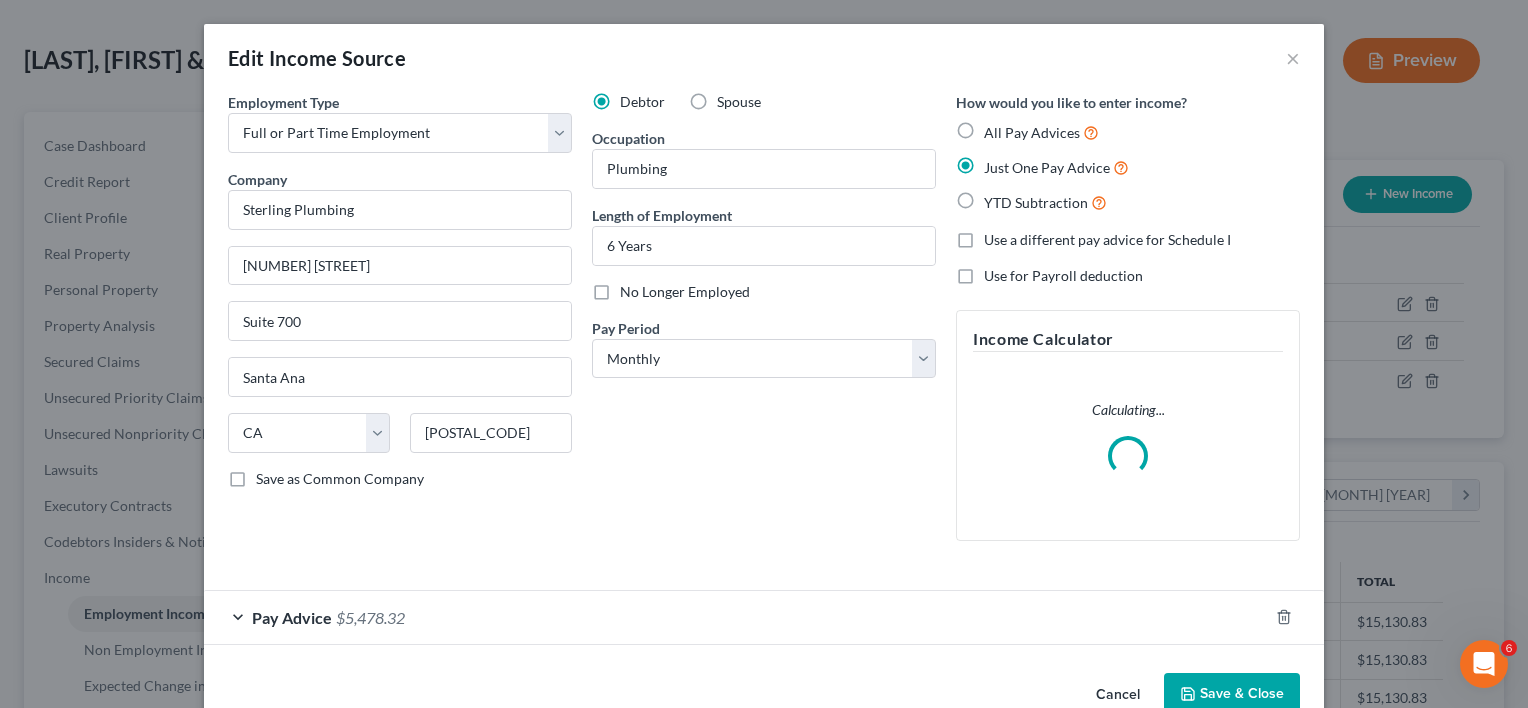click on "Pay Advice $5,478.32" at bounding box center (736, 617) 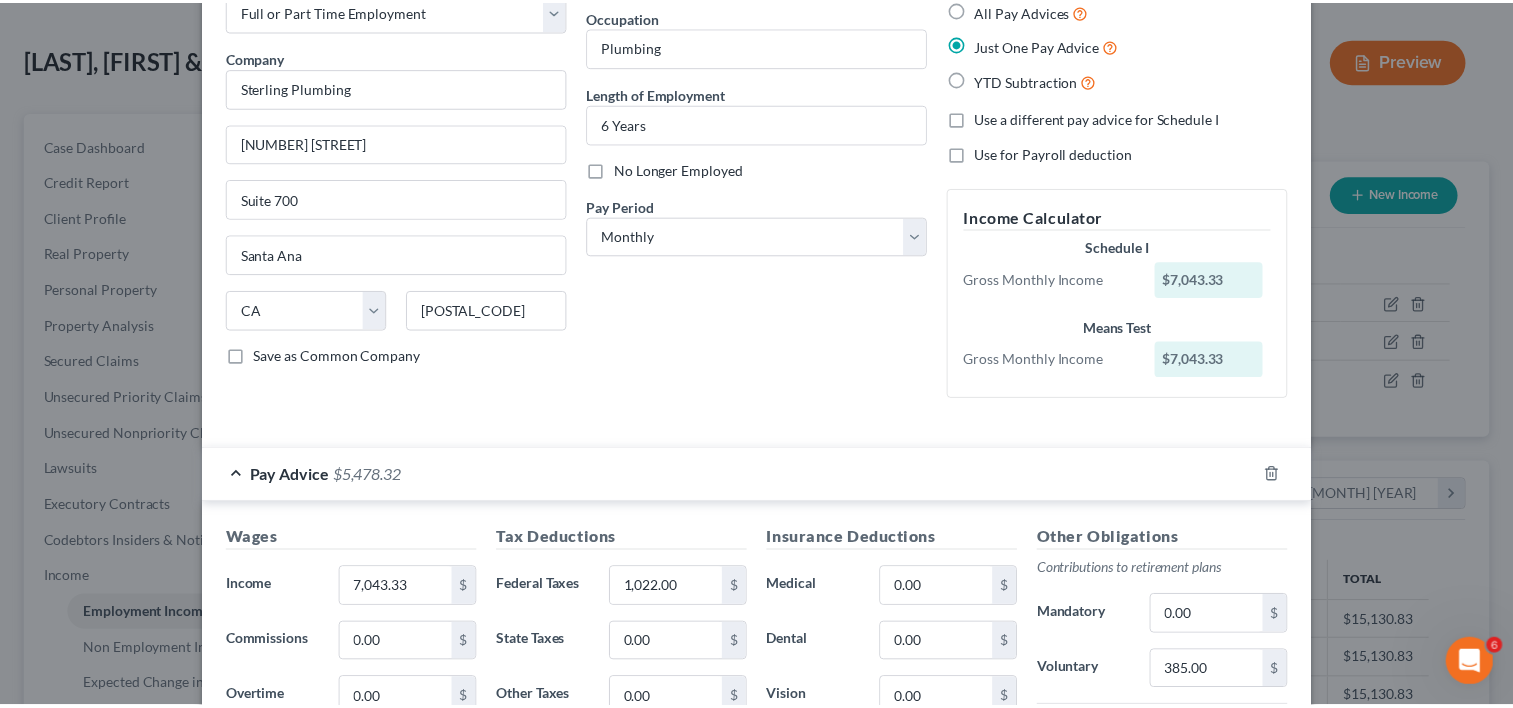scroll, scrollTop: 0, scrollLeft: 0, axis: both 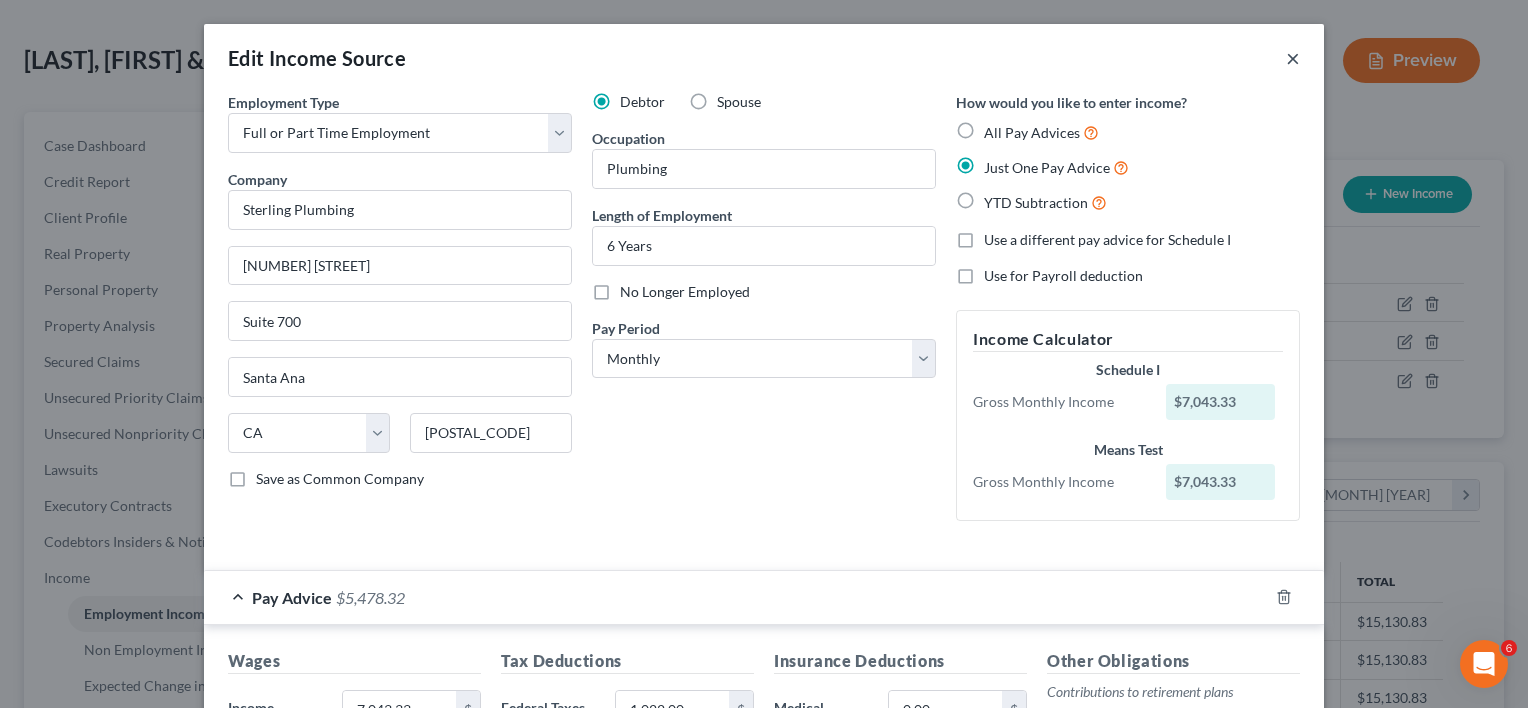 click on "×" at bounding box center [1293, 58] 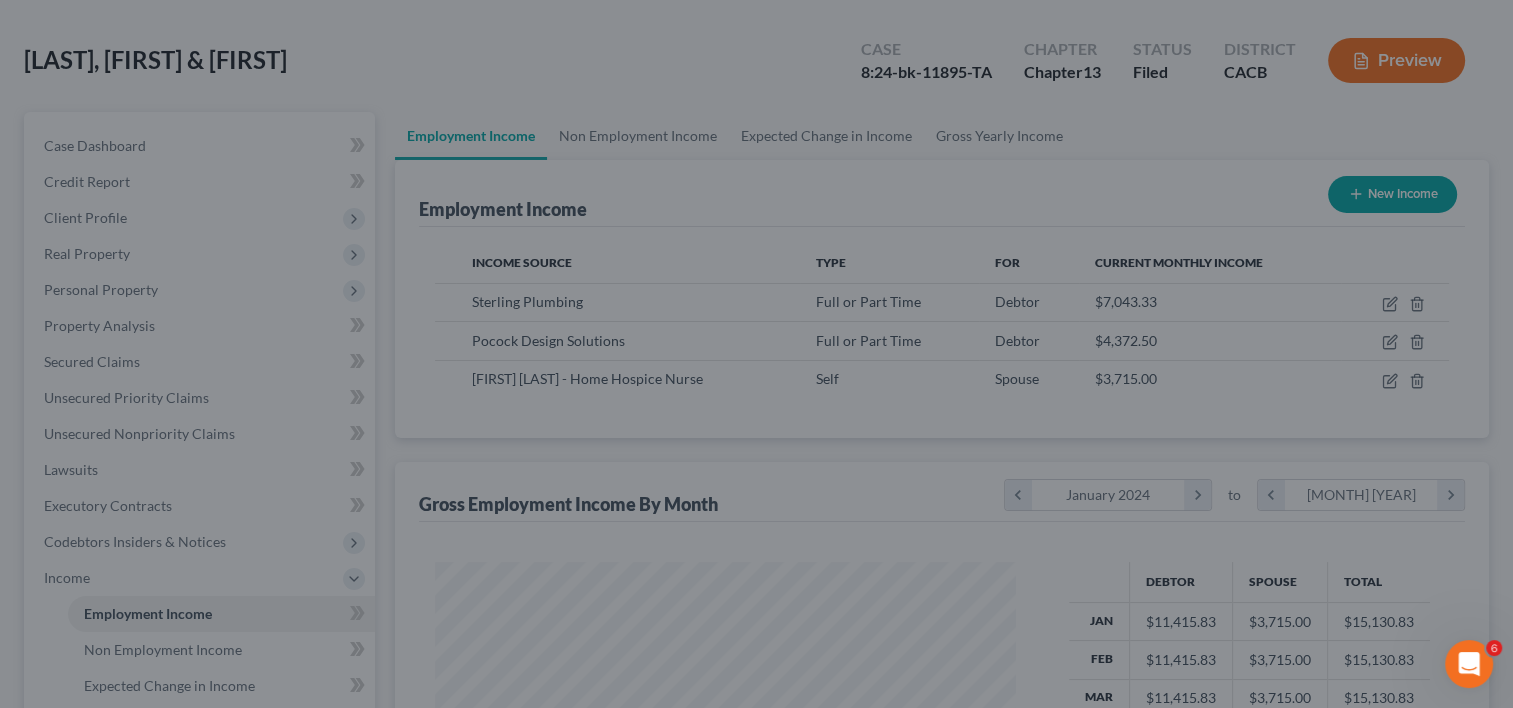 scroll, scrollTop: 356, scrollLeft: 615, axis: both 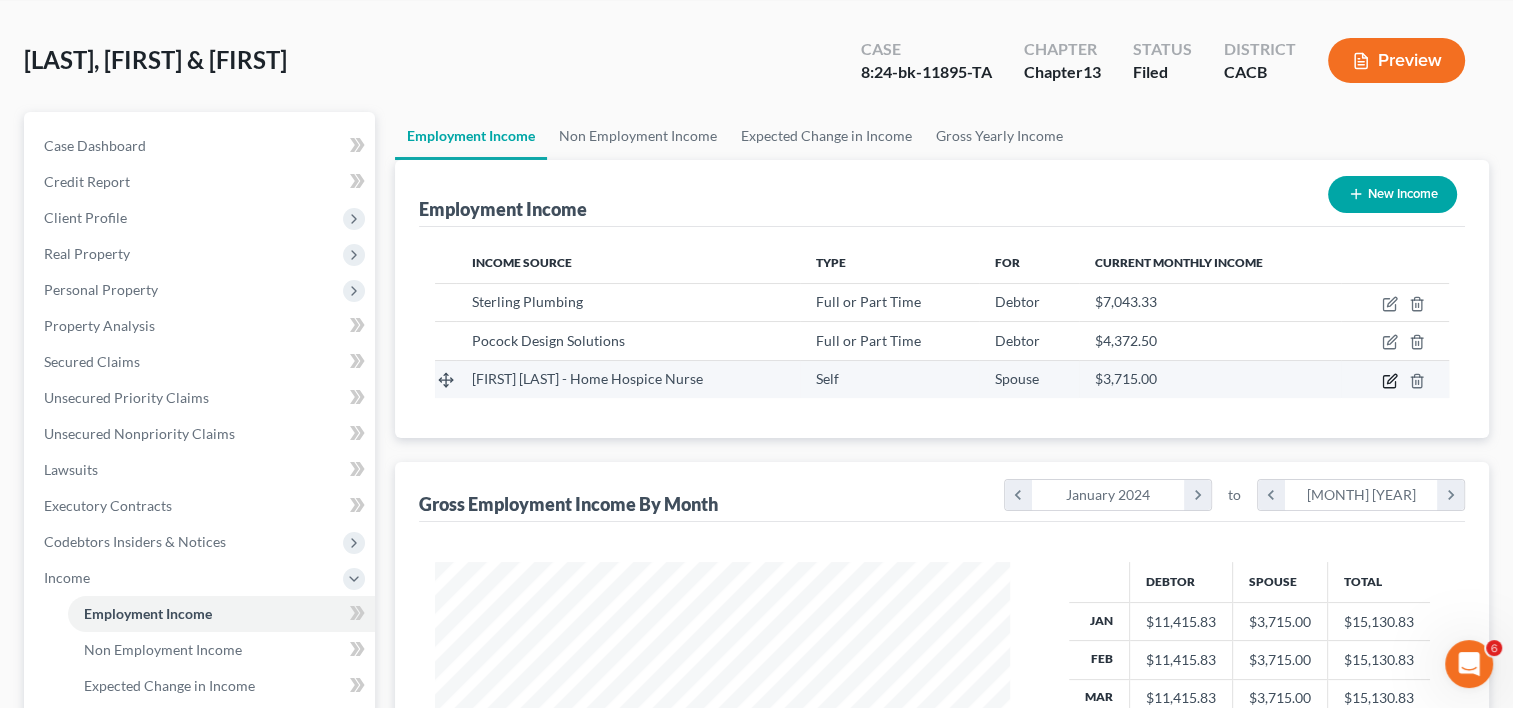 click 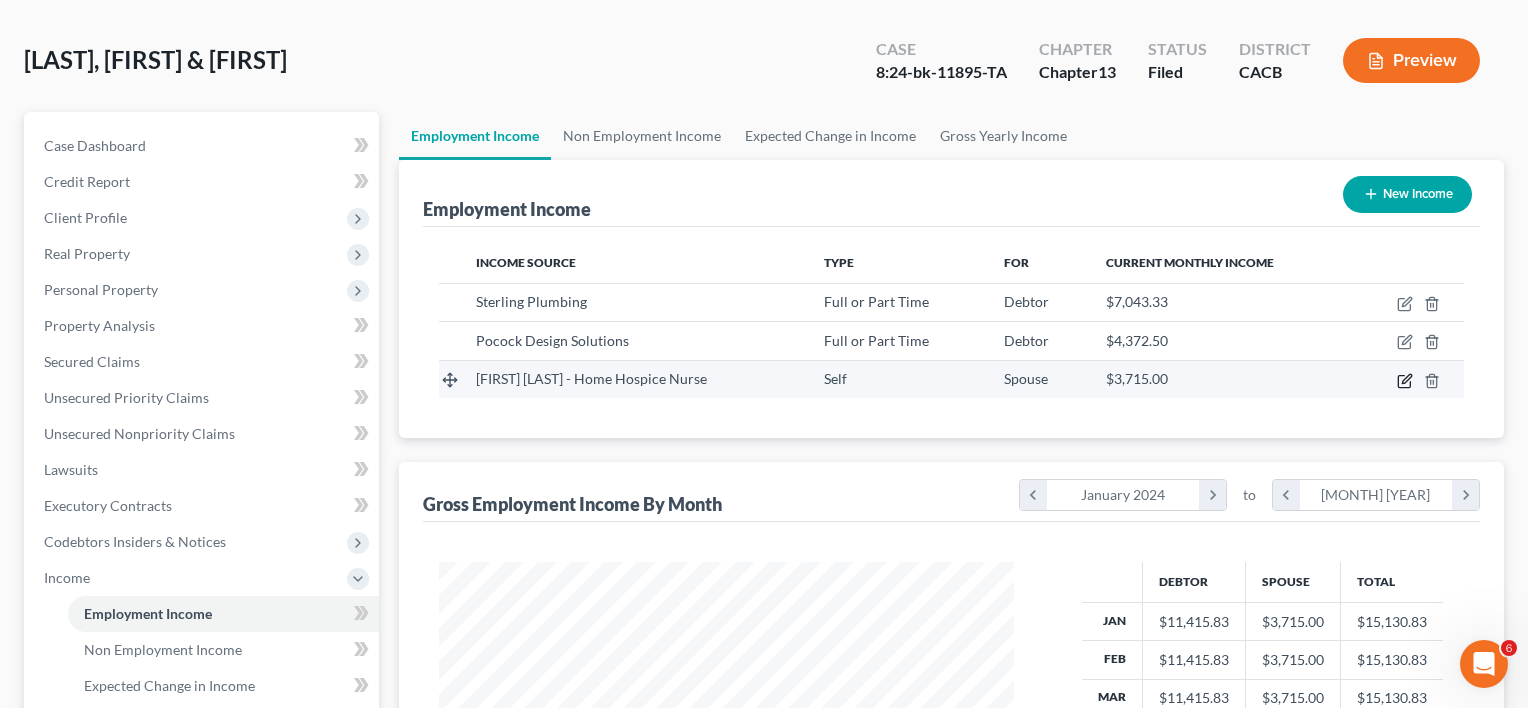 scroll, scrollTop: 999643, scrollLeft: 999378, axis: both 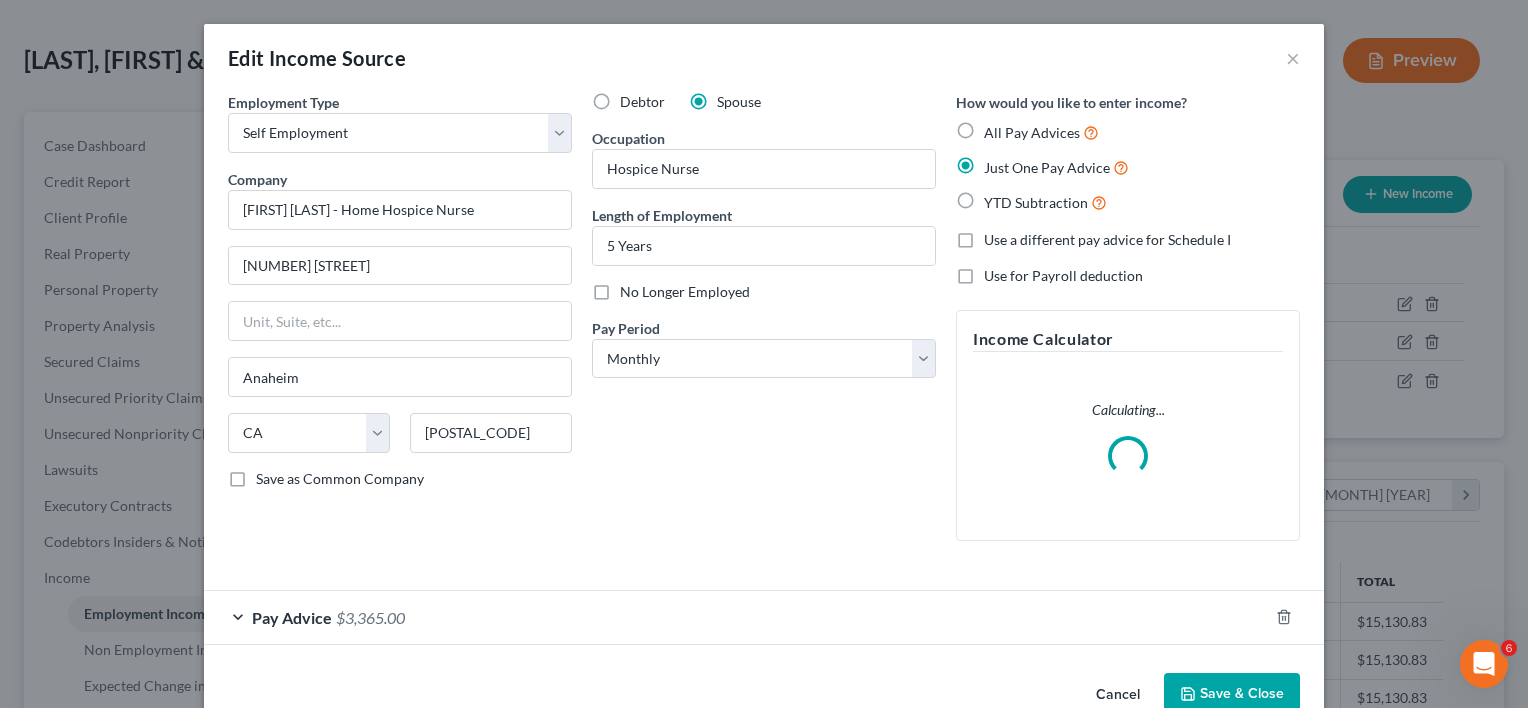 click on "$3,365.00" at bounding box center (370, 617) 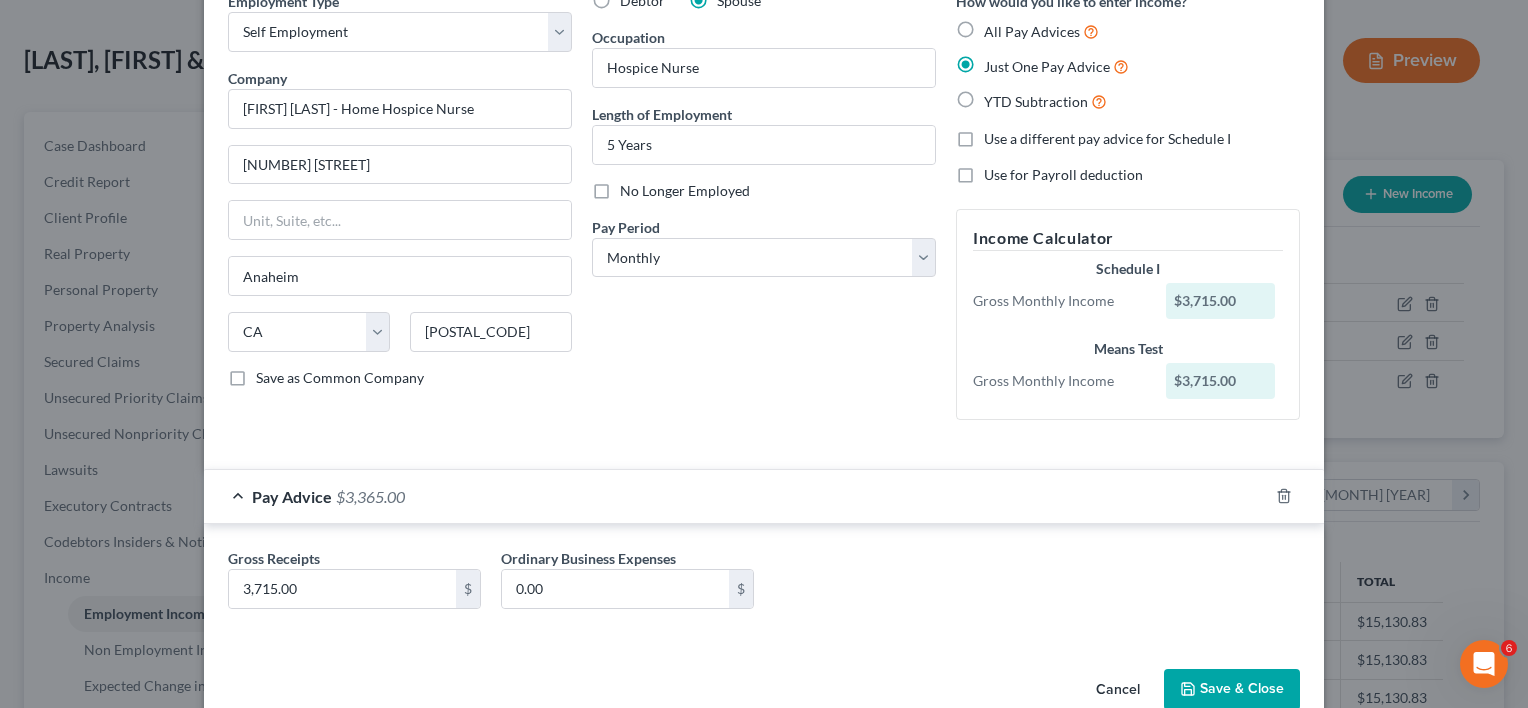scroll, scrollTop: 104, scrollLeft: 0, axis: vertical 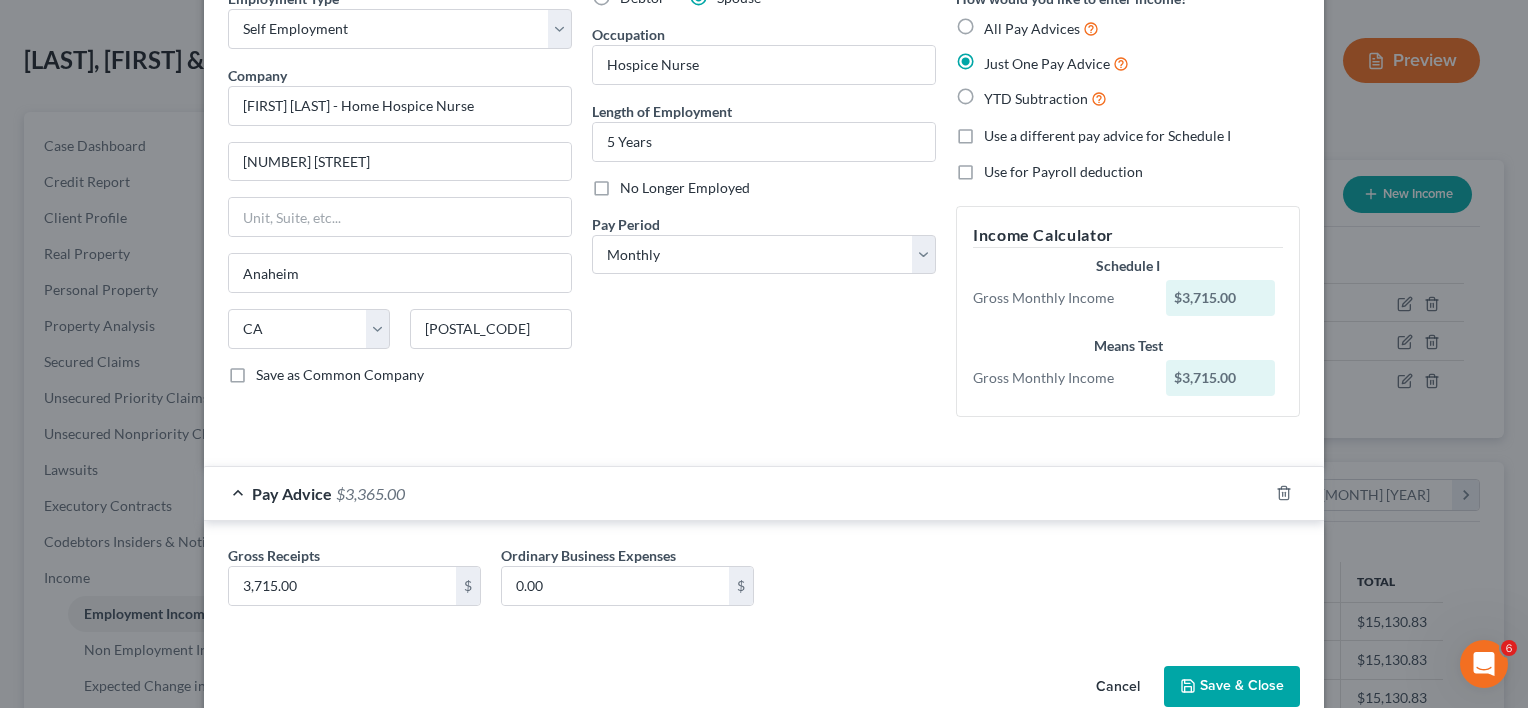 click on "$3,365.00" at bounding box center [370, 493] 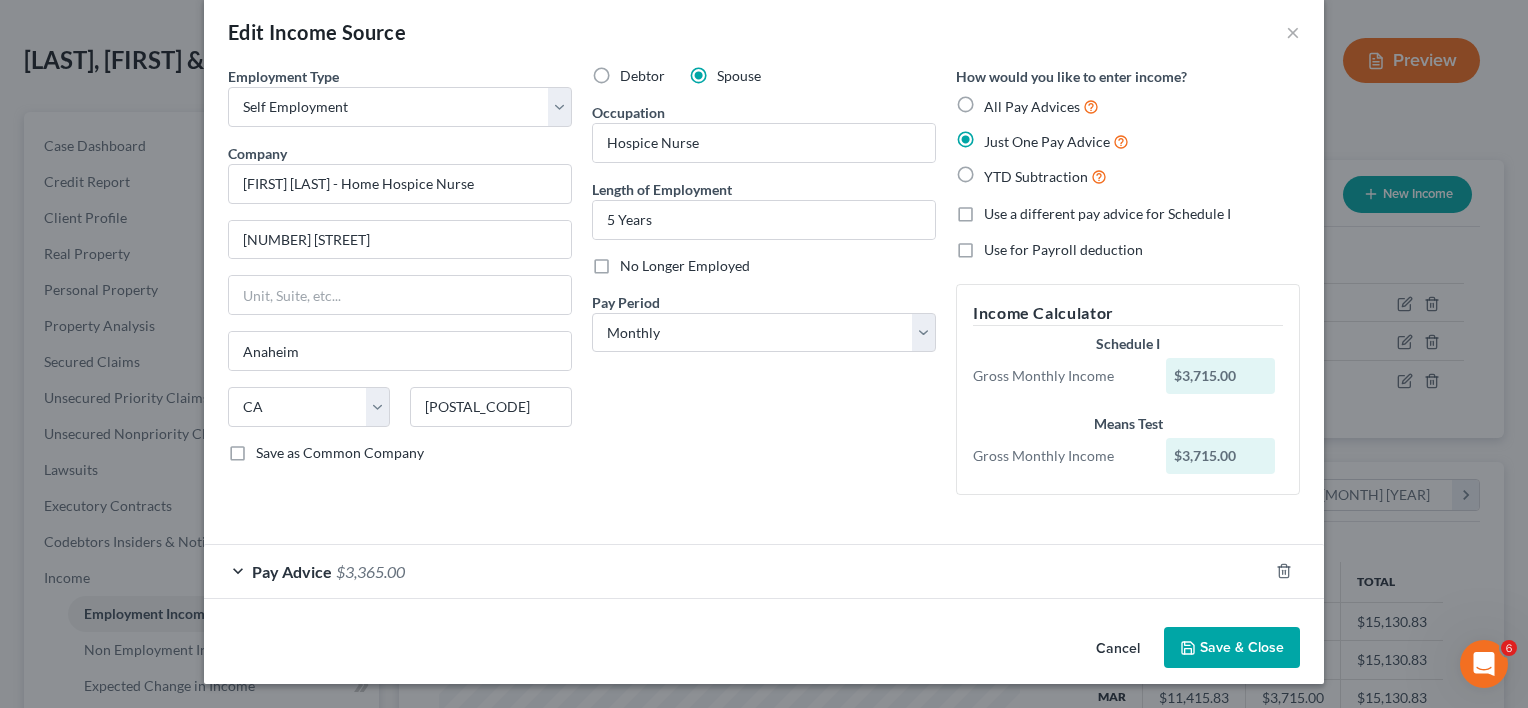 scroll, scrollTop: 25, scrollLeft: 0, axis: vertical 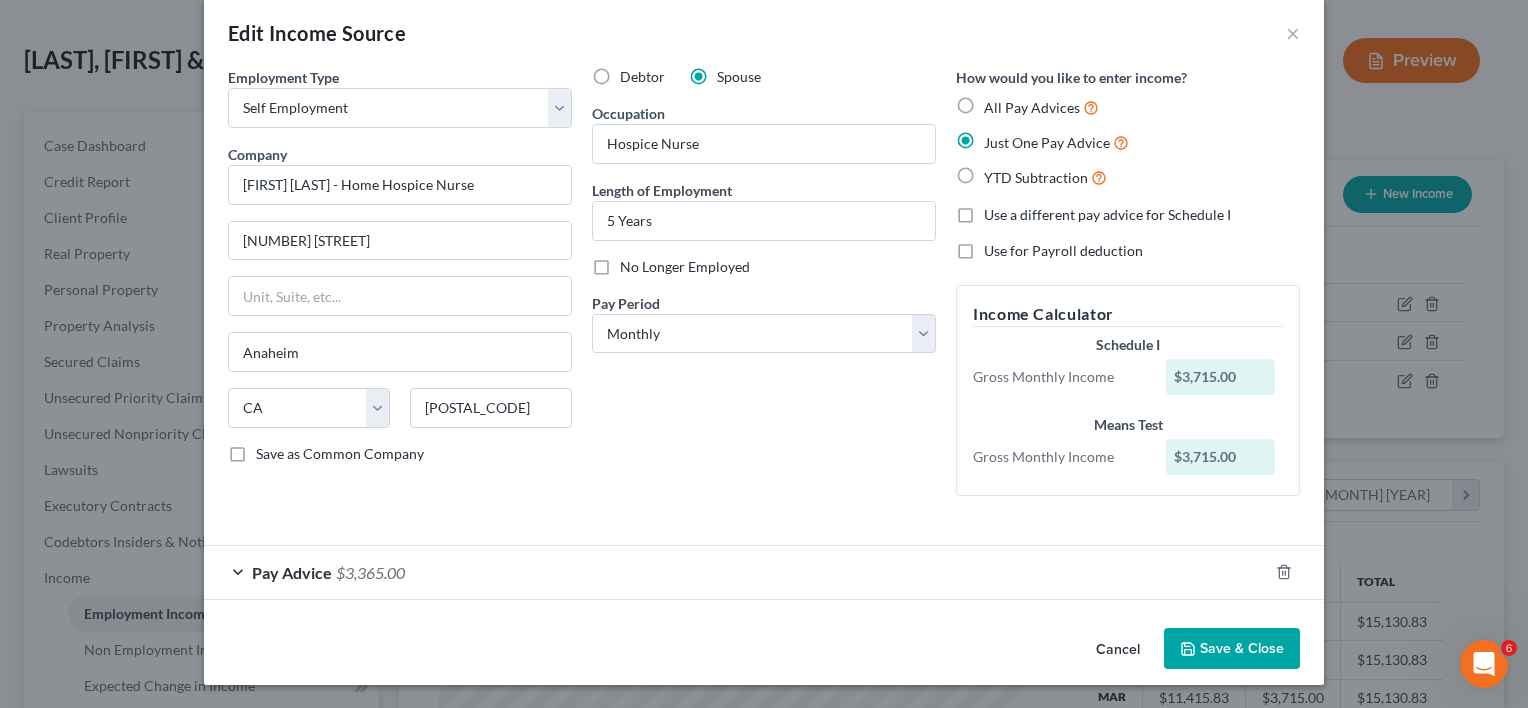 click on "$3,365.00" at bounding box center [370, 572] 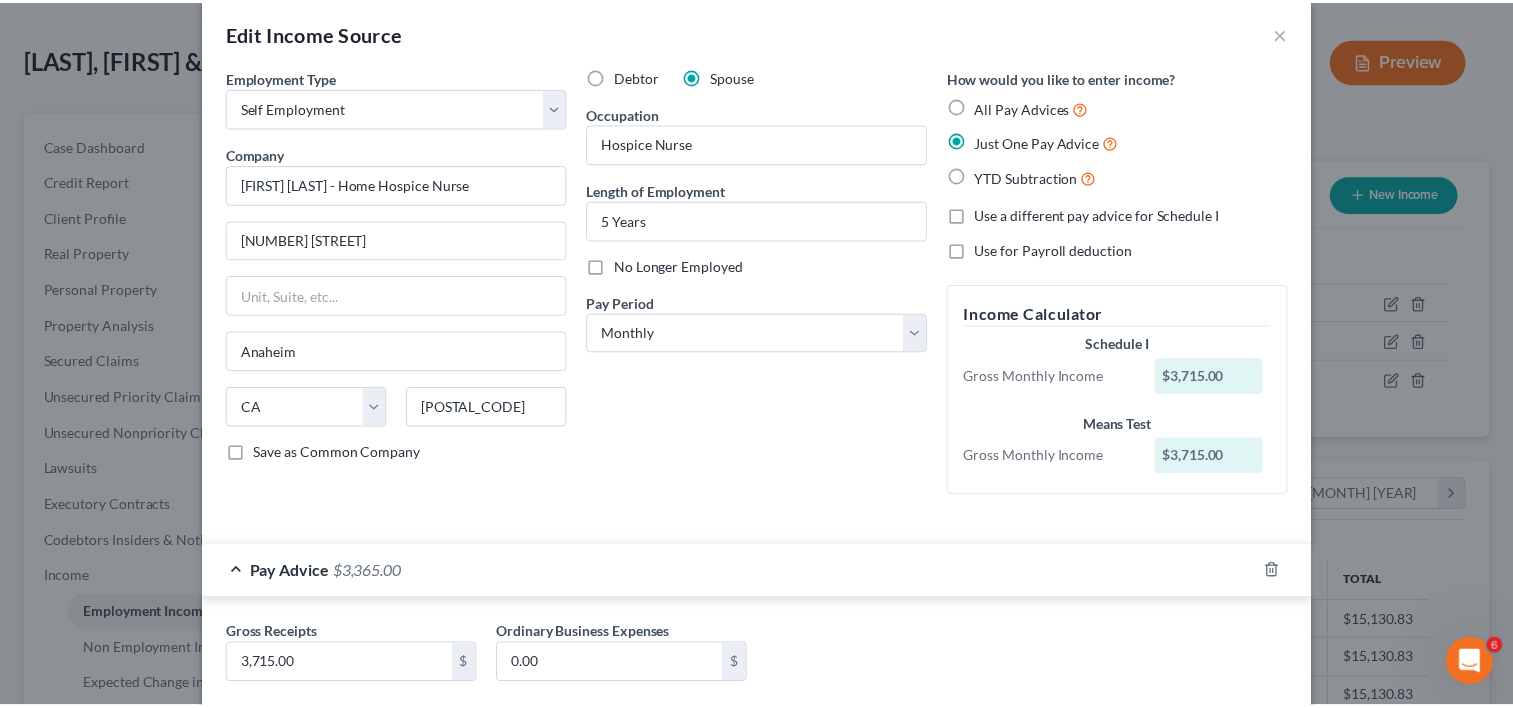 scroll, scrollTop: 104, scrollLeft: 0, axis: vertical 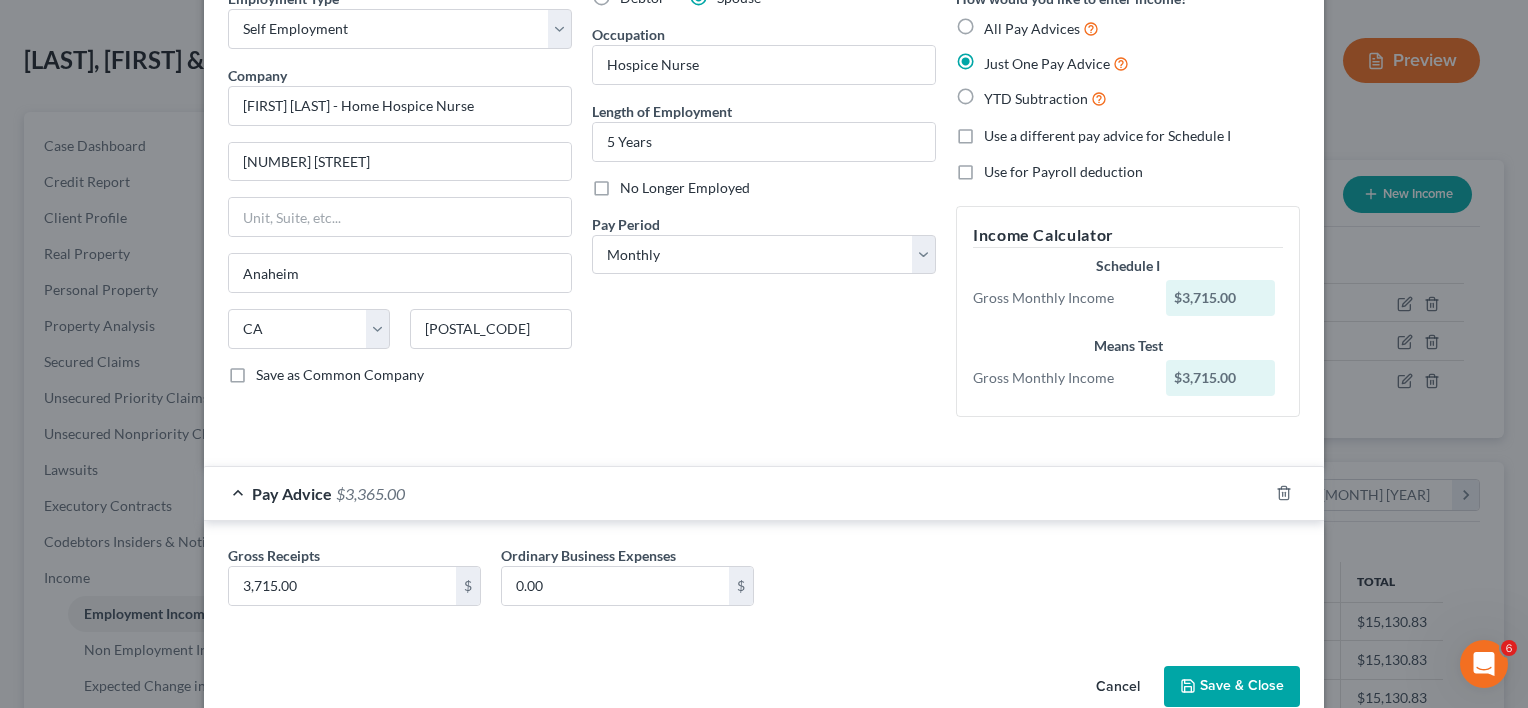 click on "Save & Close" at bounding box center (1232, 687) 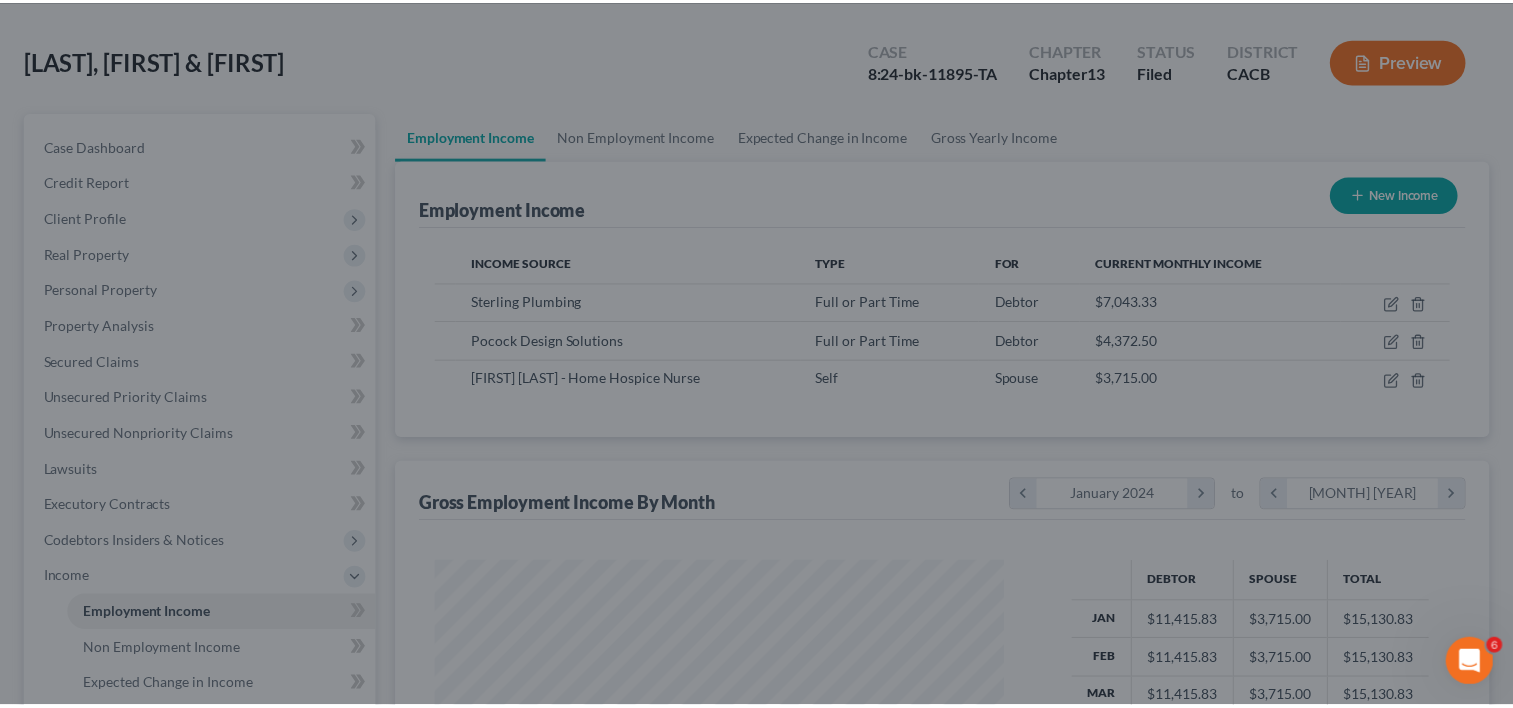 scroll, scrollTop: 356, scrollLeft: 615, axis: both 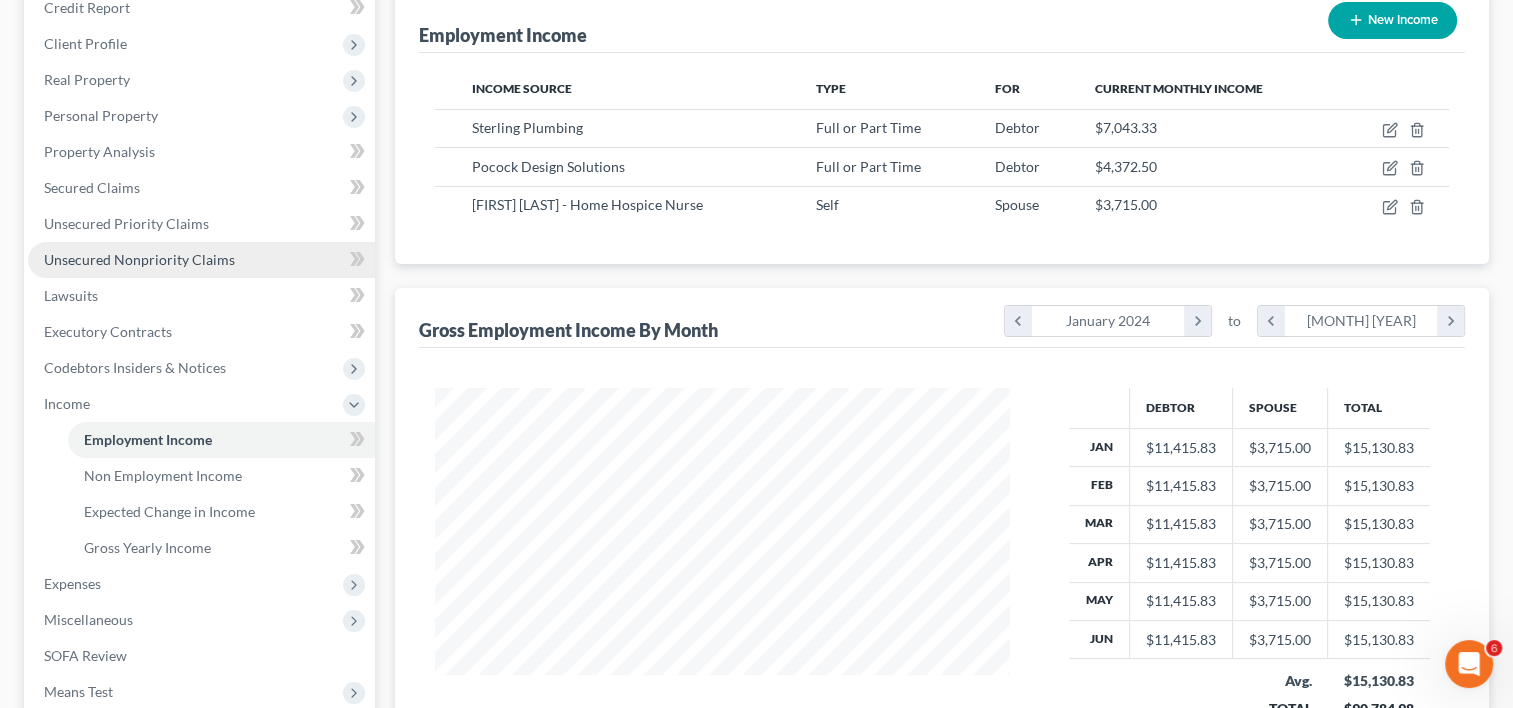 click on "Unsecured Nonpriority Claims" at bounding box center [139, 259] 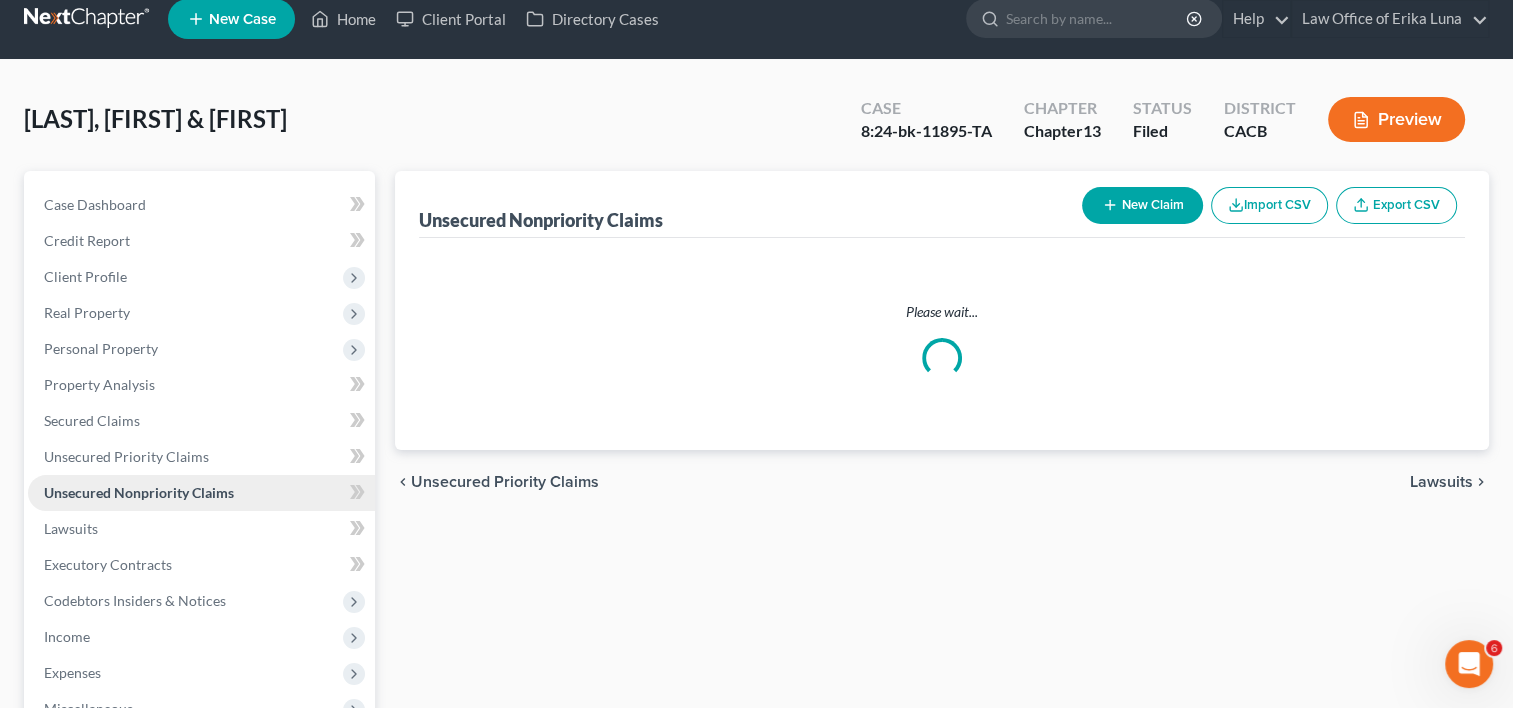scroll, scrollTop: 0, scrollLeft: 0, axis: both 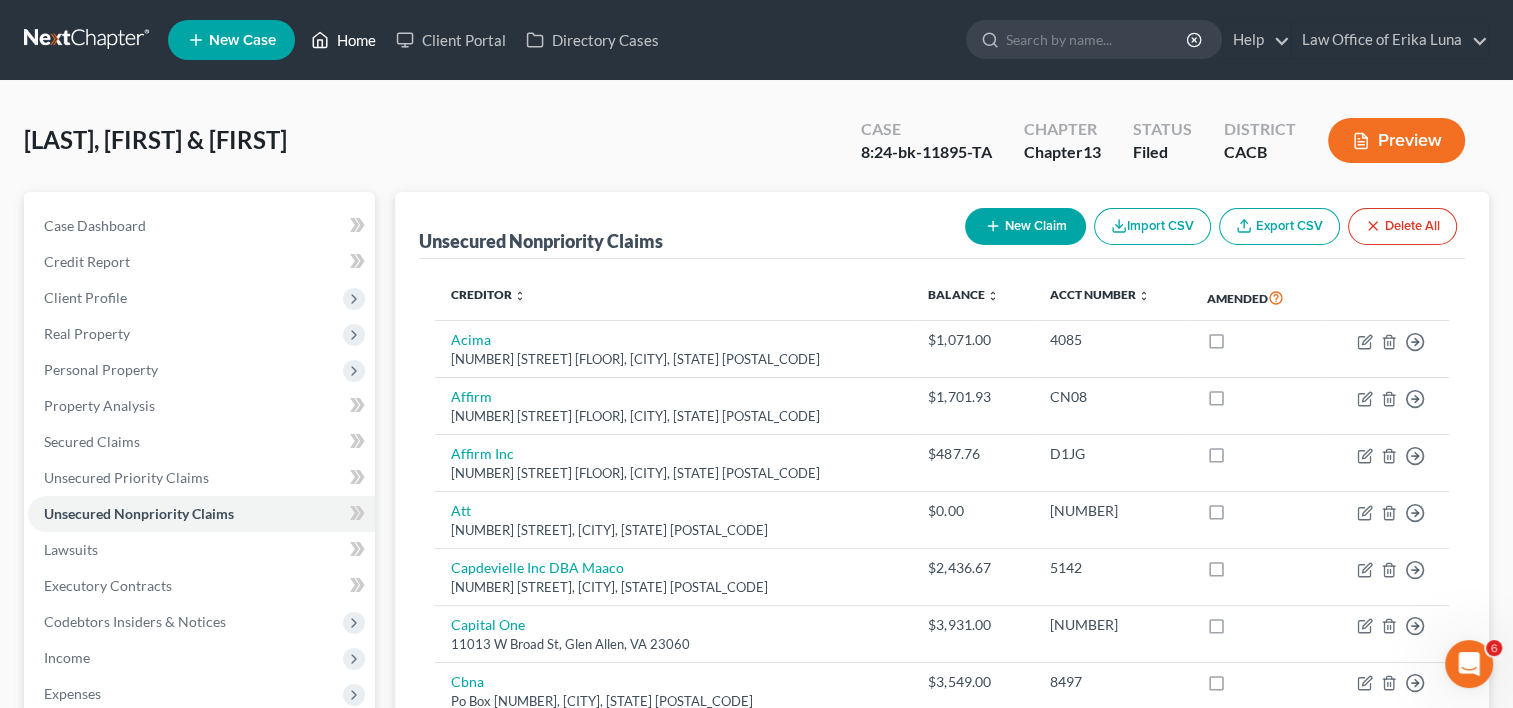 click on "Home" at bounding box center [343, 40] 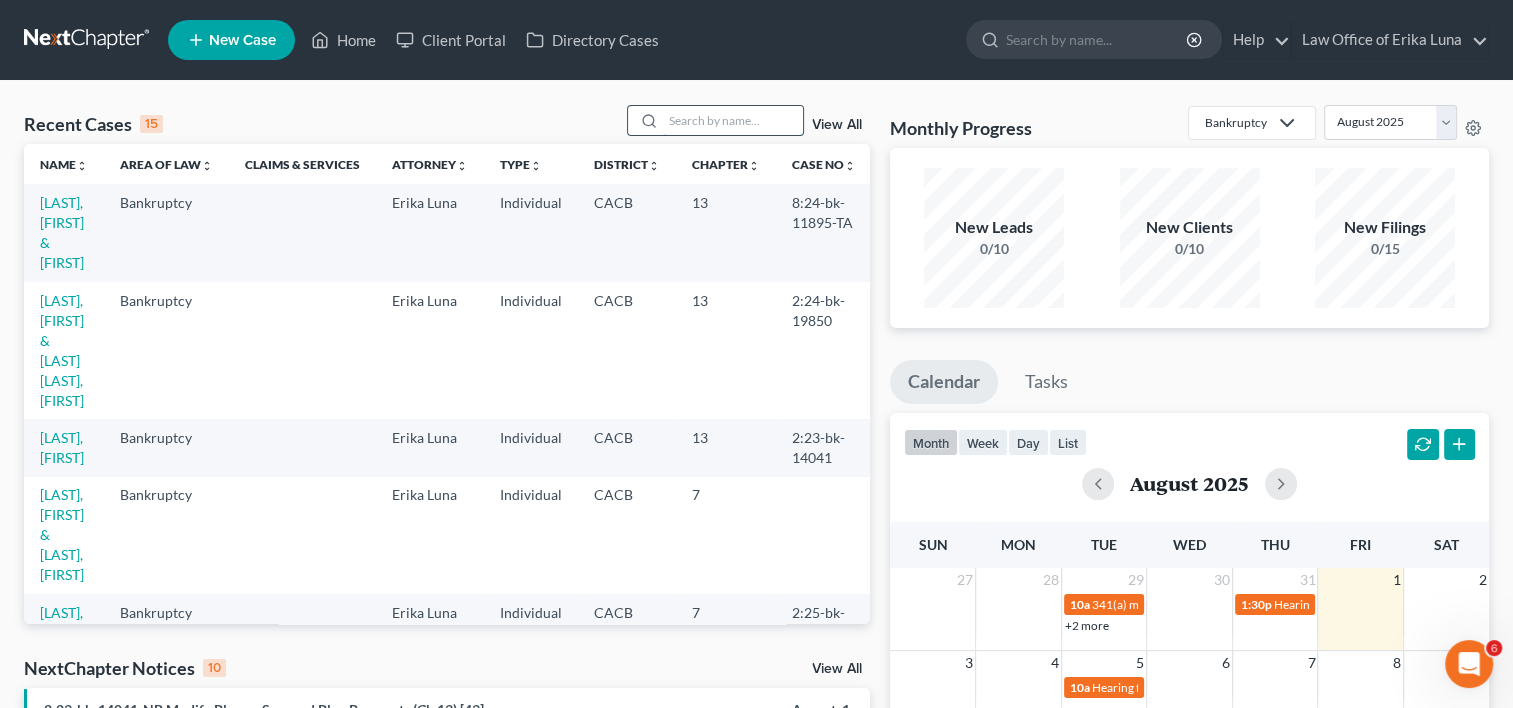 click at bounding box center (733, 120) 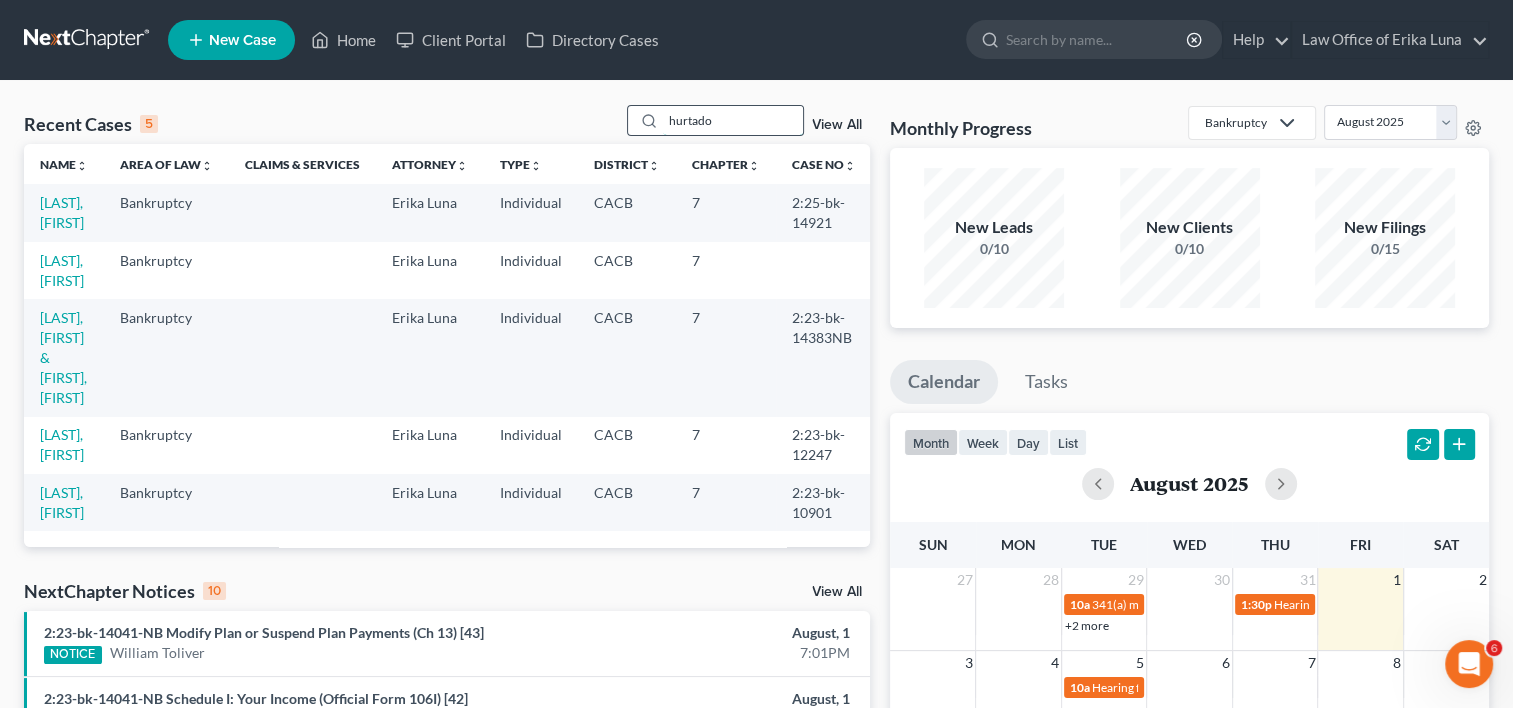 type on "hurtado" 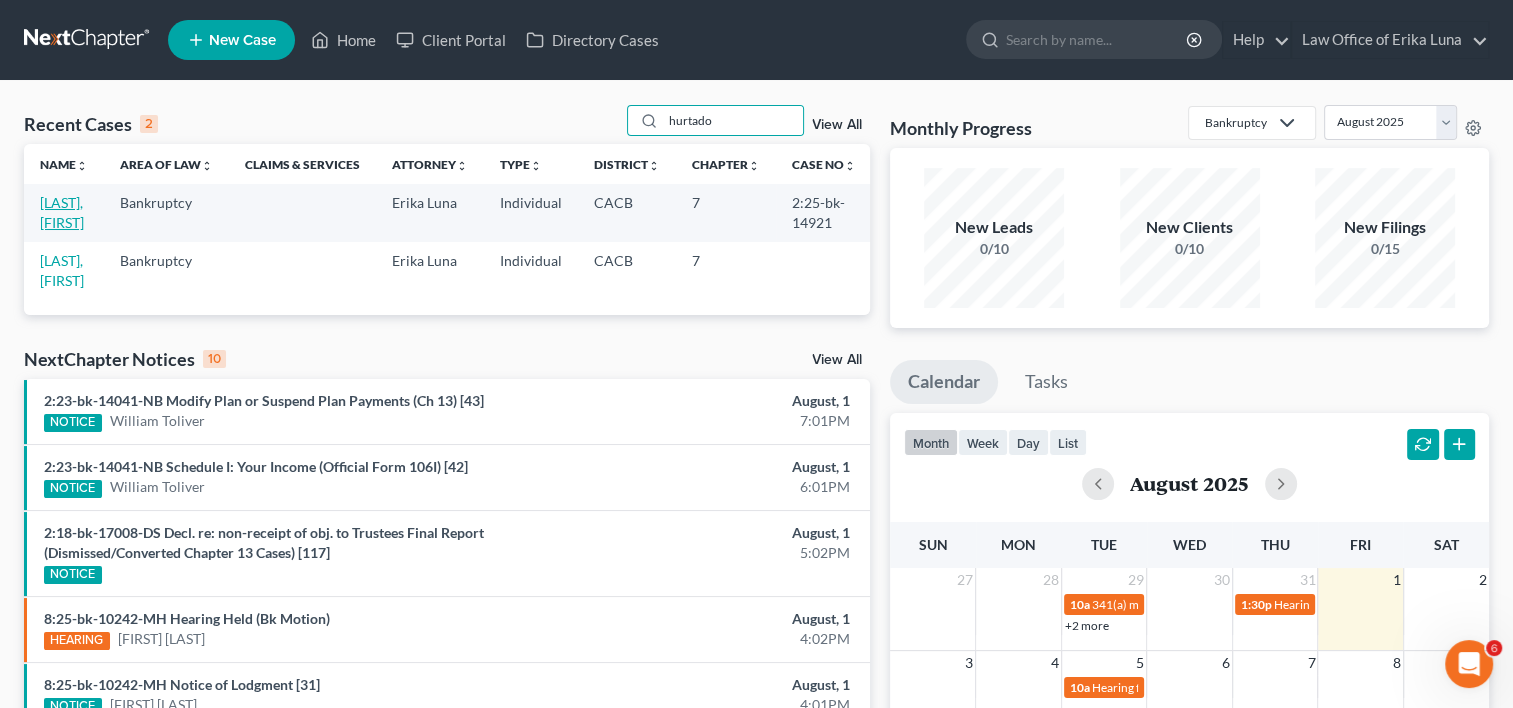 click on "[LAST], [FIRST]" at bounding box center [62, 212] 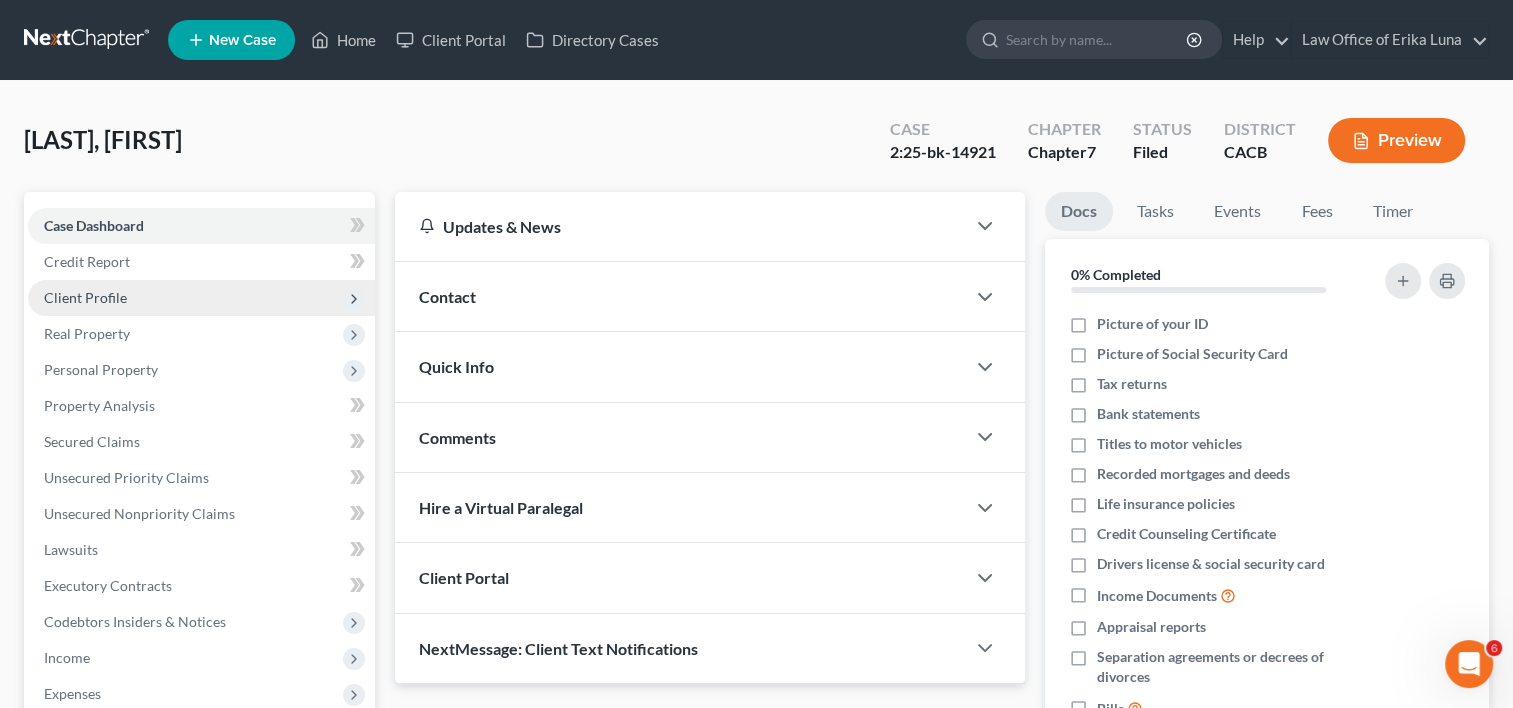 click on "Client Profile" at bounding box center [85, 297] 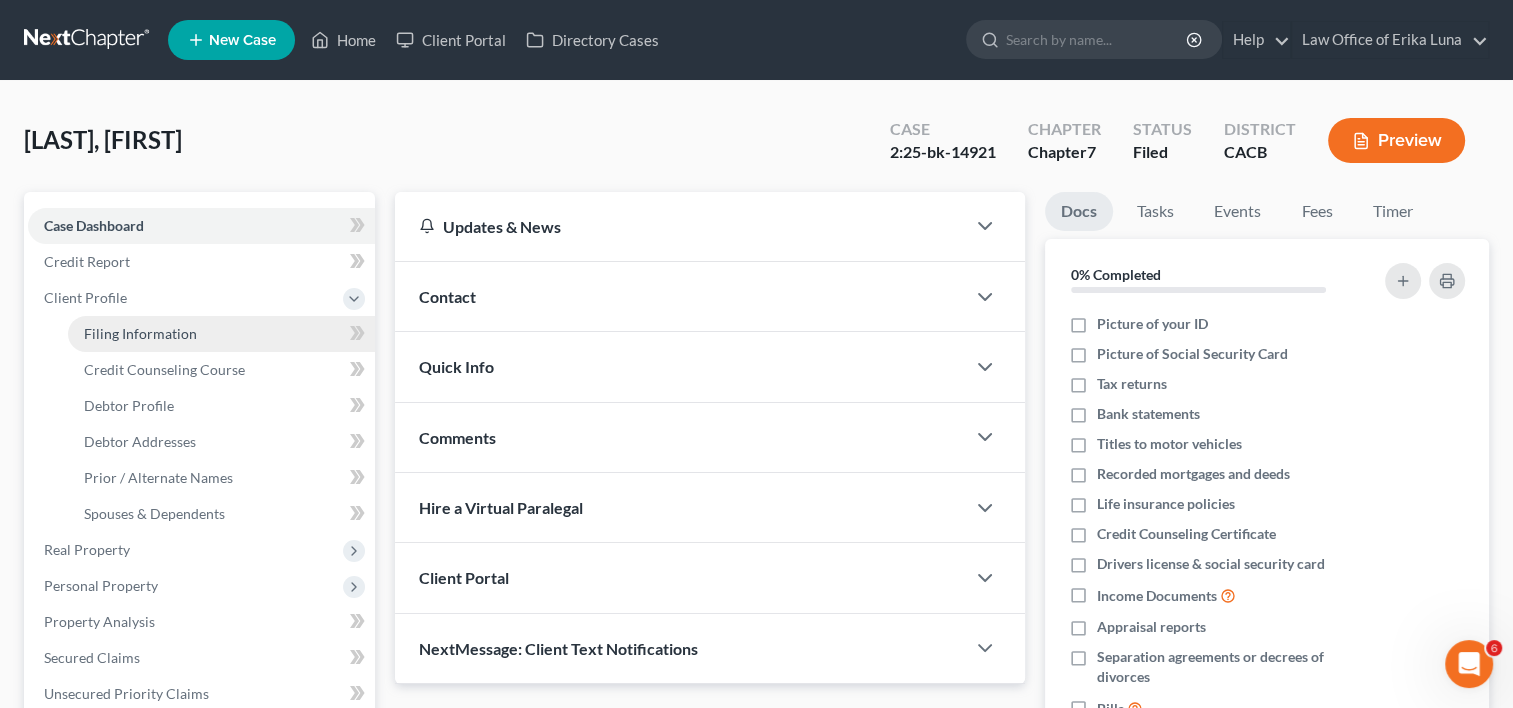 click on "Filing Information" at bounding box center [140, 333] 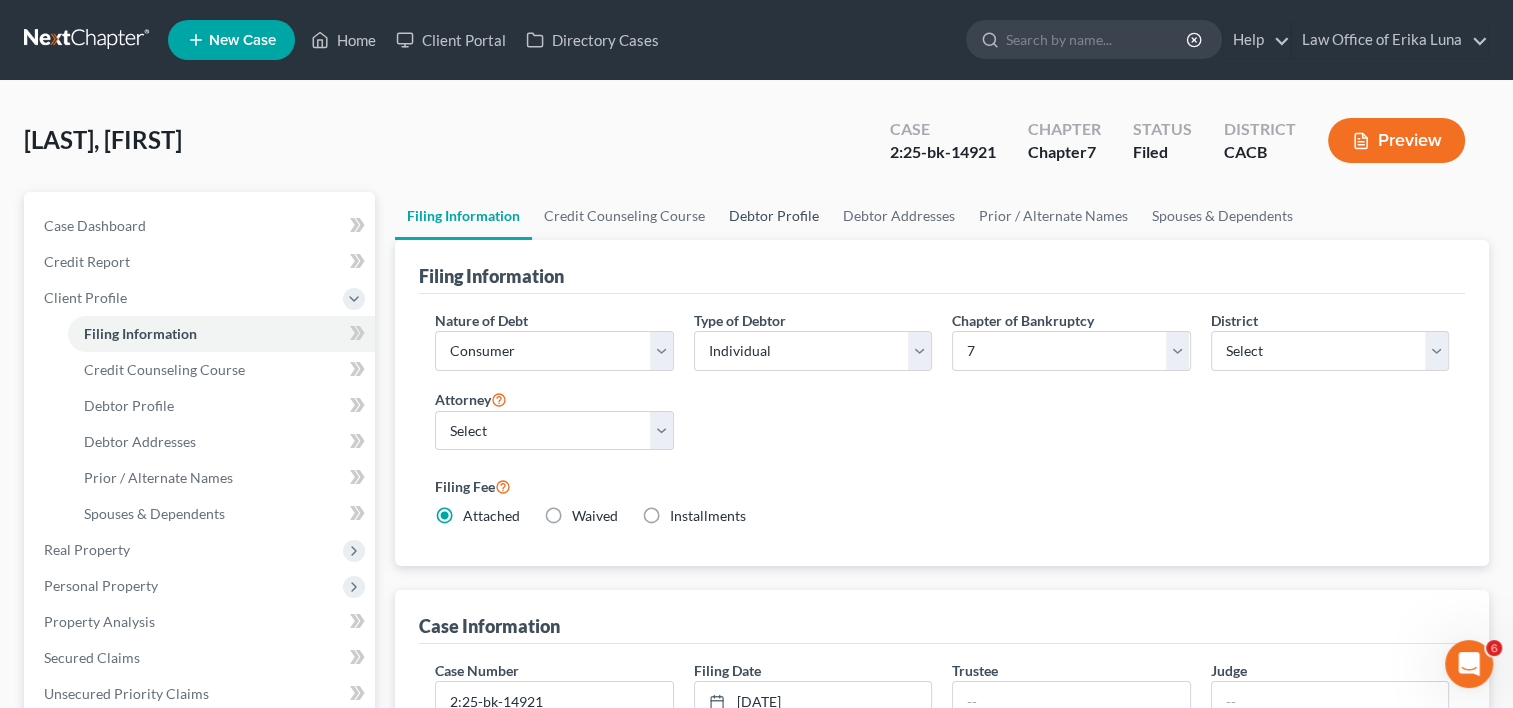 click on "Debtor Profile" at bounding box center [774, 216] 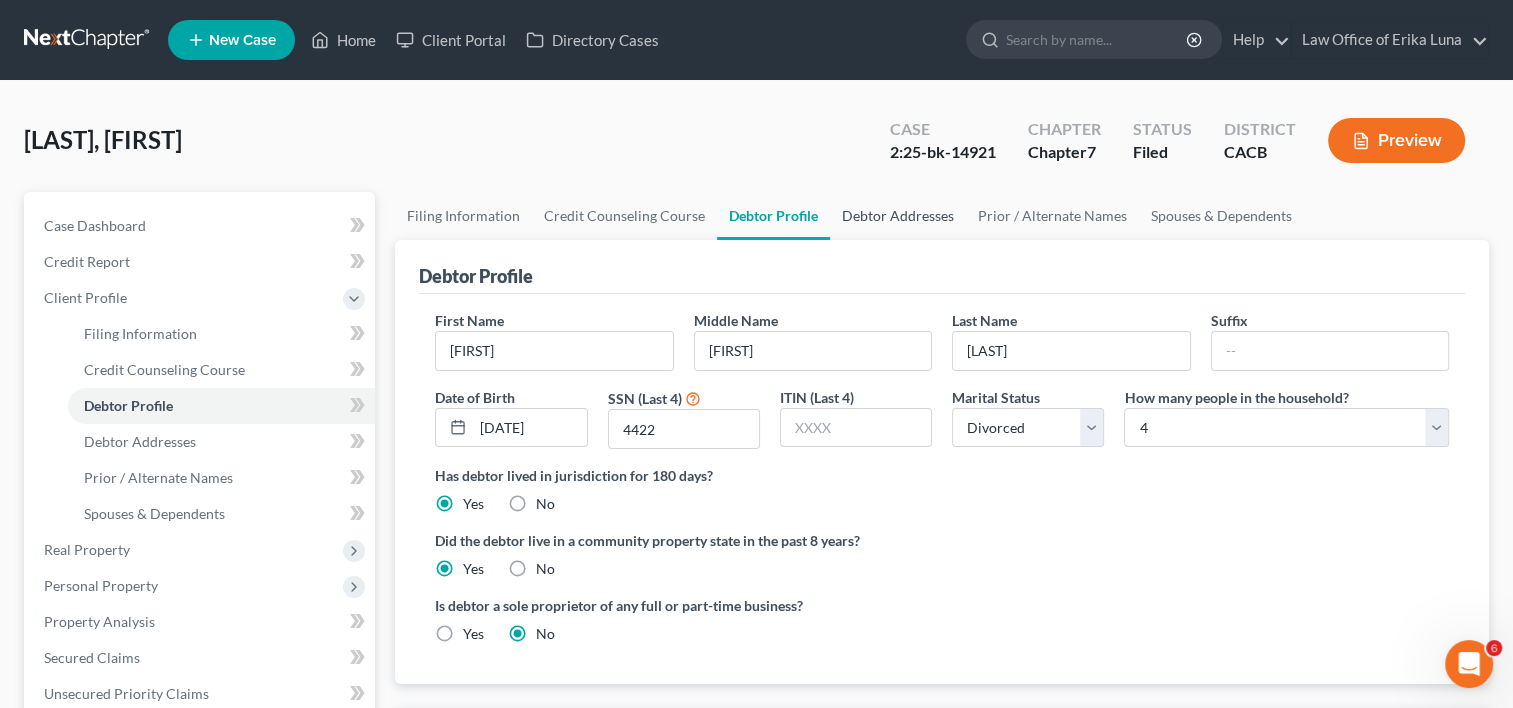 click on "Debtor Addresses" at bounding box center (898, 216) 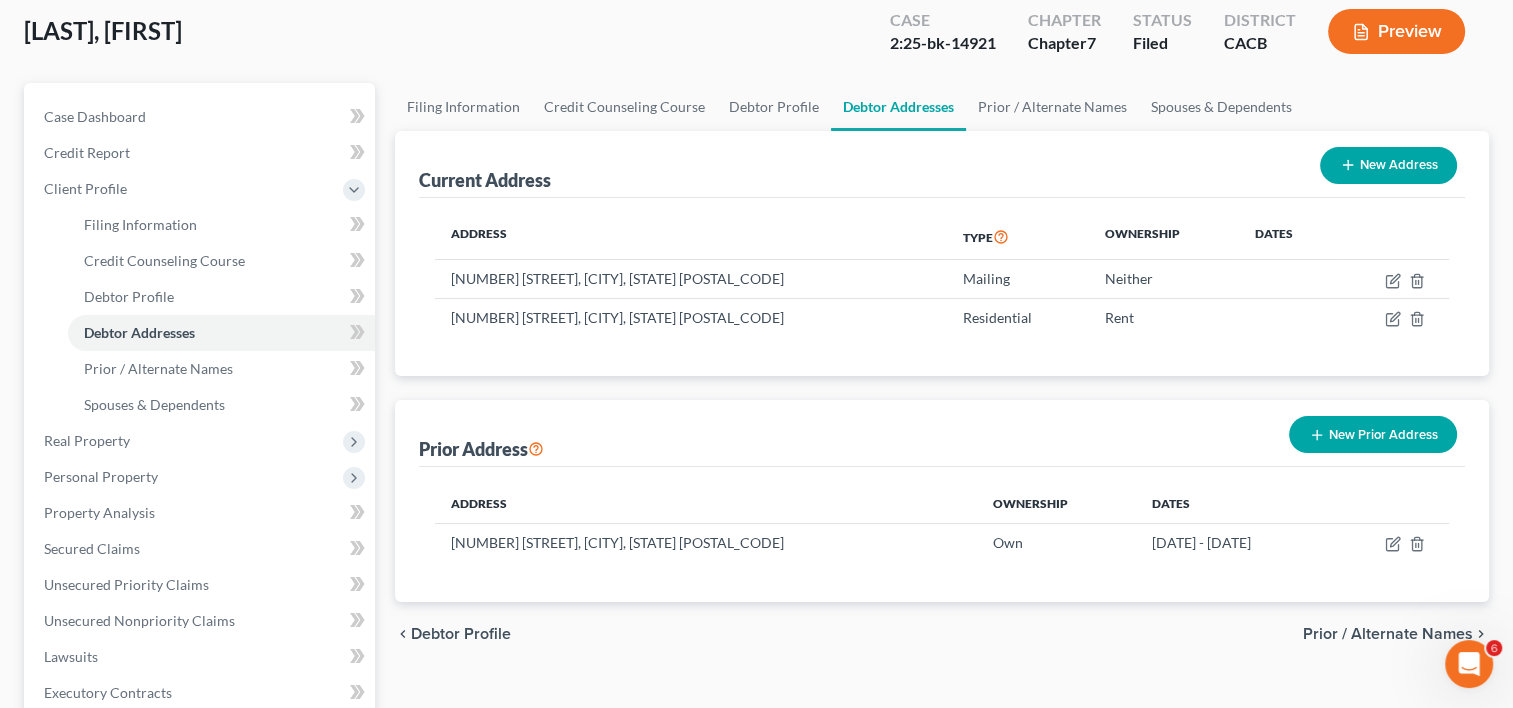 scroll, scrollTop: 112, scrollLeft: 0, axis: vertical 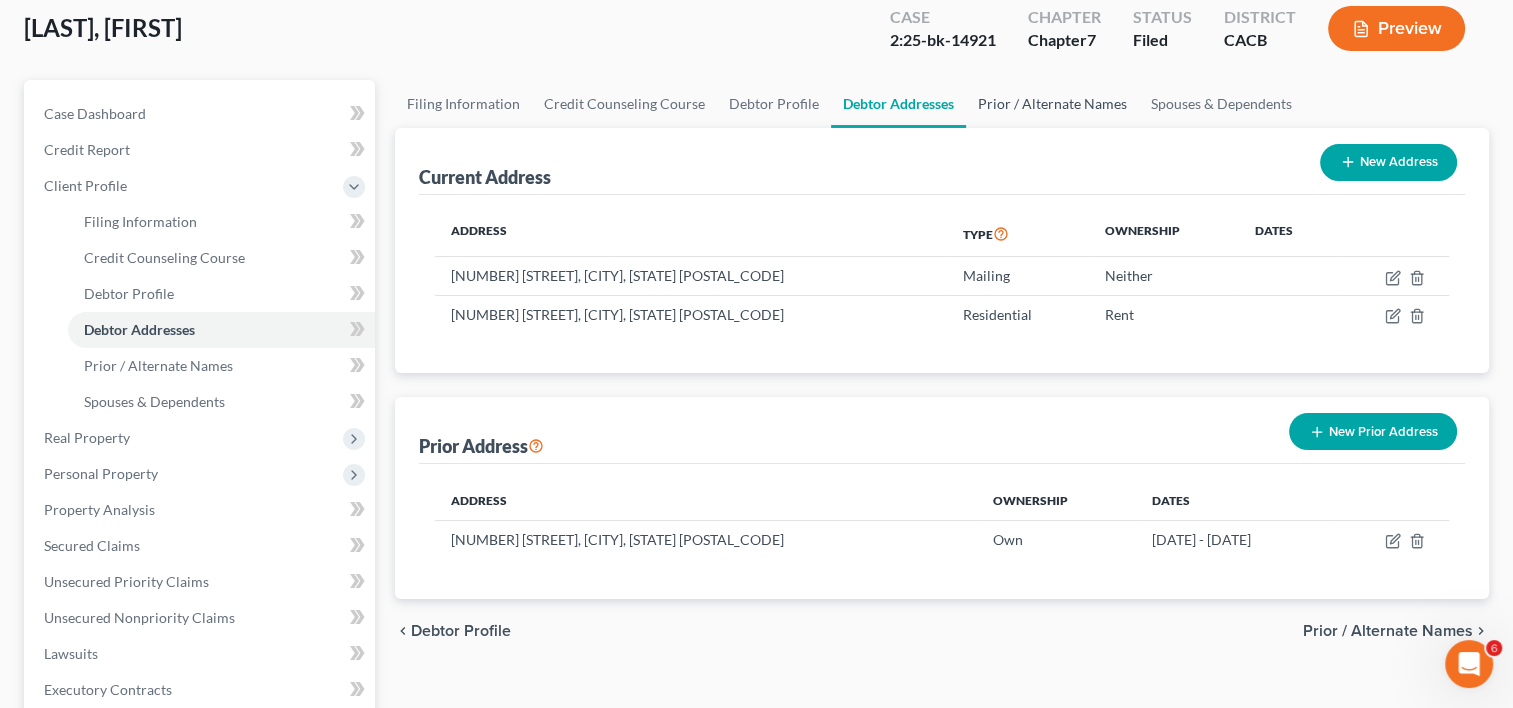 click on "Prior / Alternate Names" at bounding box center [1052, 104] 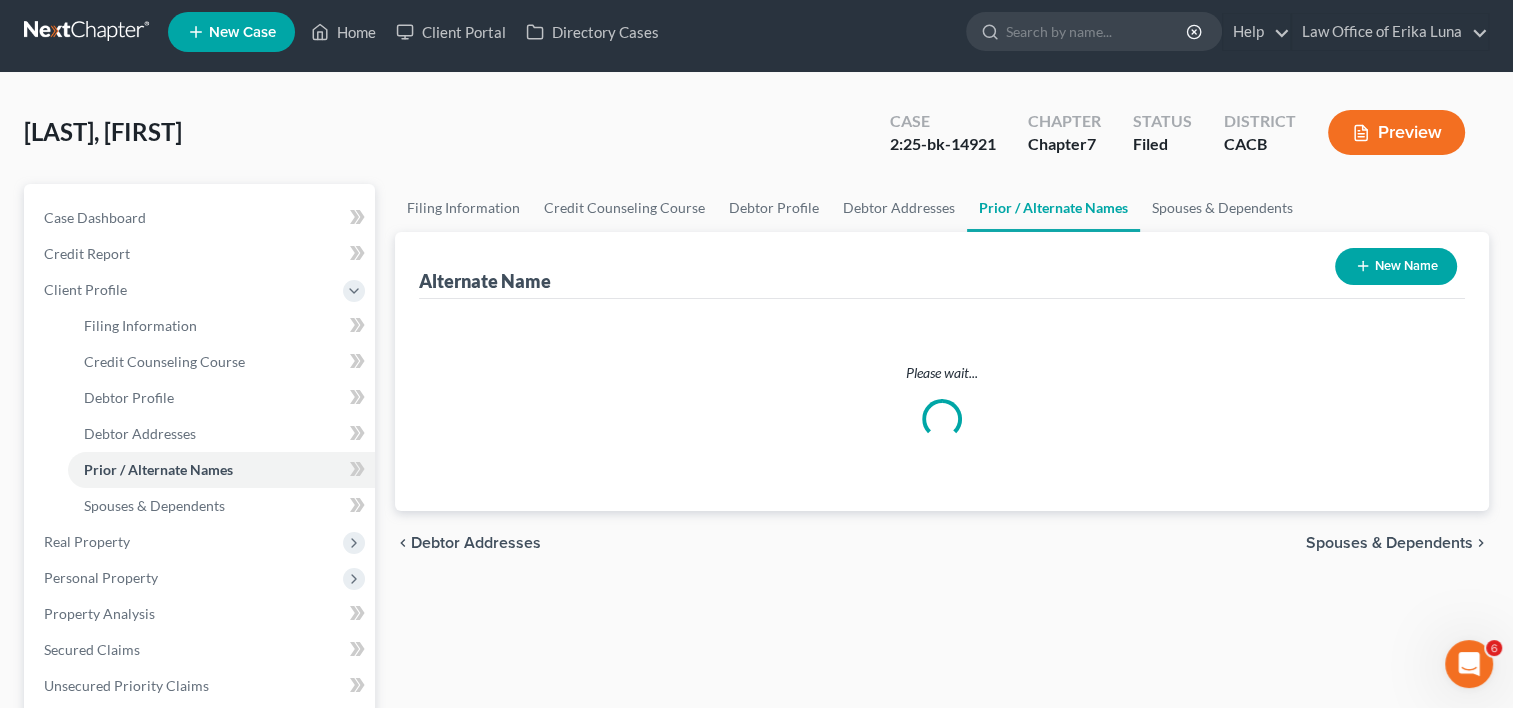 scroll, scrollTop: 0, scrollLeft: 0, axis: both 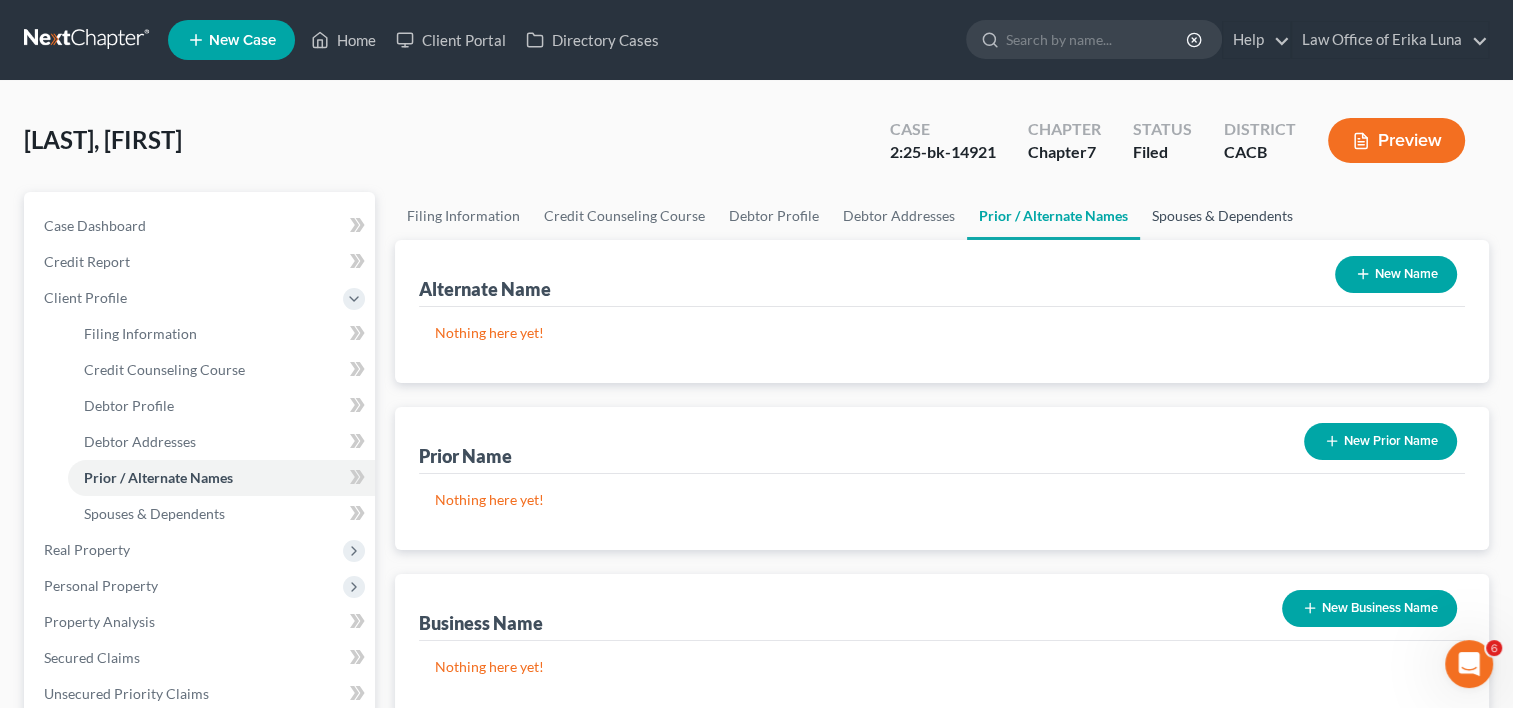 click on "Spouses & Dependents" at bounding box center [1222, 216] 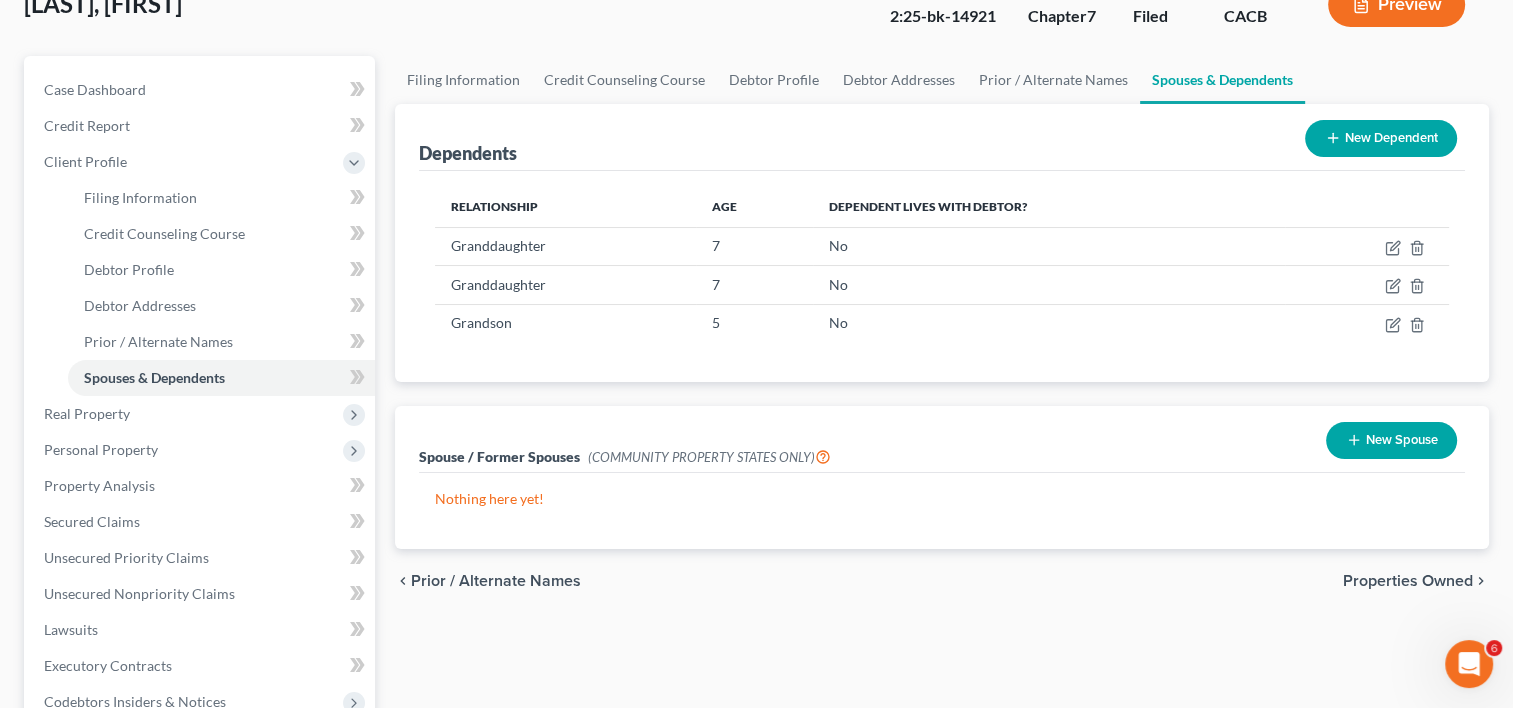 scroll, scrollTop: 0, scrollLeft: 0, axis: both 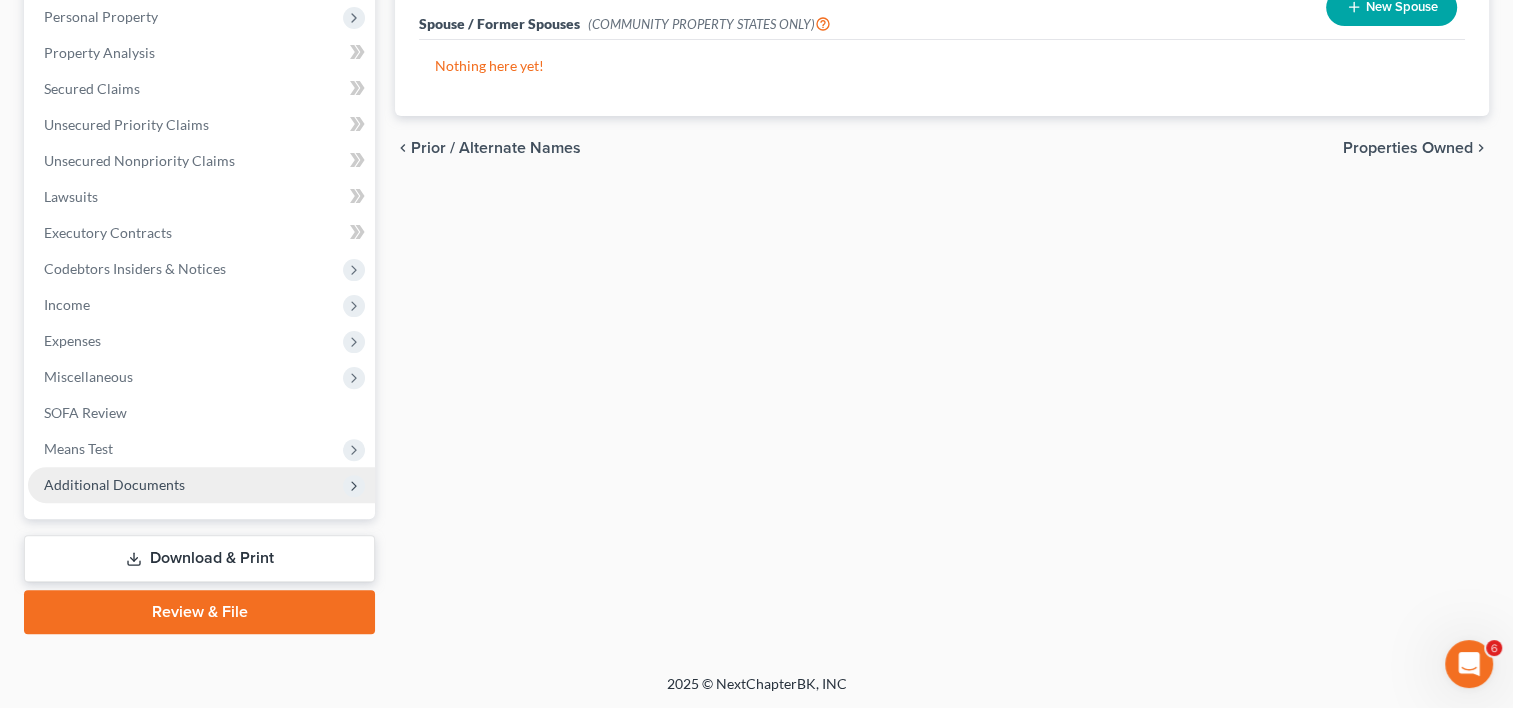 click on "Additional Documents" at bounding box center (201, 485) 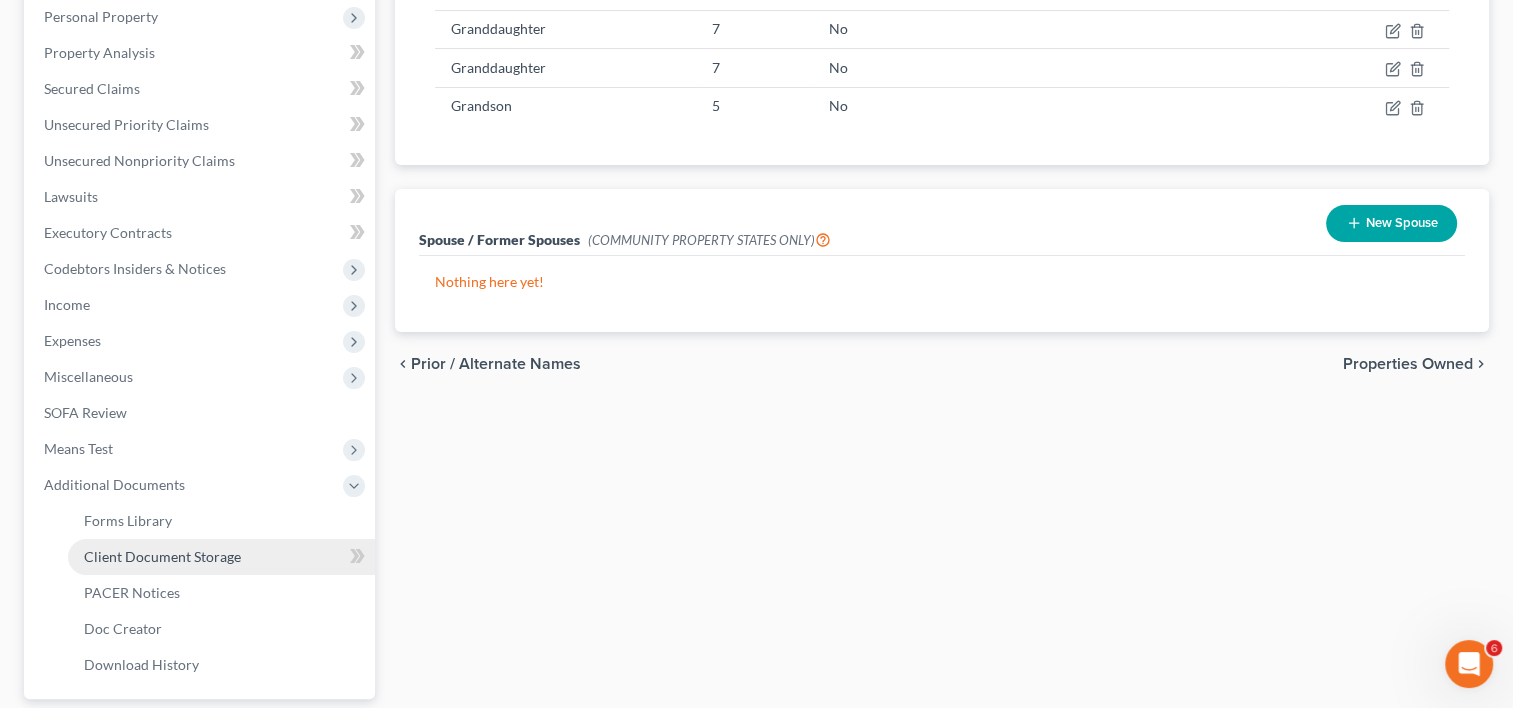 click on "Client Document Storage" at bounding box center (221, 557) 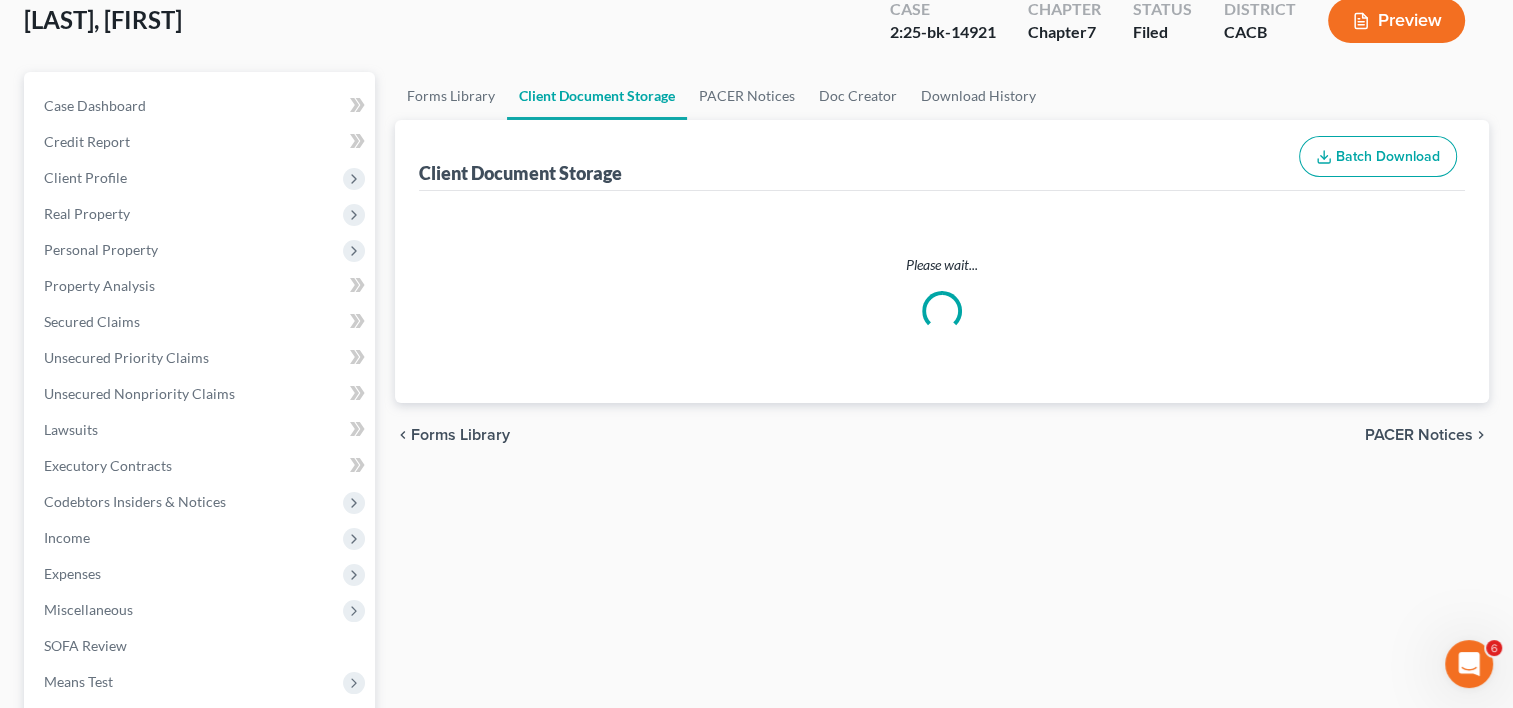 scroll, scrollTop: 68, scrollLeft: 0, axis: vertical 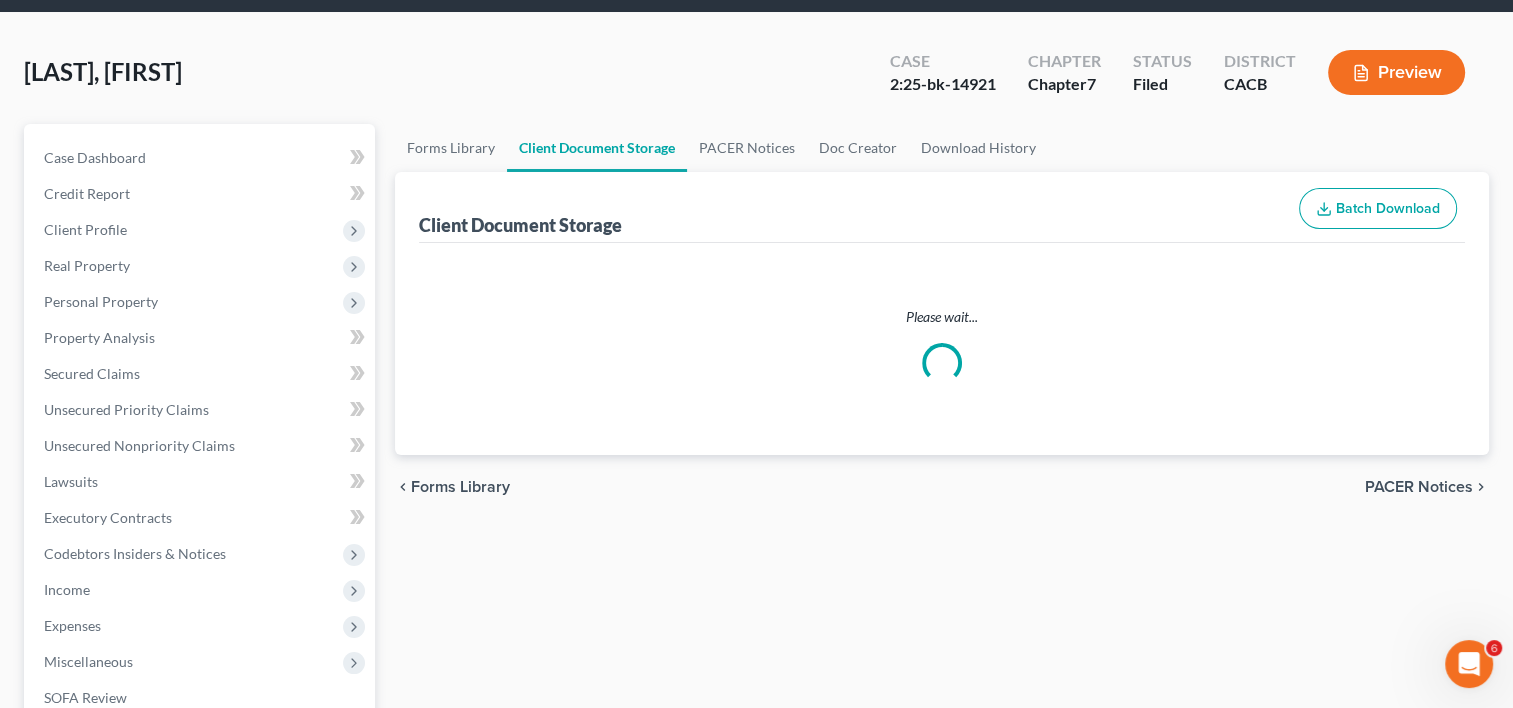 select on "57" 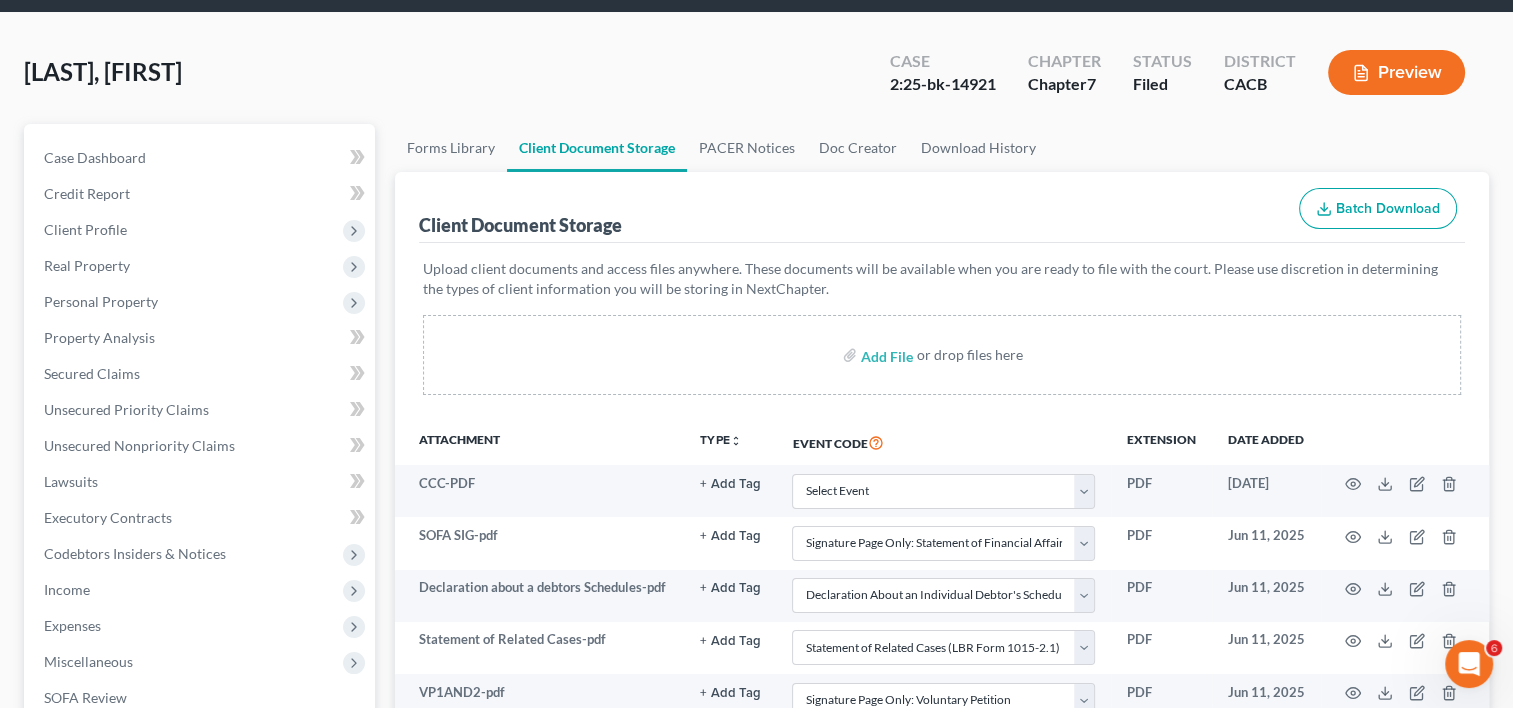 scroll, scrollTop: 0, scrollLeft: 0, axis: both 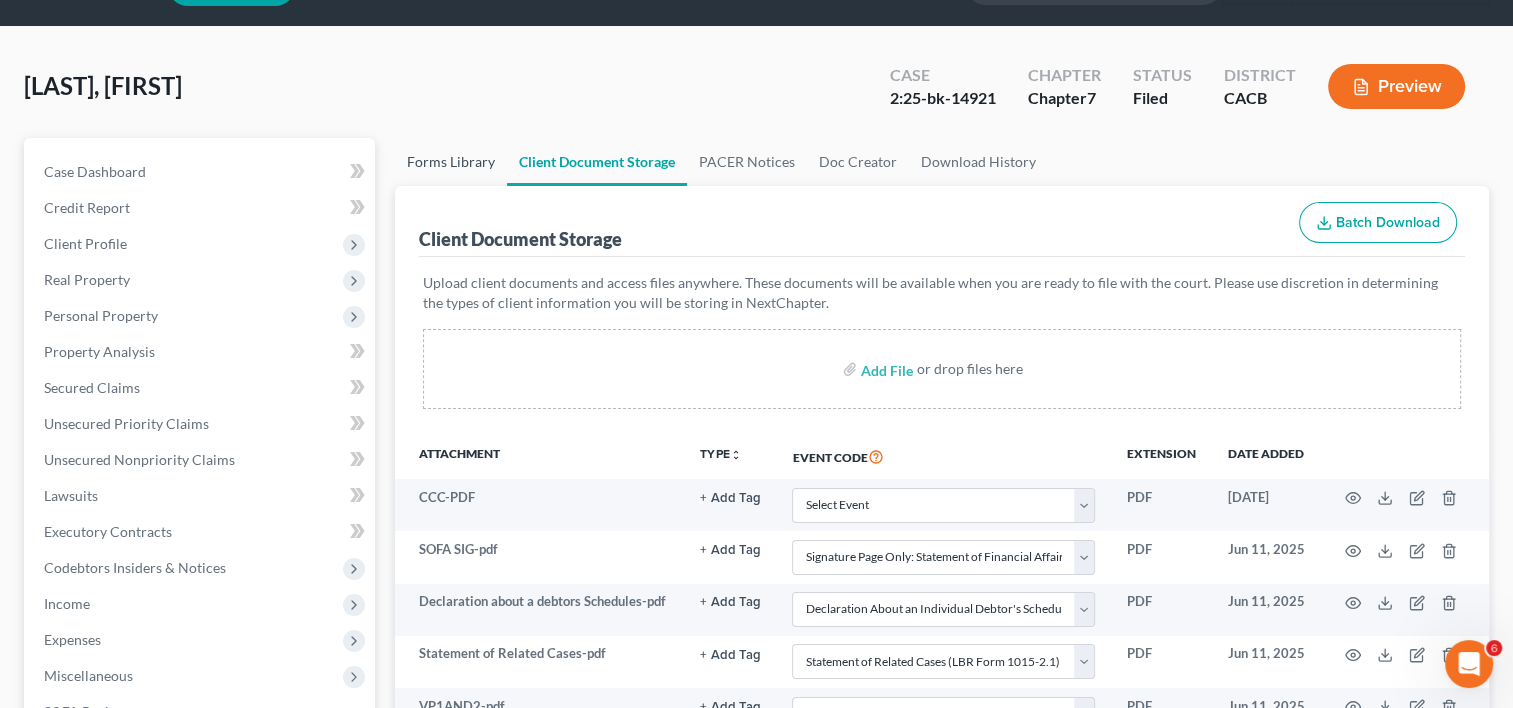 click on "Forms Library" at bounding box center (451, 162) 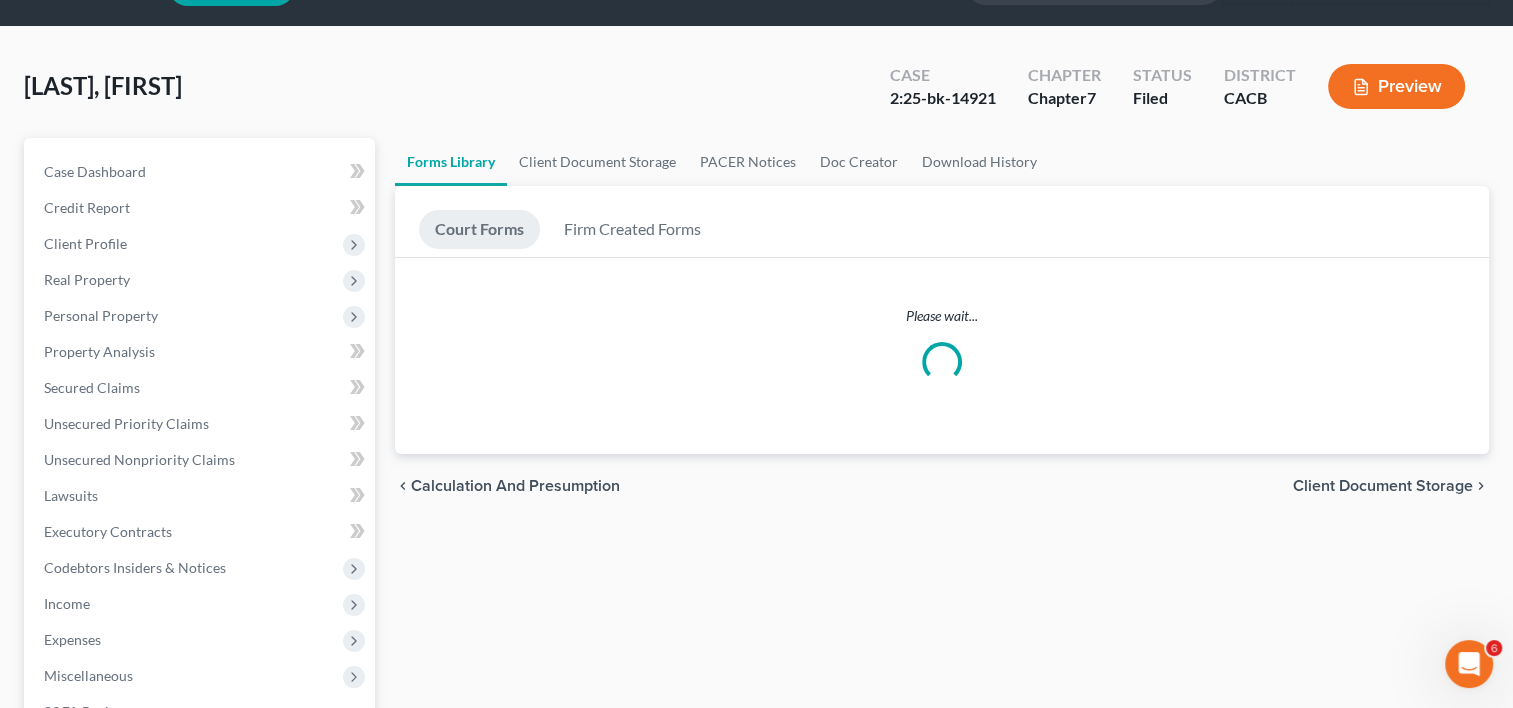 scroll, scrollTop: 0, scrollLeft: 0, axis: both 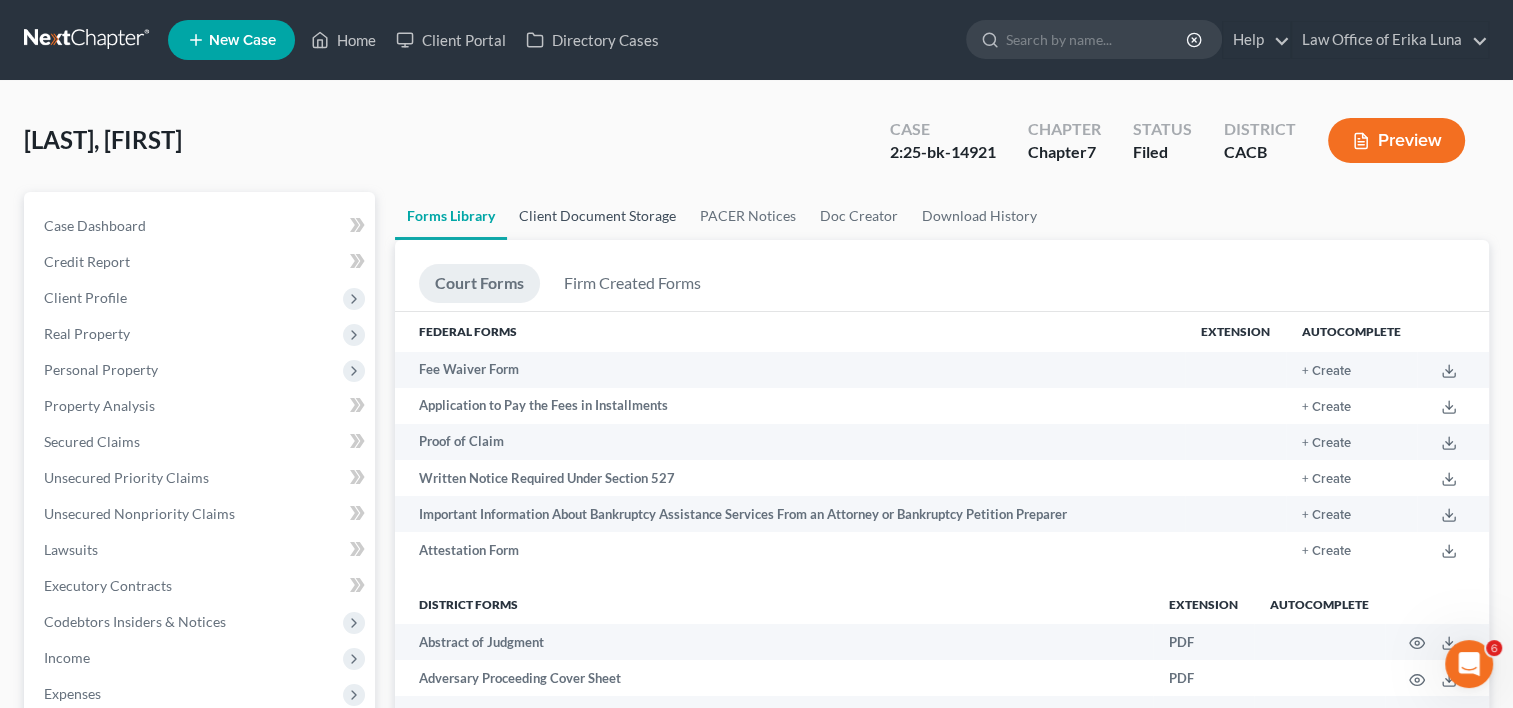 click on "Client Document Storage" at bounding box center (597, 216) 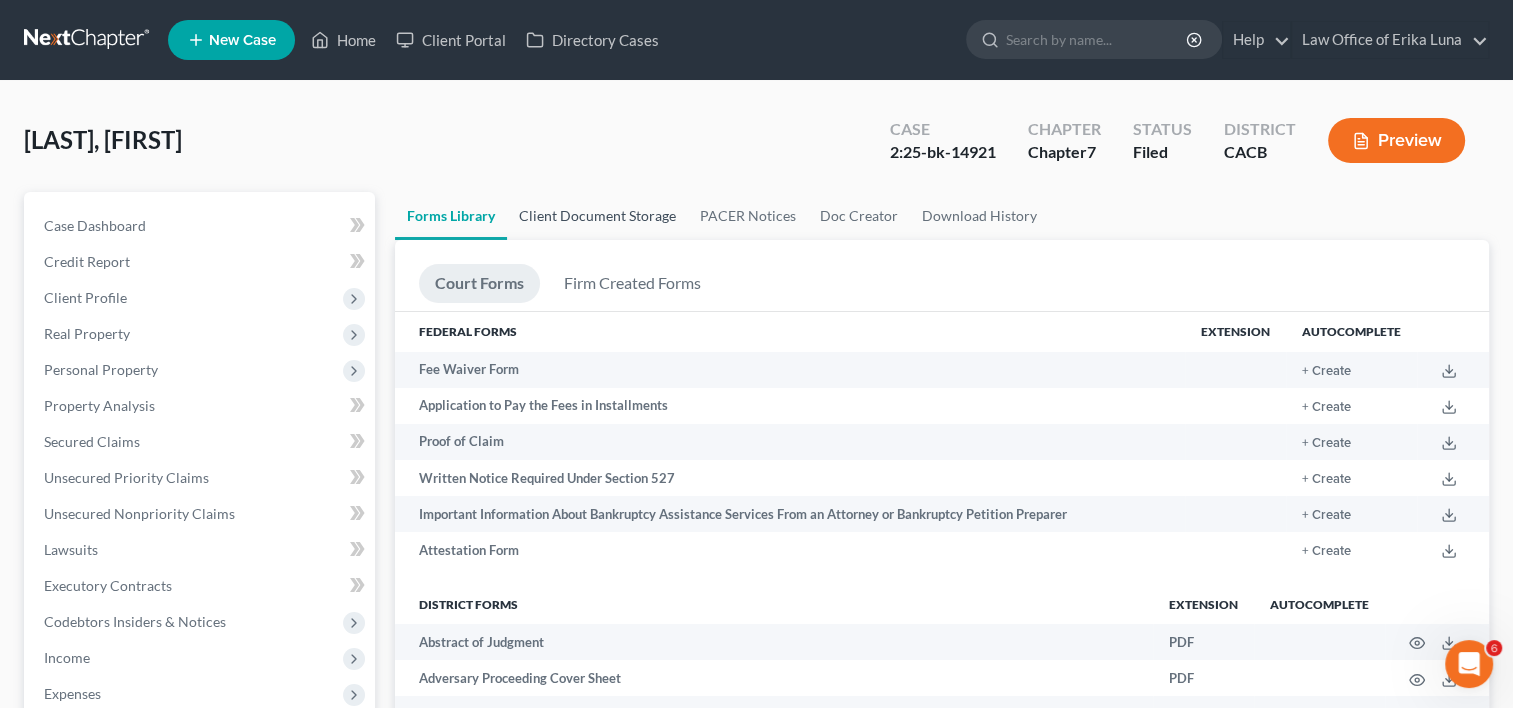 select on "57" 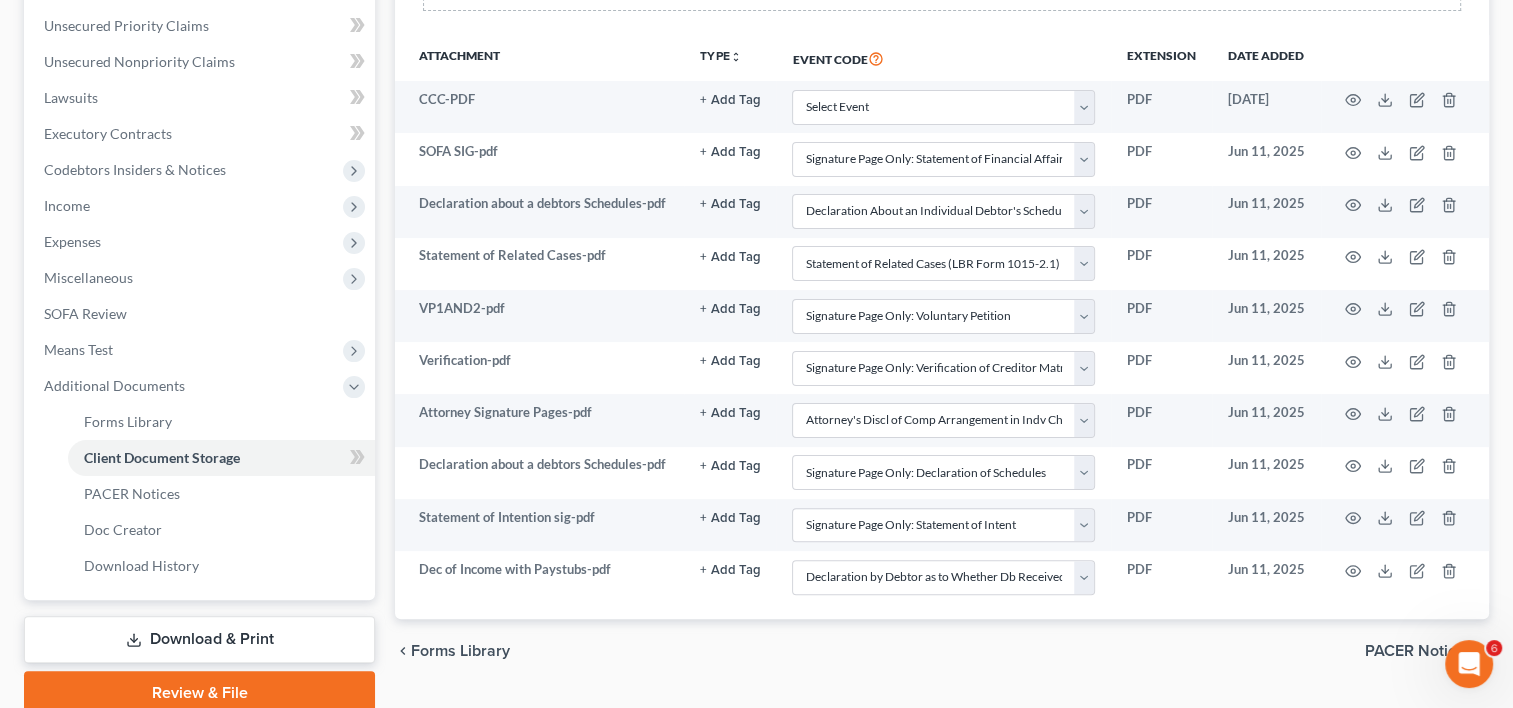 scroll, scrollTop: 135, scrollLeft: 0, axis: vertical 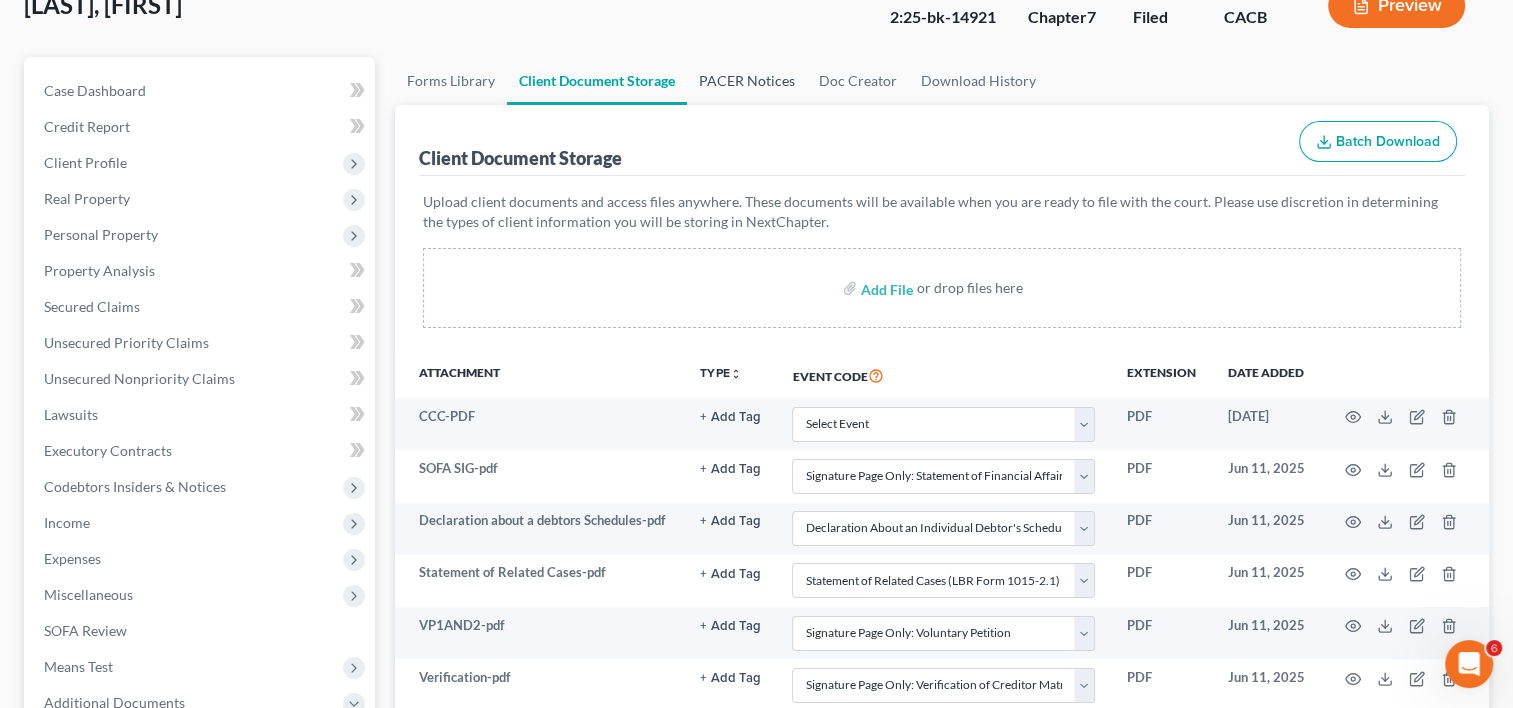 click on "PACER Notices" at bounding box center [747, 81] 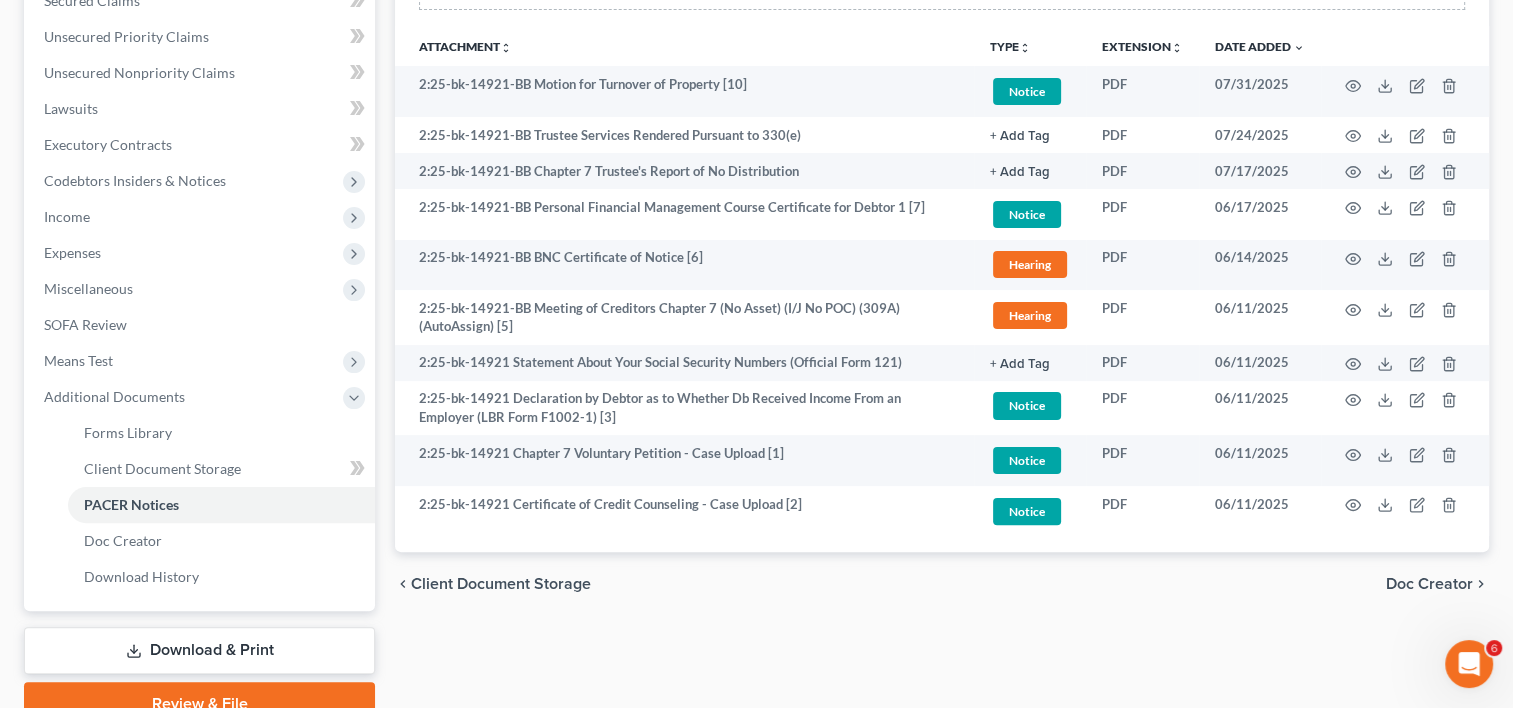 scroll, scrollTop: 440, scrollLeft: 0, axis: vertical 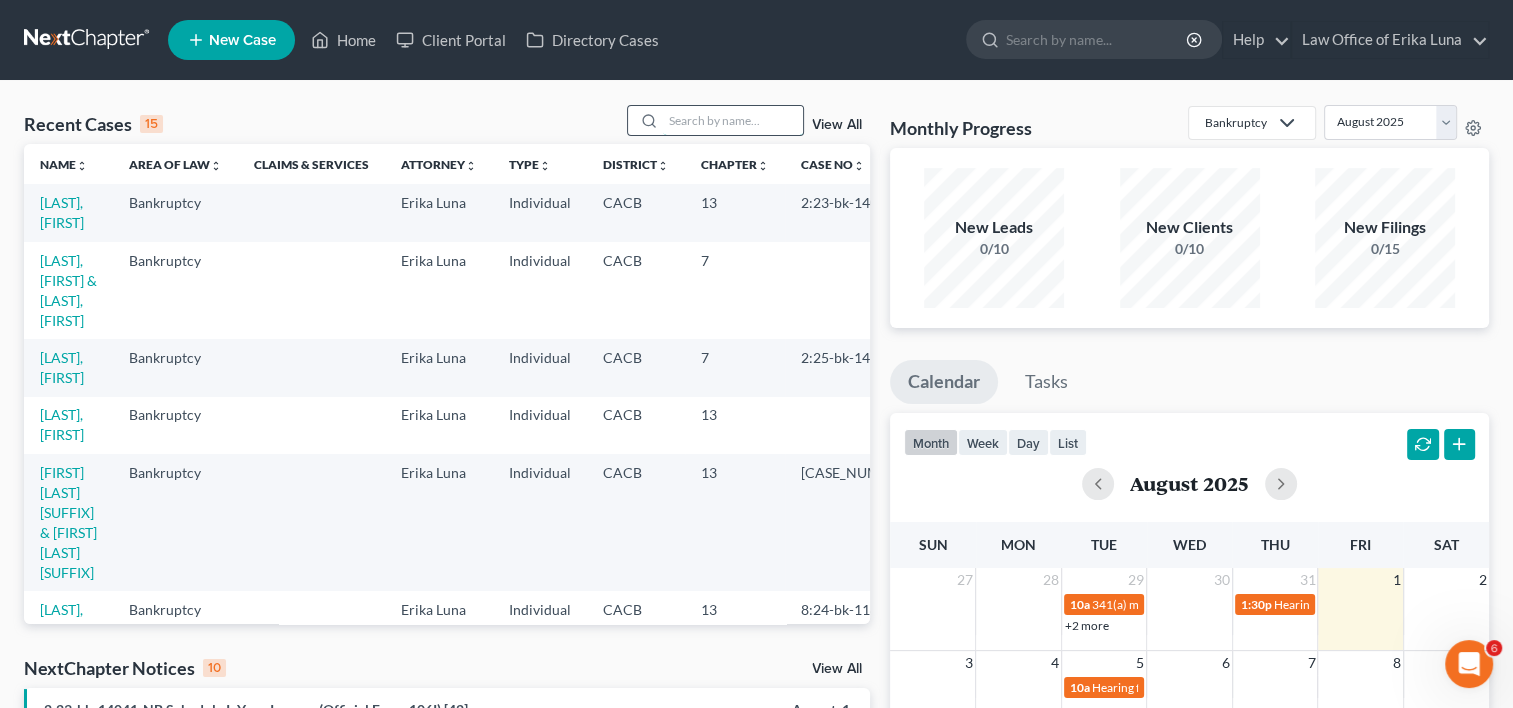 click at bounding box center (733, 120) 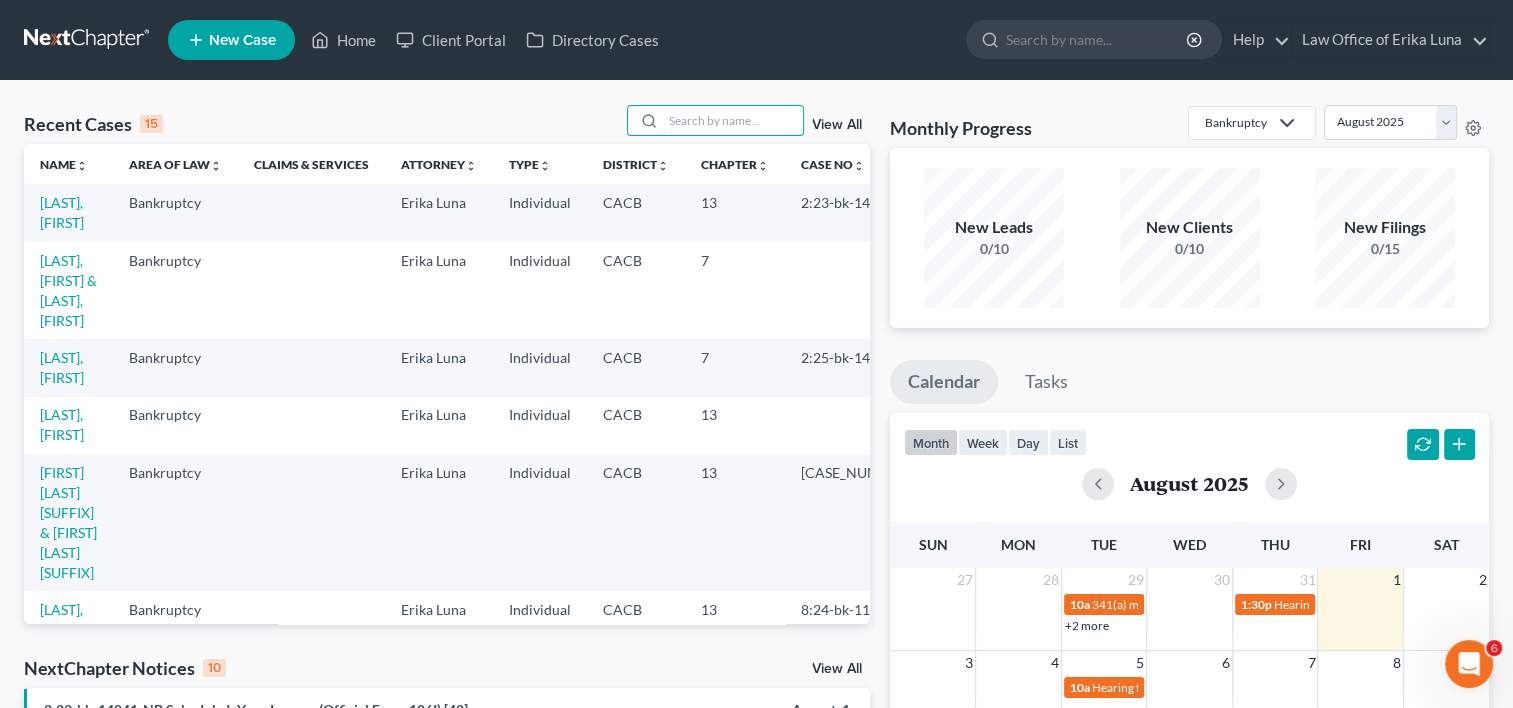 drag, startPoint x: 696, startPoint y: 123, endPoint x: 695, endPoint y: 149, distance: 26.019224 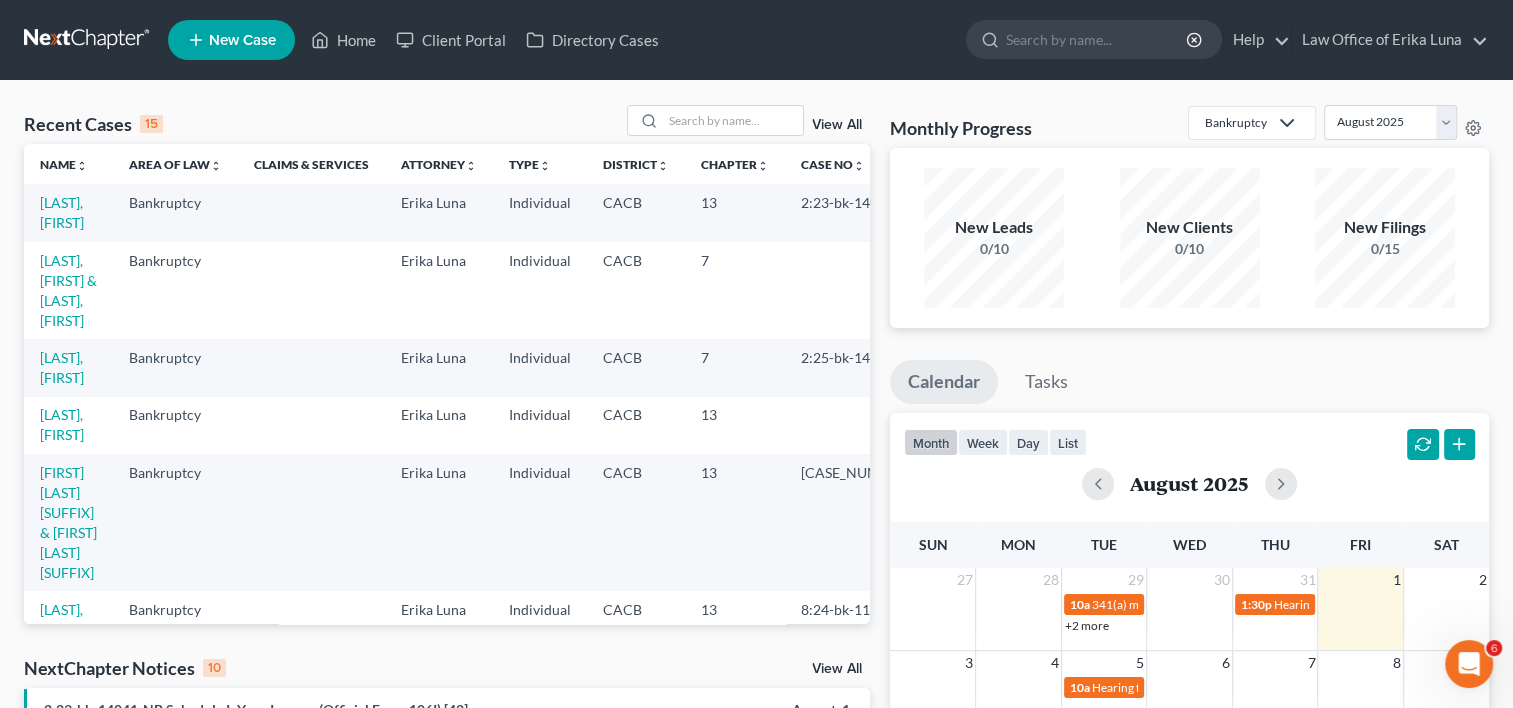 click on "District
unfold_more
expand_more
expand_less" at bounding box center (636, 164) 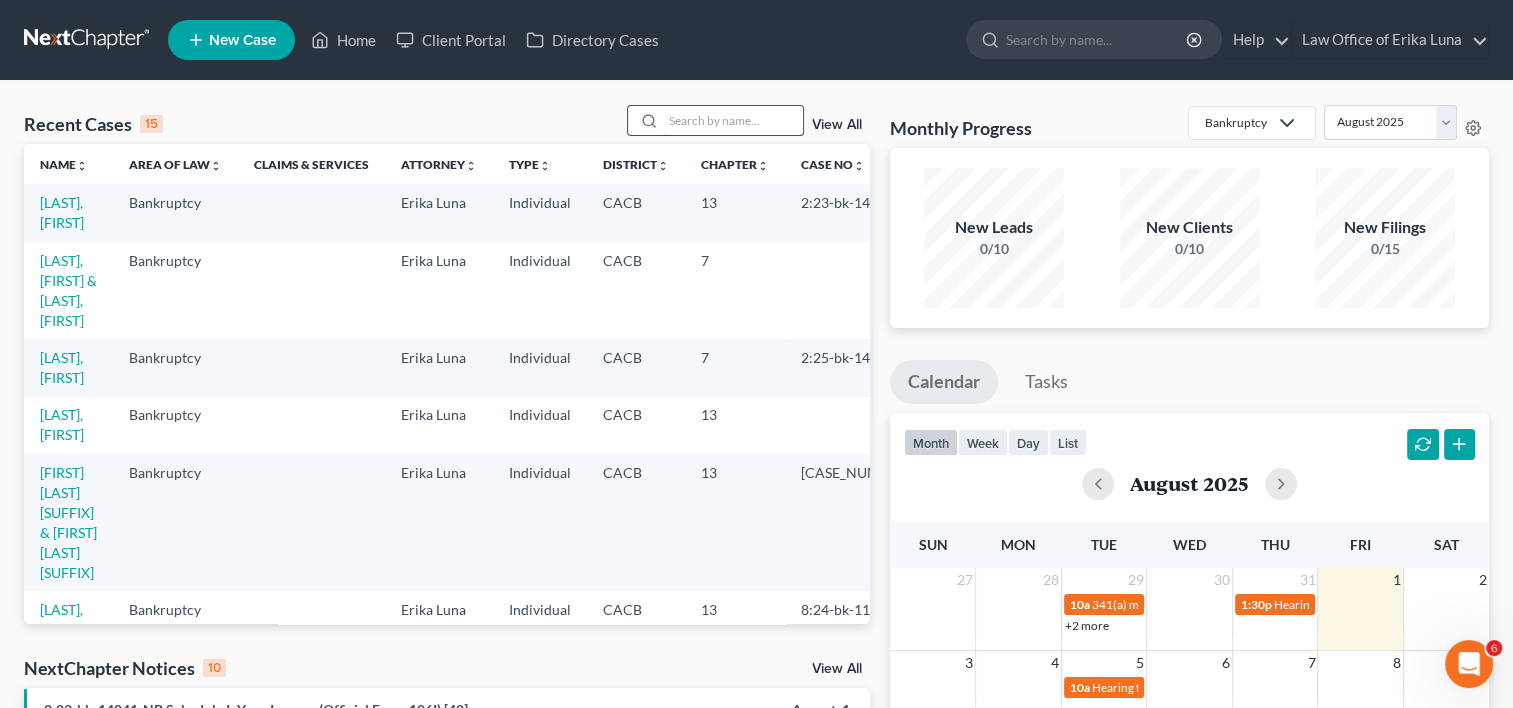 click at bounding box center (733, 120) 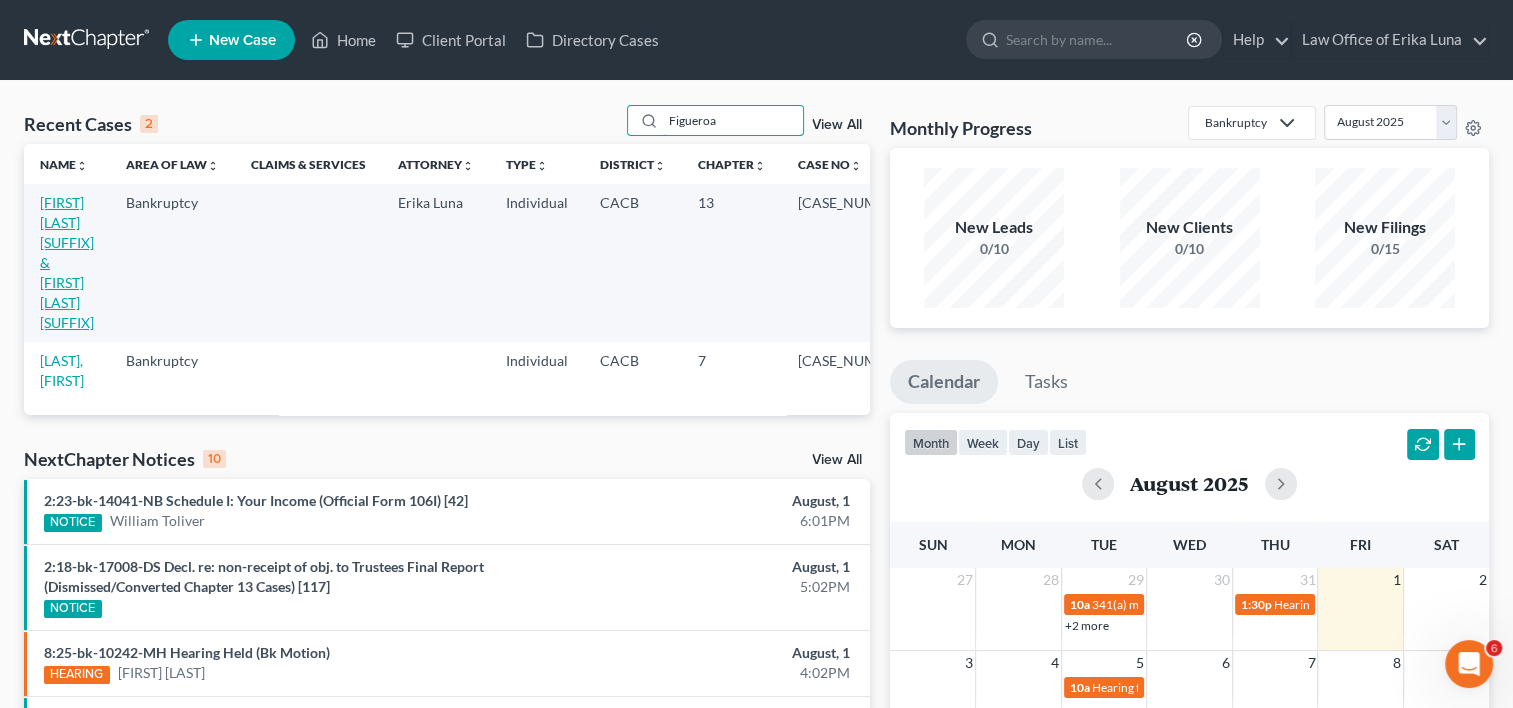 type on "Figueroa" 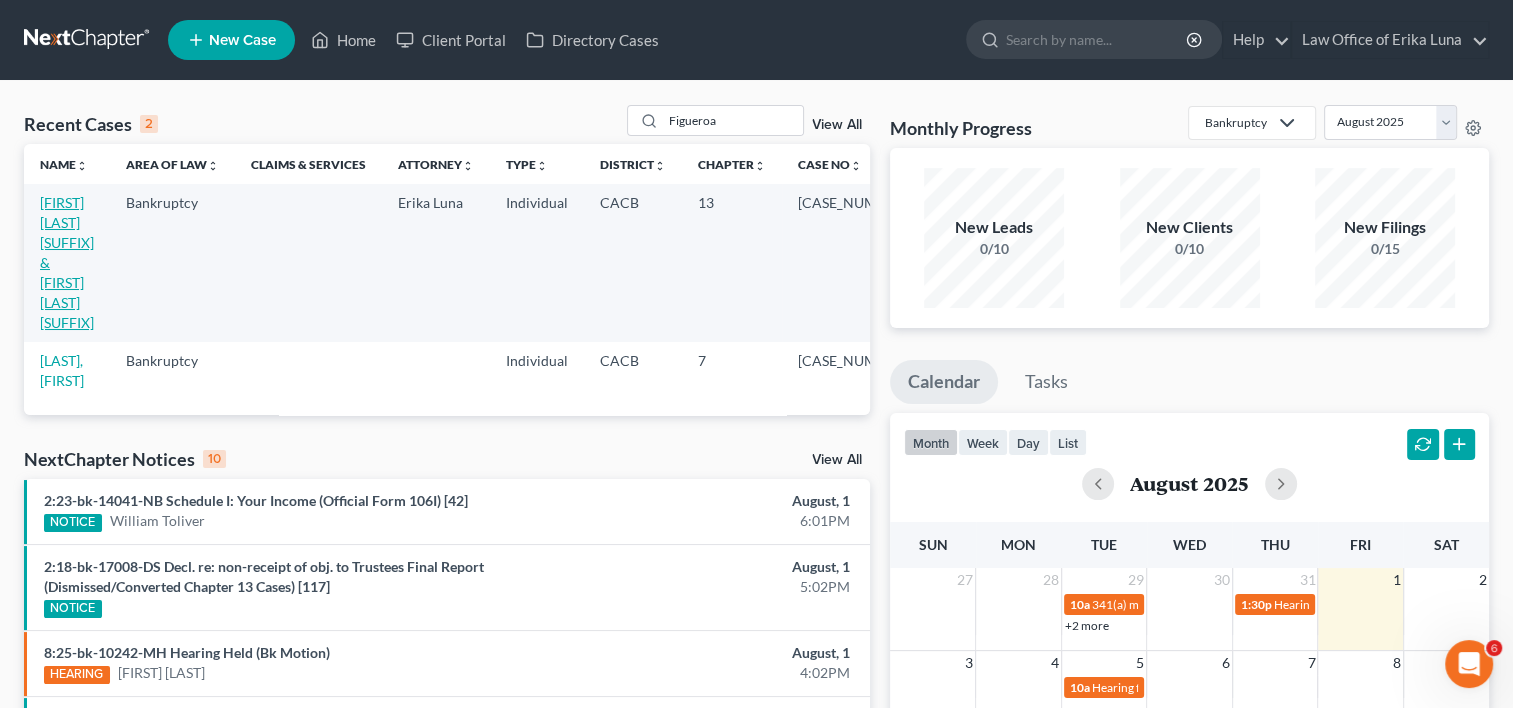 click on "[FIRST] [LAST] [SUFFIX] & [FIRST] [LAST] [SUFFIX]" at bounding box center [67, 262] 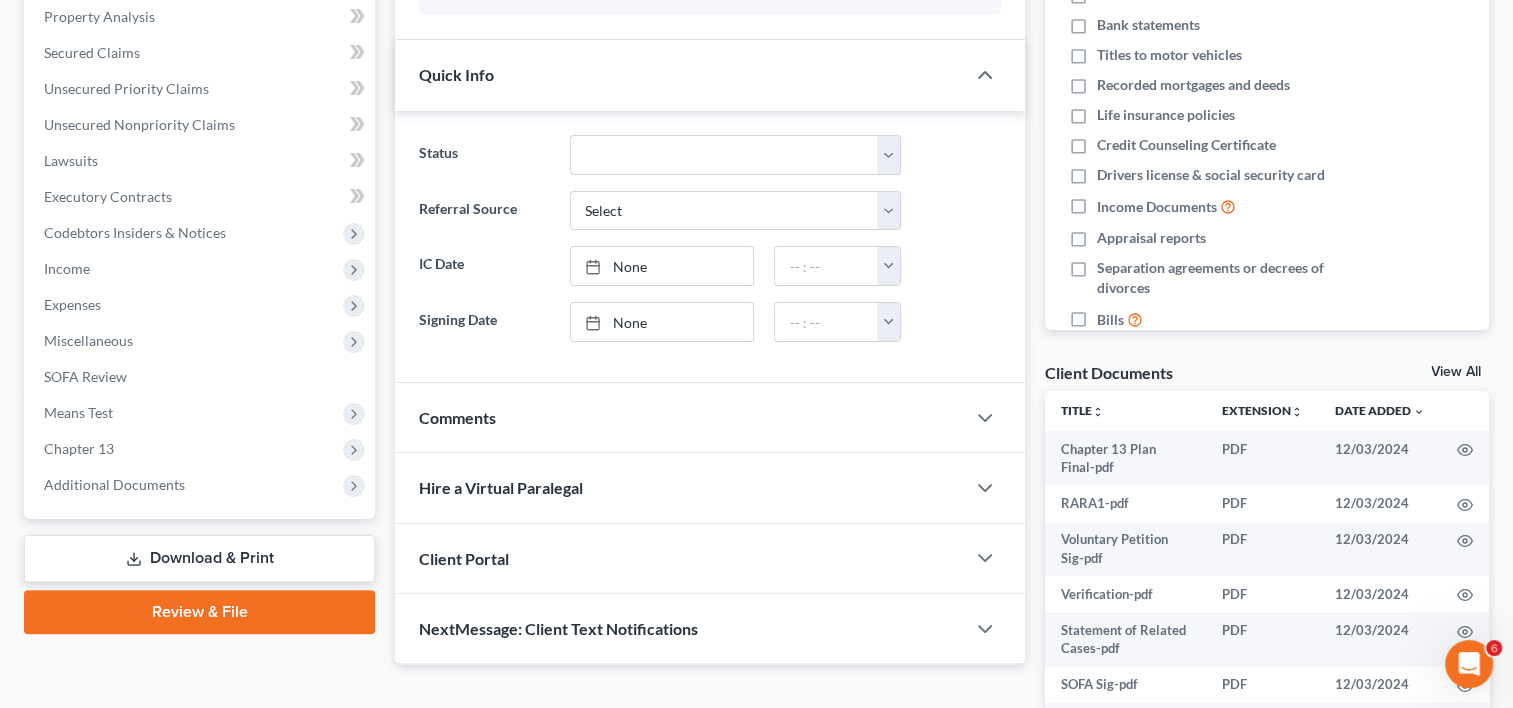 scroll, scrollTop: 398, scrollLeft: 0, axis: vertical 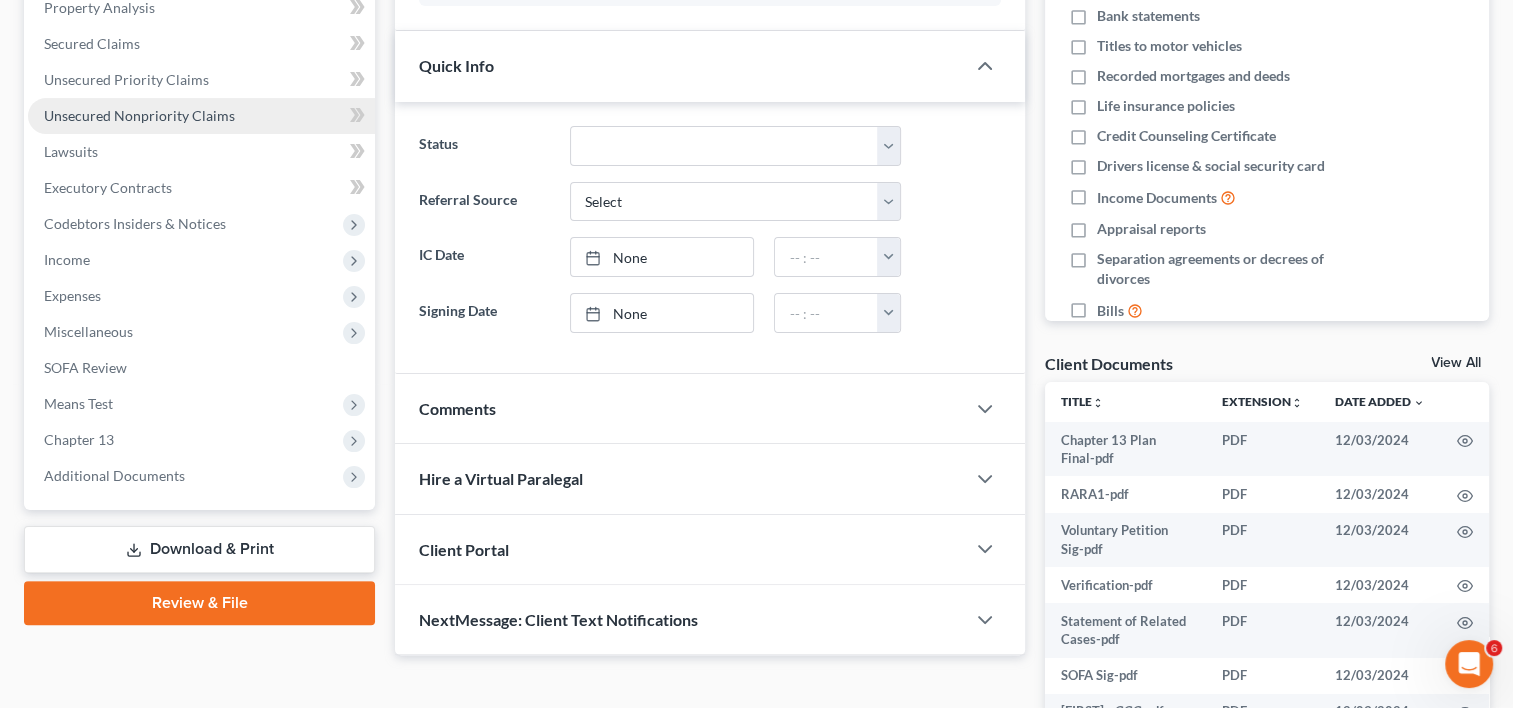 click on "Unsecured Nonpriority Claims" at bounding box center (139, 115) 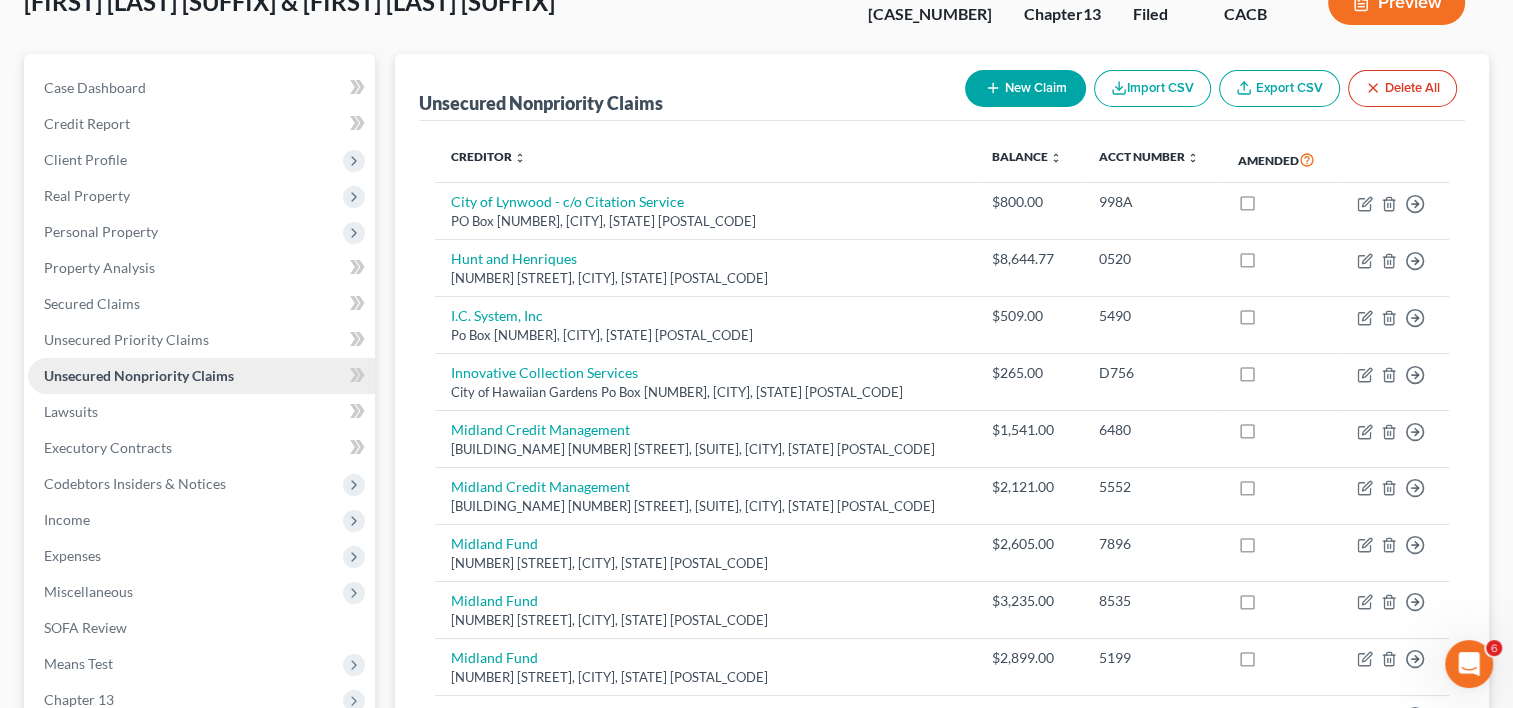 scroll, scrollTop: 0, scrollLeft: 0, axis: both 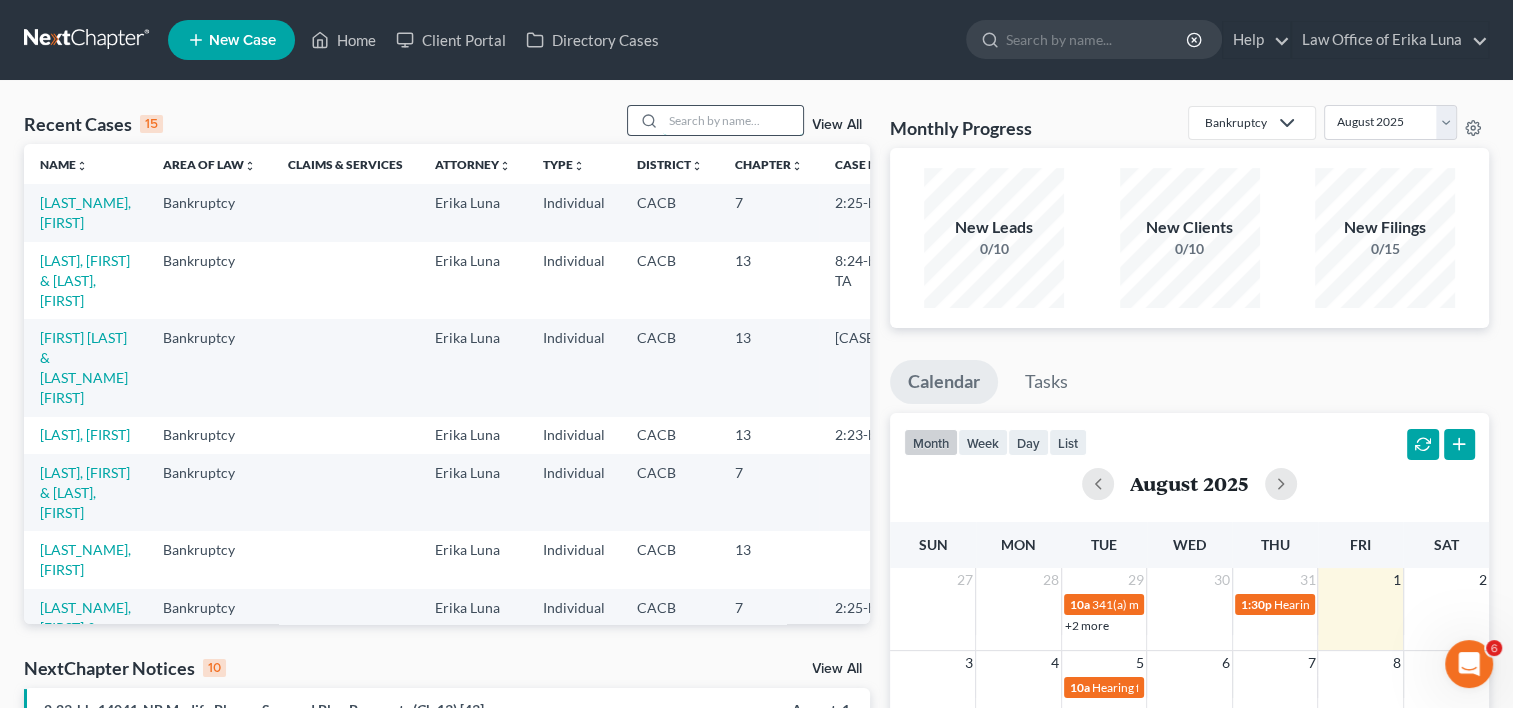 click at bounding box center [733, 120] 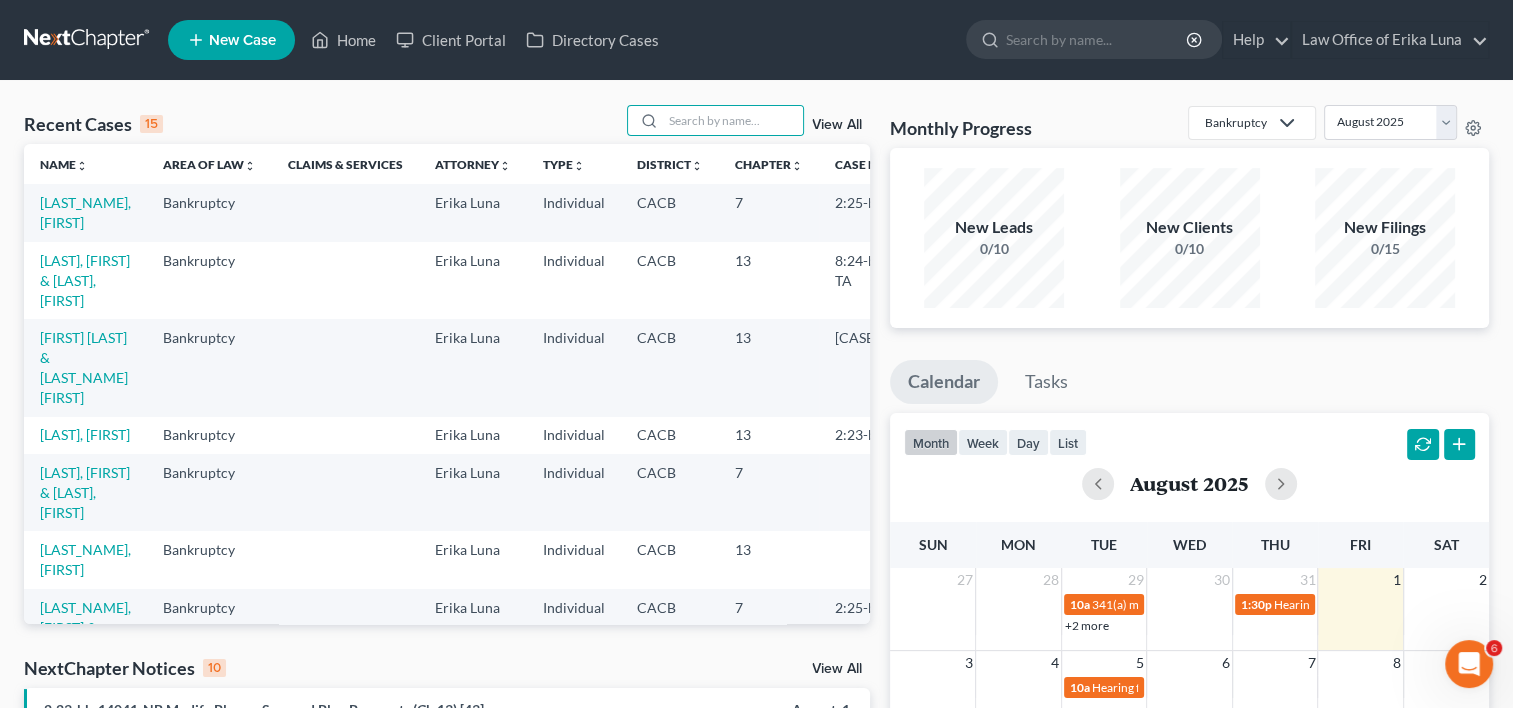 click on "District
unfold_more
expand_more
expand_less" at bounding box center [670, 164] 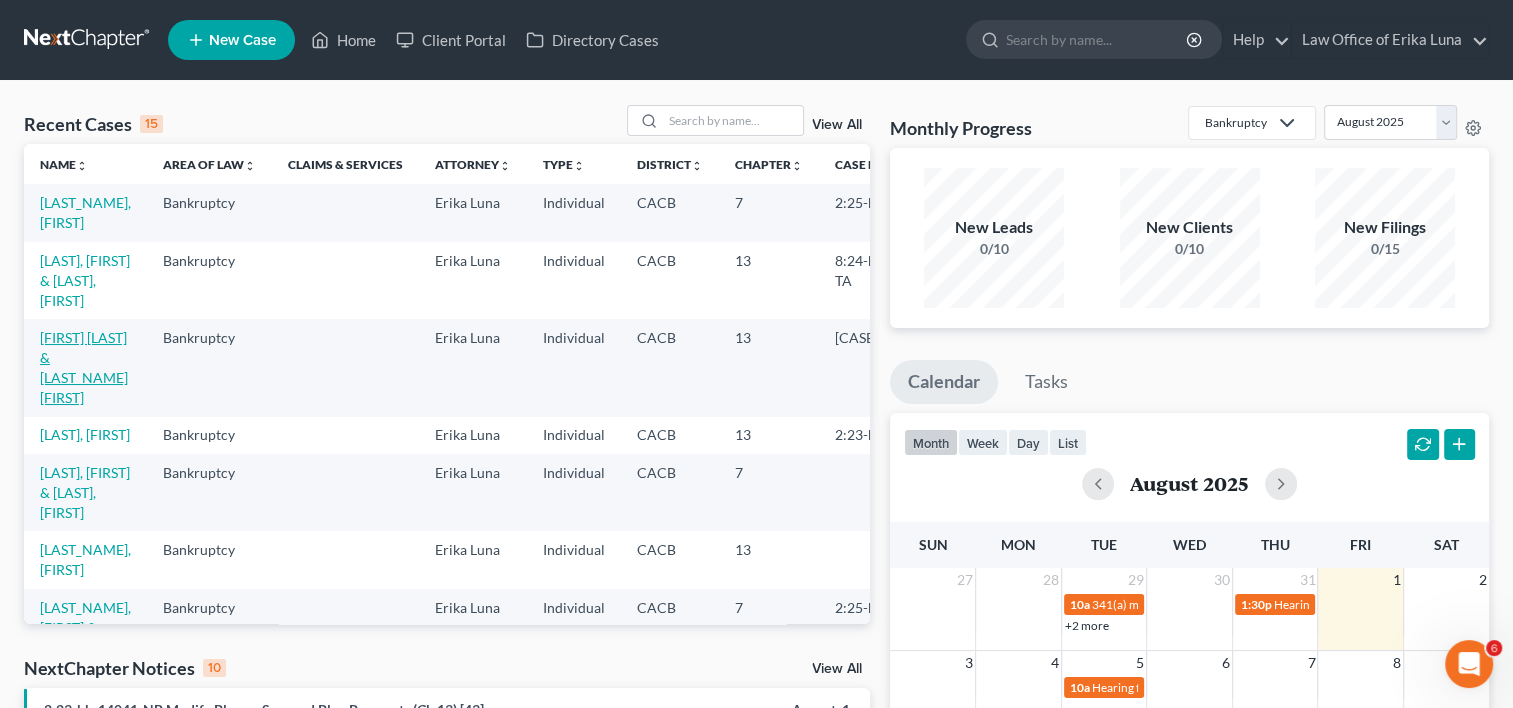 click on "[LAST], [FIRST] & [LAST], [FIRST]" at bounding box center [84, 367] 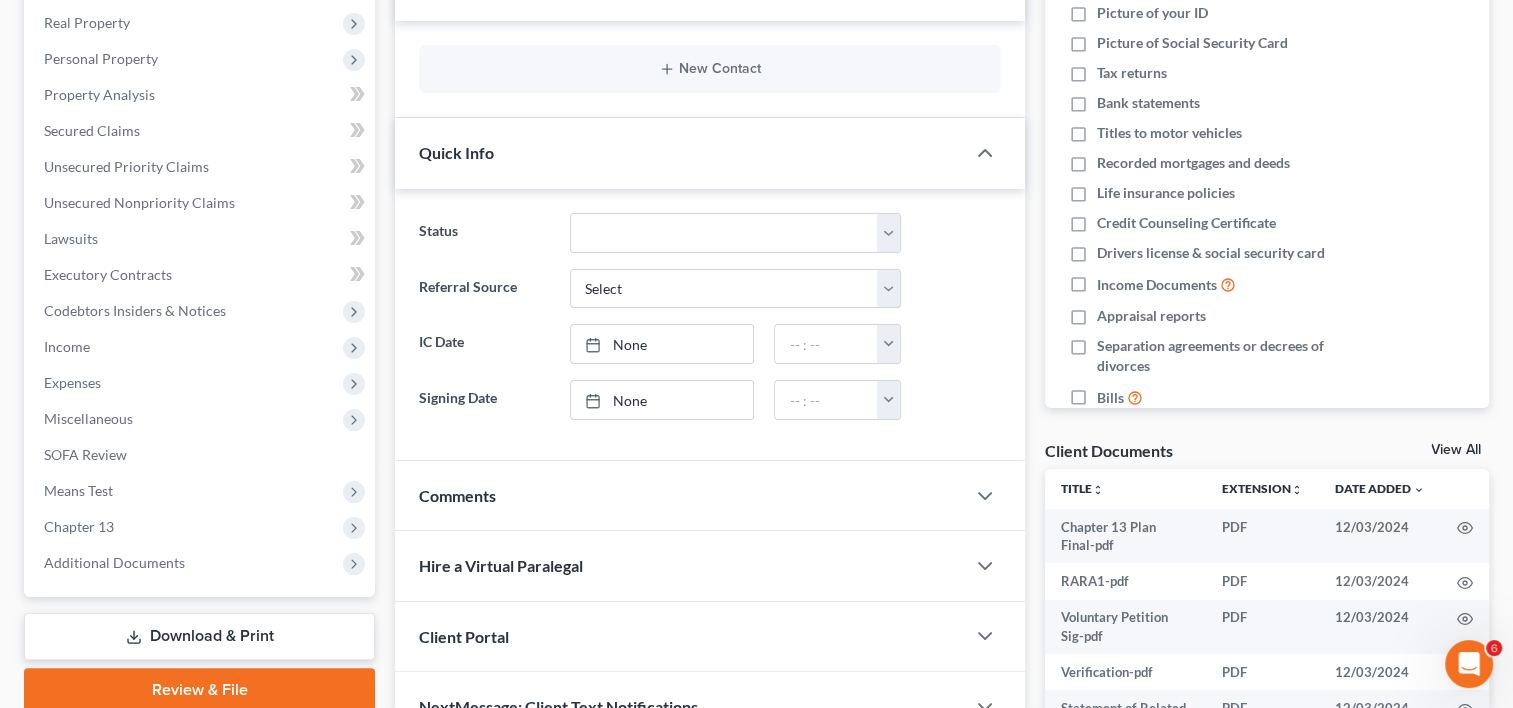 scroll, scrollTop: 312, scrollLeft: 0, axis: vertical 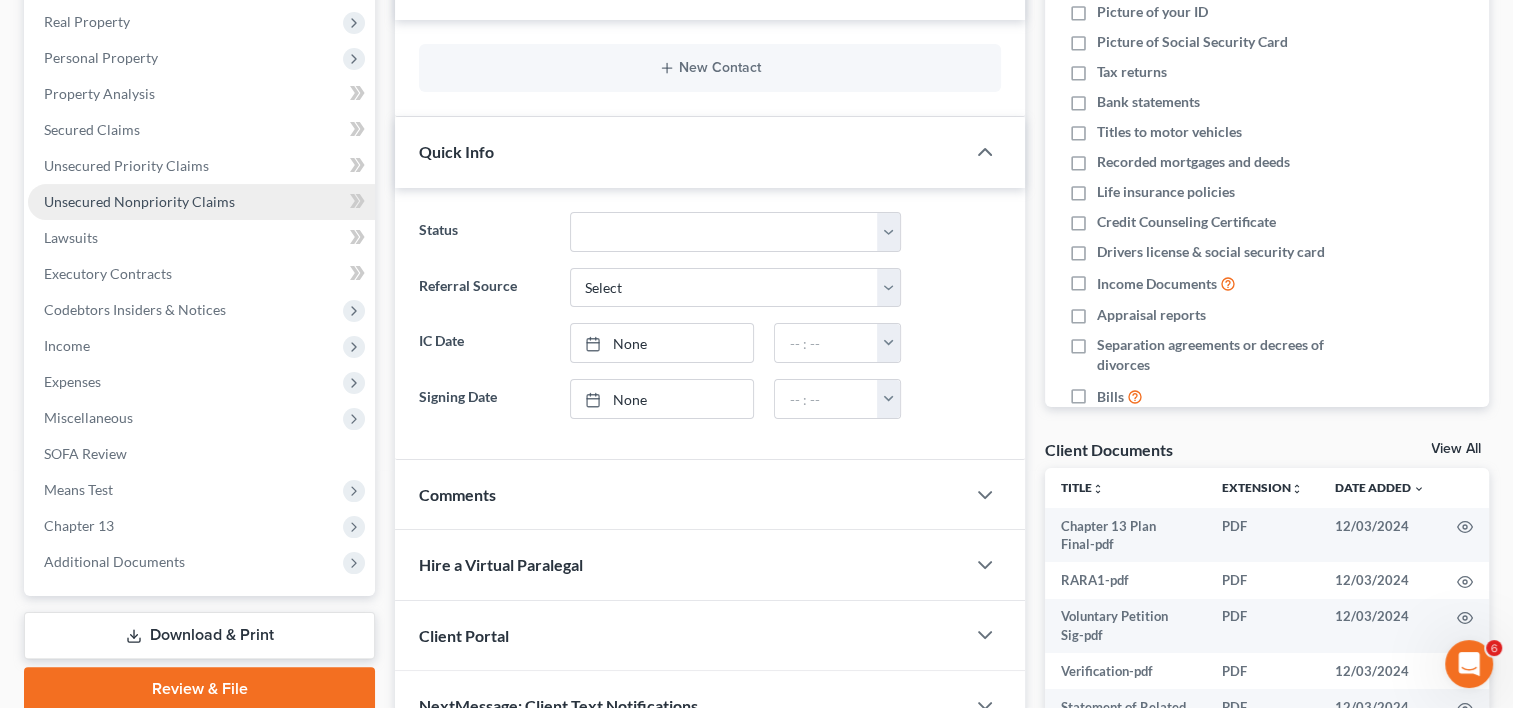 click on "Unsecured Nonpriority Claims" at bounding box center [139, 201] 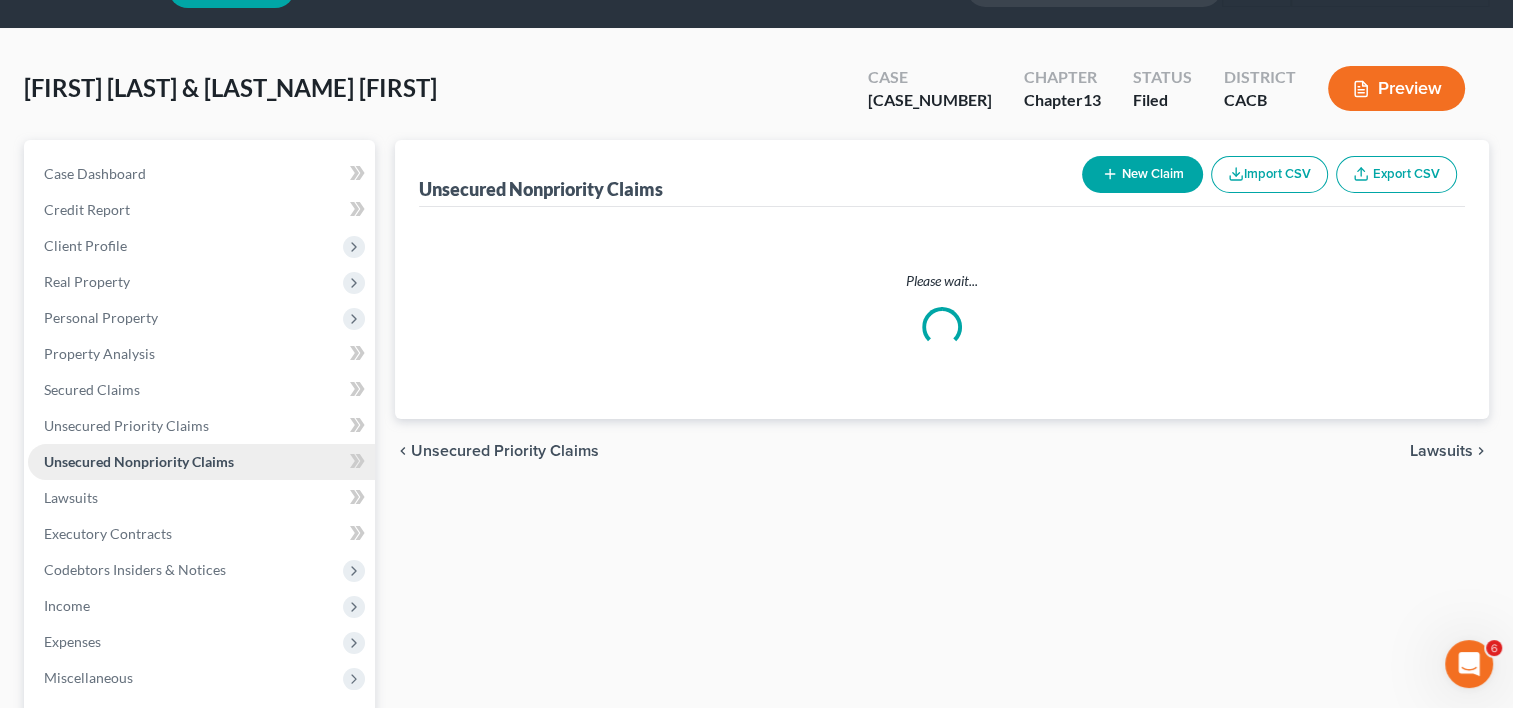 scroll, scrollTop: 0, scrollLeft: 0, axis: both 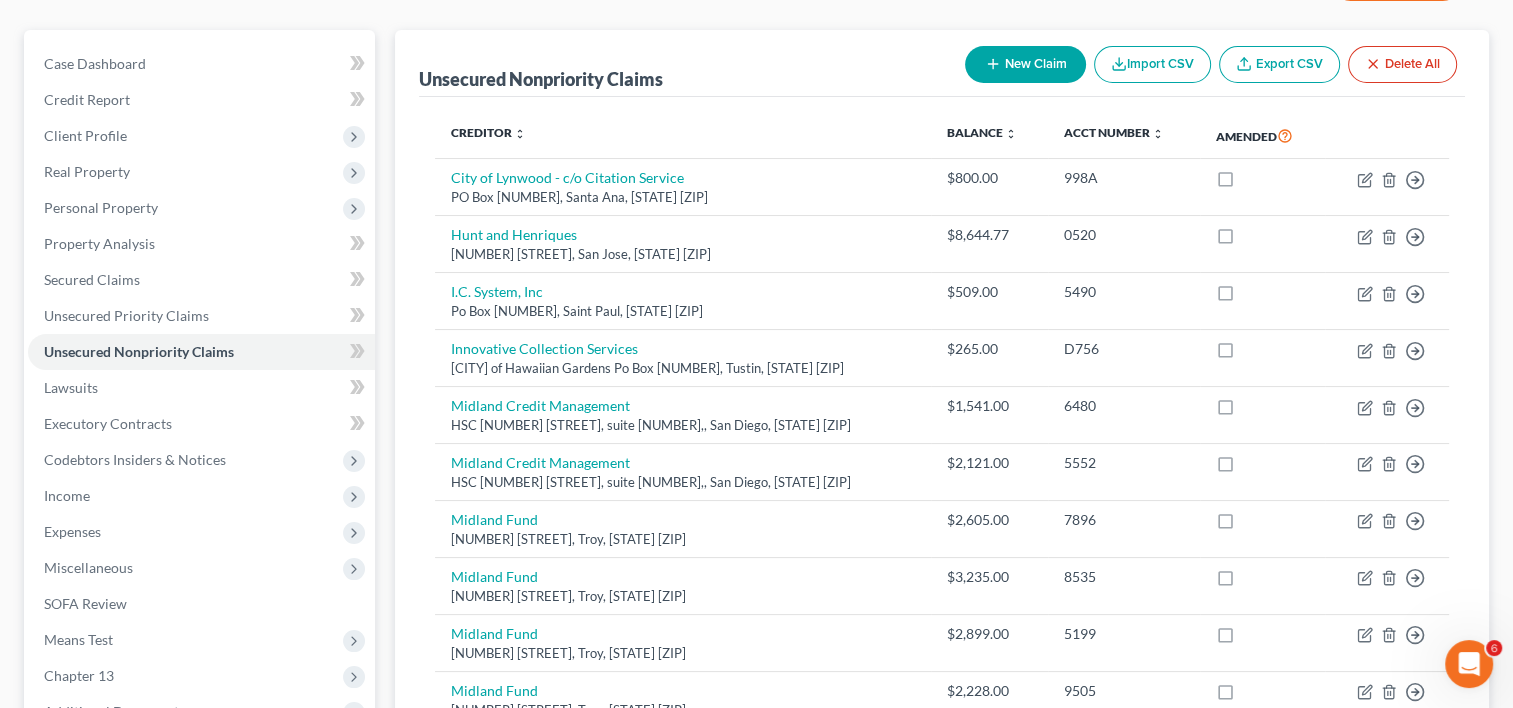 click on "New Claim" at bounding box center [1025, 64] 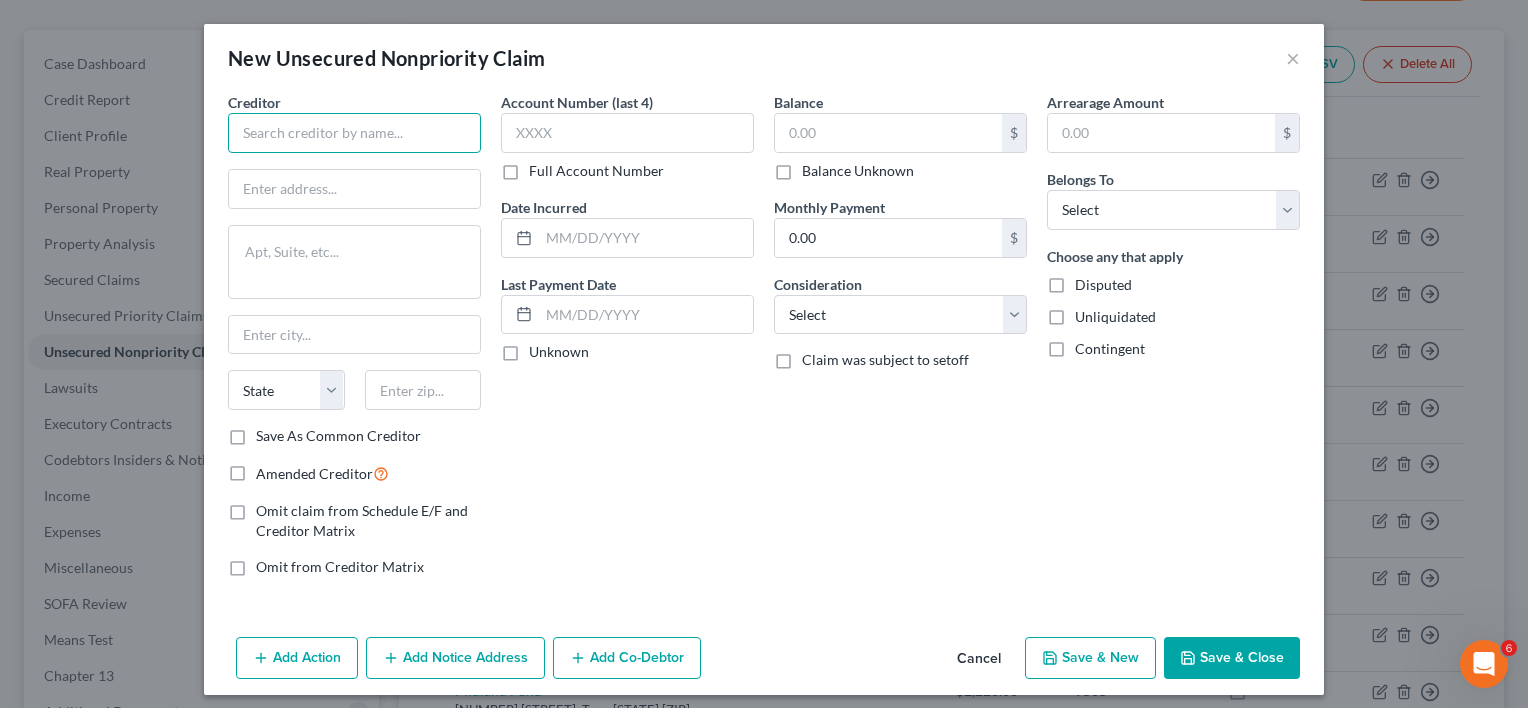 click at bounding box center (354, 133) 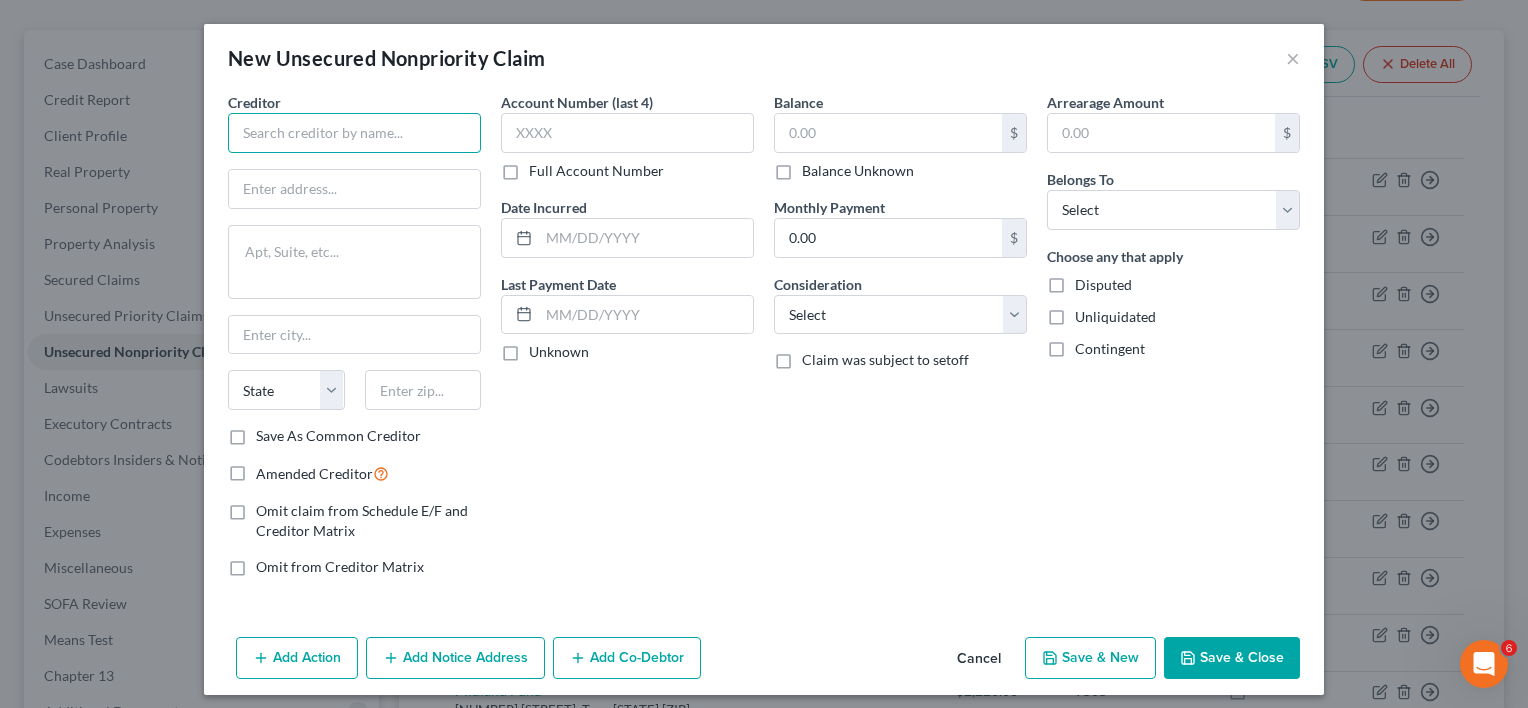 type on "H" 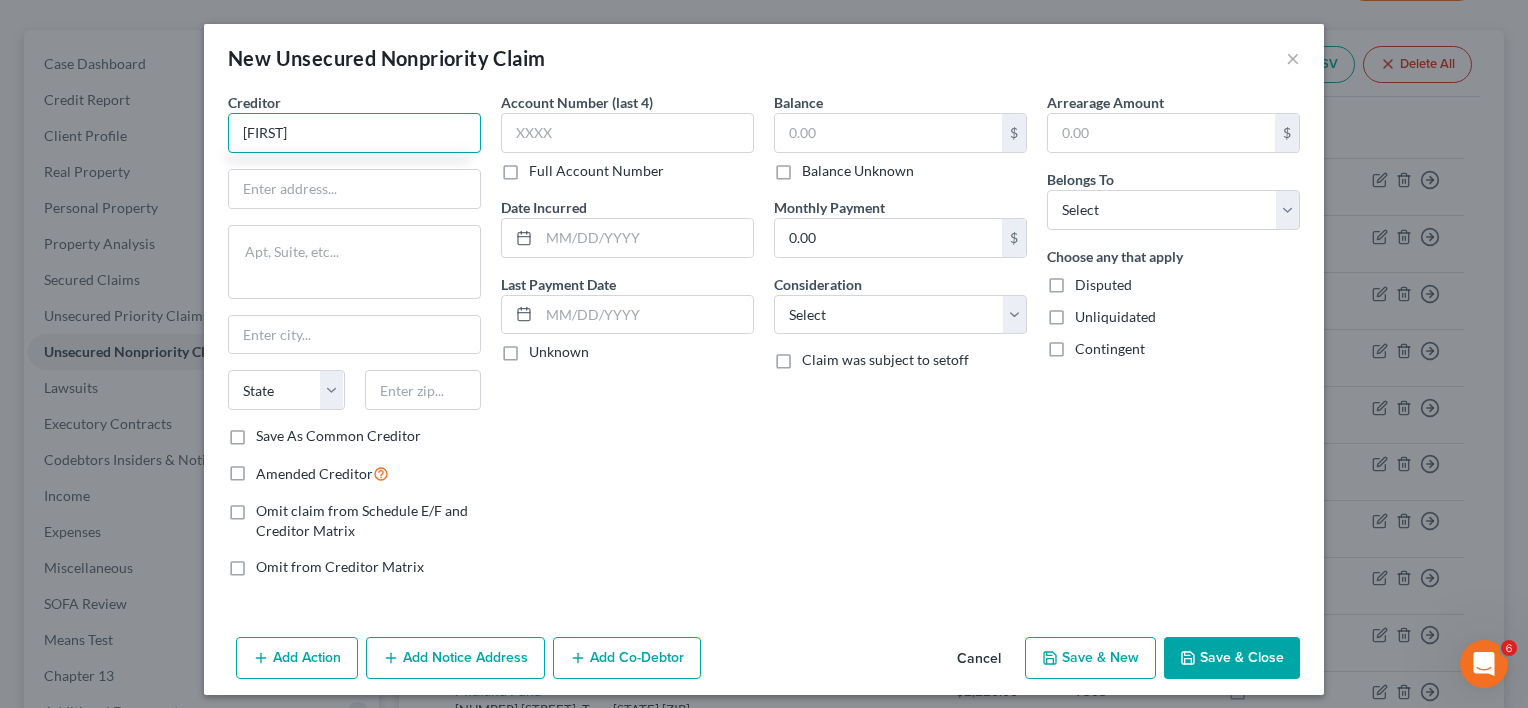 type on "K" 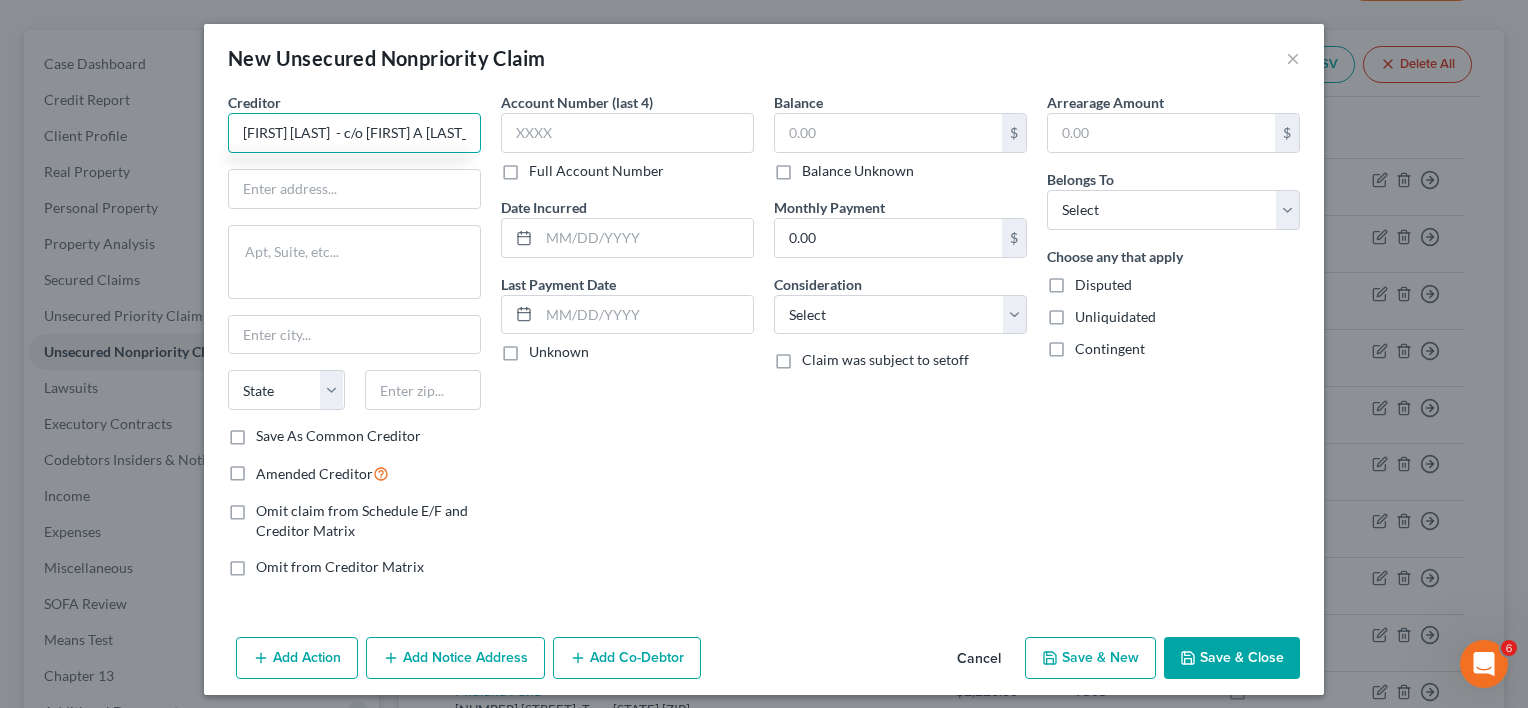 type on "[FIRST] [LAST]  - c/o [FIRST] [LAST]" 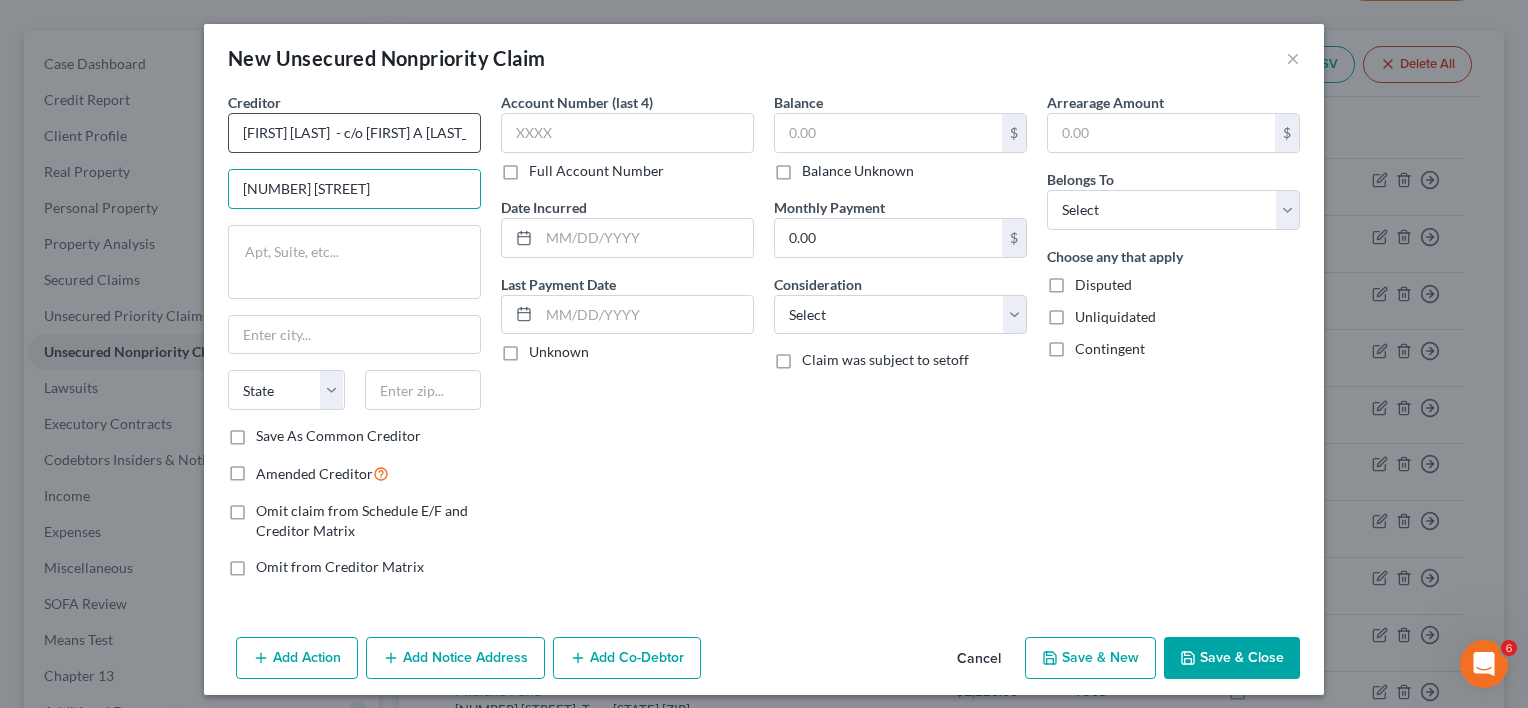 type on "43364 10th St. West" 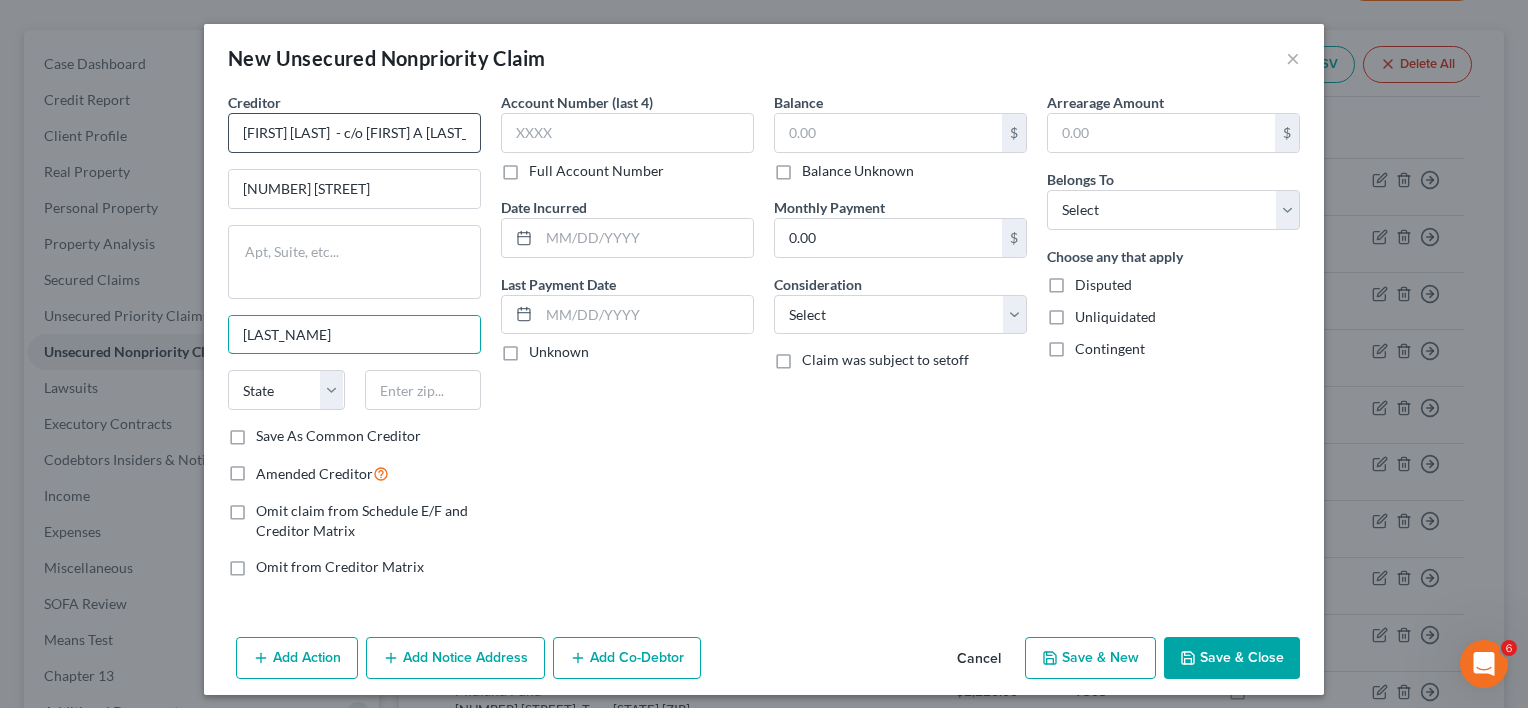 type on "Lancaster" 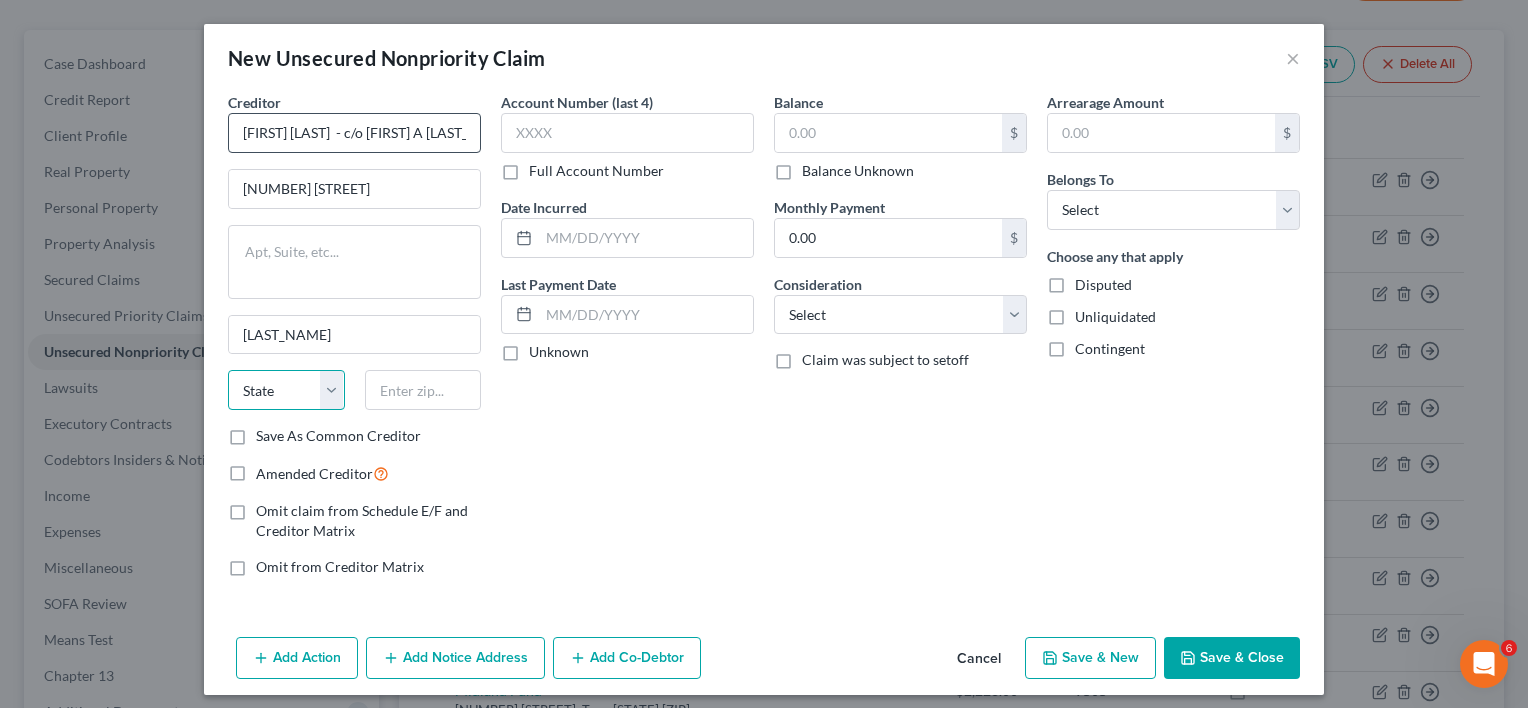 select on "4" 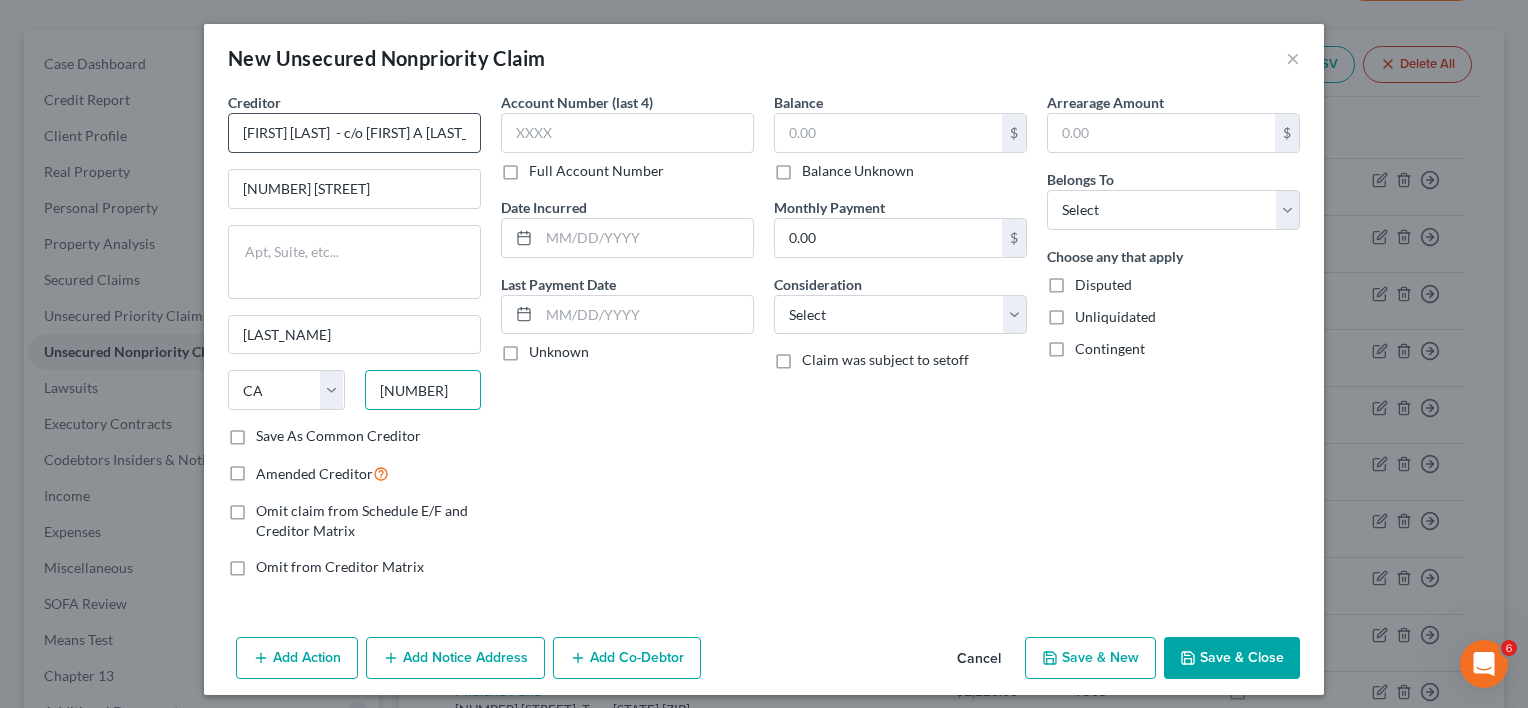 type on "93534" 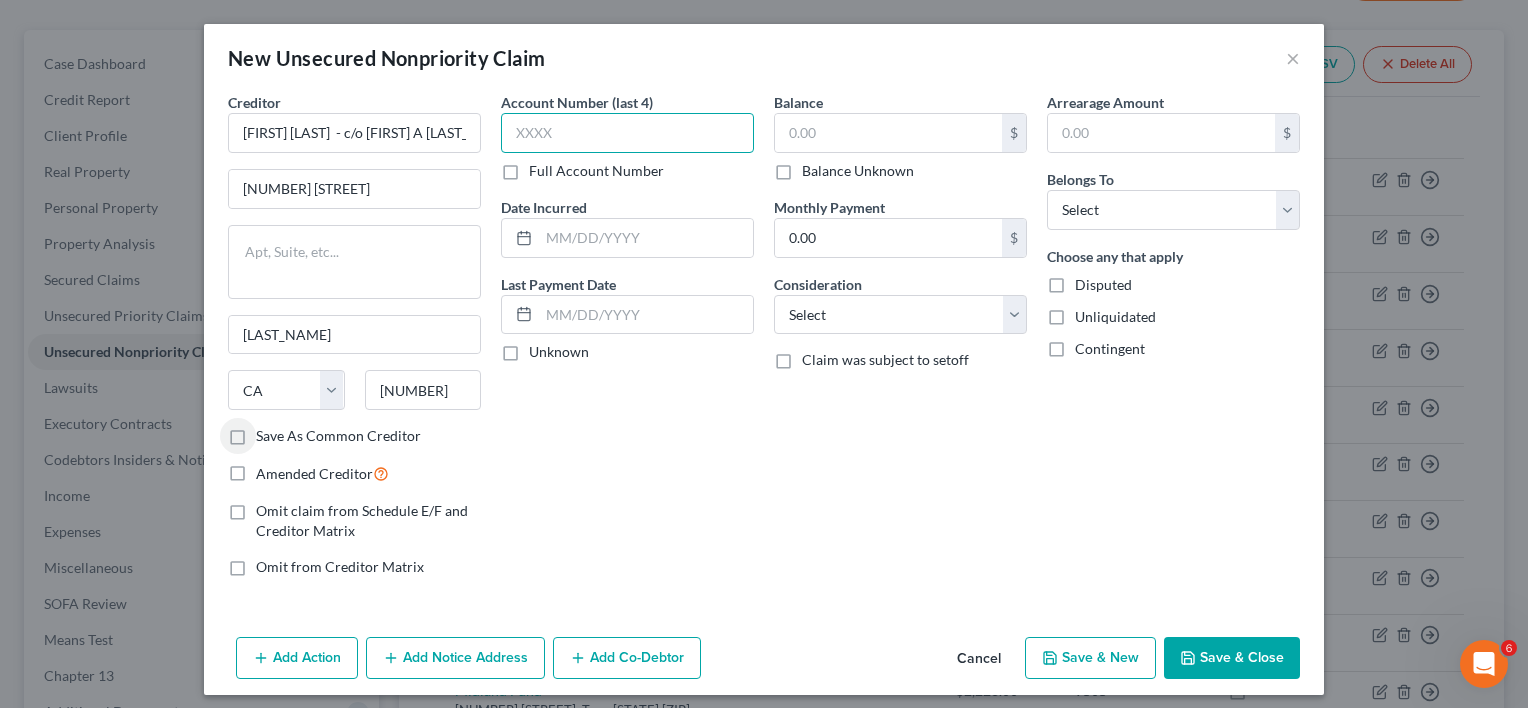 click at bounding box center (627, 133) 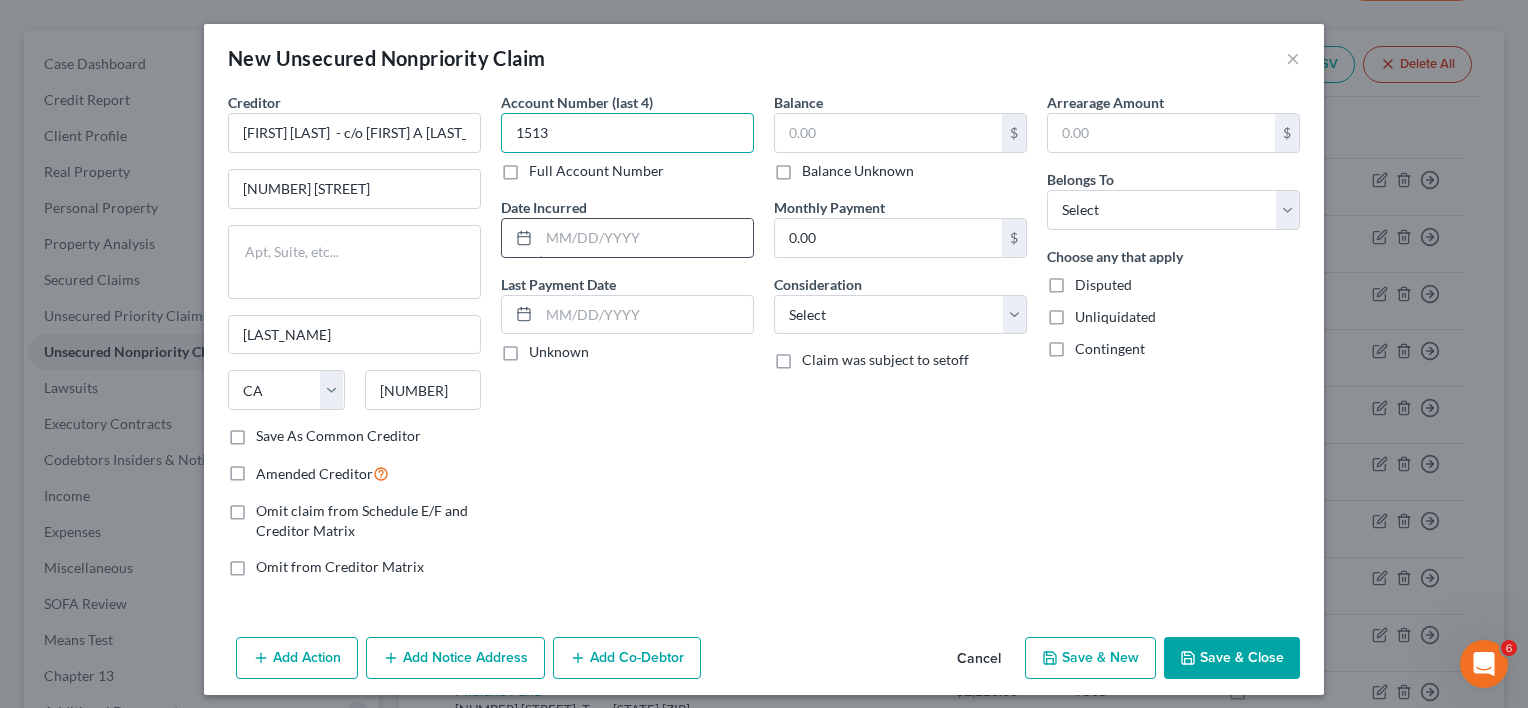 type on "1513" 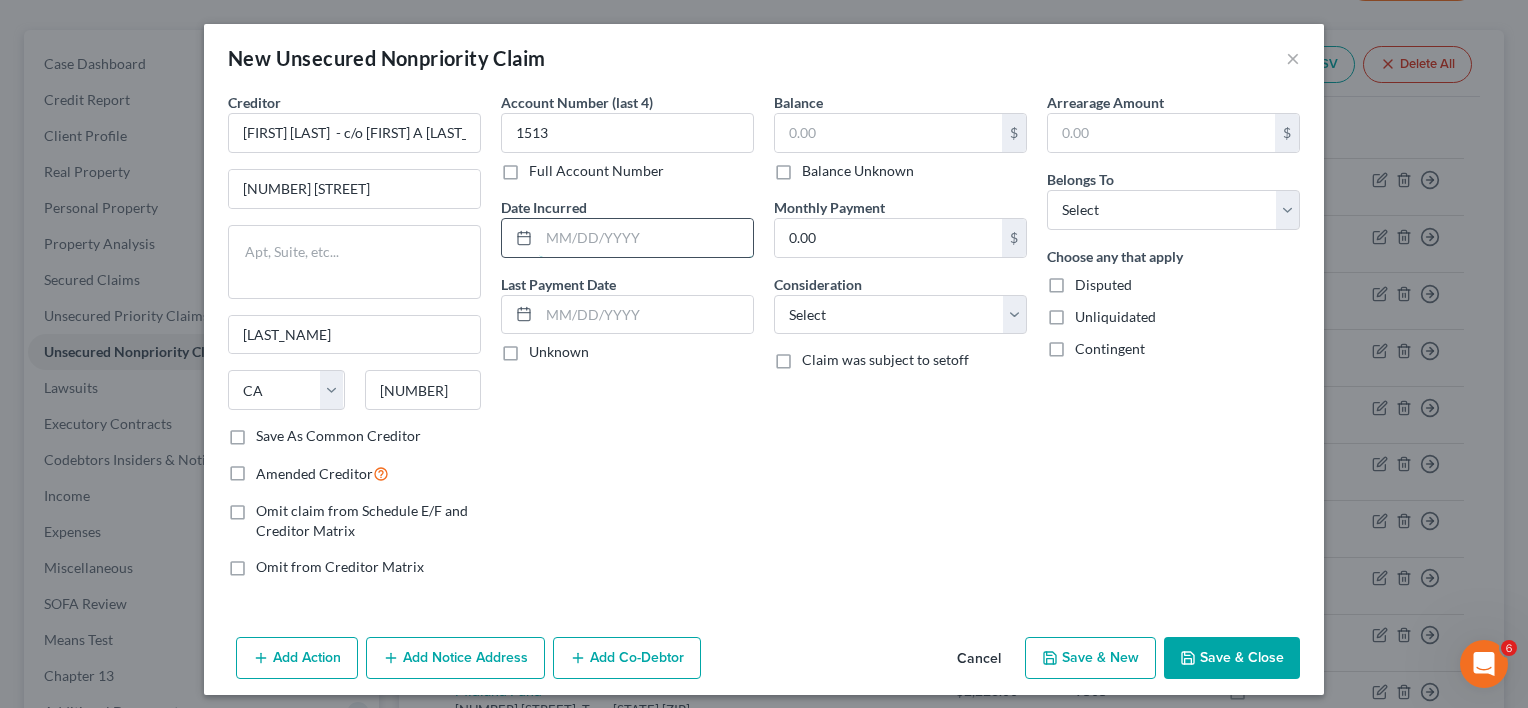 click at bounding box center [646, 238] 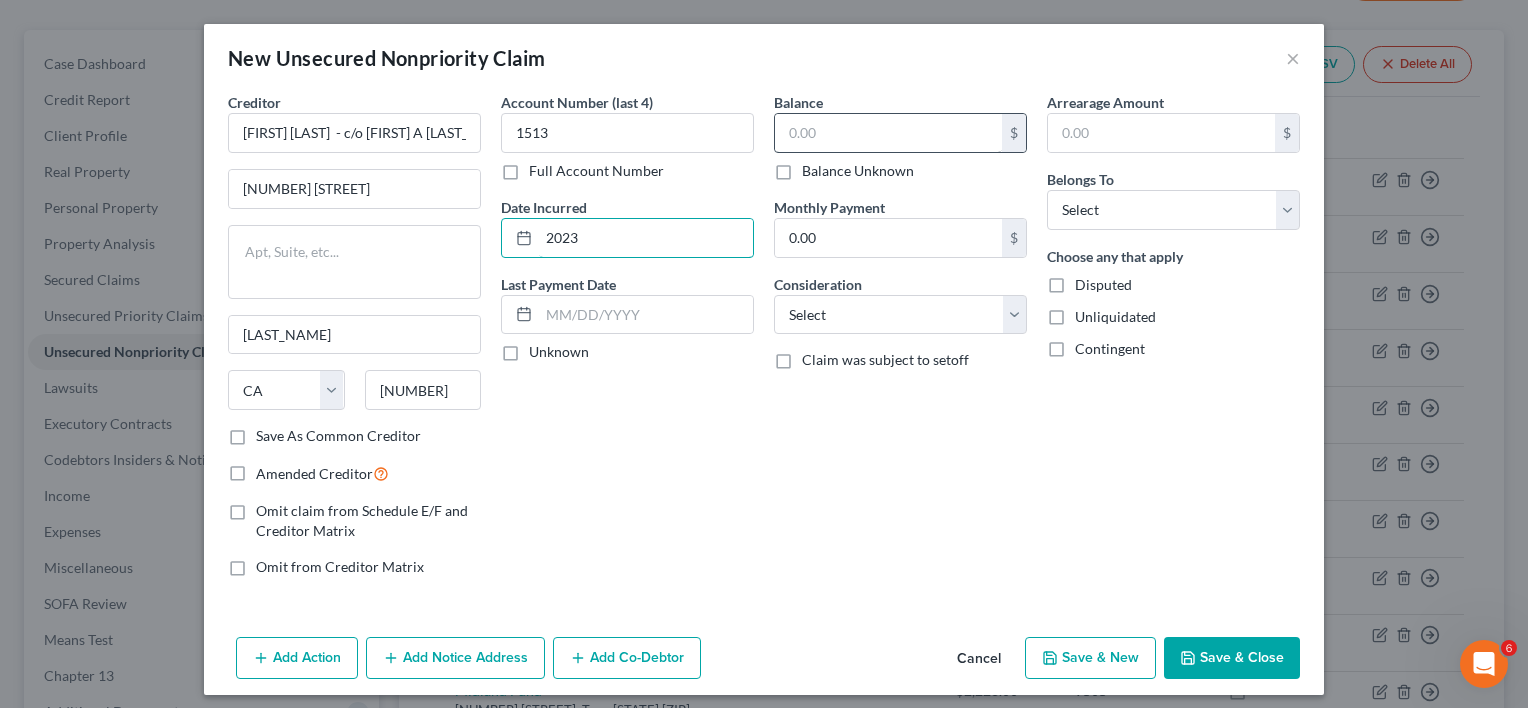 type on "2023" 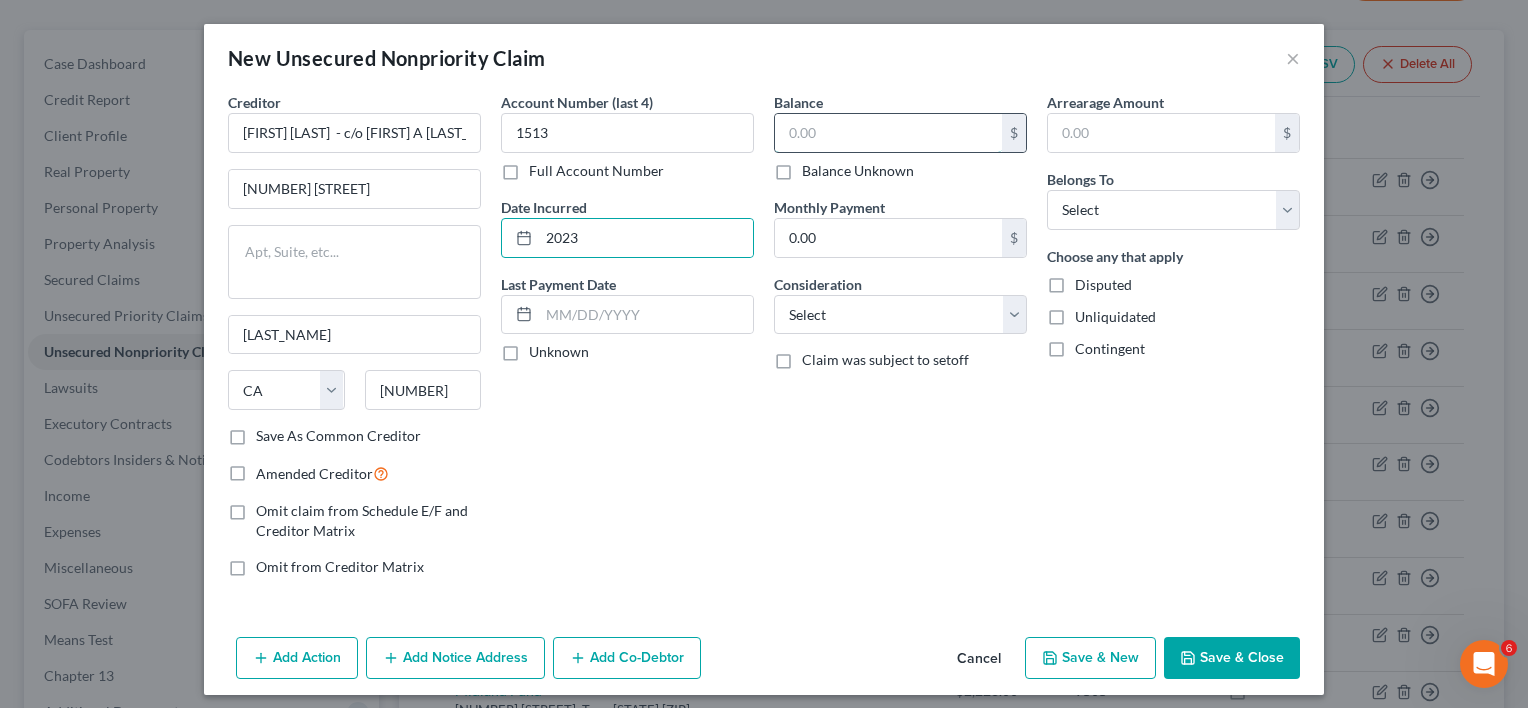 click at bounding box center (888, 133) 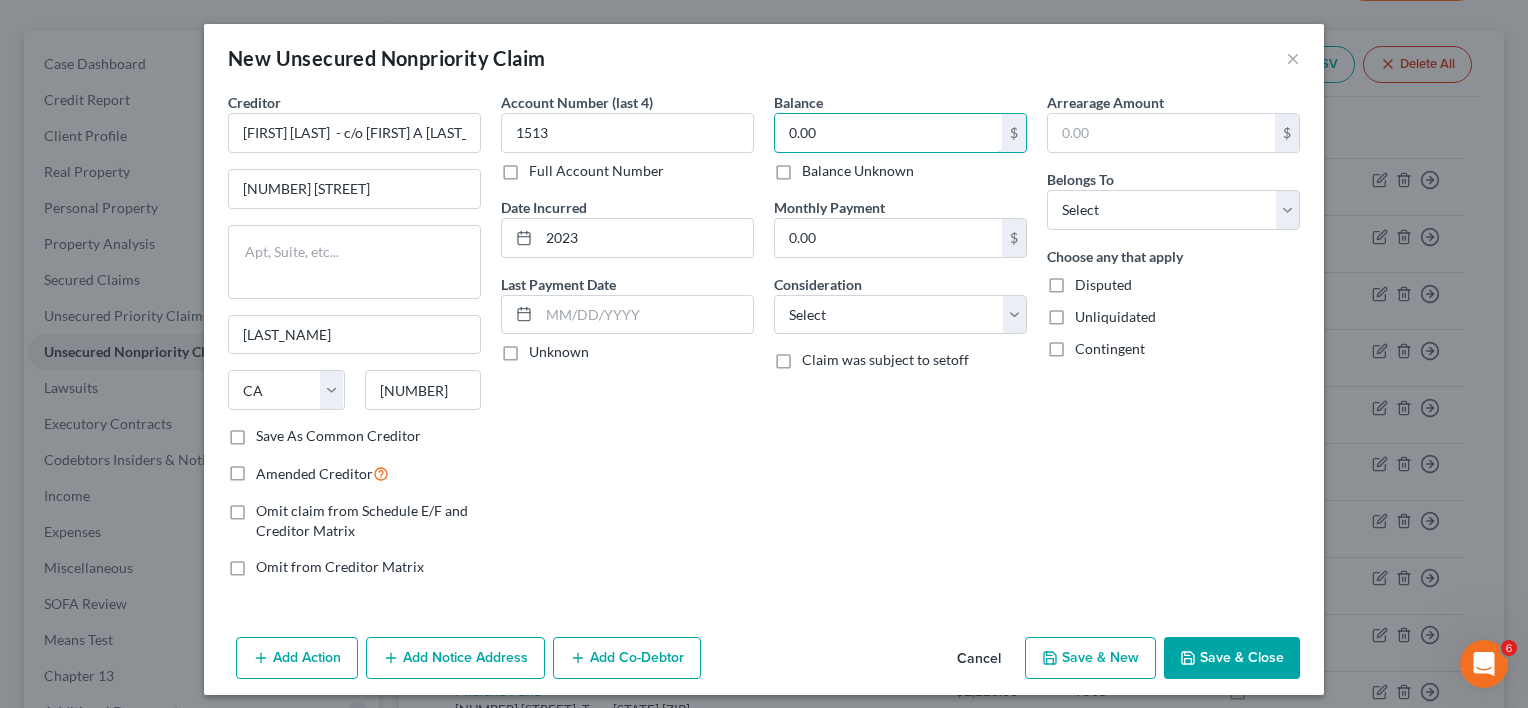 type on "0.00" 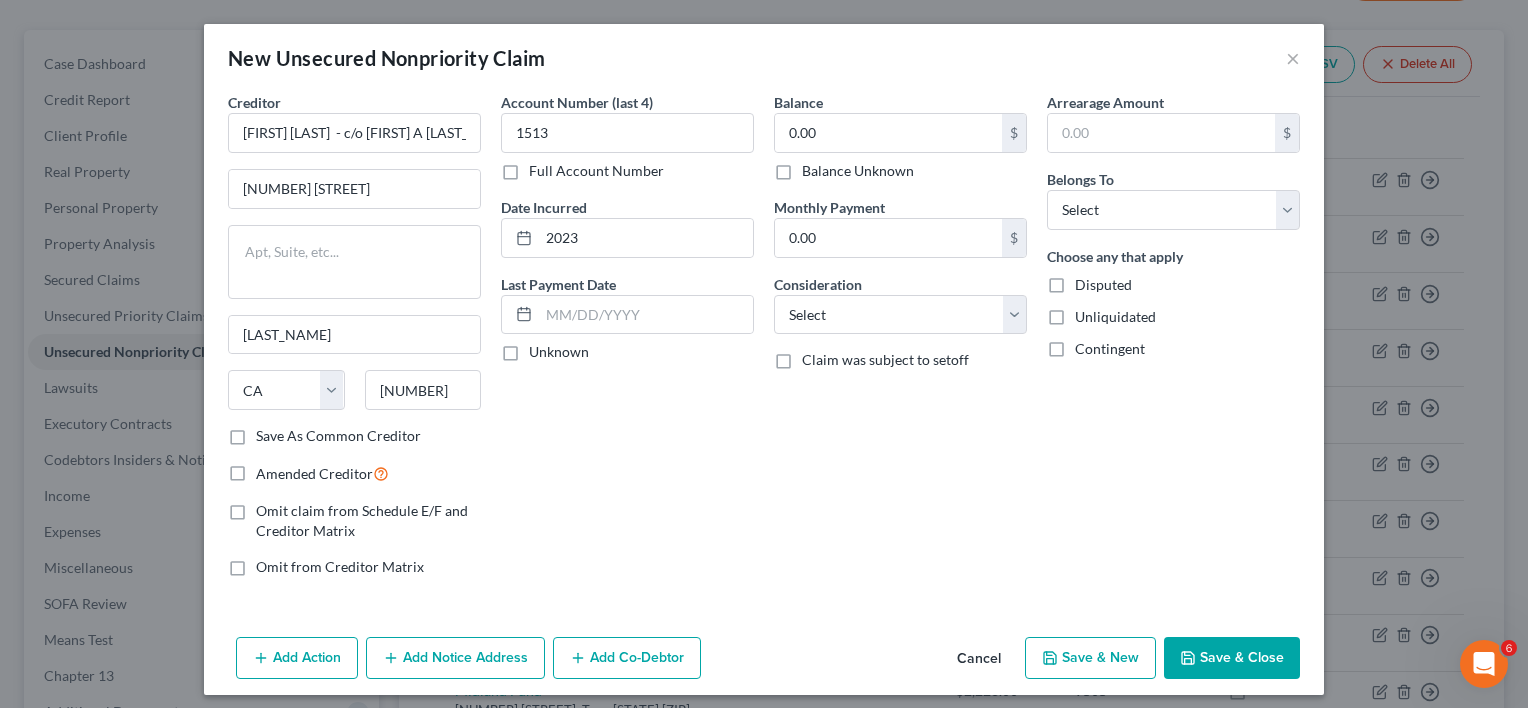 click on "Balance Unknown" at bounding box center [858, 171] 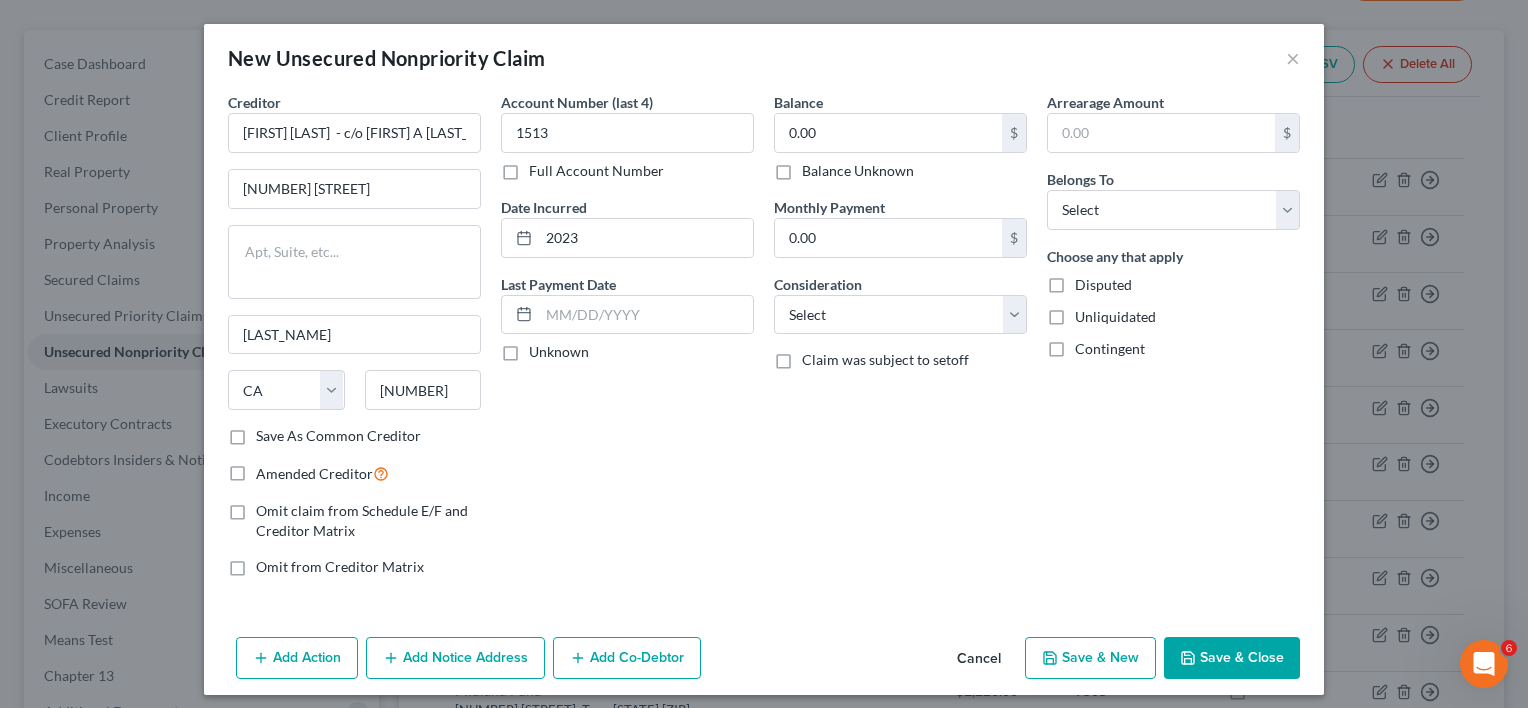 click on "Balance Unknown" at bounding box center [816, 167] 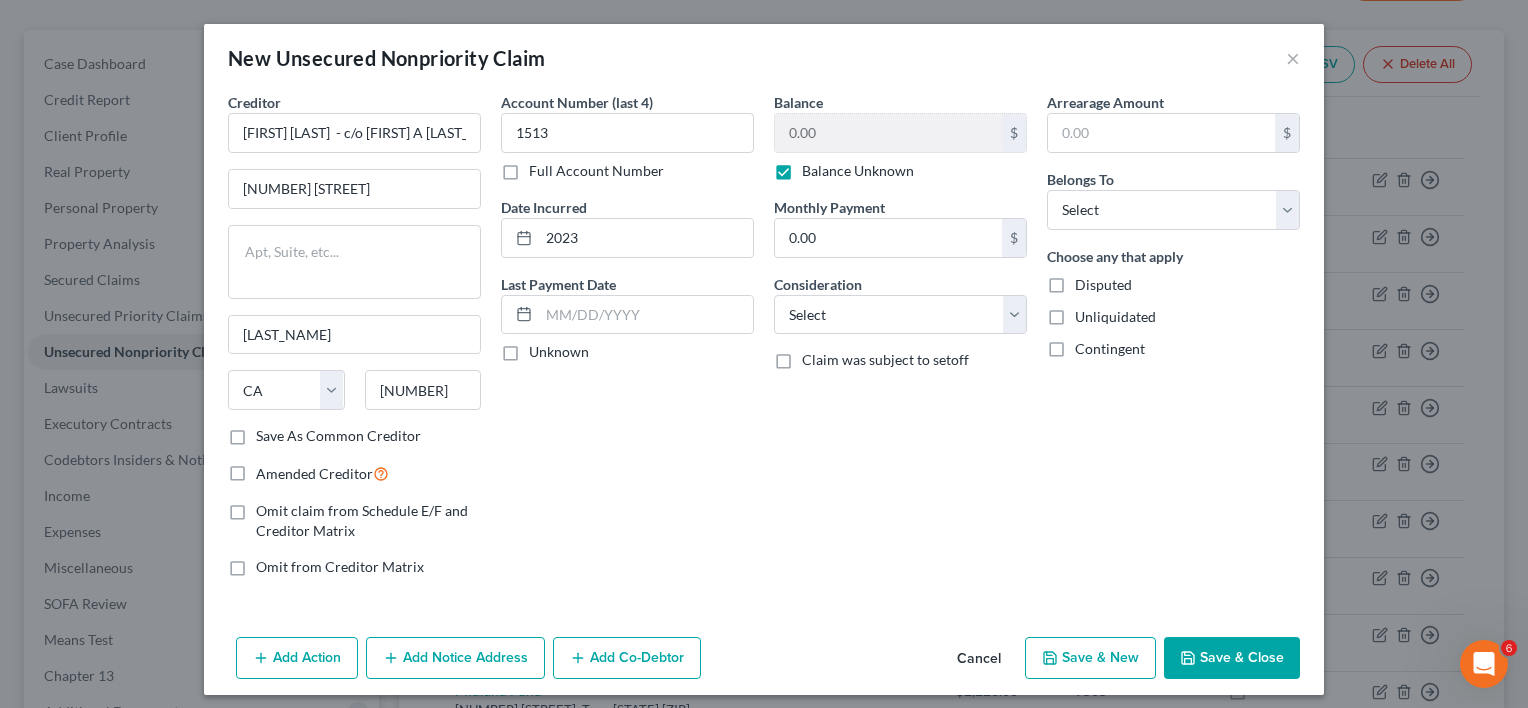 click on "Disputed" at bounding box center [1103, 285] 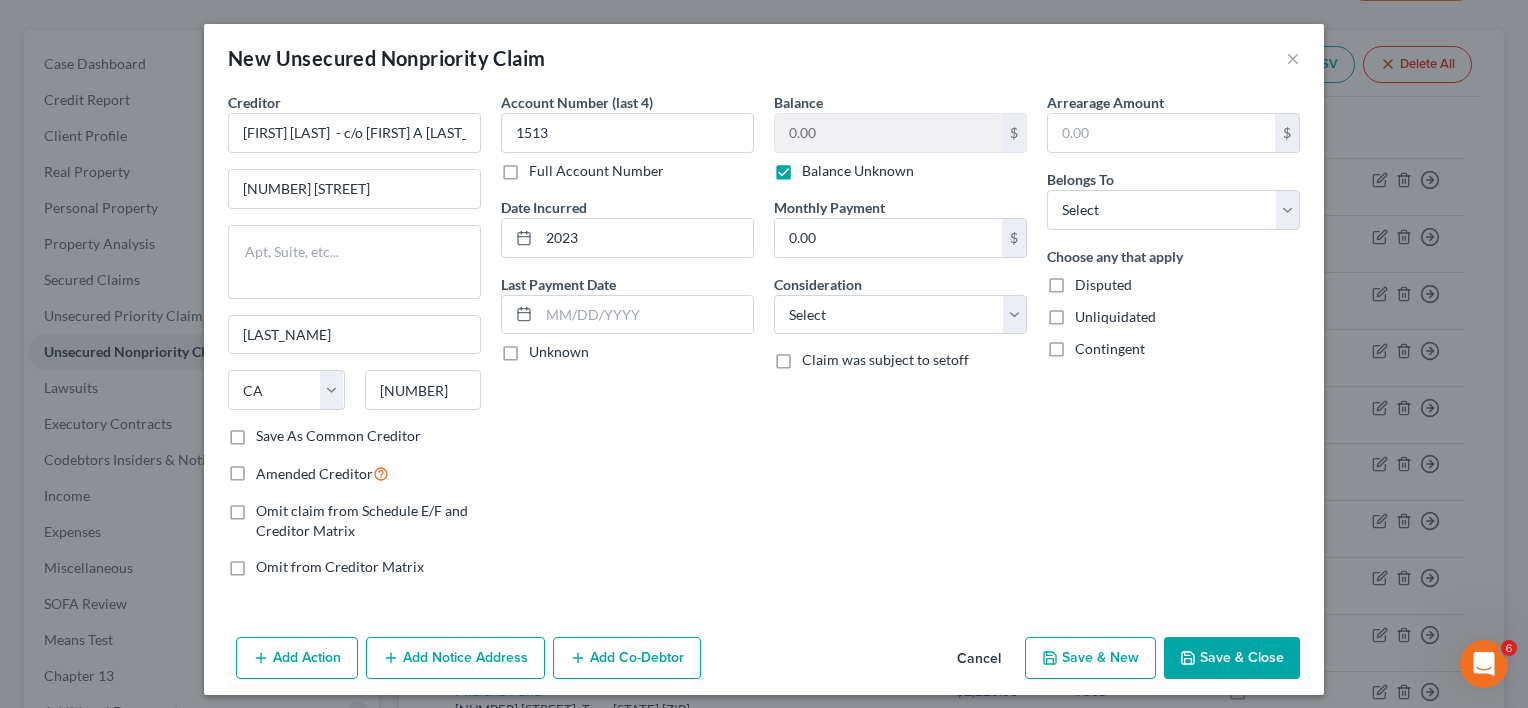 click on "Disputed" at bounding box center [1089, 281] 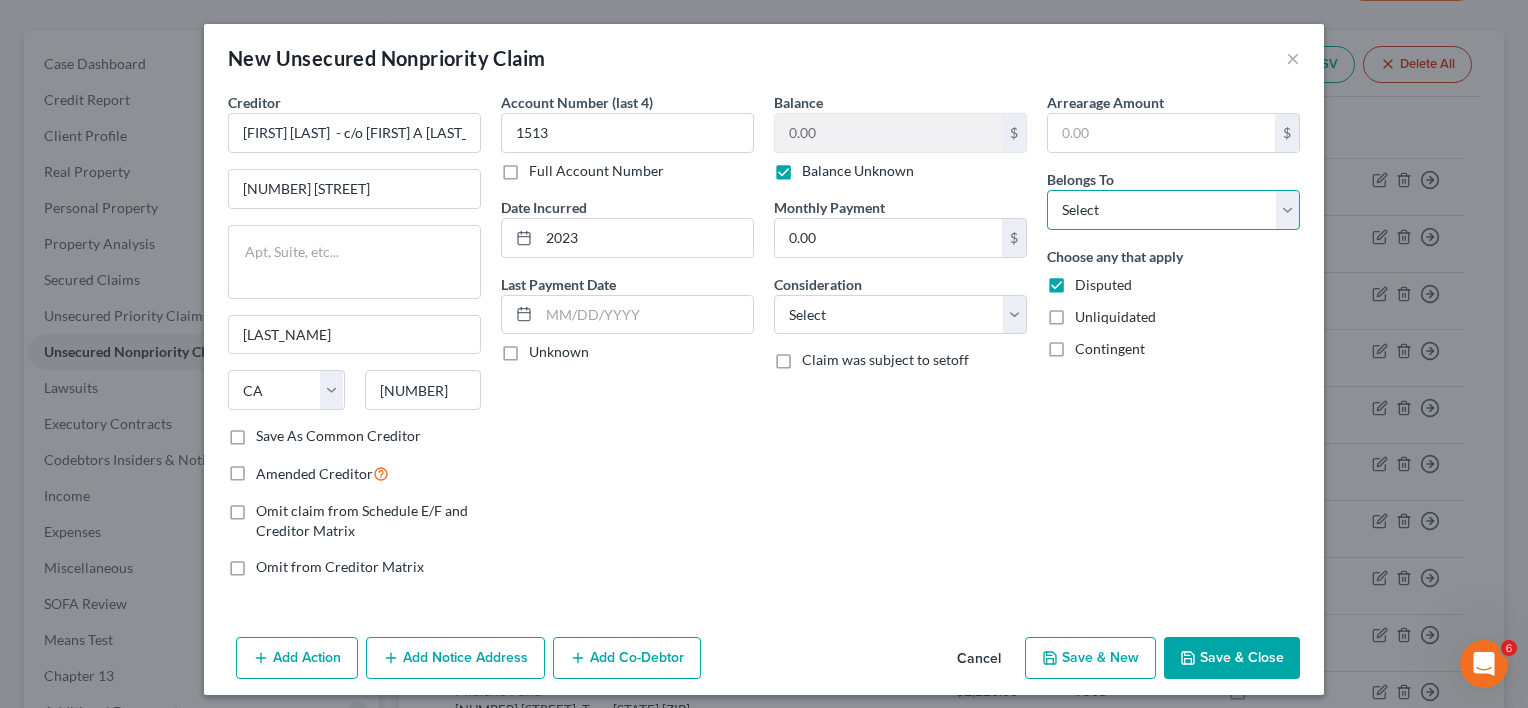 click on "Select Debtor 1 Only Debtor 2 Only Debtor 1 And Debtor 2 Only At Least One Of The Debtors And Another Community Property" at bounding box center (1173, 210) 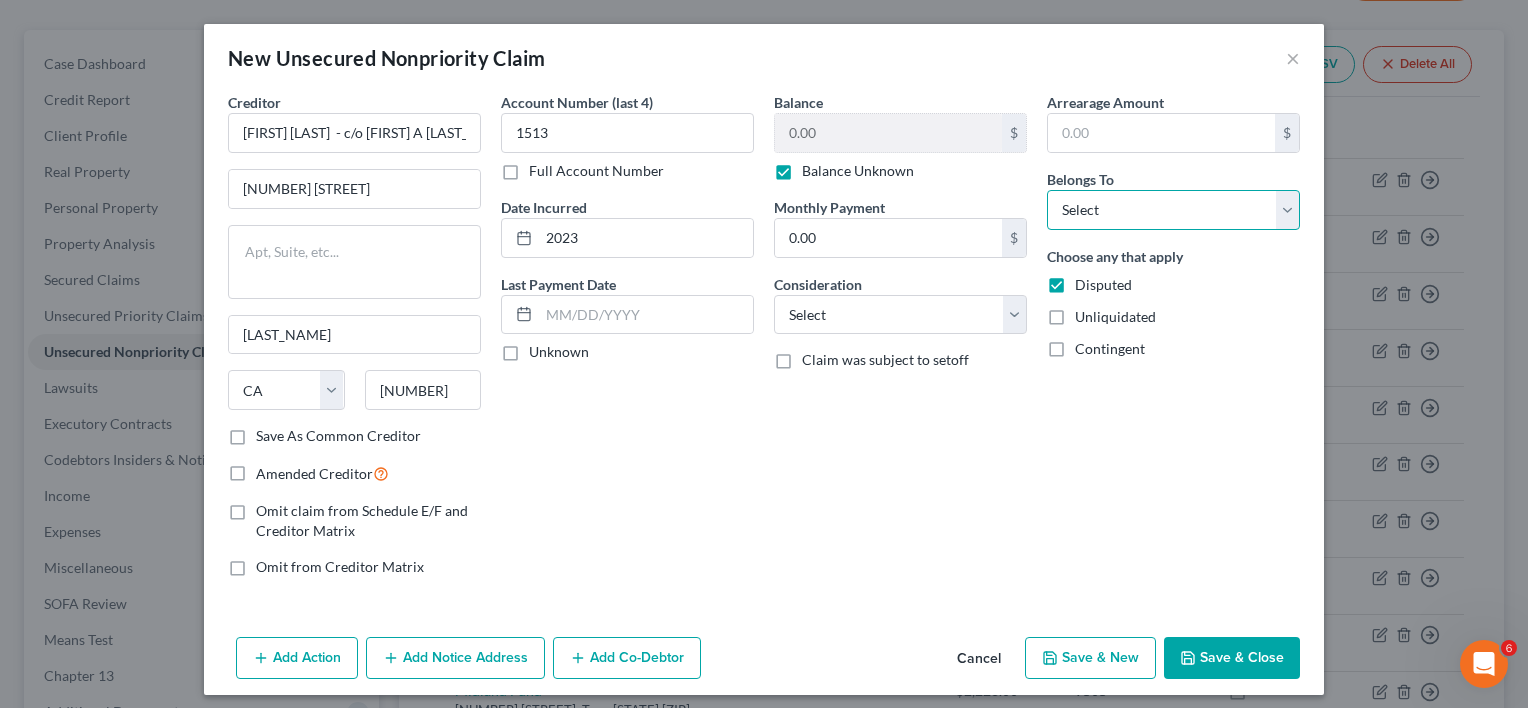 select on "0" 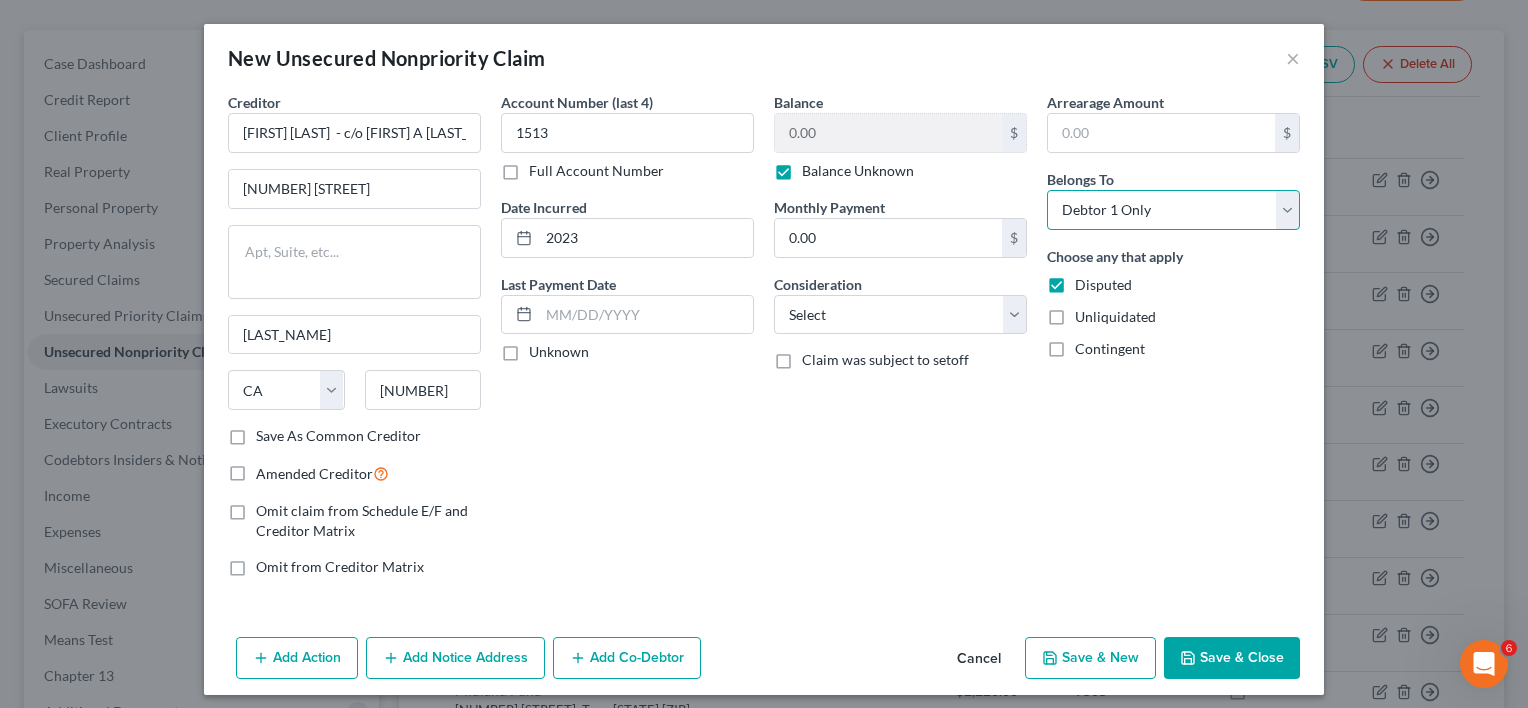 click on "Select Debtor 1 Only Debtor 2 Only Debtor 1 And Debtor 2 Only At Least One Of The Debtors And Another Community Property" at bounding box center [1173, 210] 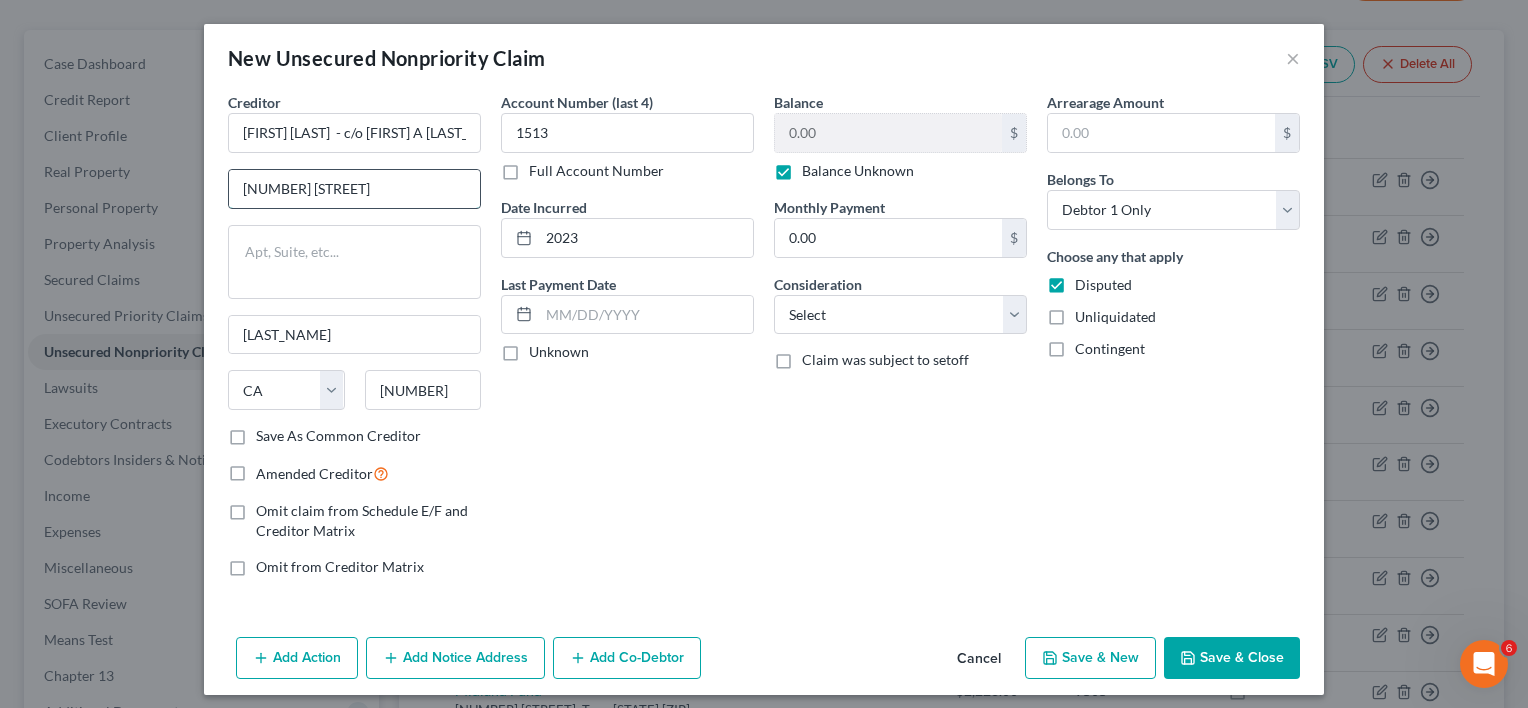 click on "43364 10th St. West" at bounding box center [354, 189] 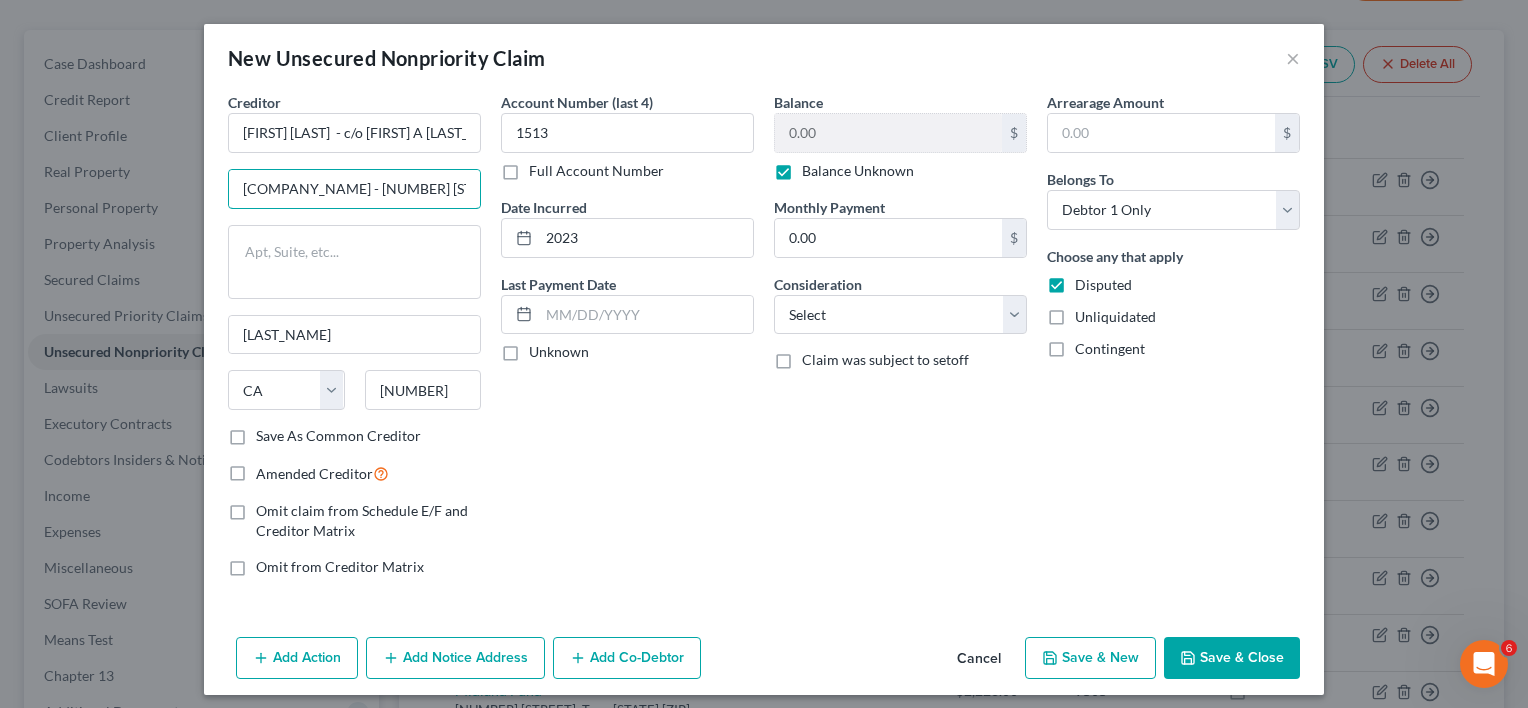 type on "Parris Law Firm - 43364 10th St. West" 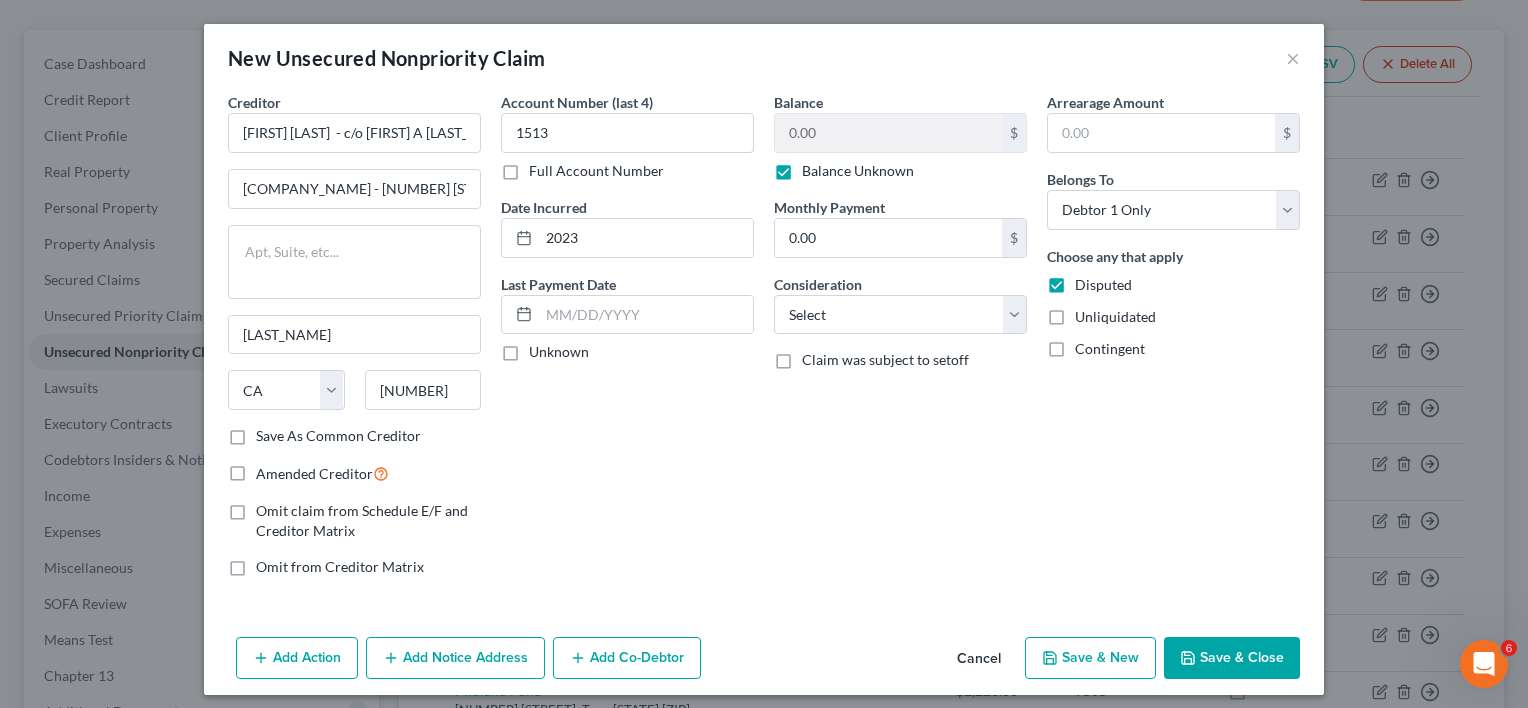 drag, startPoint x: 1210, startPoint y: 648, endPoint x: 947, endPoint y: 381, distance: 374.77725 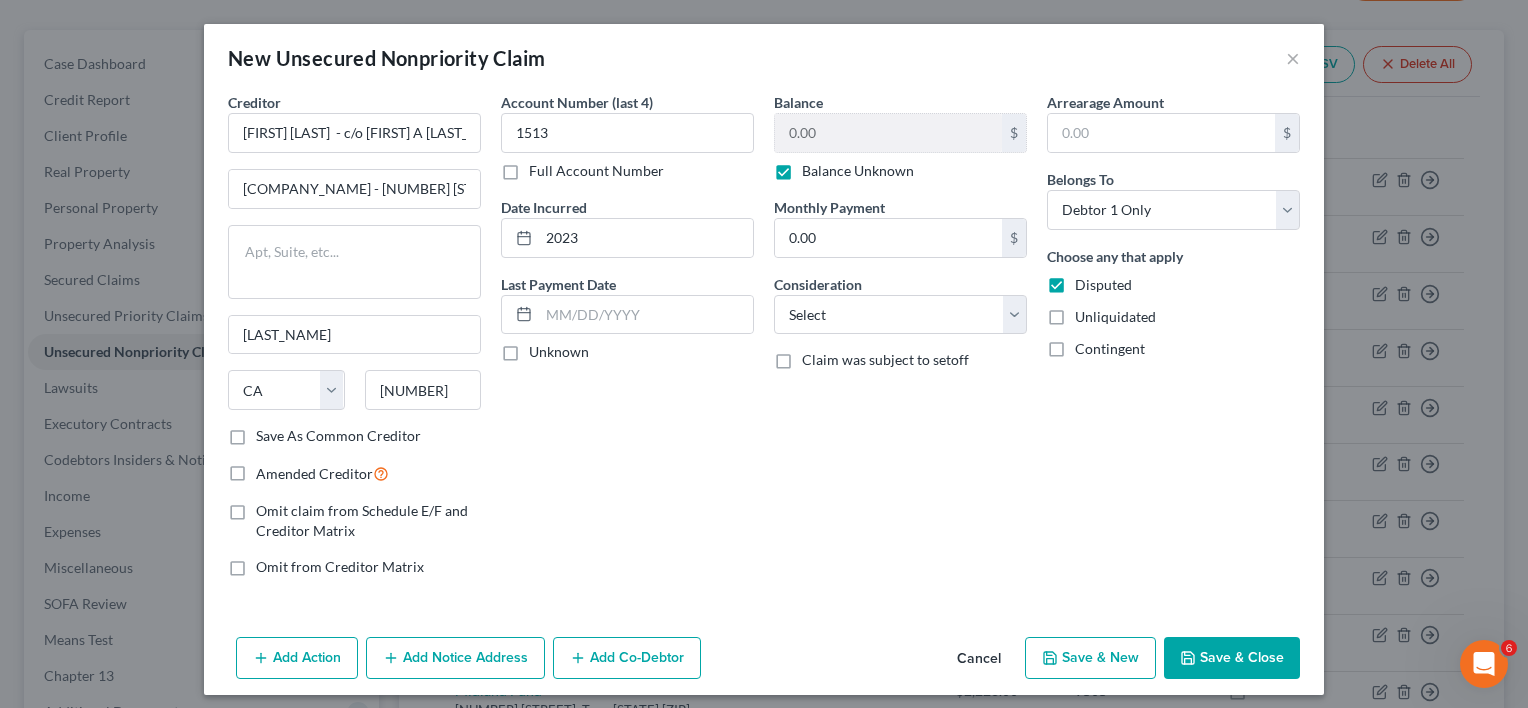 click on "New Unsecured Nonpriority Claim  × Creditor *    Manuel Garcia  - c/o Khail A Parris                      Parris Law Firm - 43364 10th St. West Lancaster State AL AK AR AZ CA CO CT DE DC FL GA GU HI ID IL IN IA KS KY LA ME MD MA MI MN MS MO MT NC ND NE NV NH NJ NM NY OH OK OR PA PR RI SC SD TN TX UT VI VA VT WA WV WI WY 93534 Save As Common Creditor Amended Creditor  Omit claim from Schedule E/F and Creditor Matrix Omit from Creditor Matrix
Account Number (last 4)
1513
Full Account Number
Date Incurred         2023 Last Payment Date         Unknown Balance
0.00 $
Balance Unknown
Balance Undetermined
0.00 $
Balance Unknown
Monthly Payment 0.00 $ Consideration Select Cable / Satellite Services Collection Agency Credit Card Debt Debt Counseling / Attorneys Deficiency Balance Domestic Support Obligations Home / Car Repairs Income Taxes Judgment Liens Medical Services $" at bounding box center (764, 359) 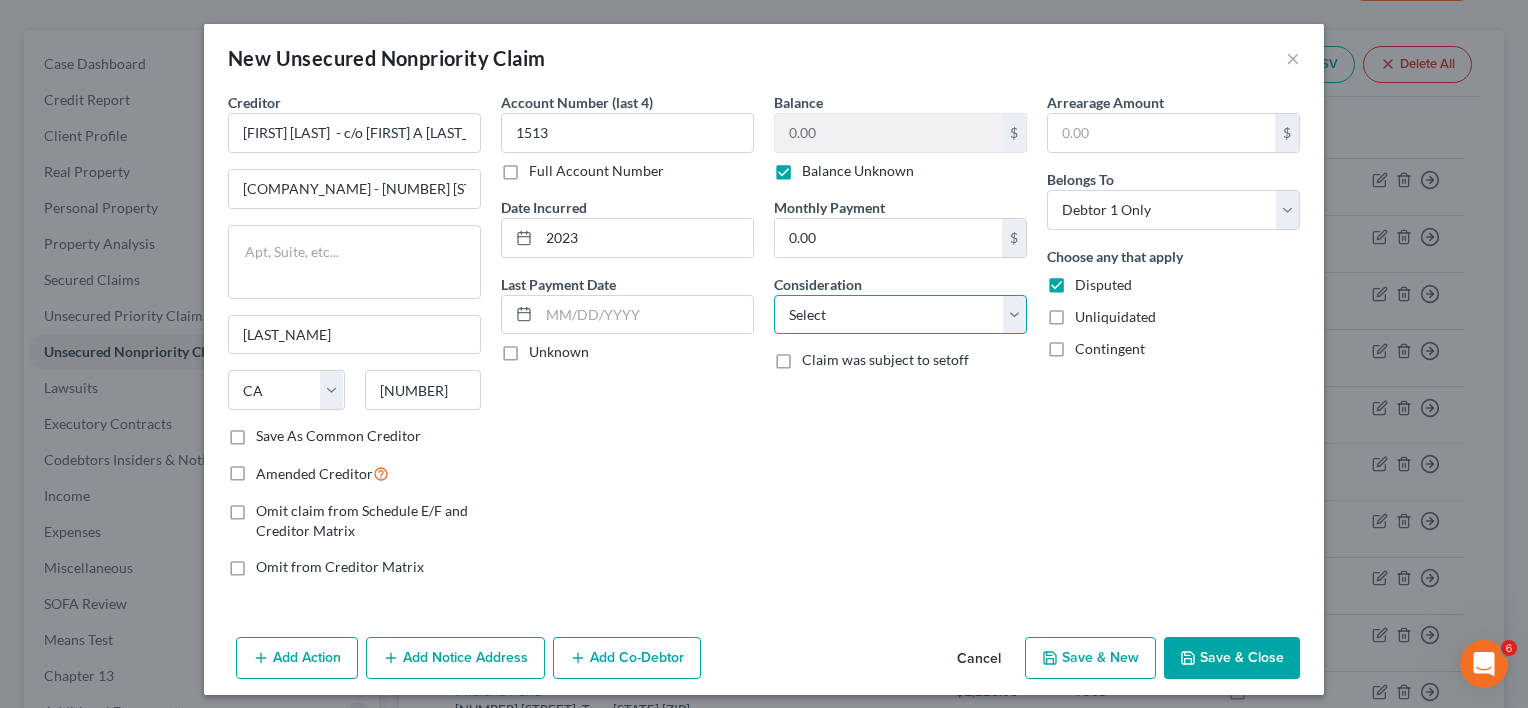 click on "Select Cable / Satellite Services Collection Agency Credit Card Debt Debt Counseling / Attorneys Deficiency Balance Domestic Support Obligations Home / Car Repairs Income Taxes Judgment Liens Medical Services Monies Loaned / Advanced Mortgage Obligation From Divorce Or Separation Obligation To Pensions Other Overdrawn Bank Account Promised To Help Pay Creditors Student Loans Suppliers And Vendors Telephone / Internet Services Utility Services" at bounding box center [900, 315] 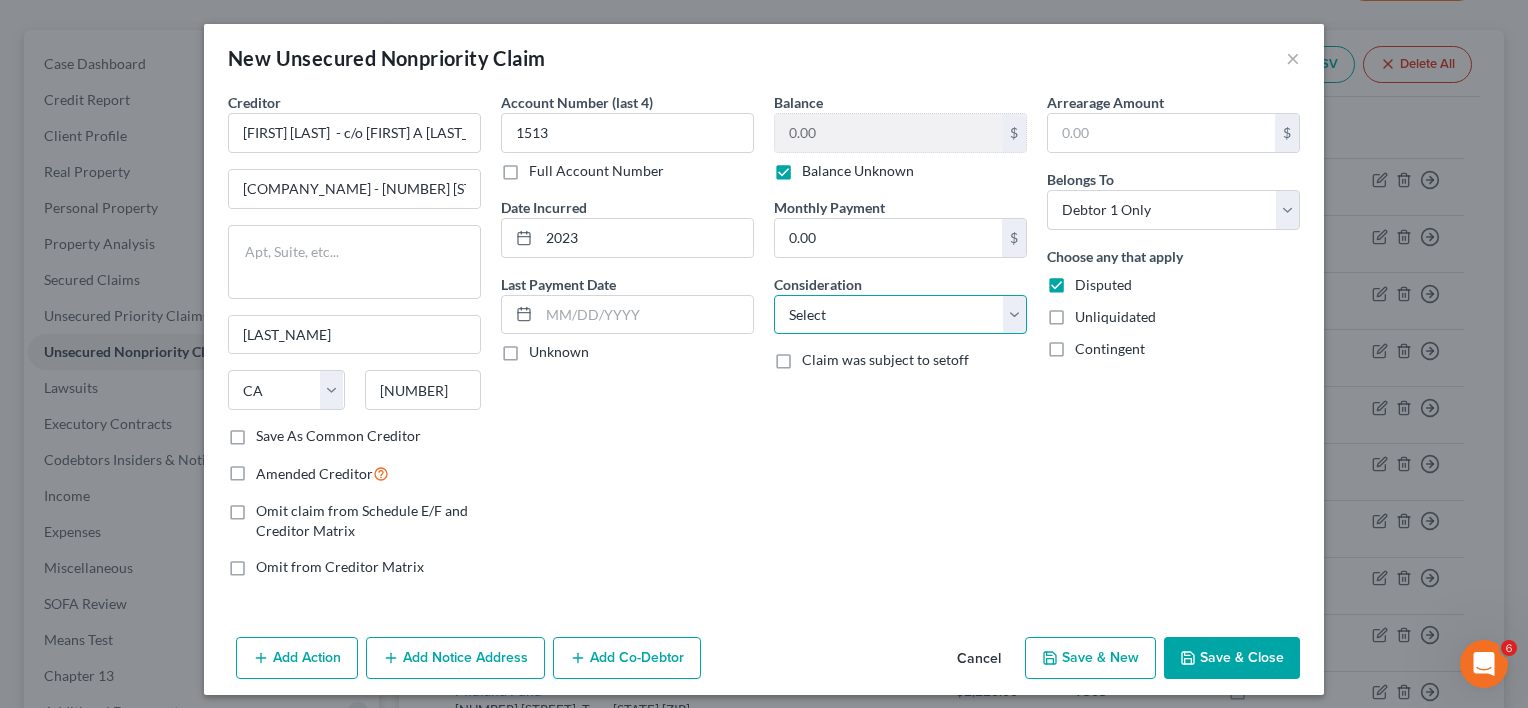 select on "14" 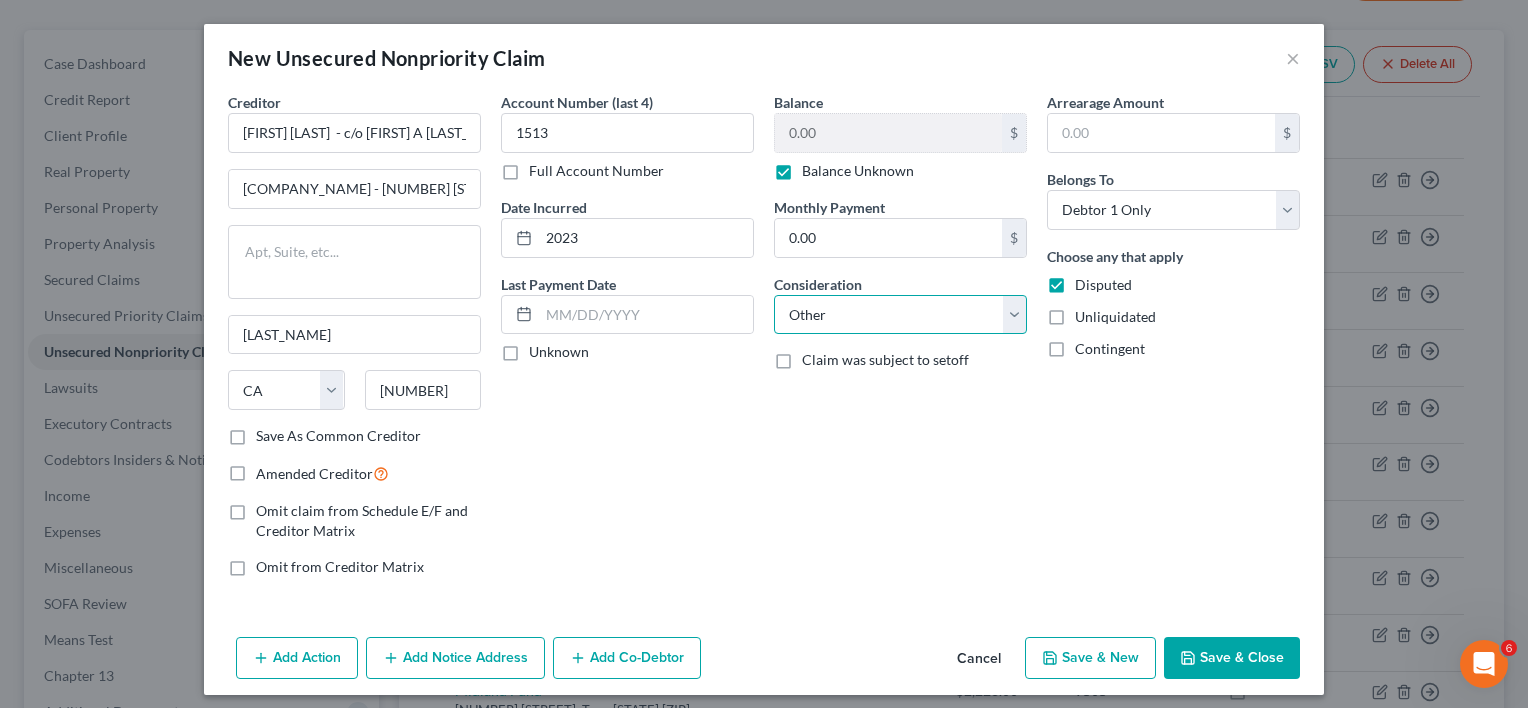 click on "Select Cable / Satellite Services Collection Agency Credit Card Debt Debt Counseling / Attorneys Deficiency Balance Domestic Support Obligations Home / Car Repairs Income Taxes Judgment Liens Medical Services Monies Loaned / Advanced Mortgage Obligation From Divorce Or Separation Obligation To Pensions Other Overdrawn Bank Account Promised To Help Pay Creditors Student Loans Suppliers And Vendors Telephone / Internet Services Utility Services" at bounding box center (900, 315) 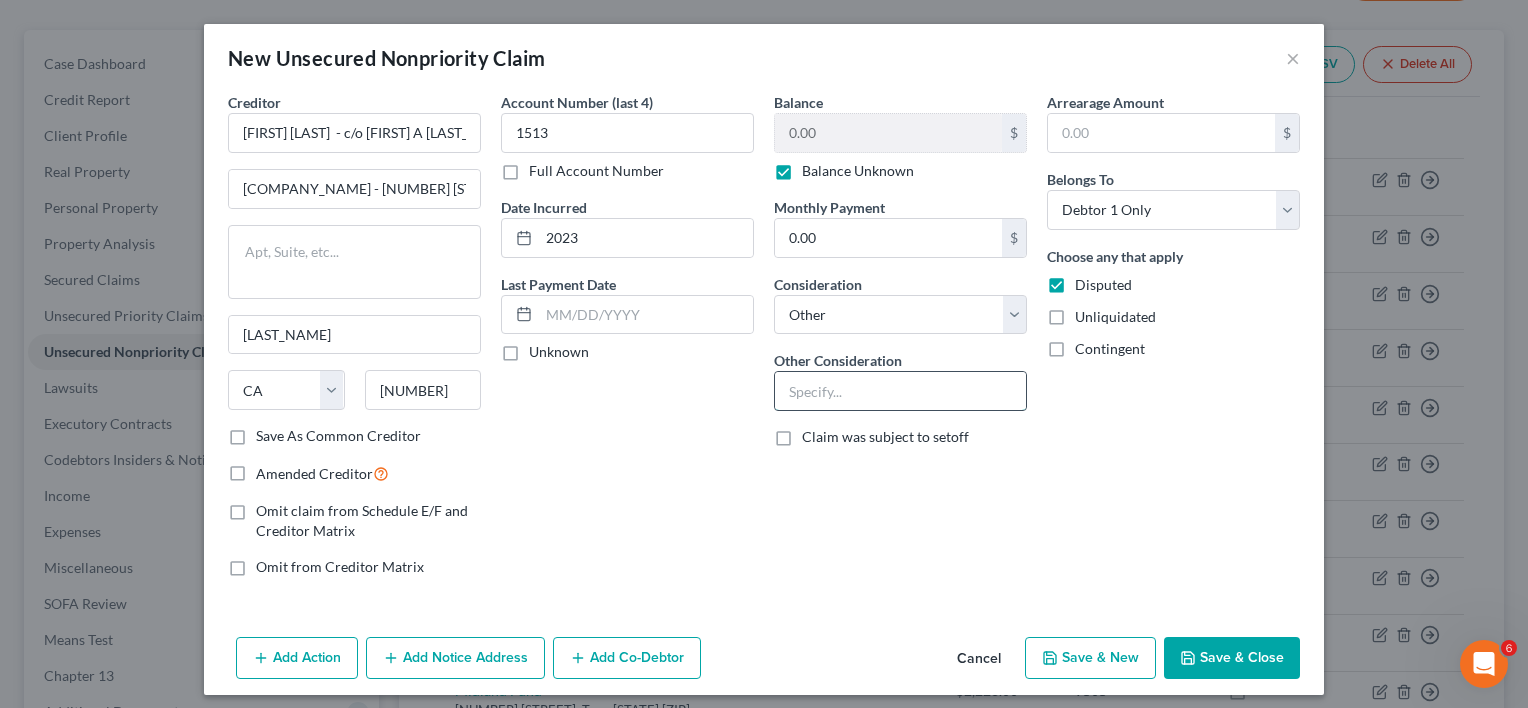 click at bounding box center [900, 391] 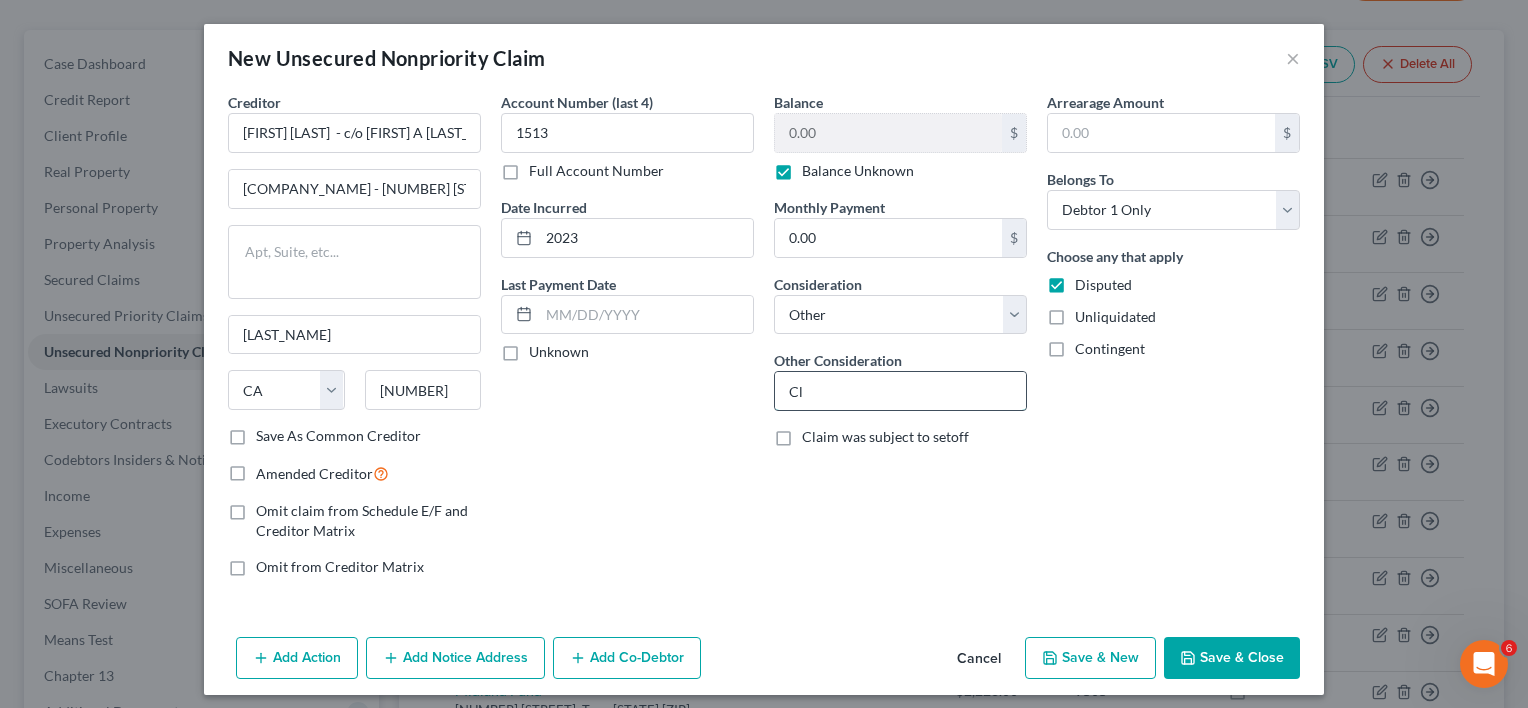 type on "C" 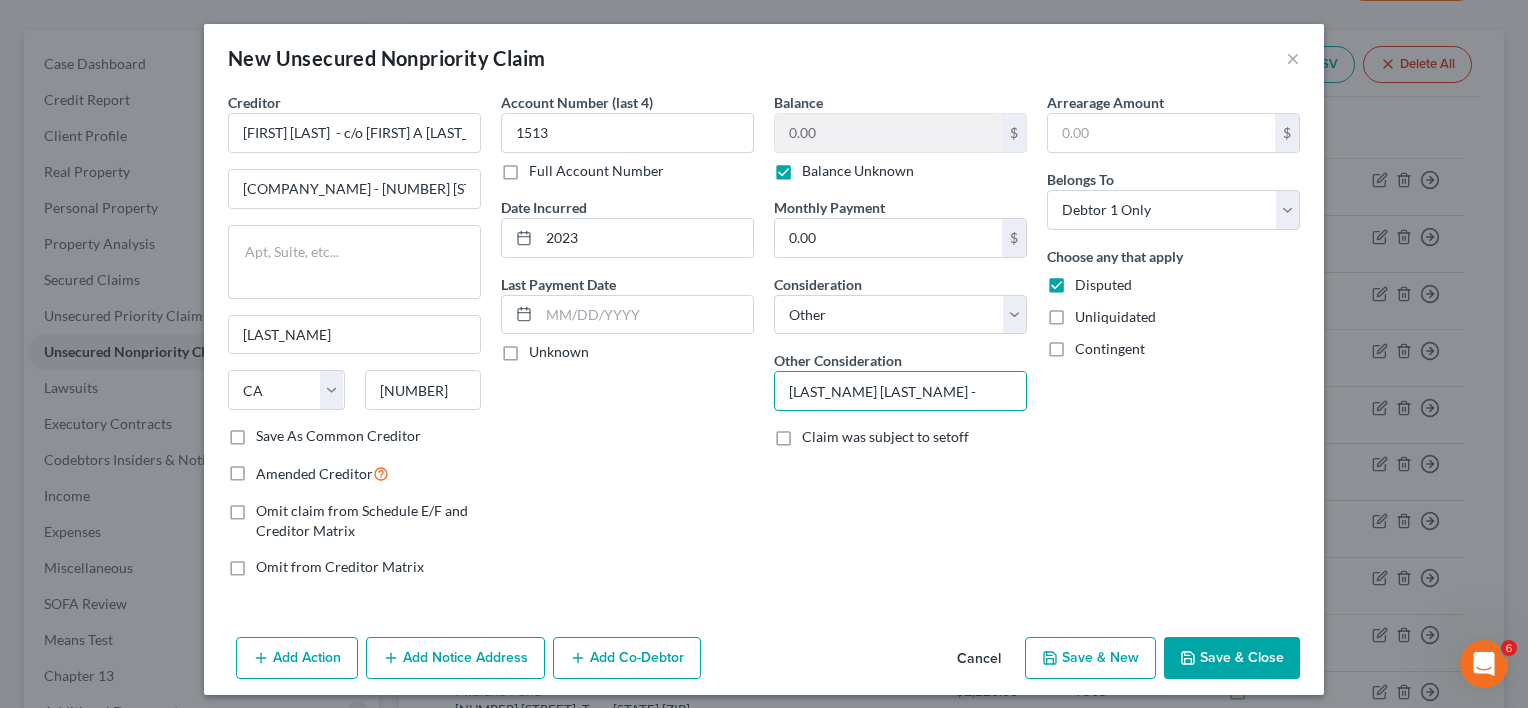 type on "Lawsuit Claim -" 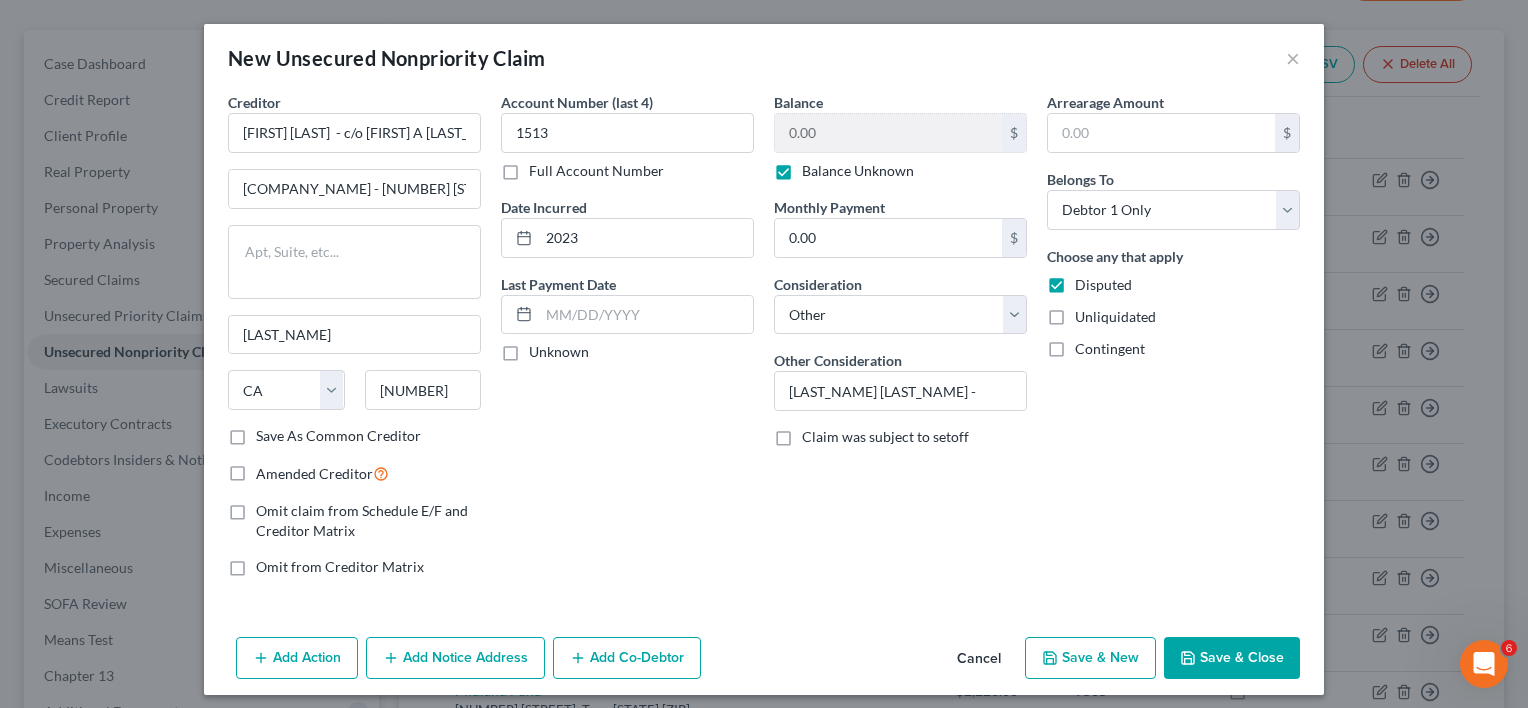 click on "Save & Close" at bounding box center (1232, 658) 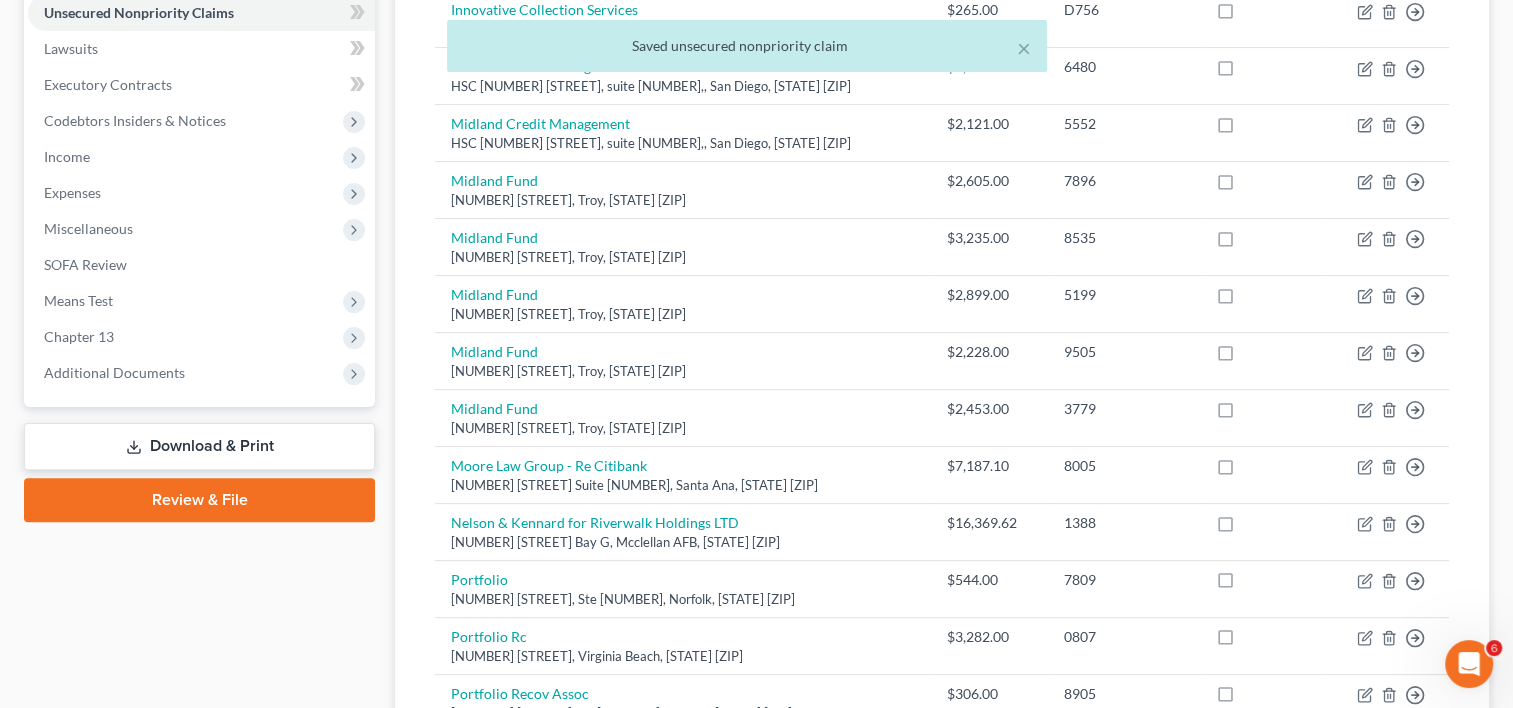 scroll, scrollTop: 477, scrollLeft: 0, axis: vertical 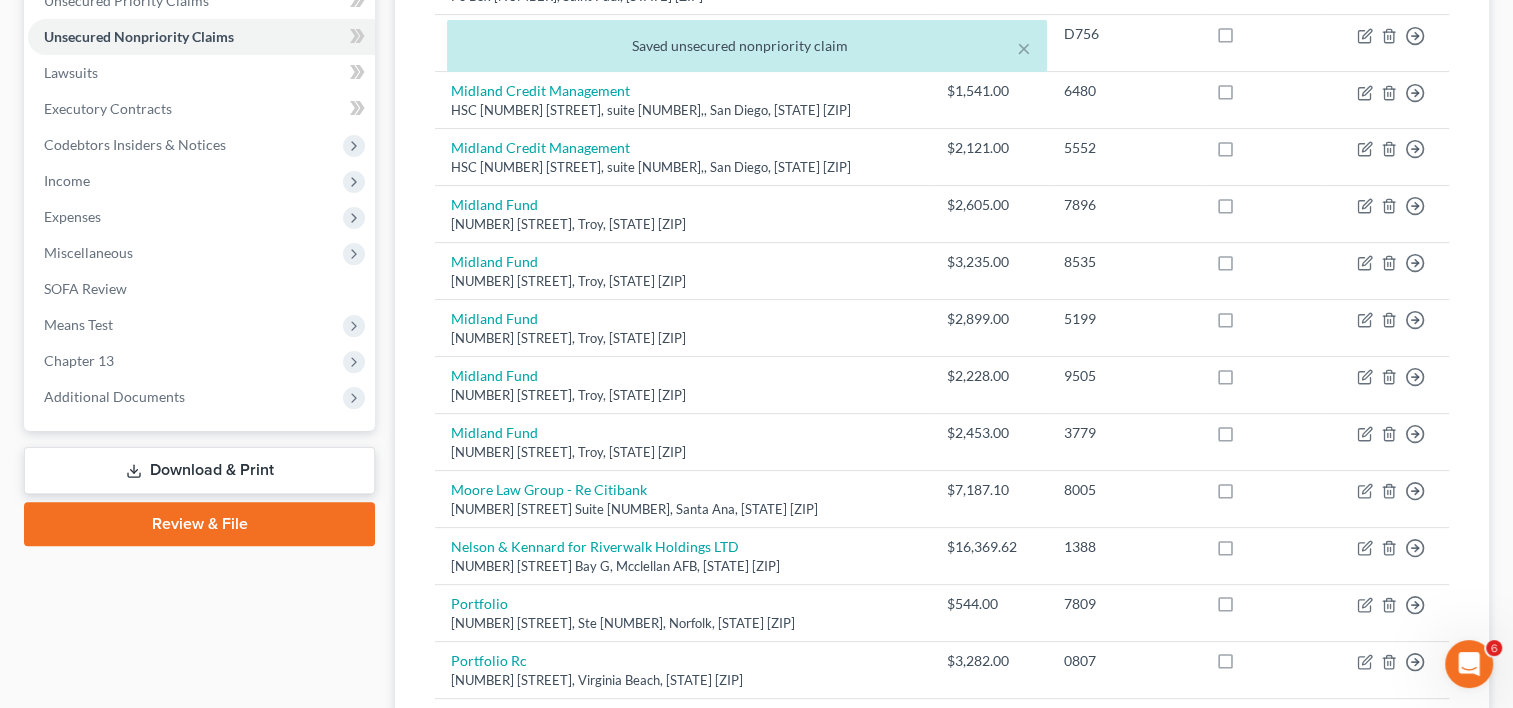 click on "Download & Print" at bounding box center [199, 470] 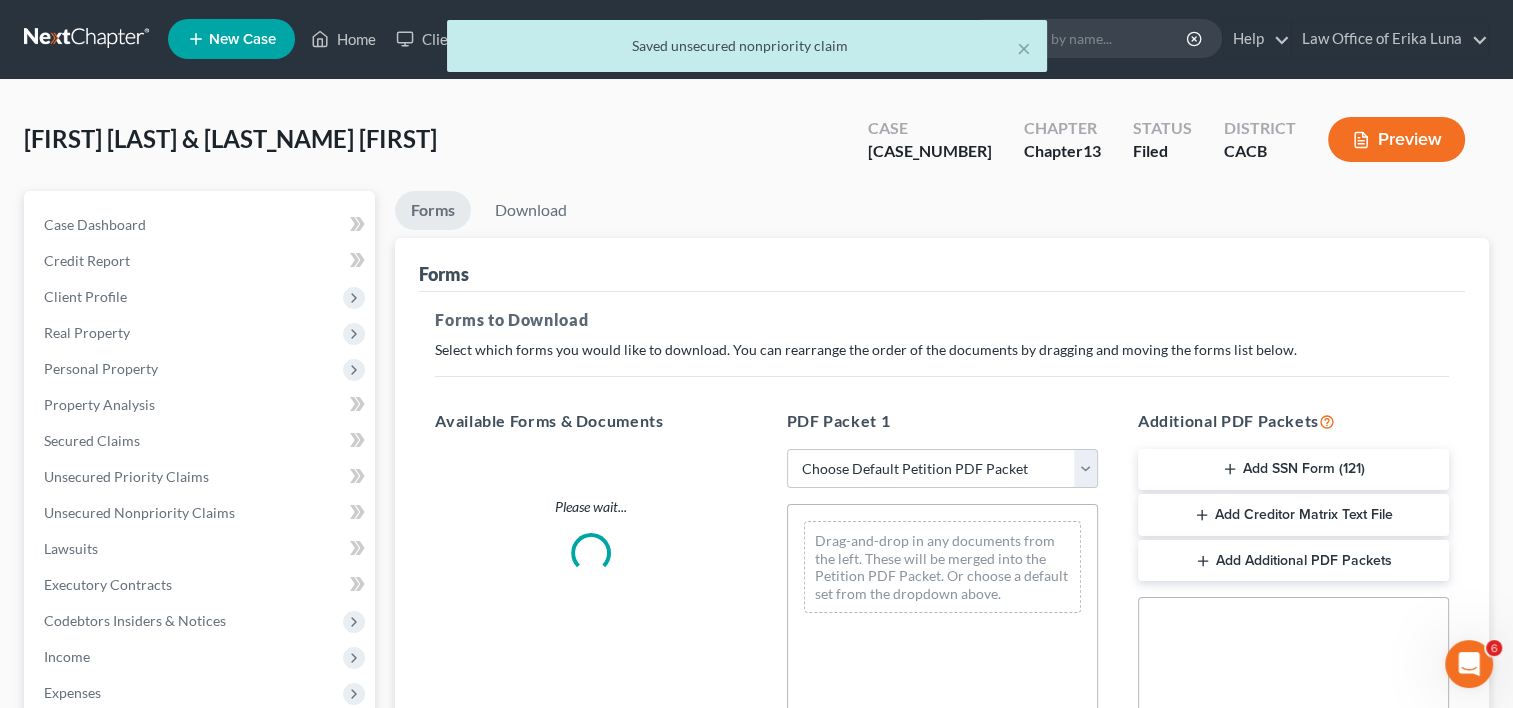 scroll, scrollTop: 0, scrollLeft: 0, axis: both 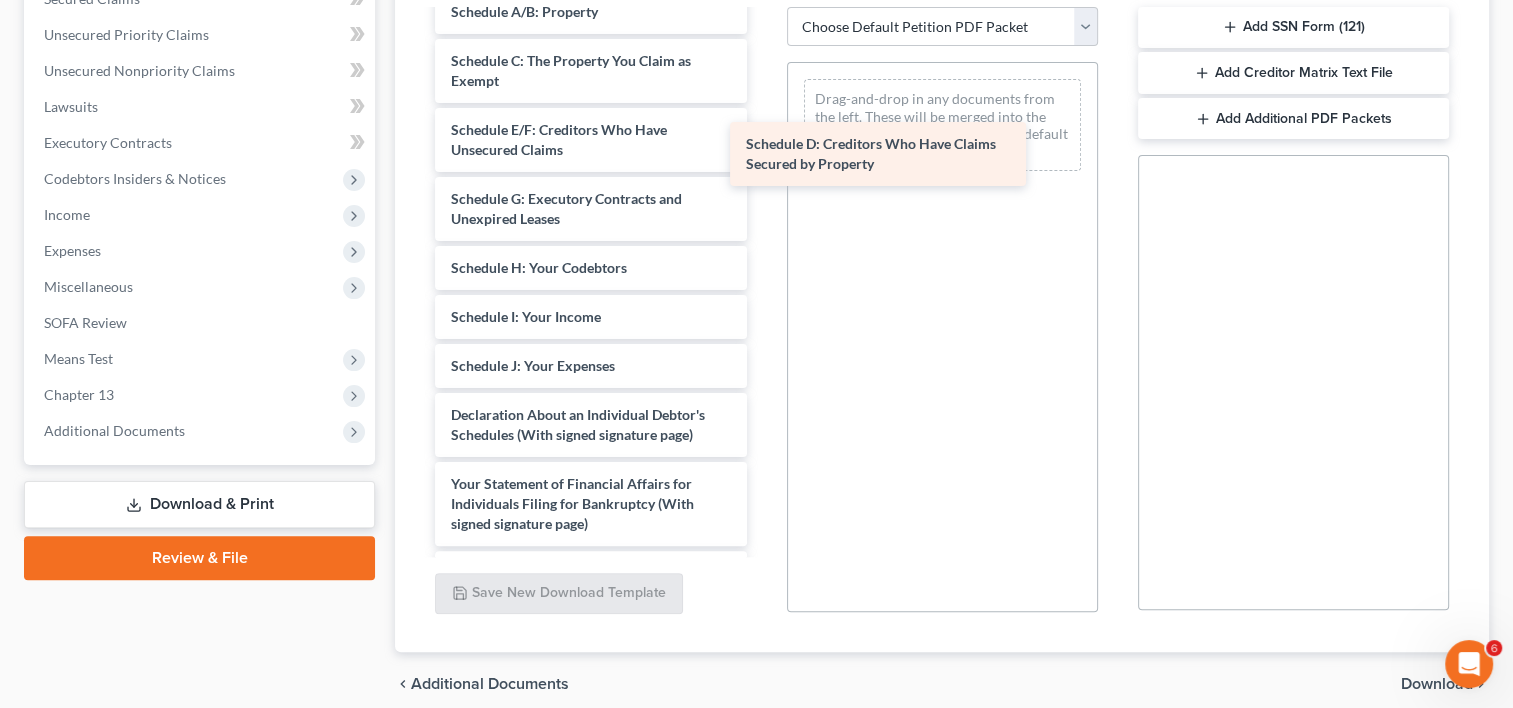 drag, startPoint x: 656, startPoint y: 168, endPoint x: 951, endPoint y: 164, distance: 295.02713 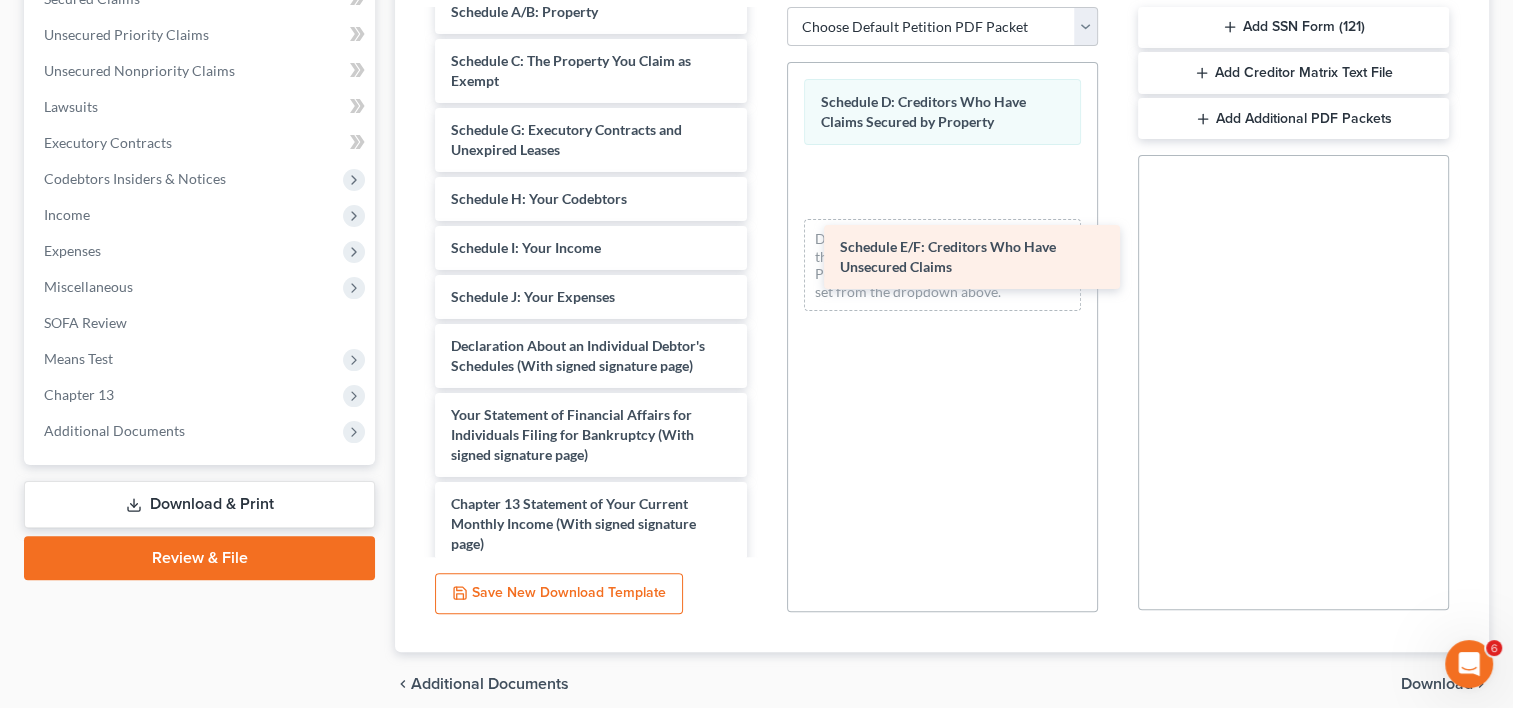 drag, startPoint x: 629, startPoint y: 161, endPoint x: 1019, endPoint y: 260, distance: 402.36923 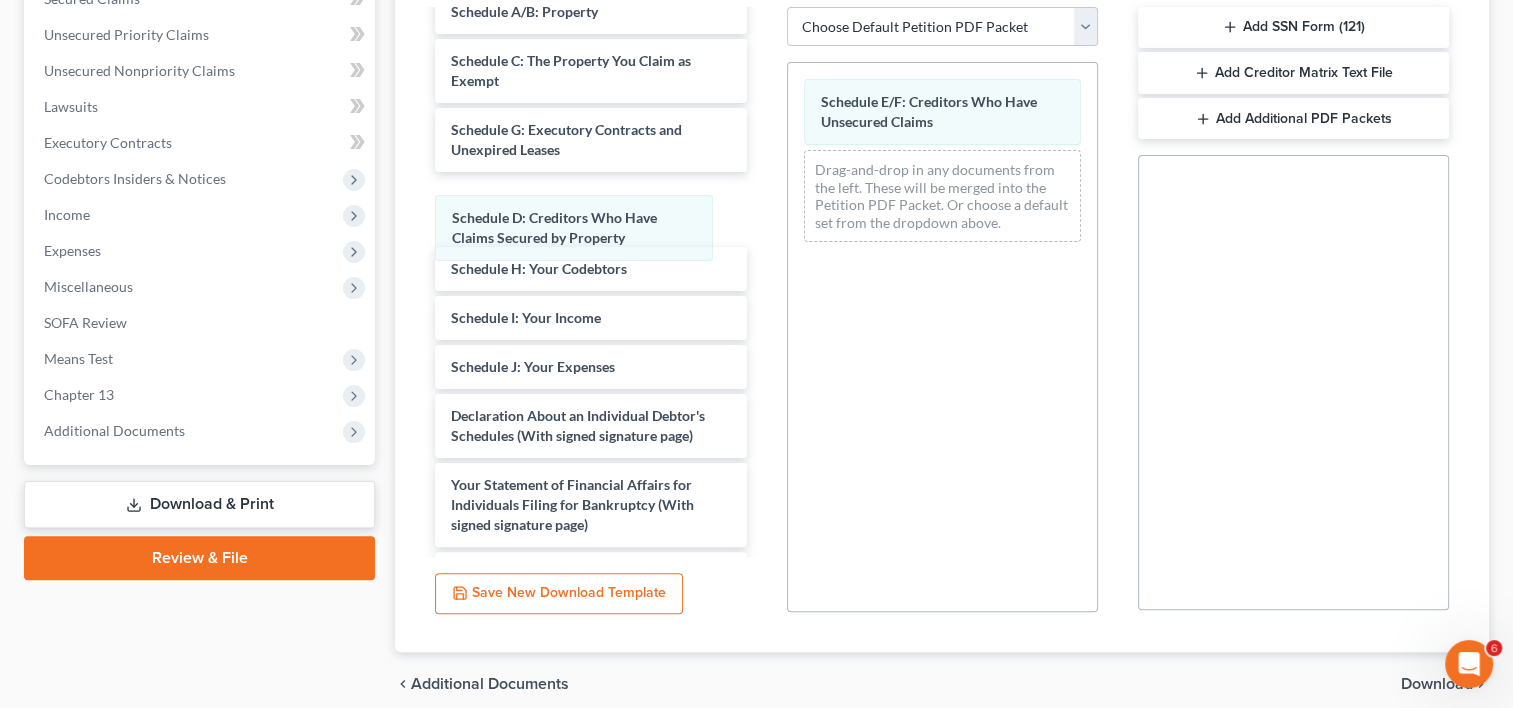 click on "Schedule D: Creditors Who Have Claims Secured by Property Schedule D: Creditors Who Have Claims Secured by Property Schedule E/F: Creditors Who Have Unsecured Claims Drag-and-drop in any documents from the left. These will be merged into the Petition PDF Packet. Or choose a default set from the dropdown above." at bounding box center [942, 160] 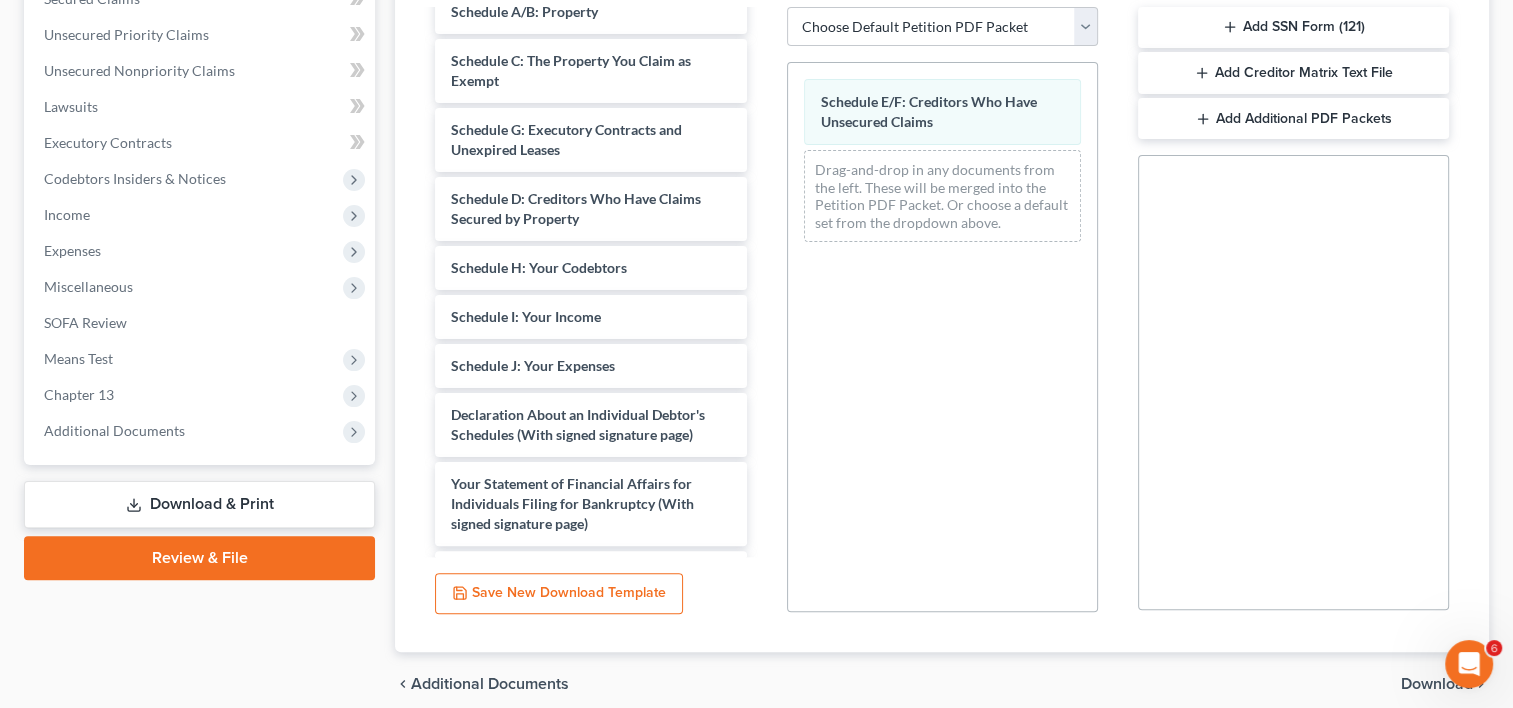 click on "Download" at bounding box center (1437, 684) 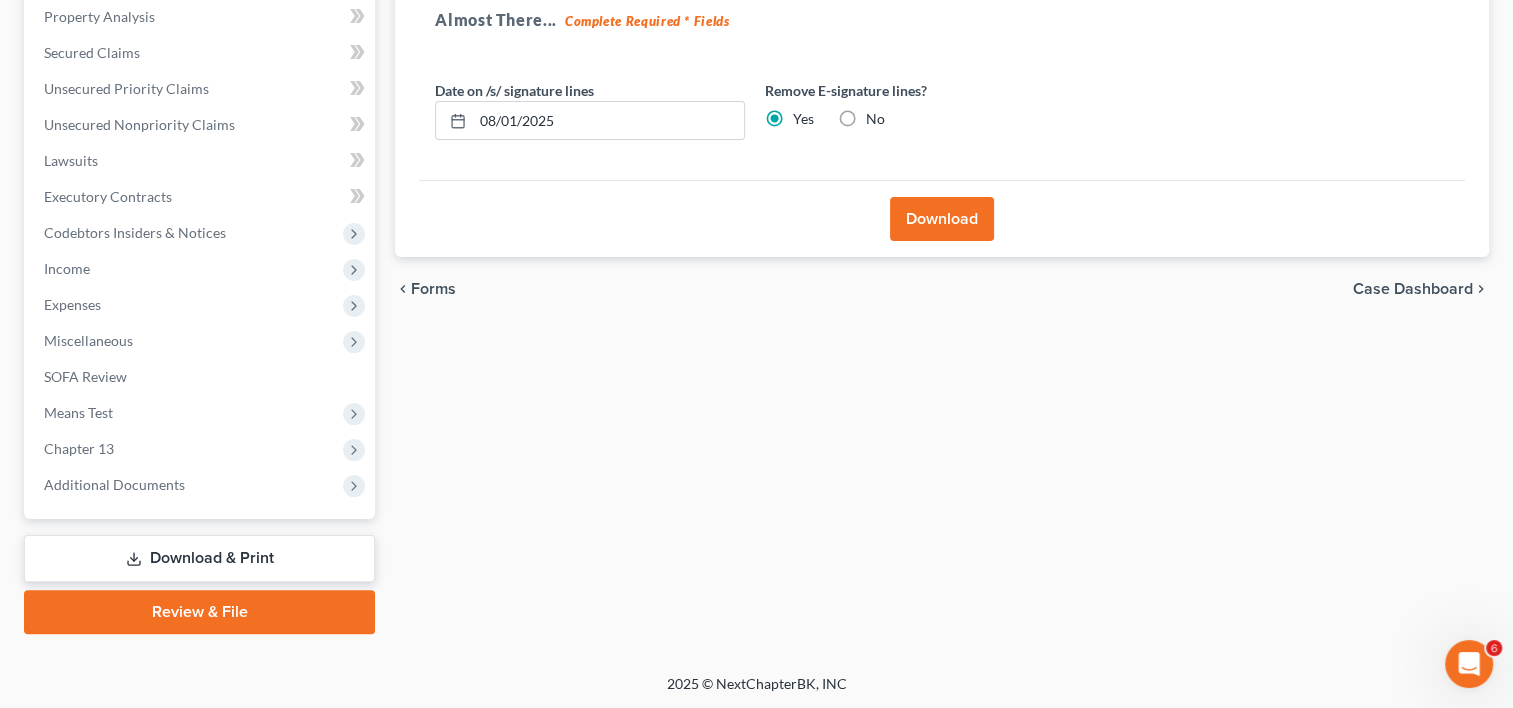 click on "Download" at bounding box center (942, 219) 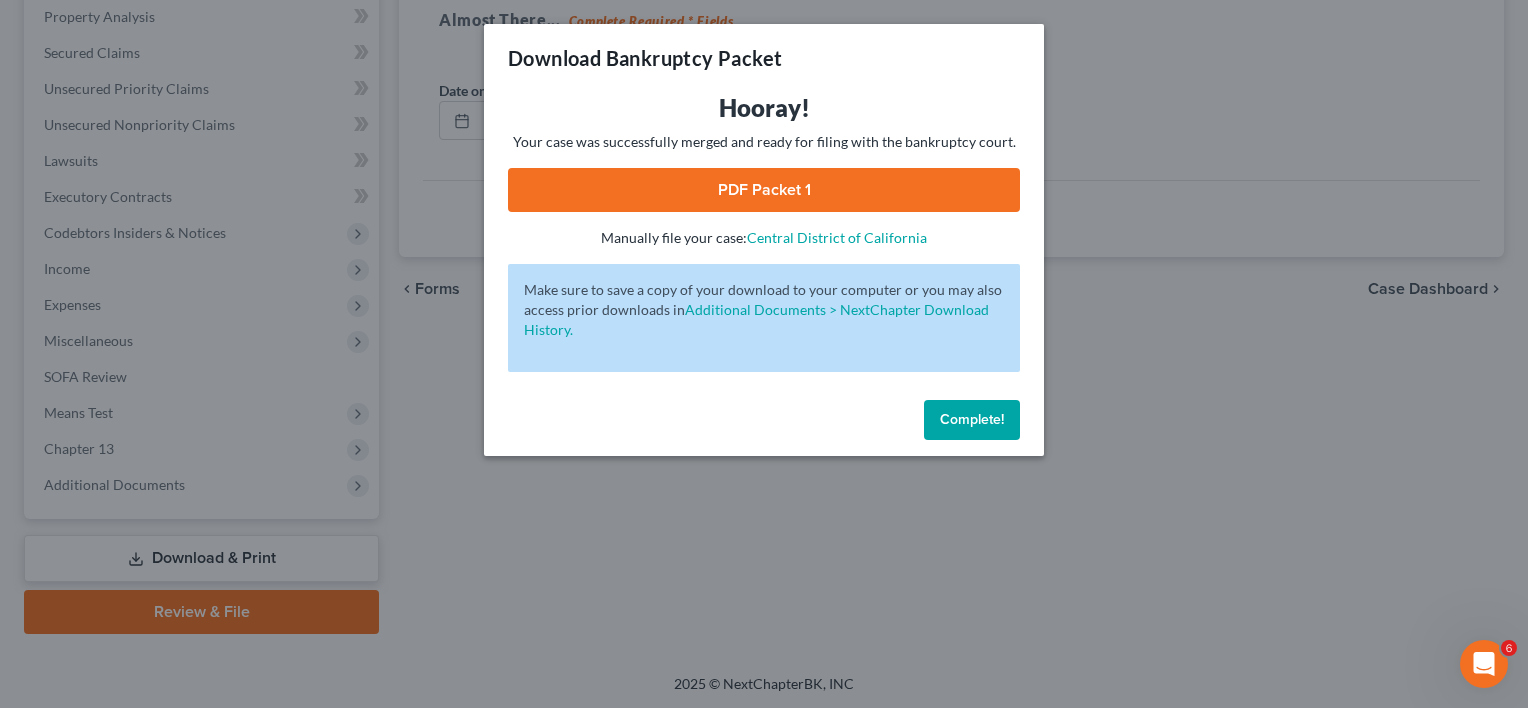click on "PDF Packet 1" at bounding box center [764, 190] 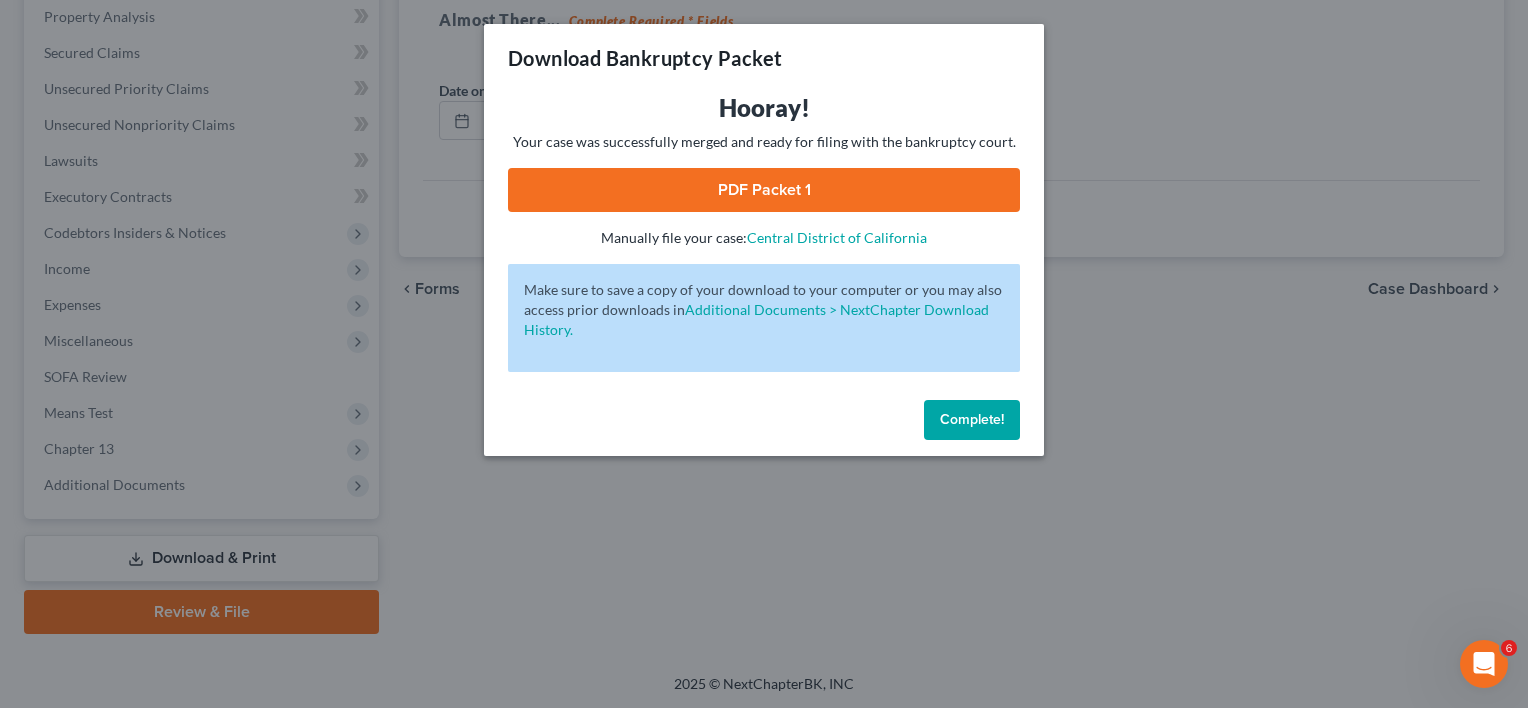 click on "Complete!" at bounding box center (972, 420) 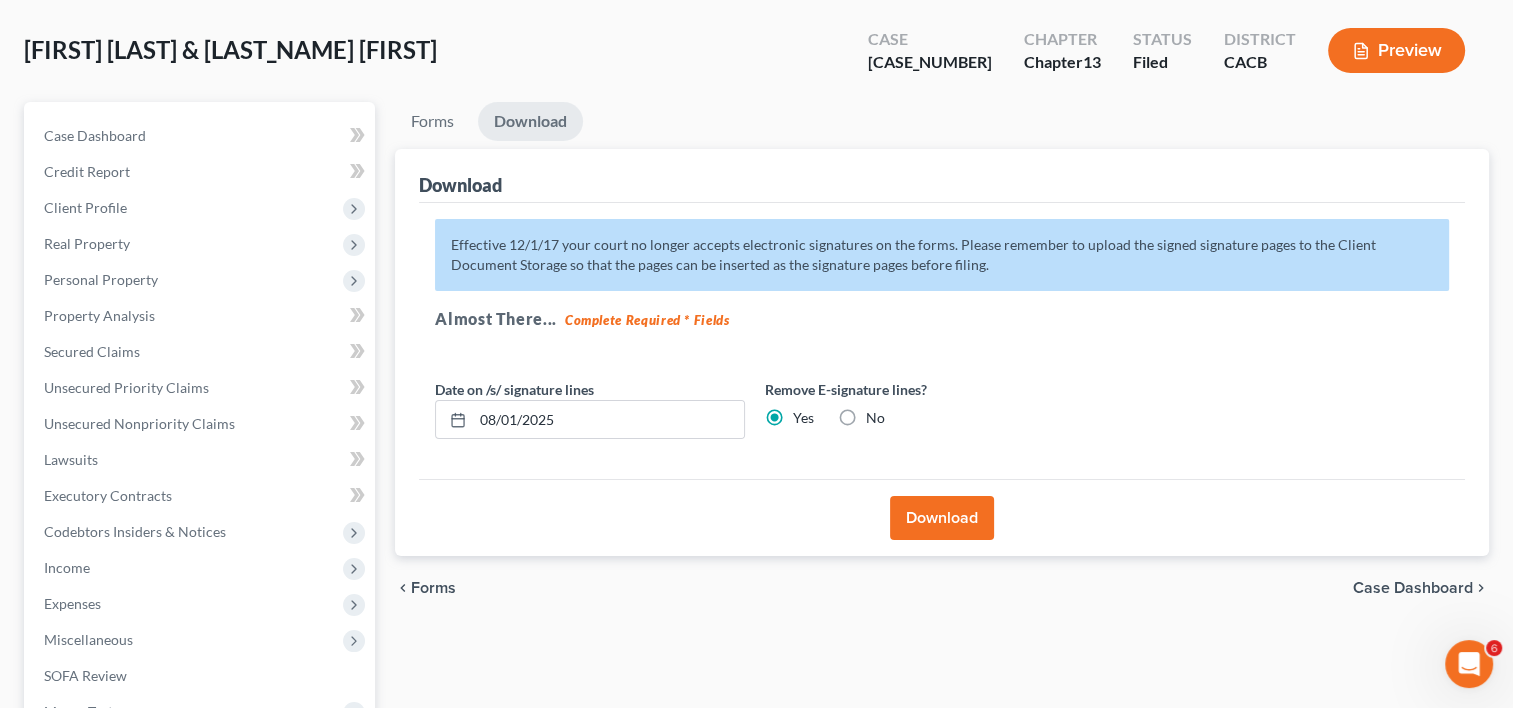 scroll, scrollTop: 92, scrollLeft: 0, axis: vertical 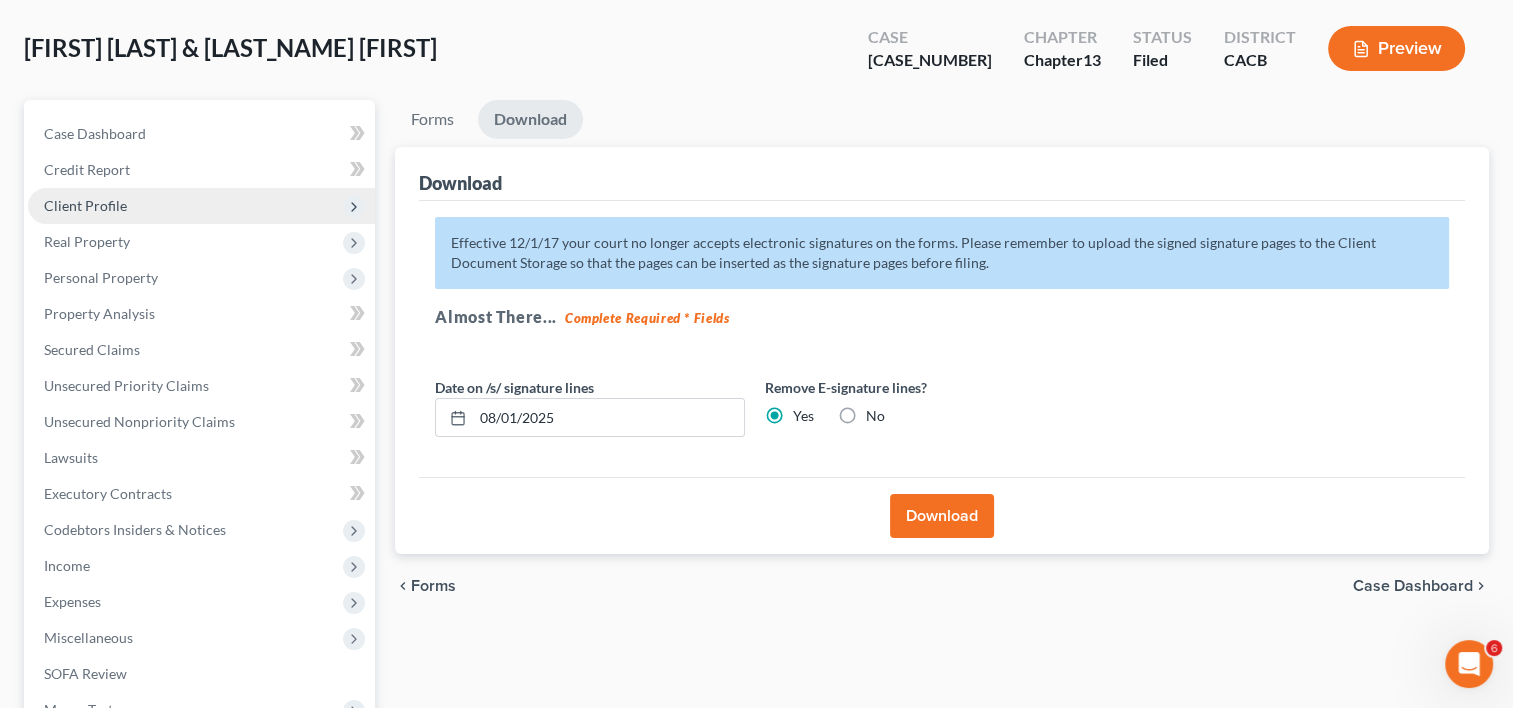 click on "Client Profile" at bounding box center (85, 205) 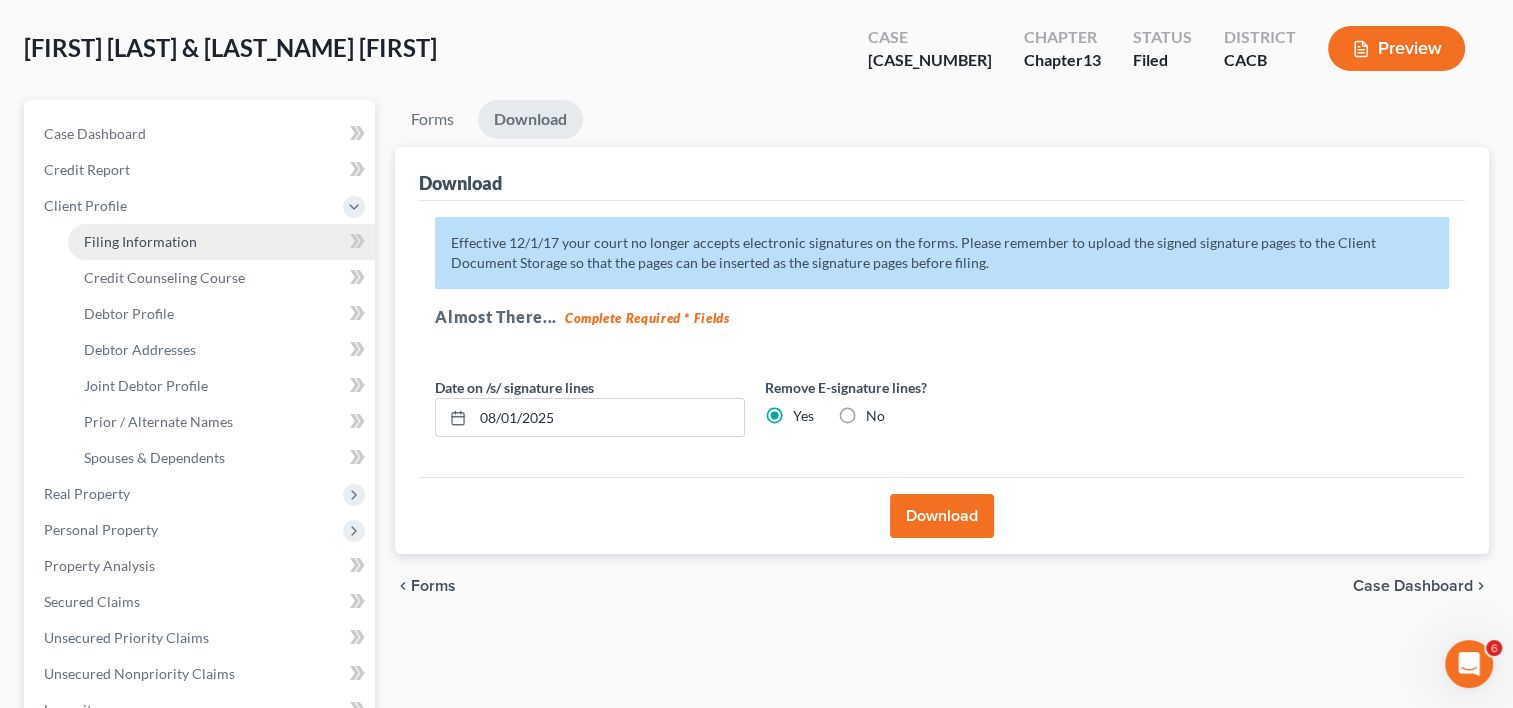 click on "Filing Information" at bounding box center (140, 241) 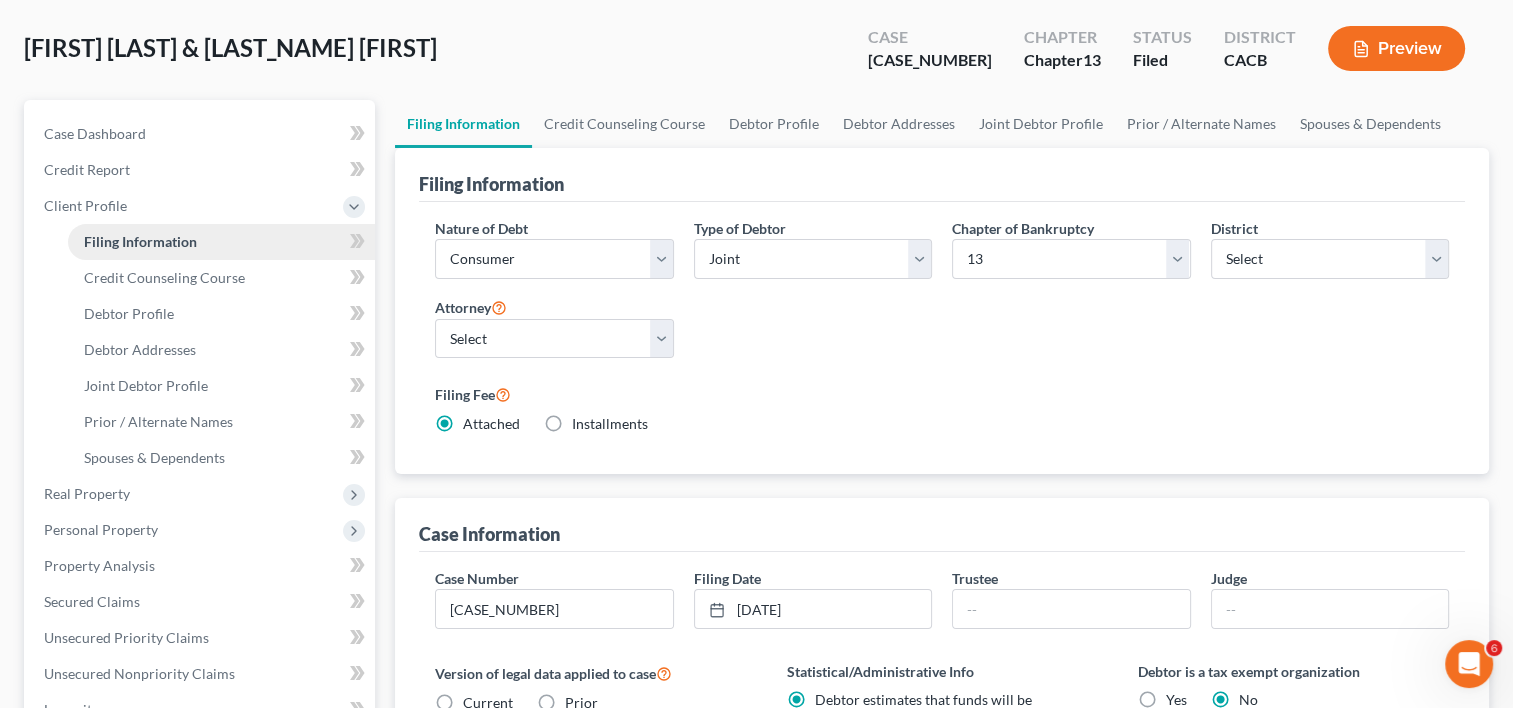 scroll, scrollTop: 0, scrollLeft: 0, axis: both 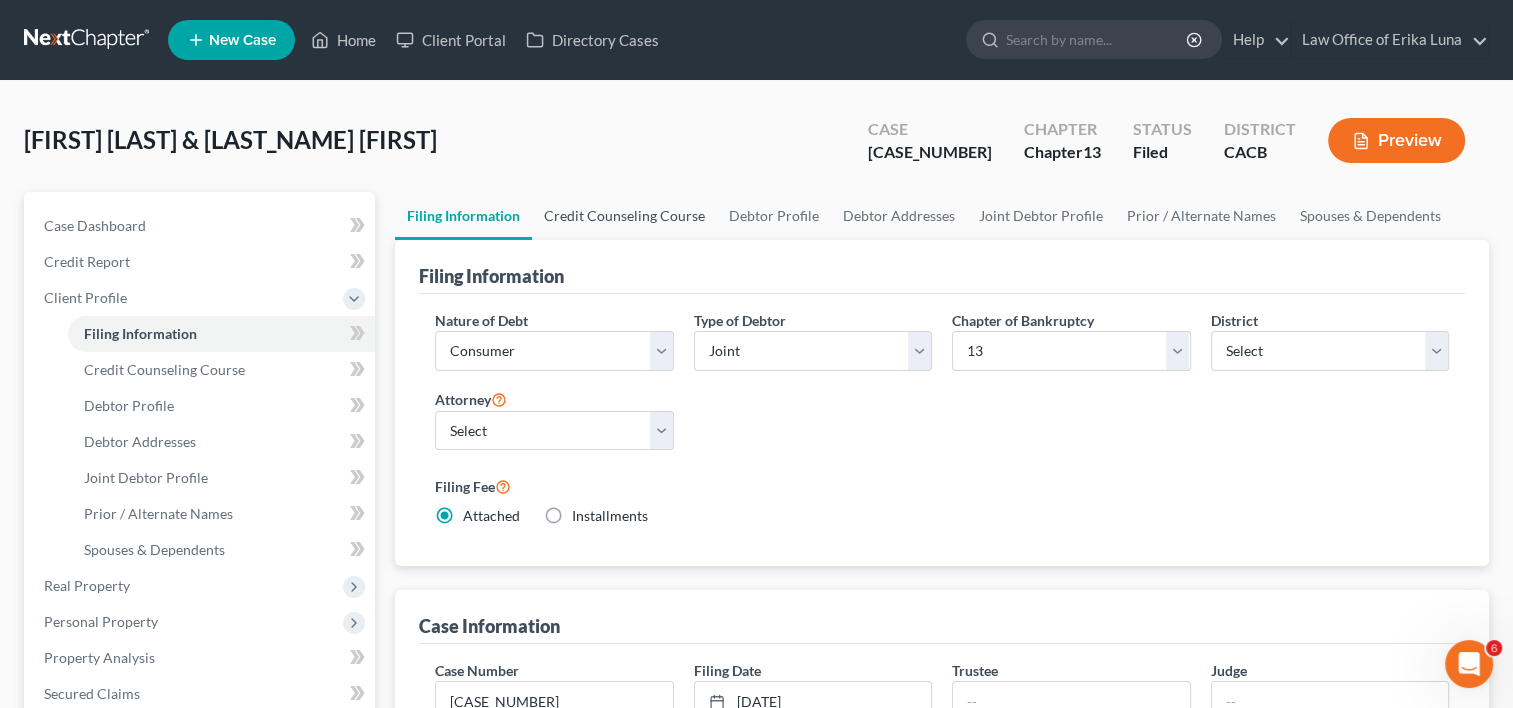 click on "Credit Counseling Course" at bounding box center [624, 216] 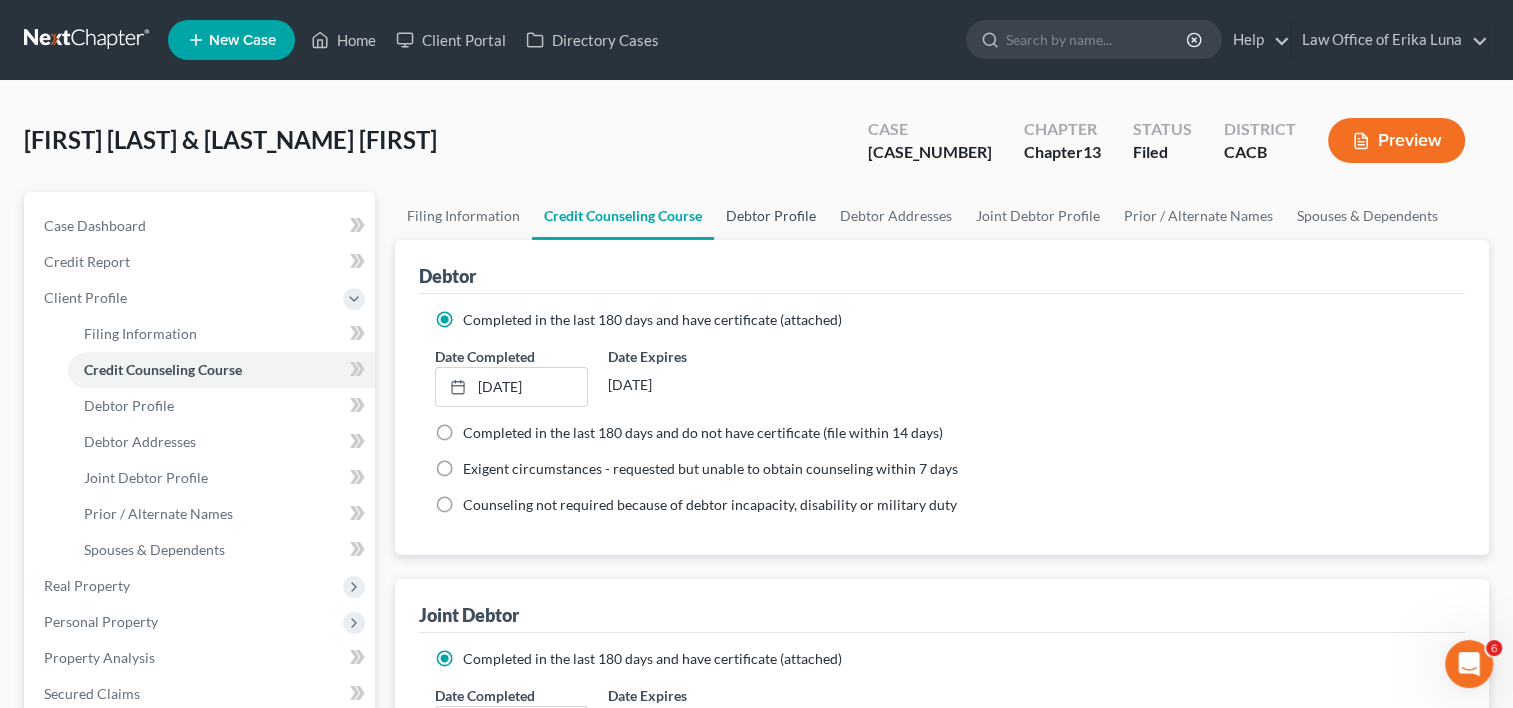 click on "Debtor Profile" at bounding box center (771, 216) 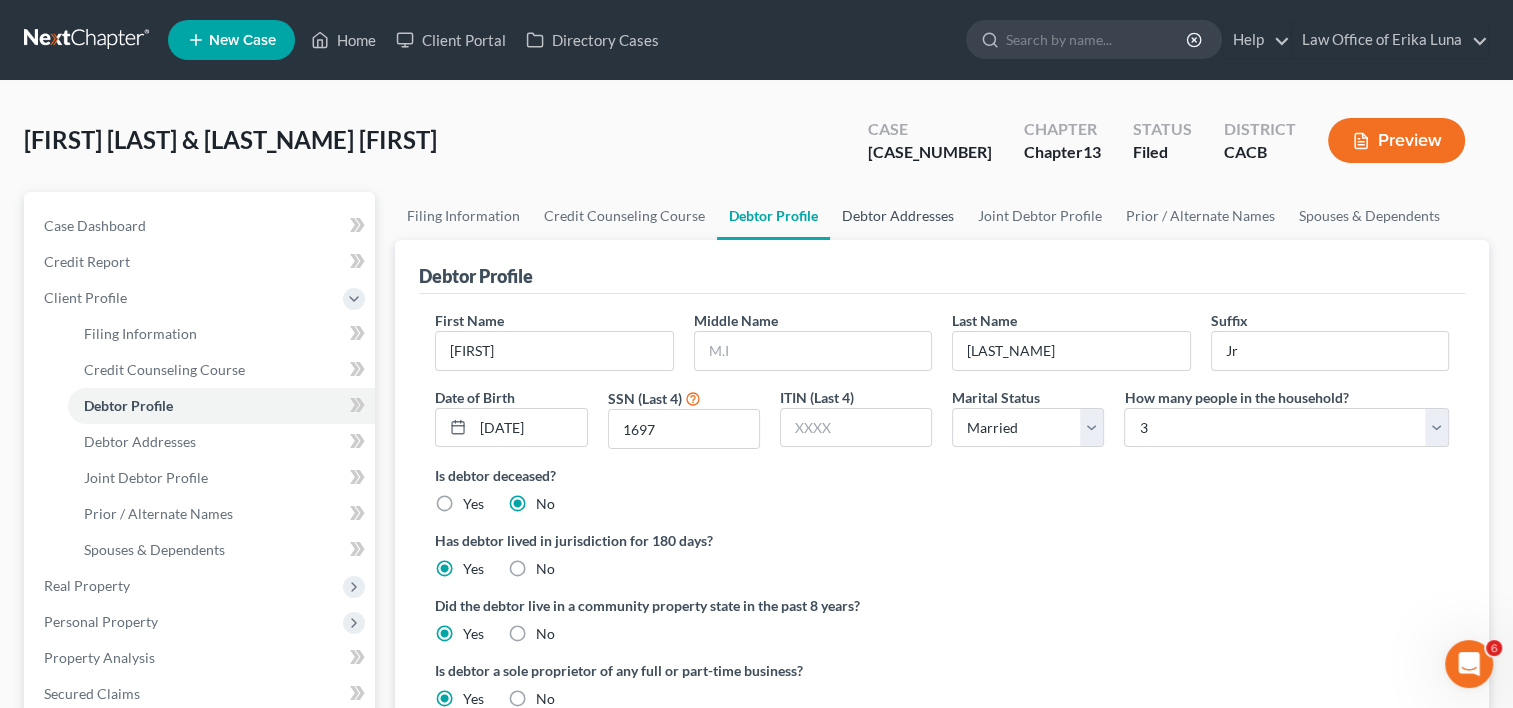 click on "Debtor Addresses" at bounding box center (898, 216) 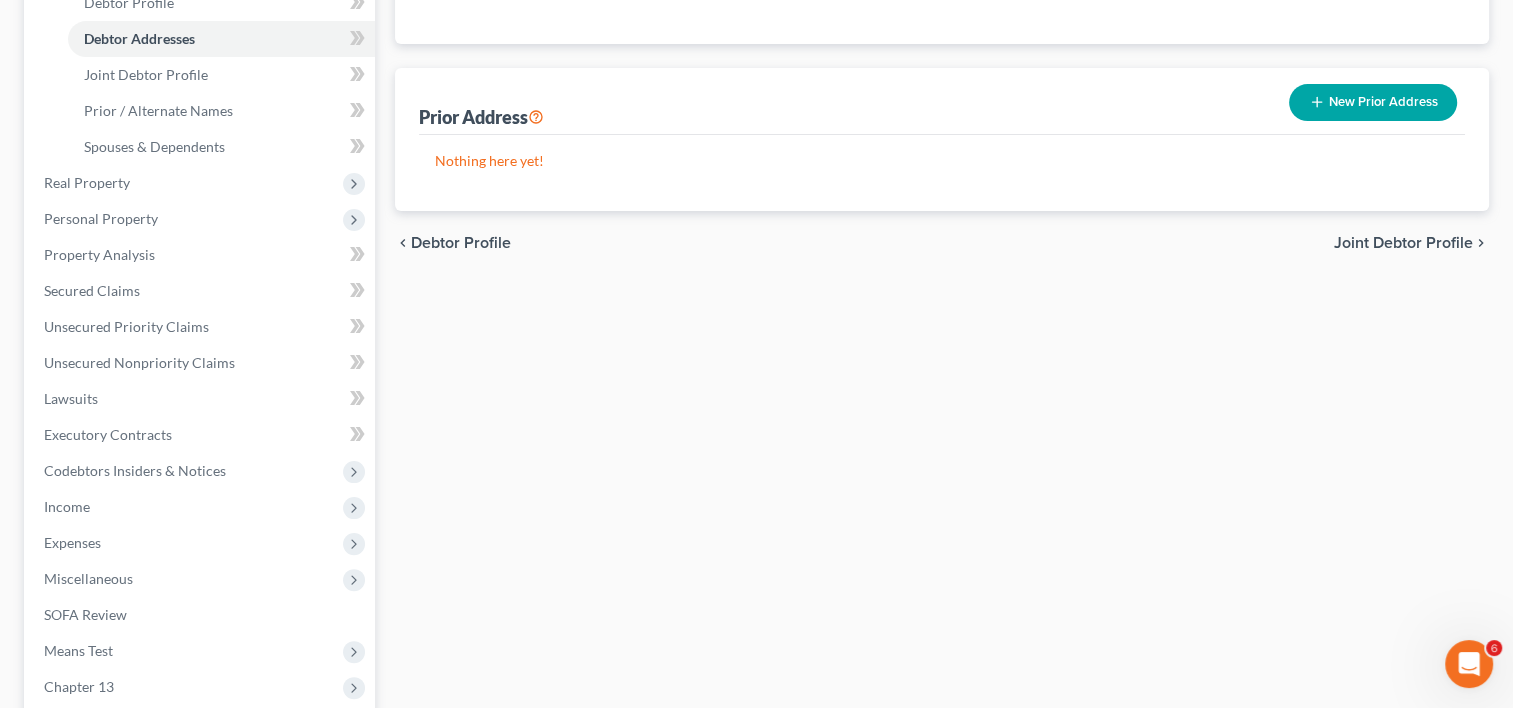 scroll, scrollTop: 448, scrollLeft: 0, axis: vertical 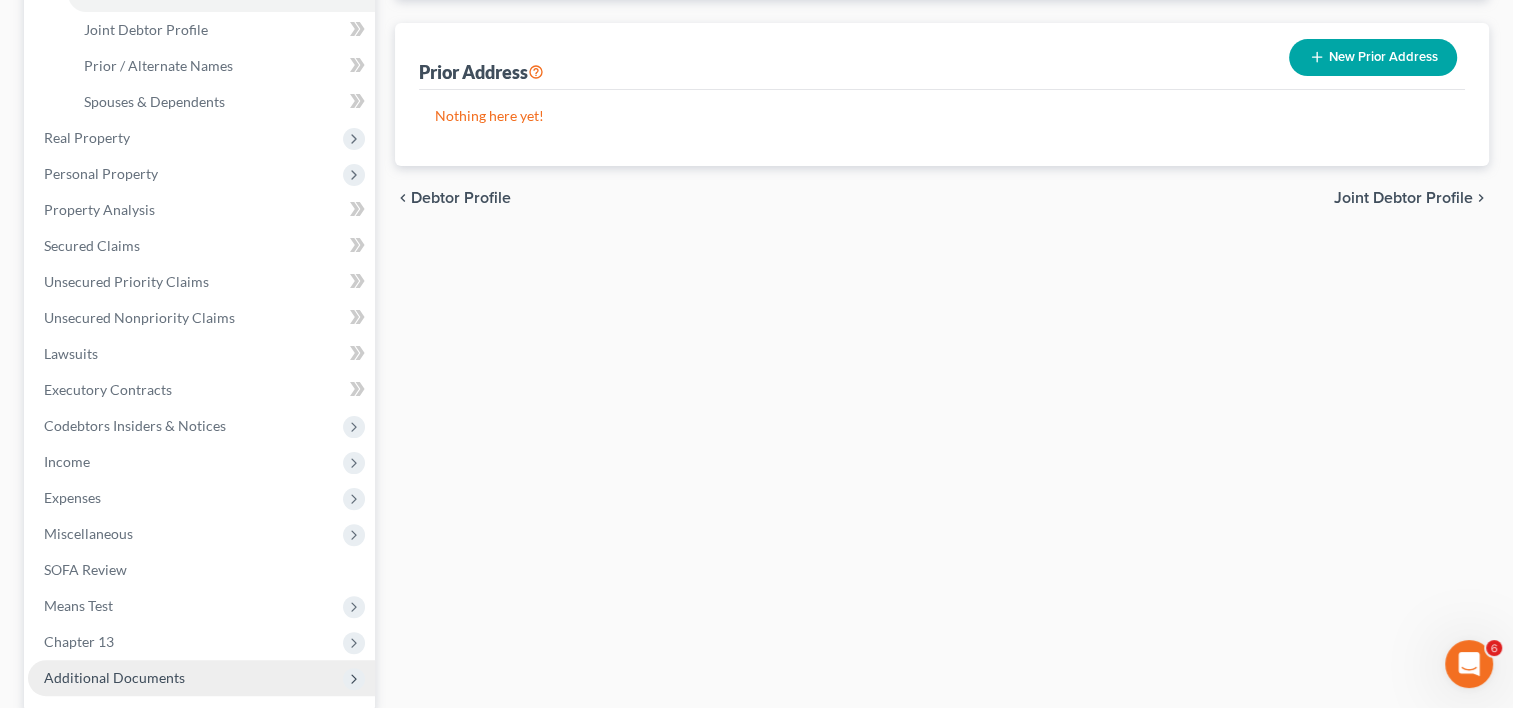click on "Additional Documents" at bounding box center [114, 677] 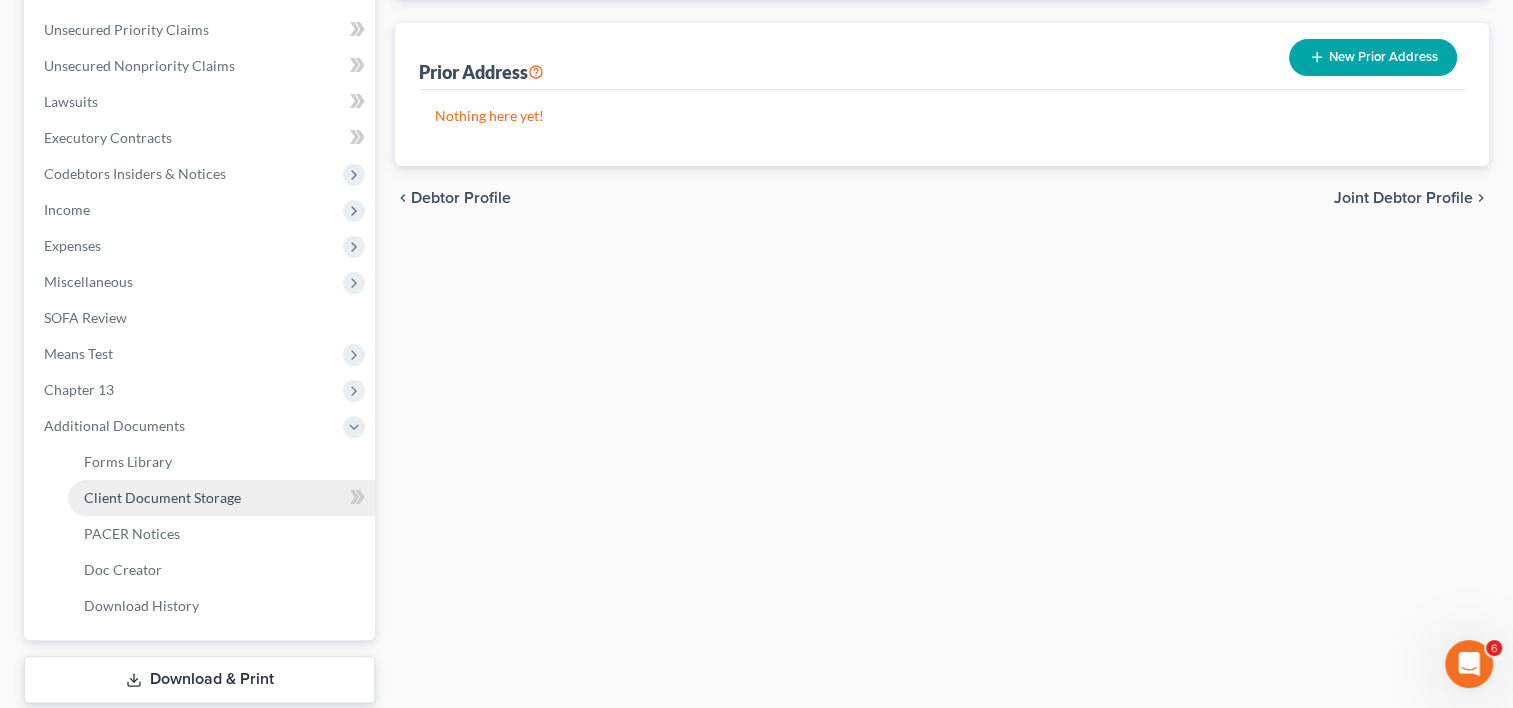 click on "Client Document Storage" at bounding box center [162, 497] 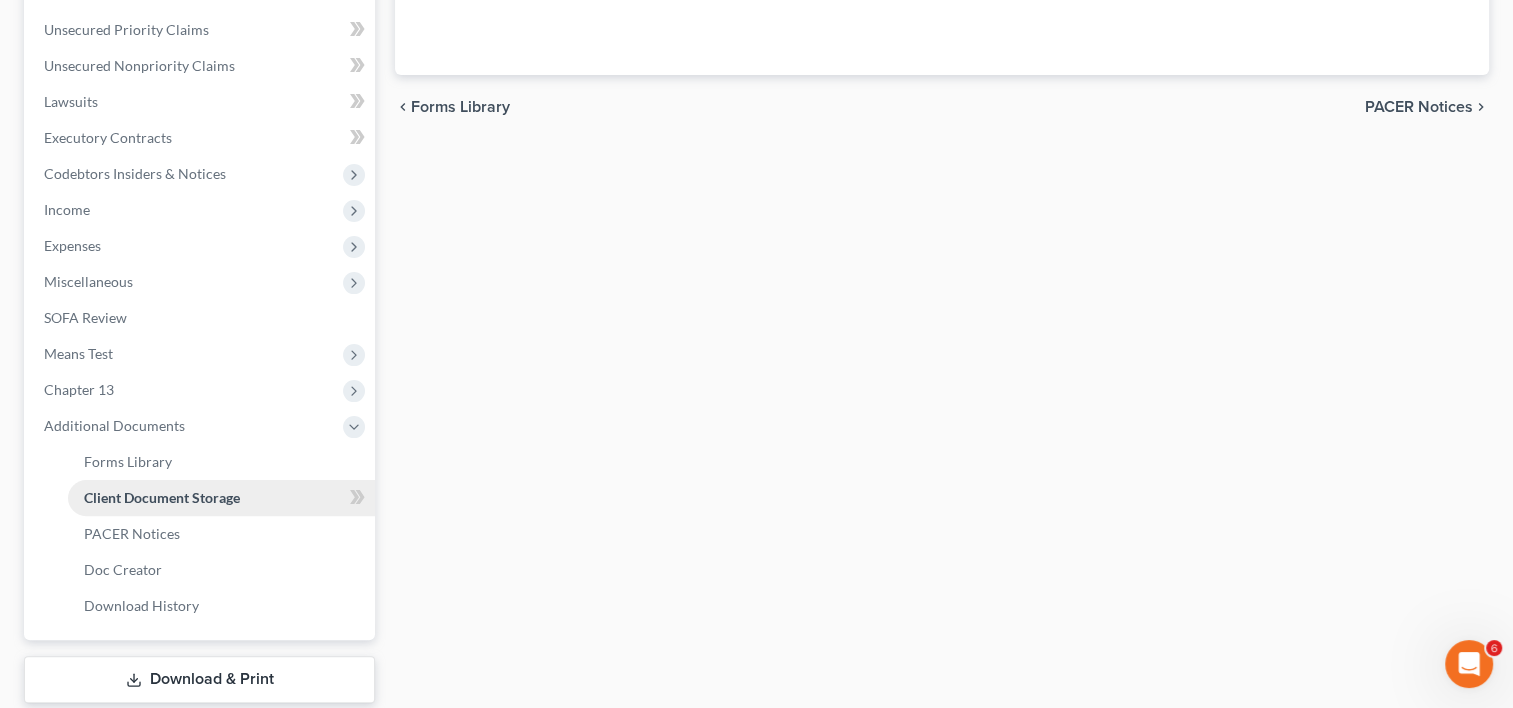 scroll, scrollTop: 408, scrollLeft: 0, axis: vertical 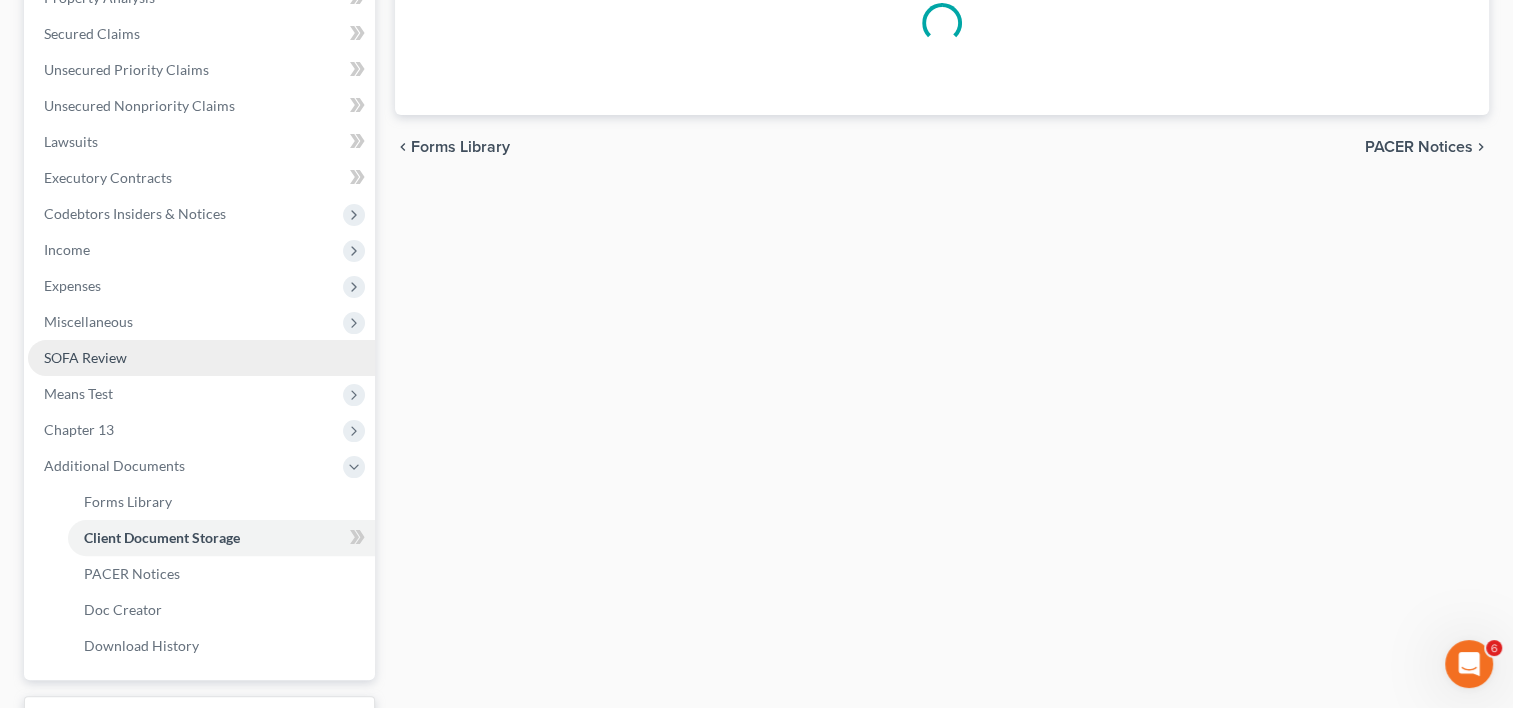 select on "33" 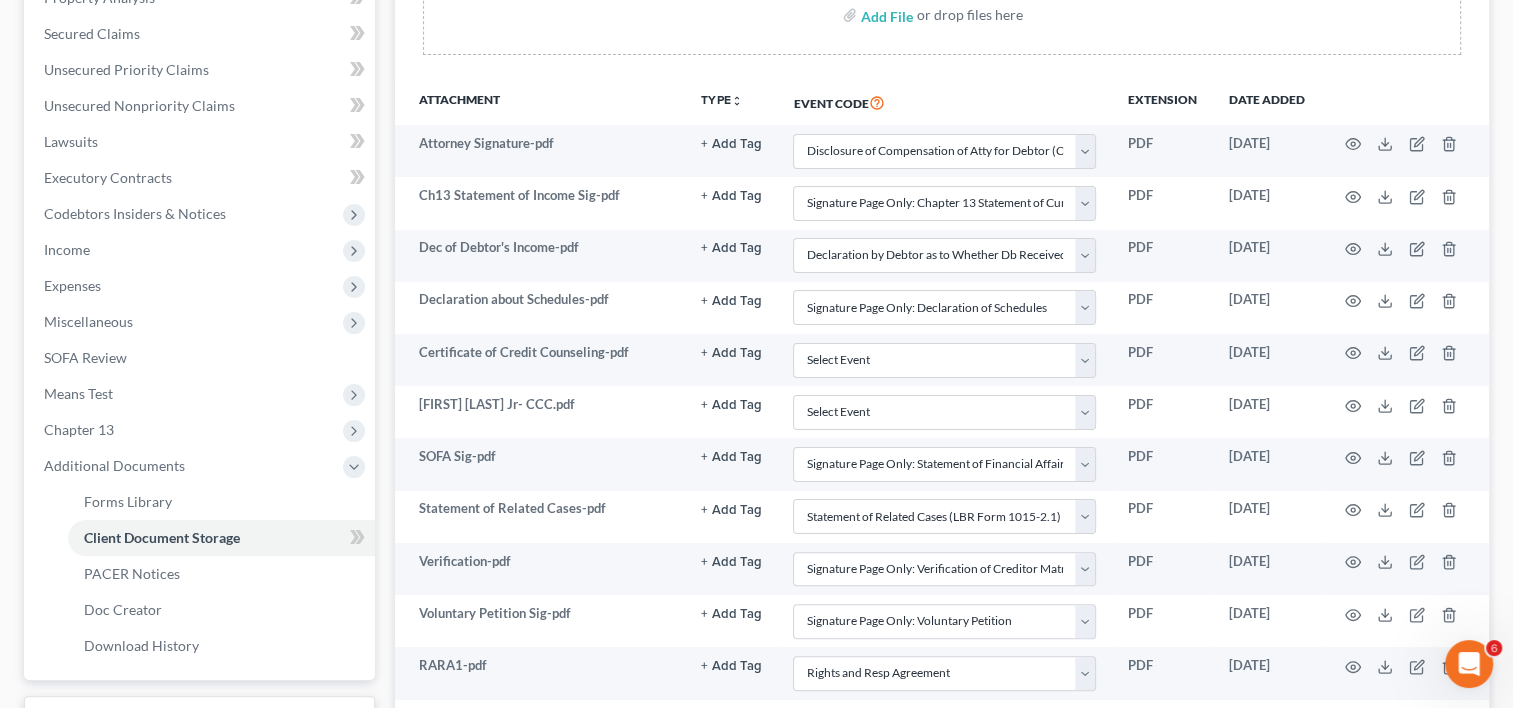 scroll, scrollTop: 0, scrollLeft: 0, axis: both 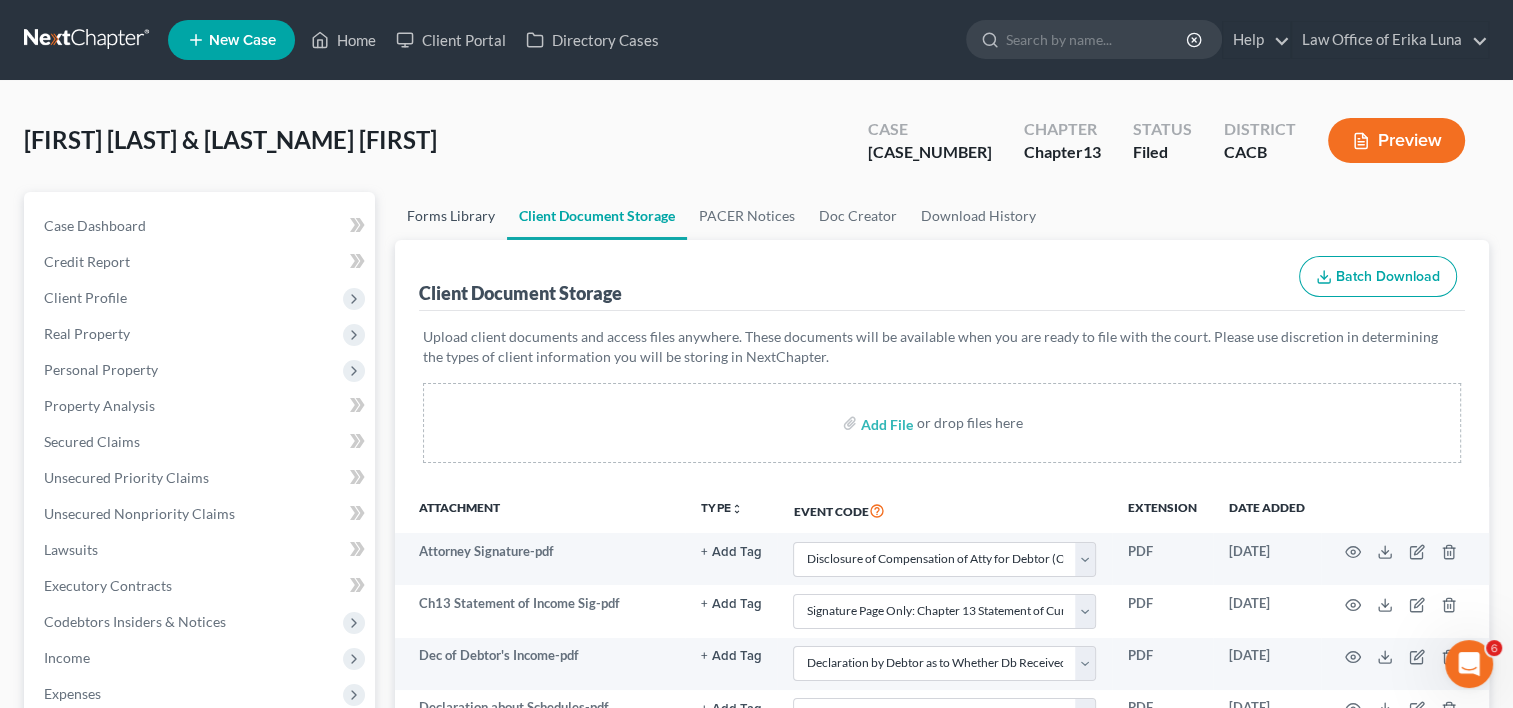 click on "Forms Library" at bounding box center [451, 216] 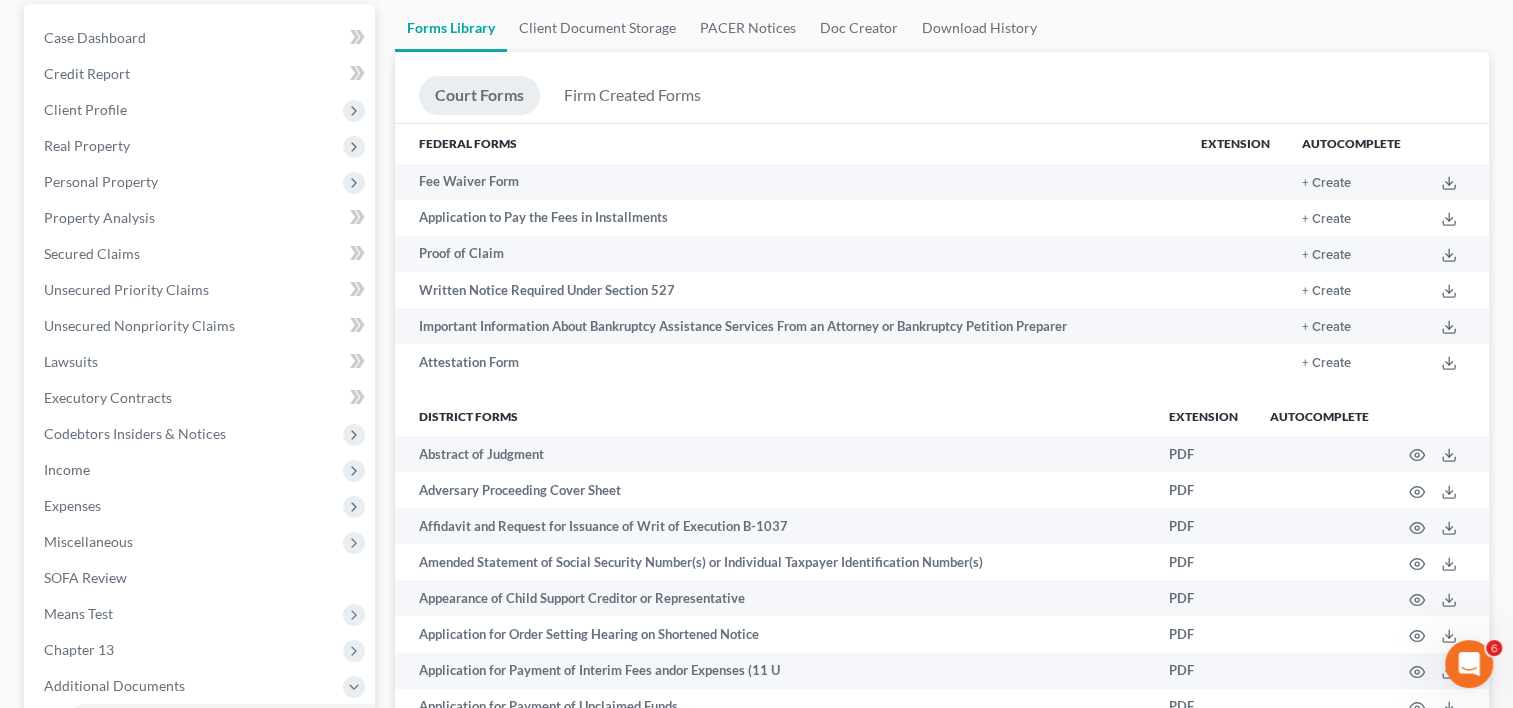 scroll, scrollTop: 232, scrollLeft: 0, axis: vertical 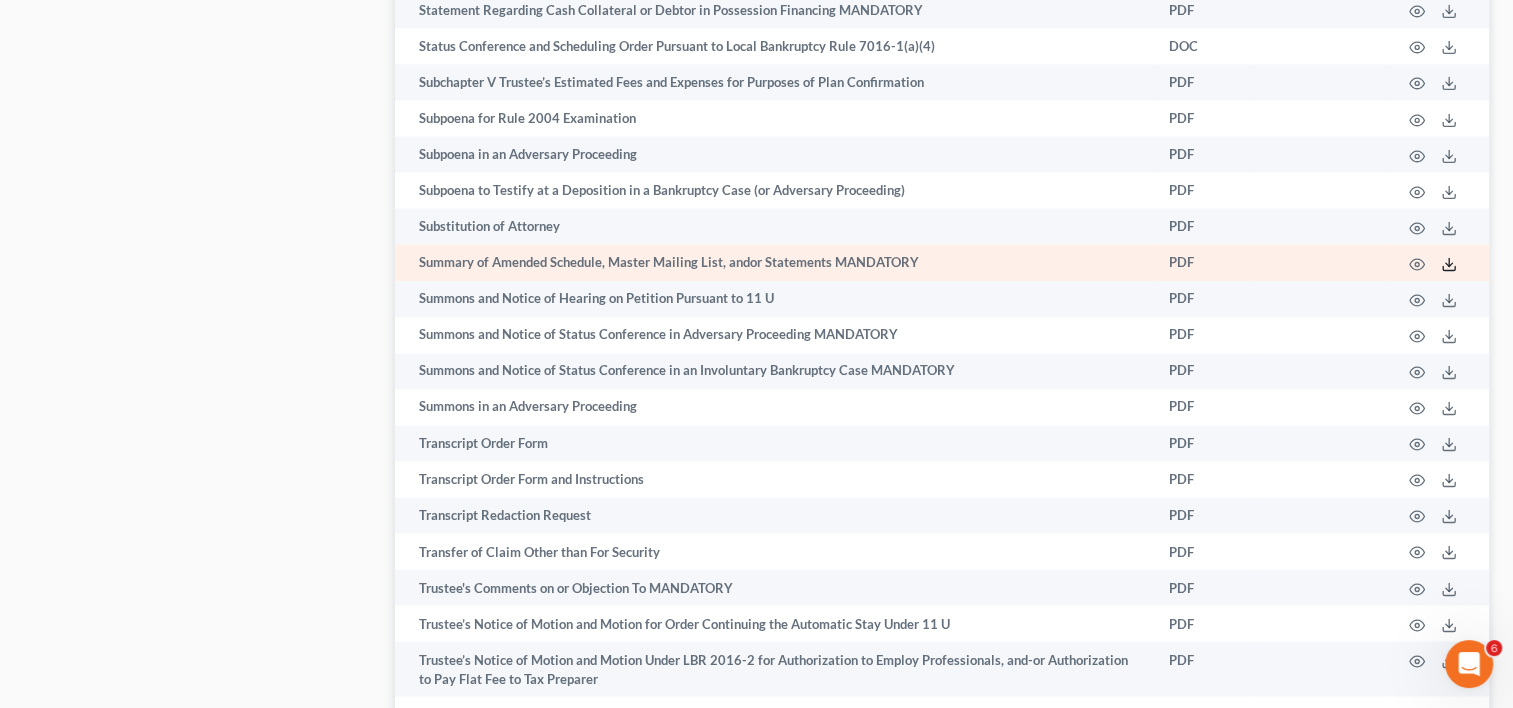 click 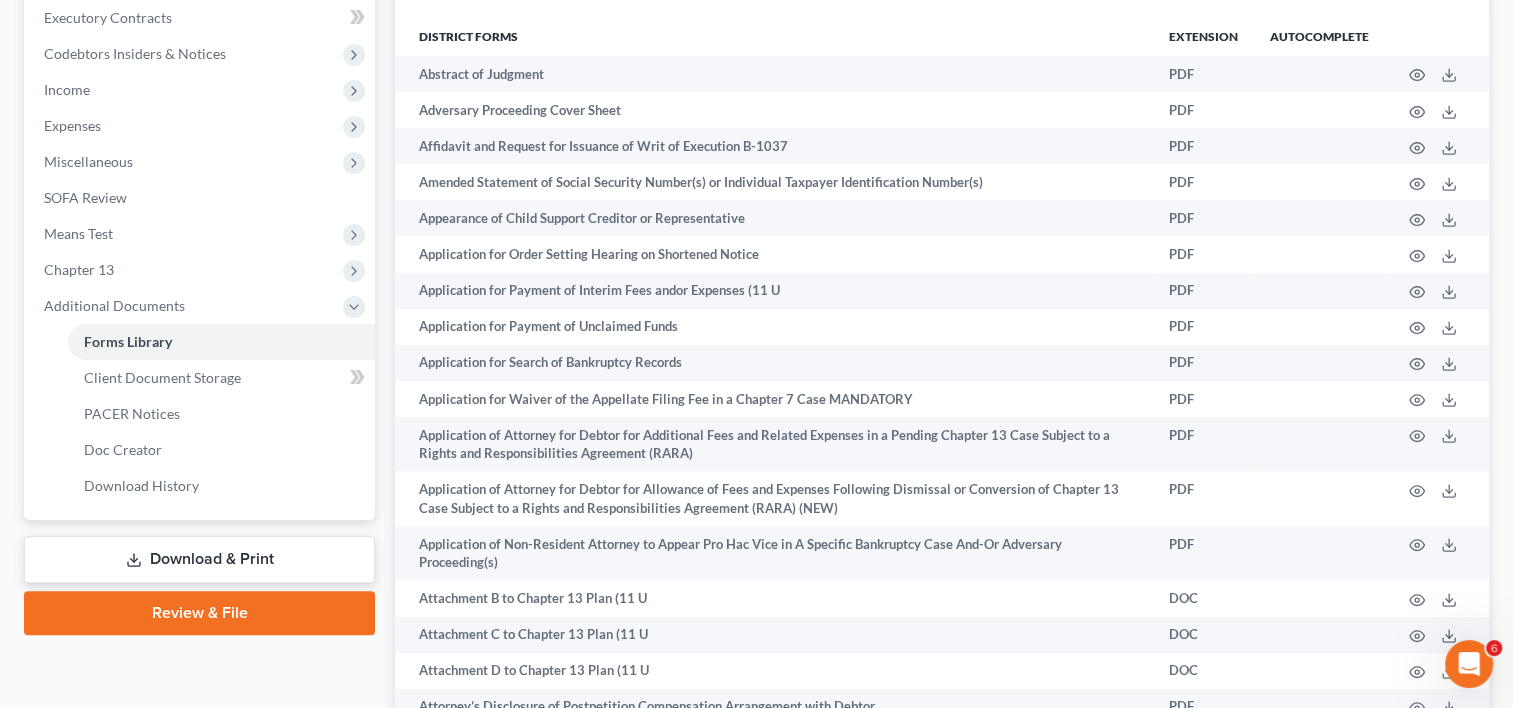 scroll, scrollTop: 0, scrollLeft: 0, axis: both 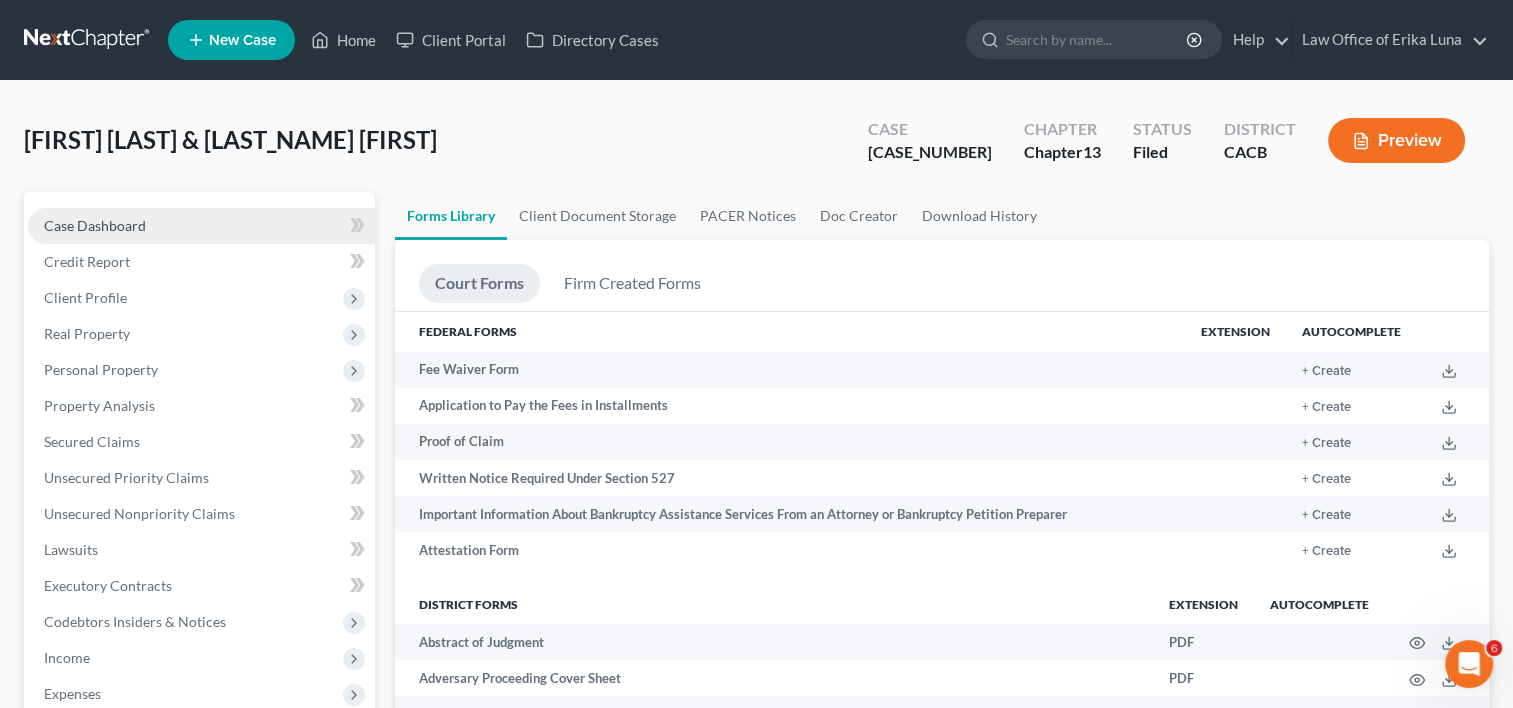 click on "Case Dashboard" at bounding box center [95, 225] 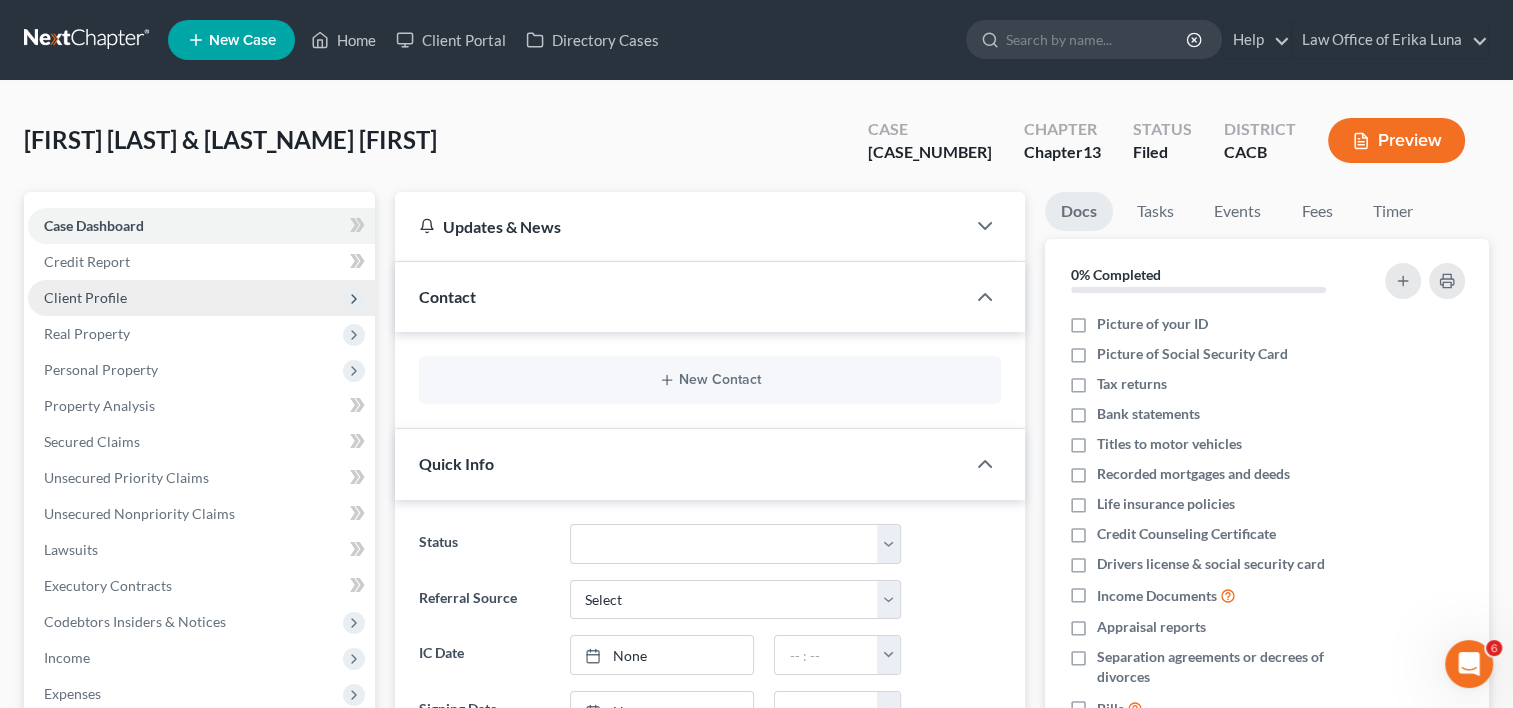 click on "Client Profile" at bounding box center (85, 297) 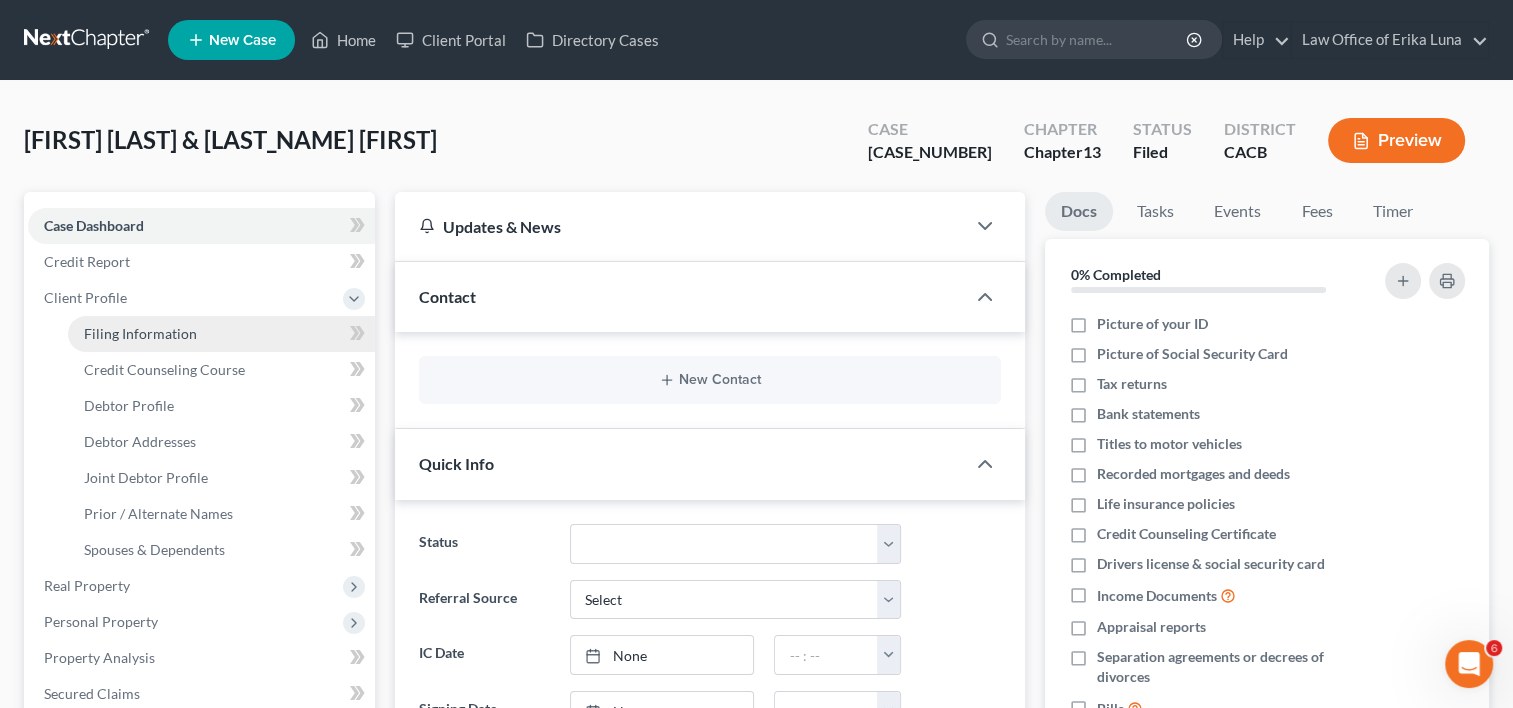 click on "Filing Information" at bounding box center (221, 334) 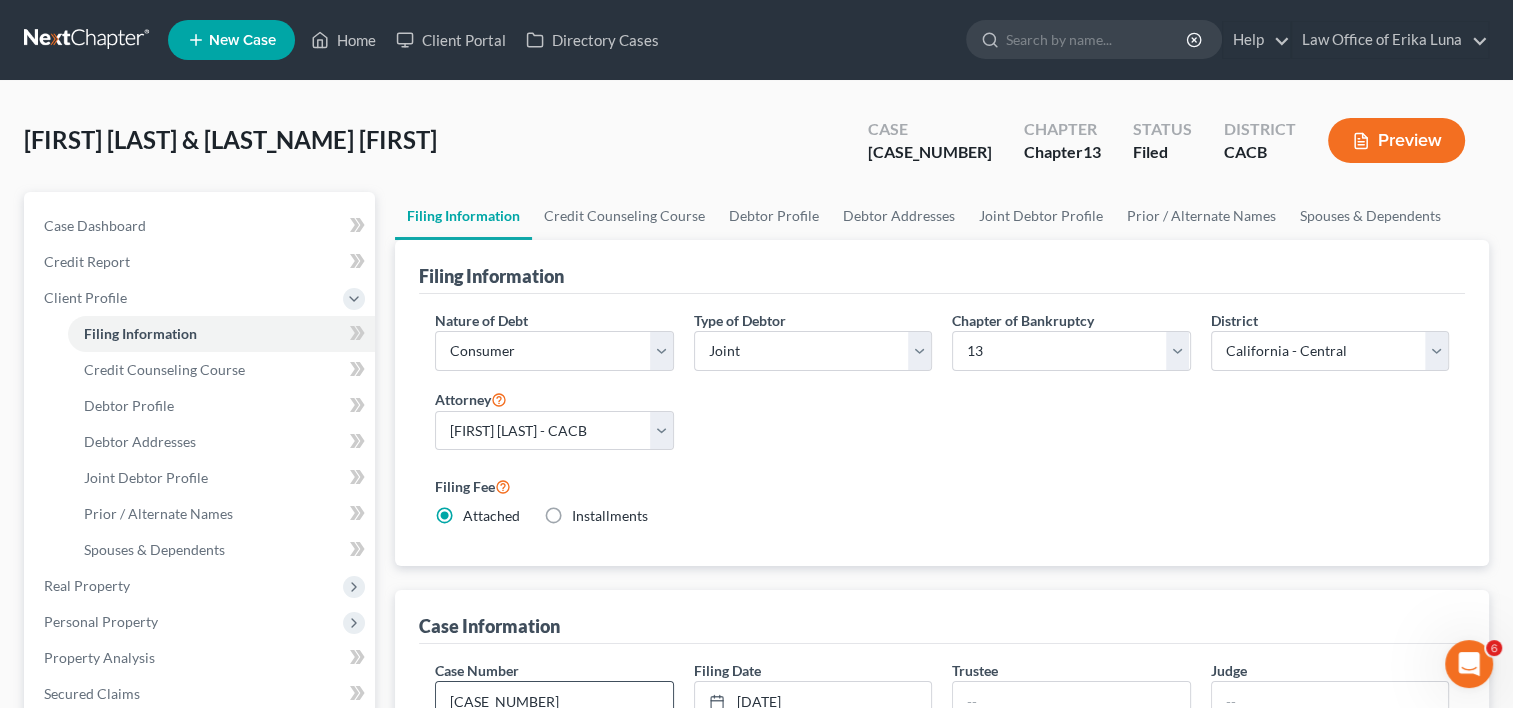 click on "2:24-bk-19850" at bounding box center (554, 701) 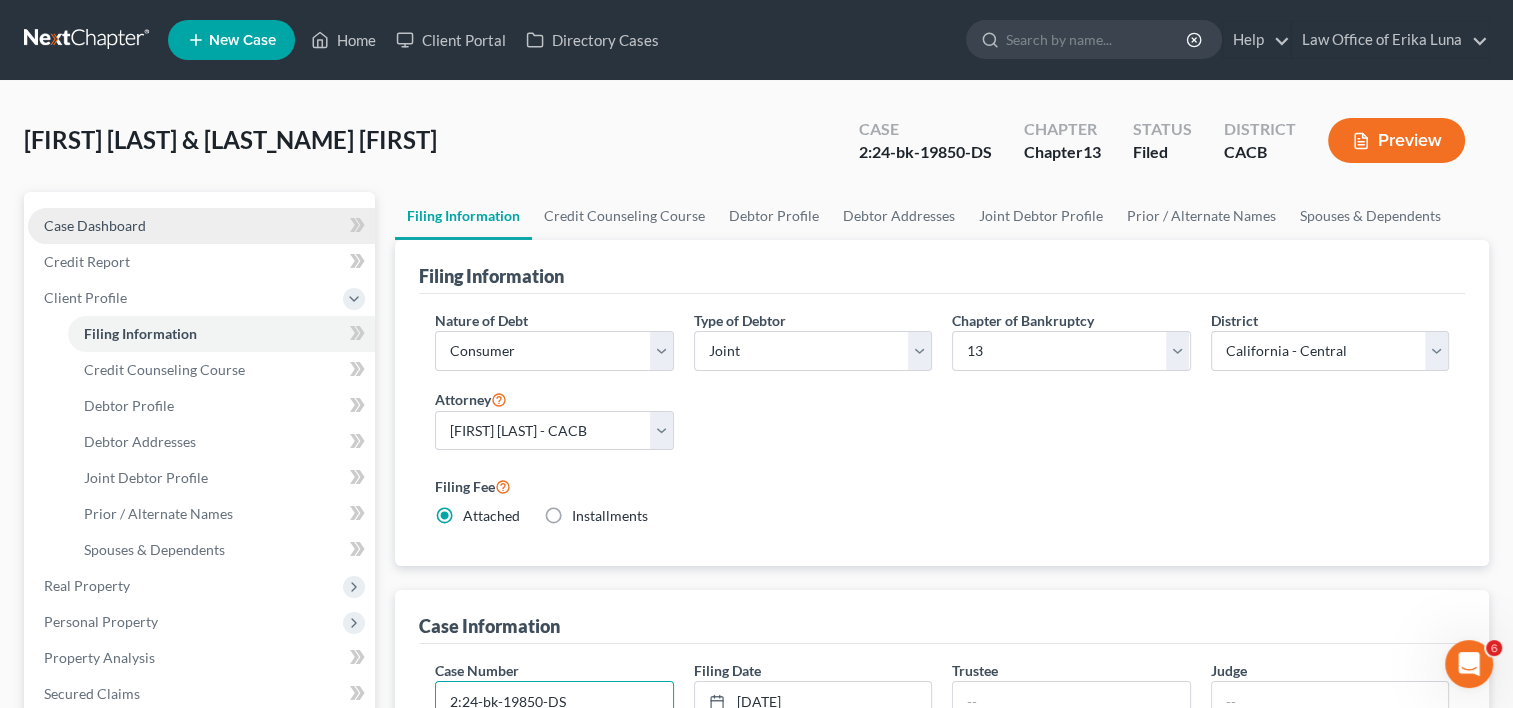 type on "2:24-bk-19850-DS" 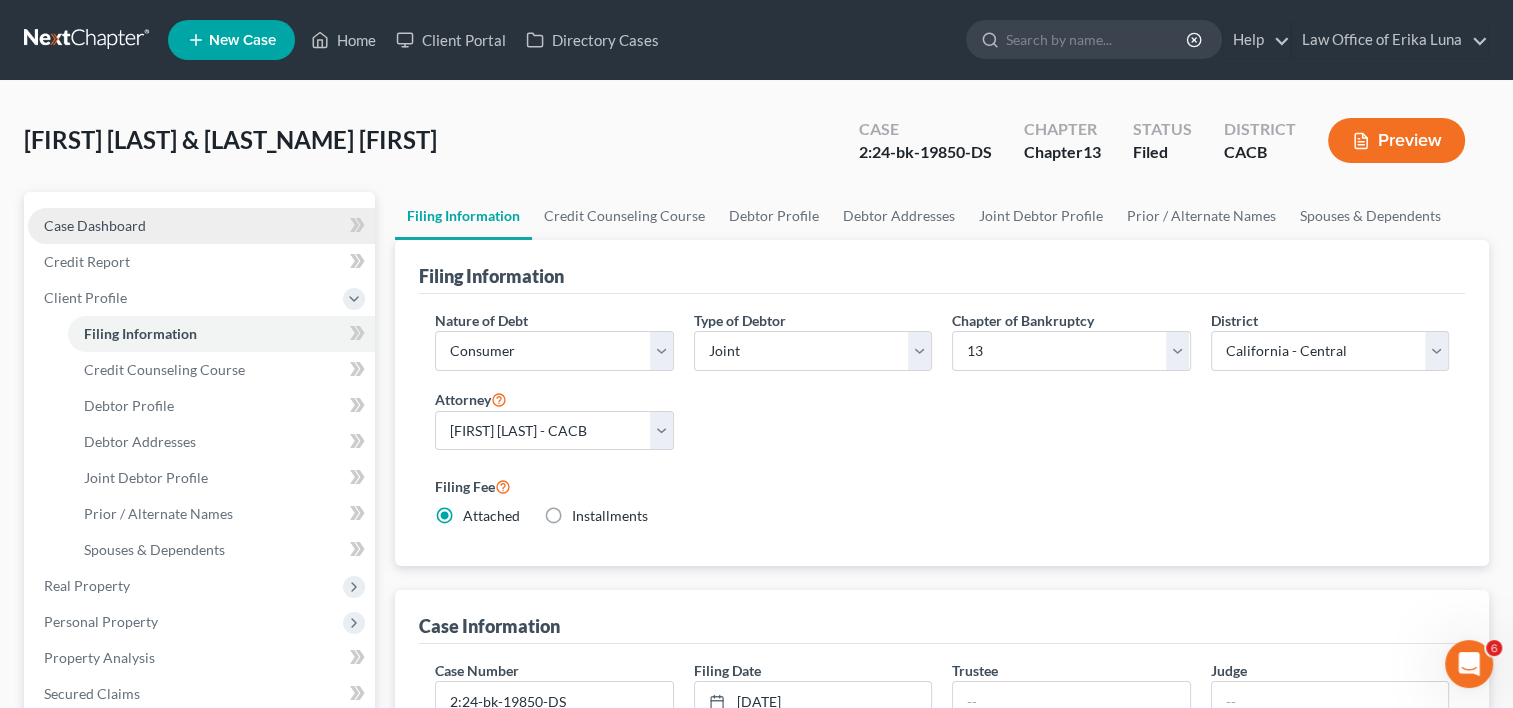 click on "Case Dashboard" at bounding box center (201, 226) 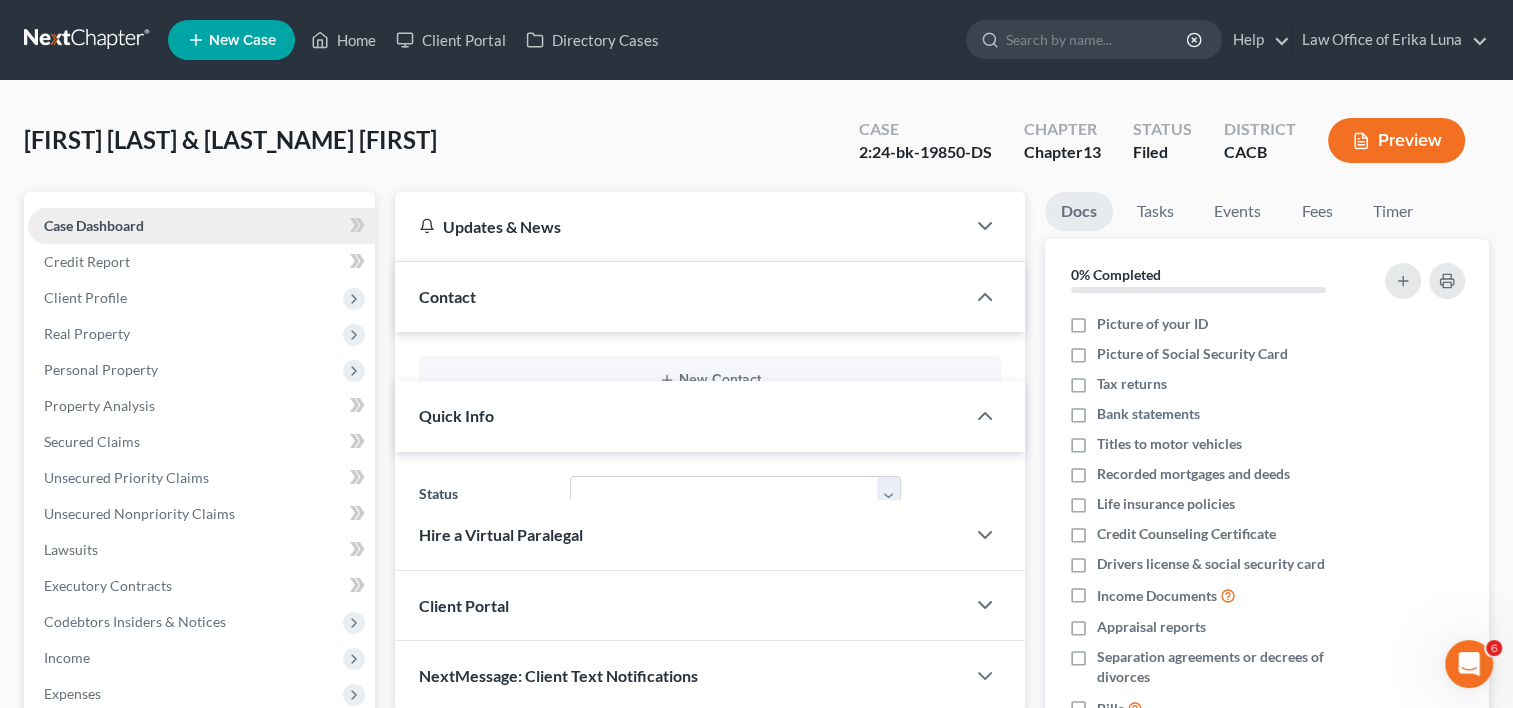 click on "Case Dashboard" at bounding box center [94, 225] 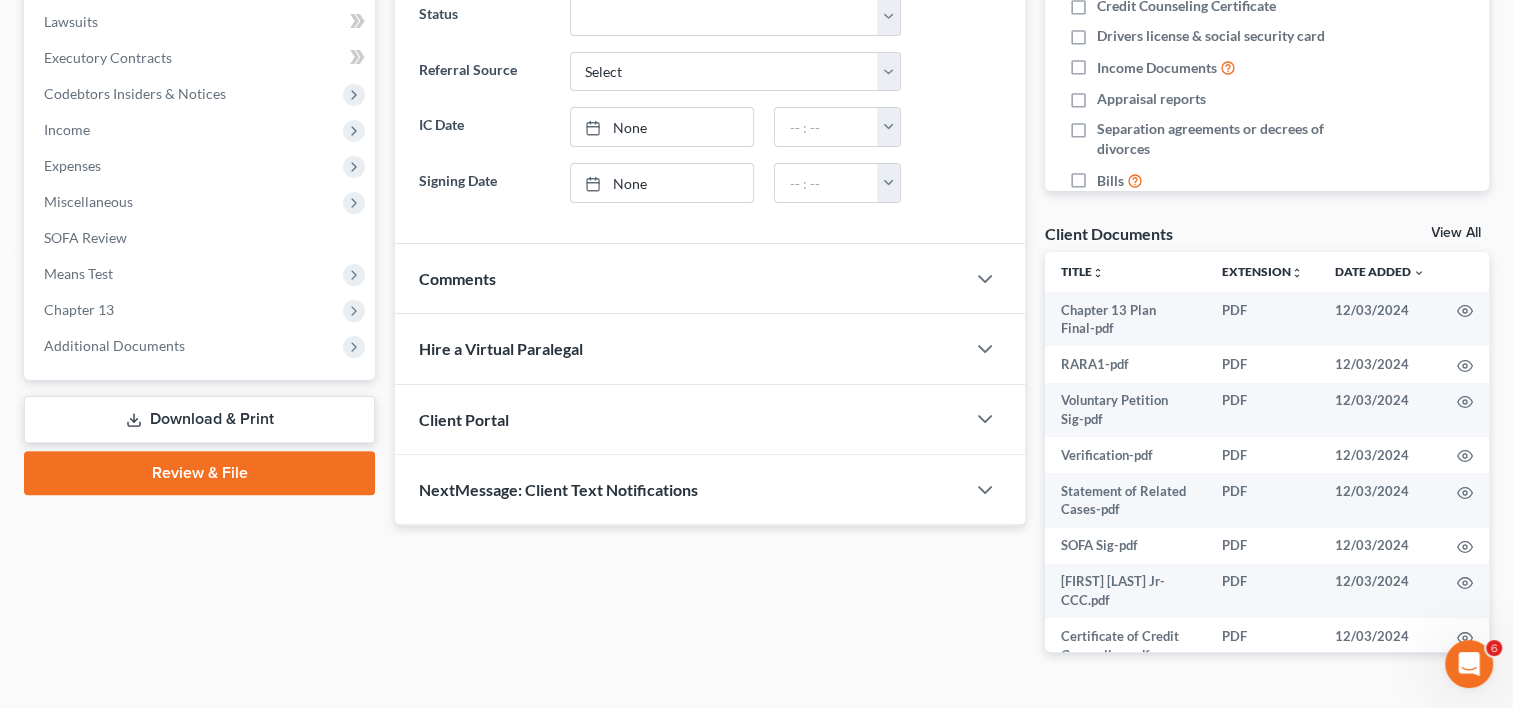 scroll, scrollTop: 526, scrollLeft: 0, axis: vertical 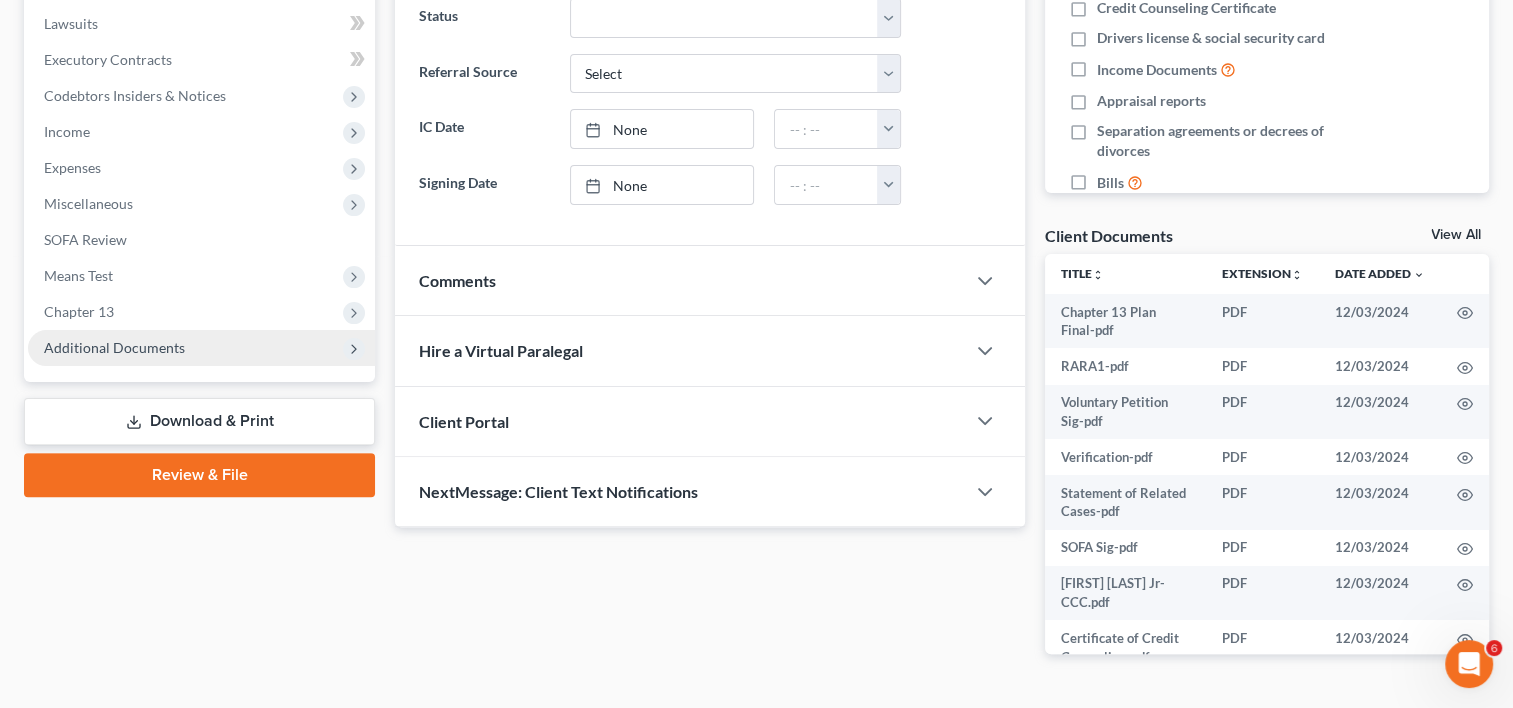 click on "Additional Documents" at bounding box center [114, 347] 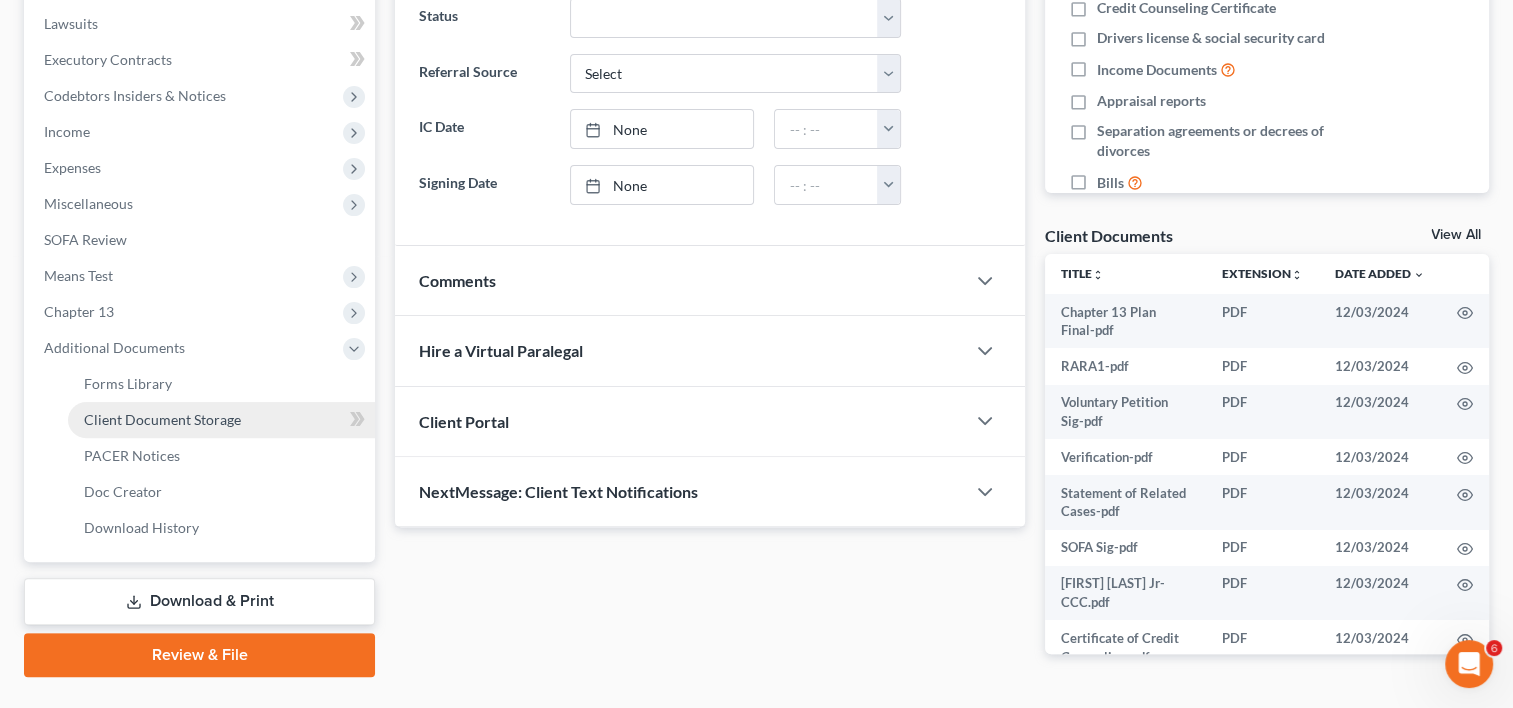 click on "Client Document Storage" at bounding box center [221, 420] 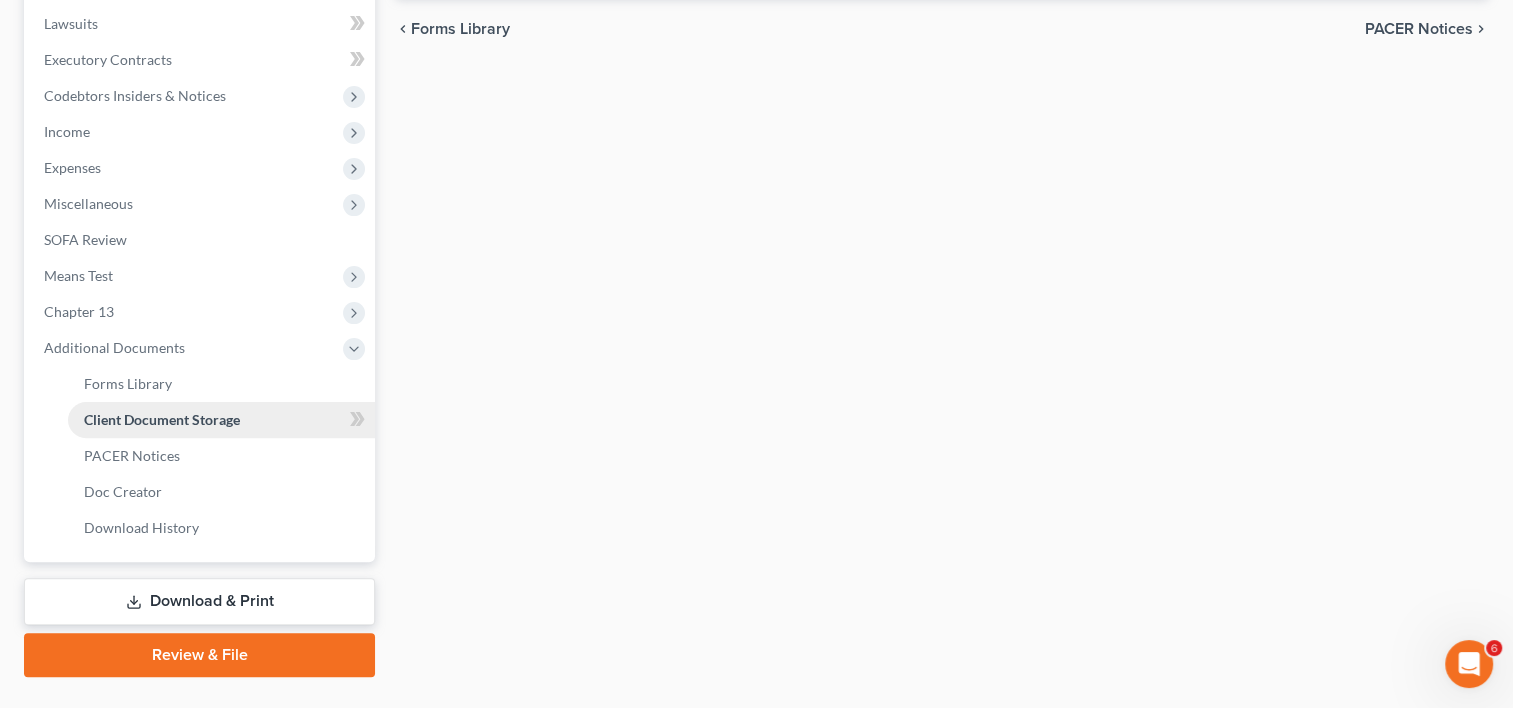 scroll, scrollTop: 373, scrollLeft: 0, axis: vertical 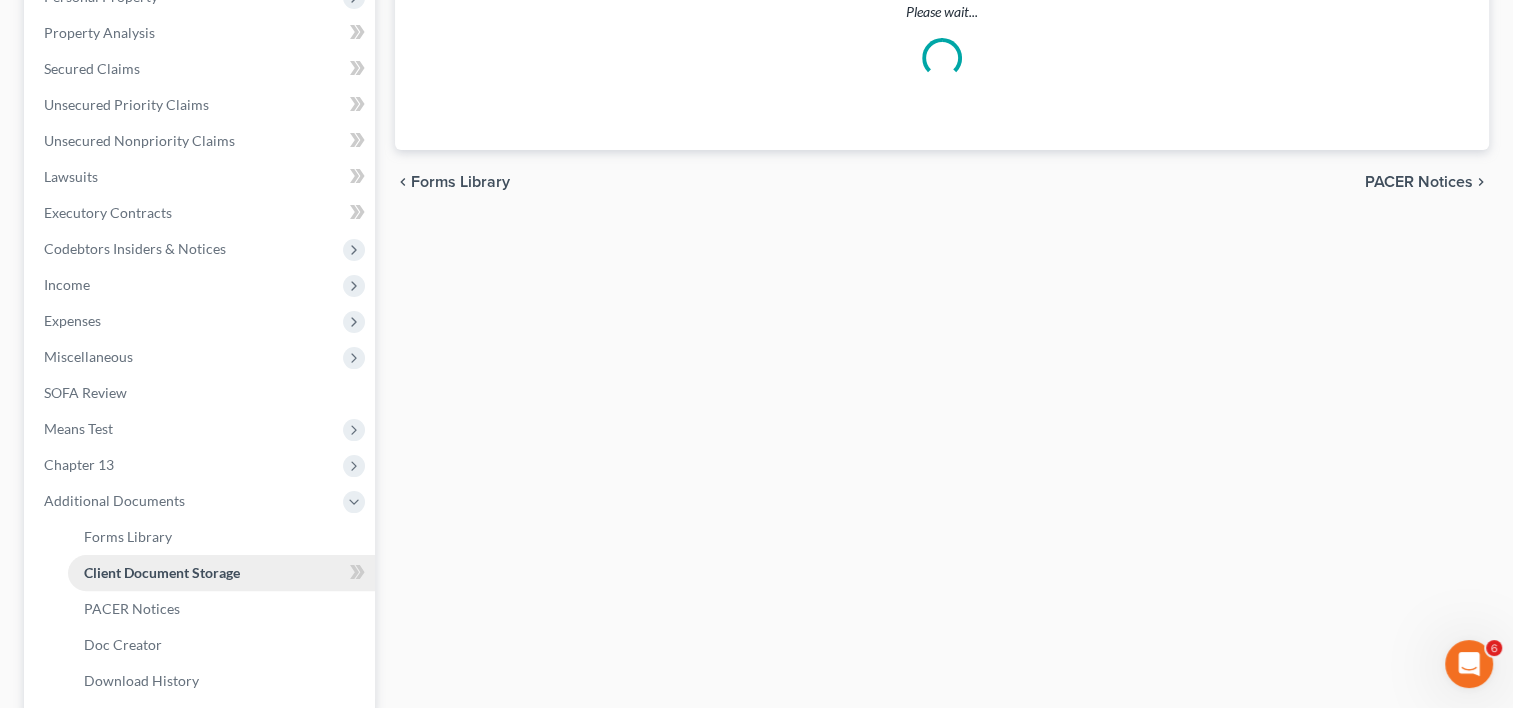 select on "33" 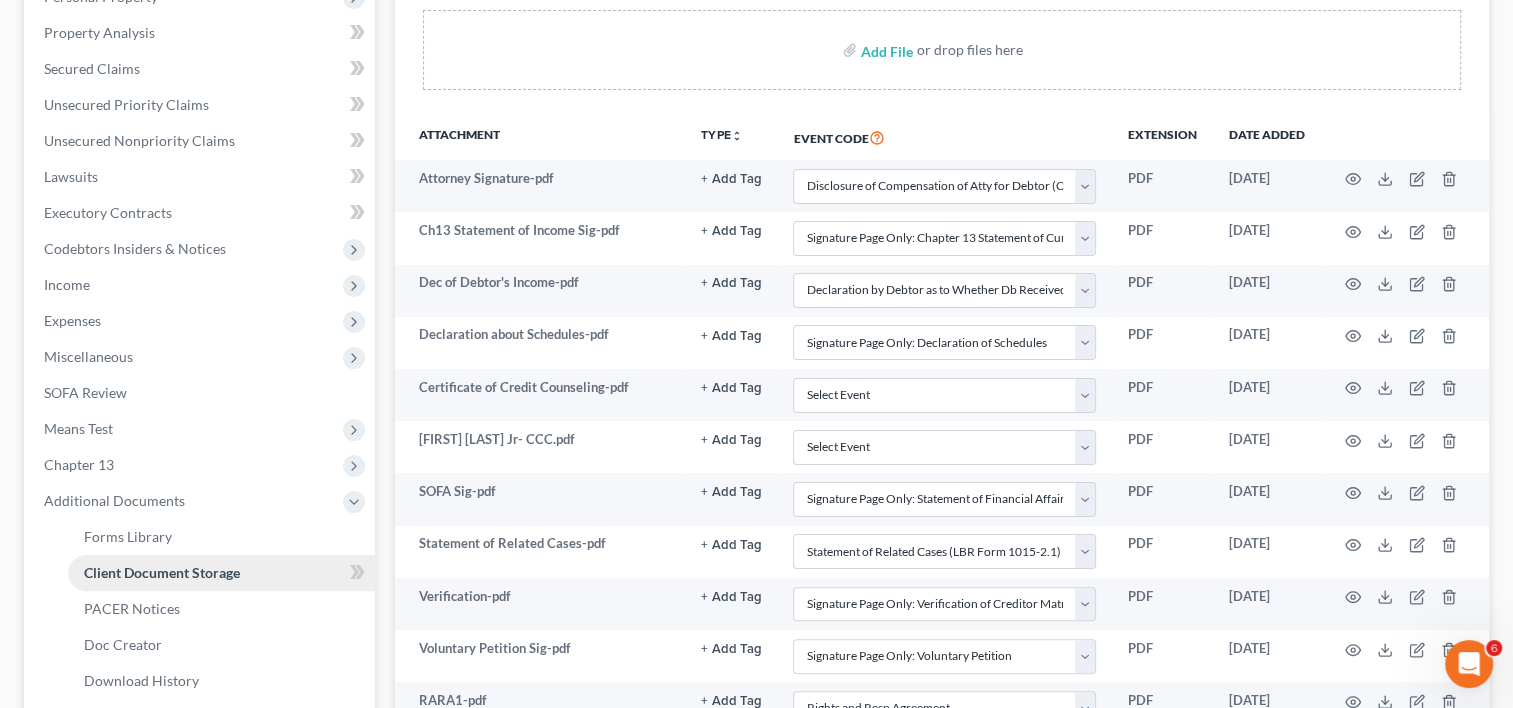 scroll, scrollTop: 0, scrollLeft: 0, axis: both 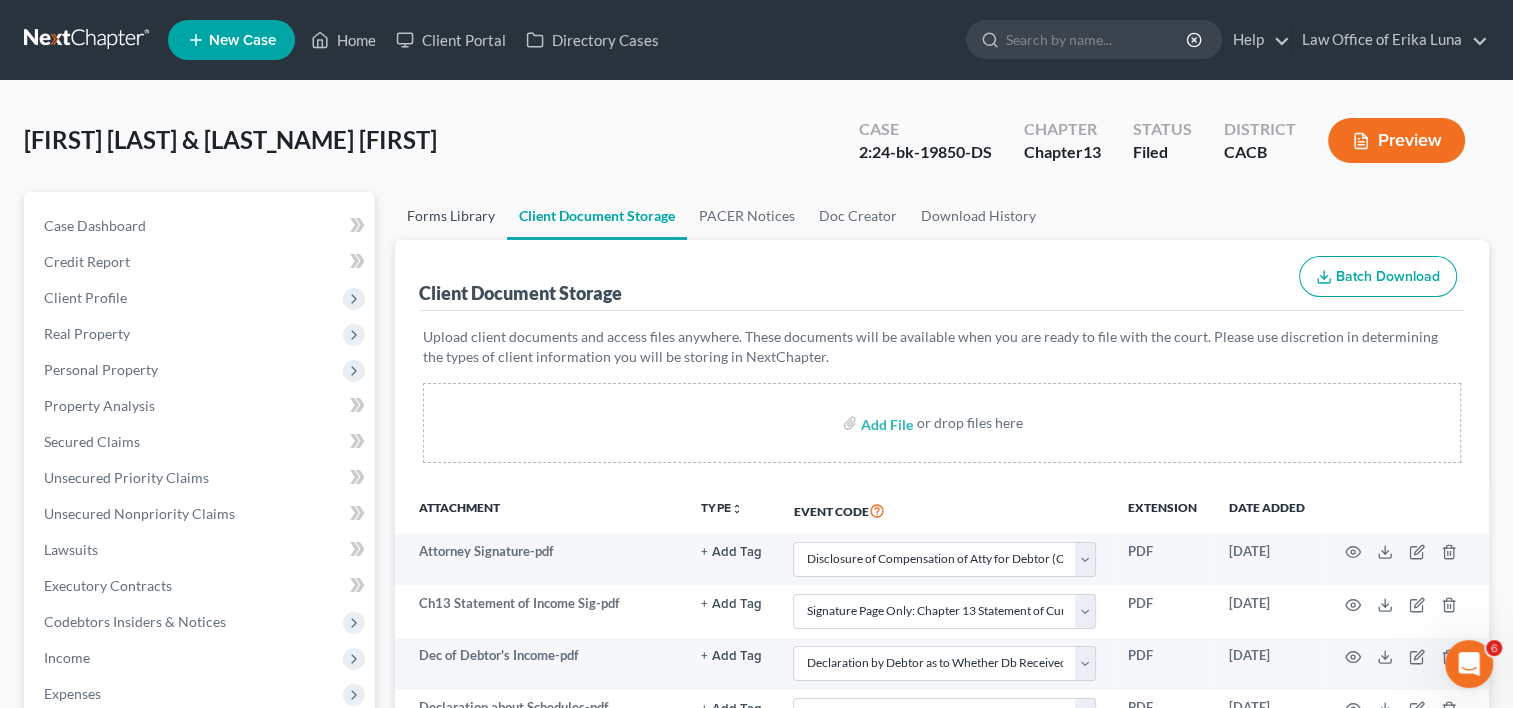 click on "Forms Library" at bounding box center [451, 216] 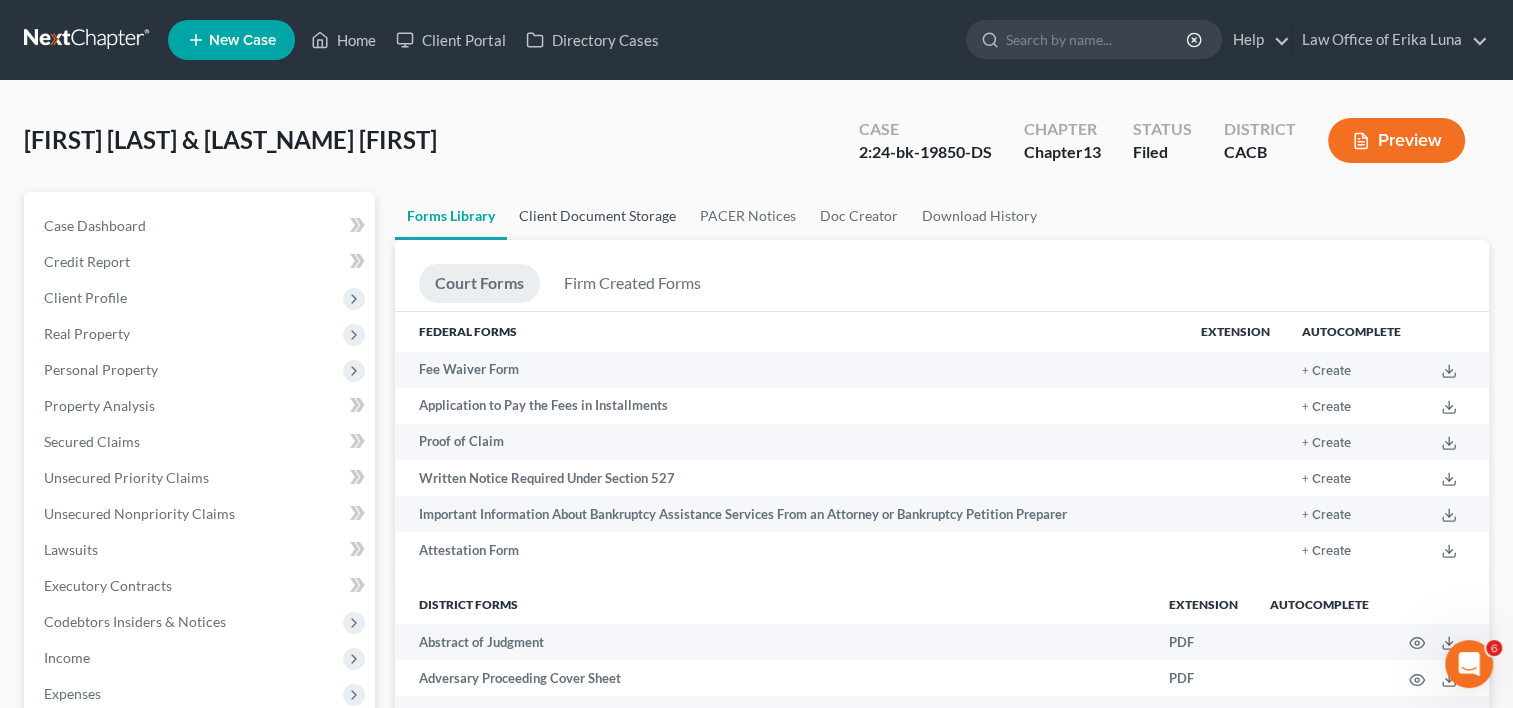click on "Client Document Storage" at bounding box center (597, 216) 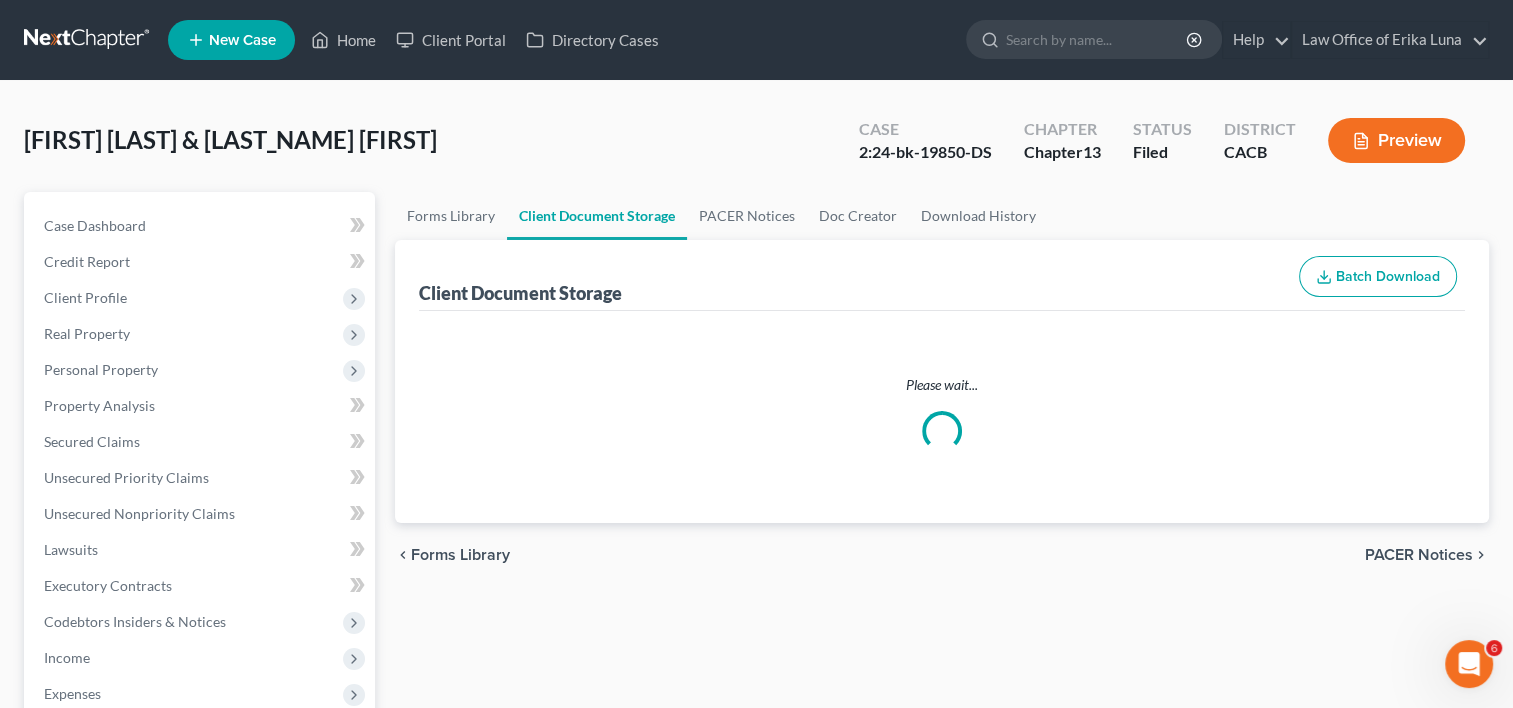 select on "33" 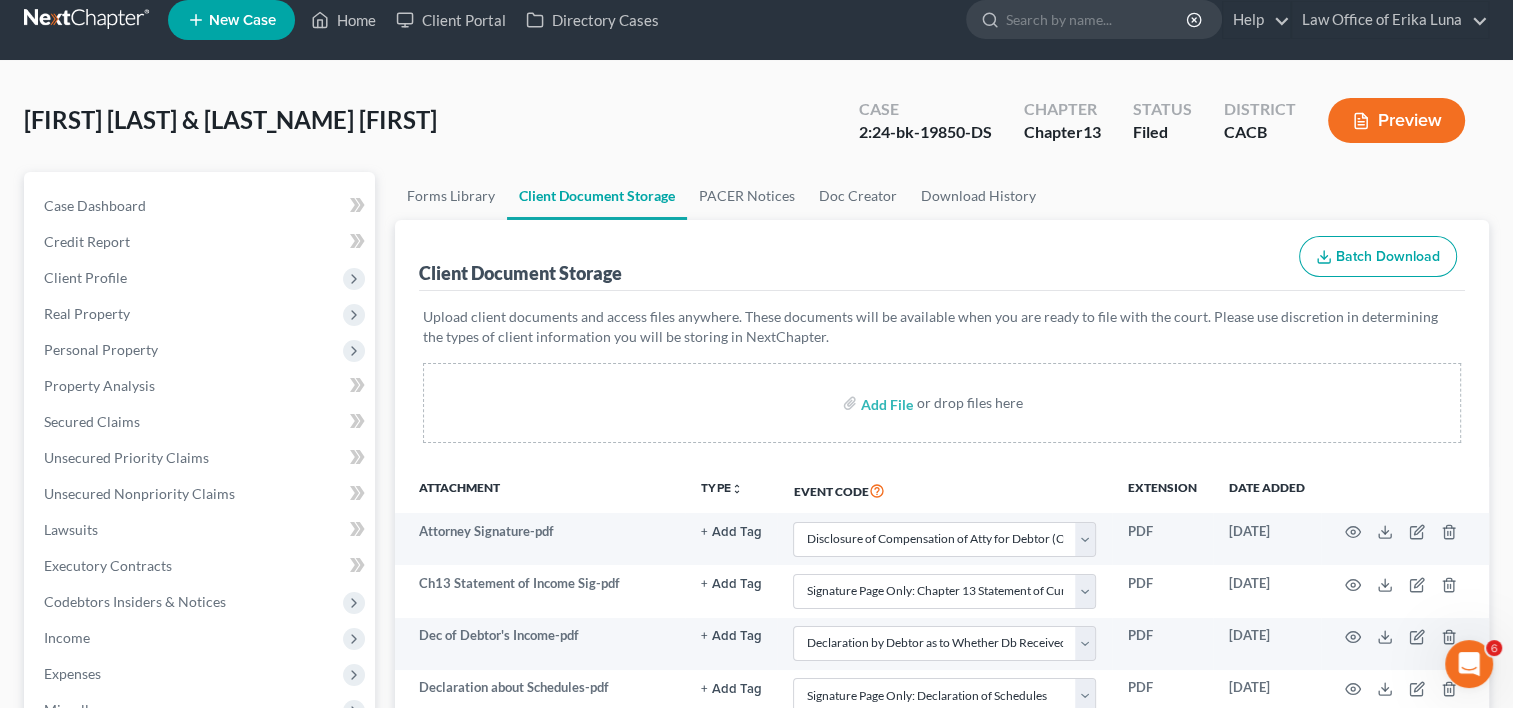 scroll, scrollTop: 0, scrollLeft: 0, axis: both 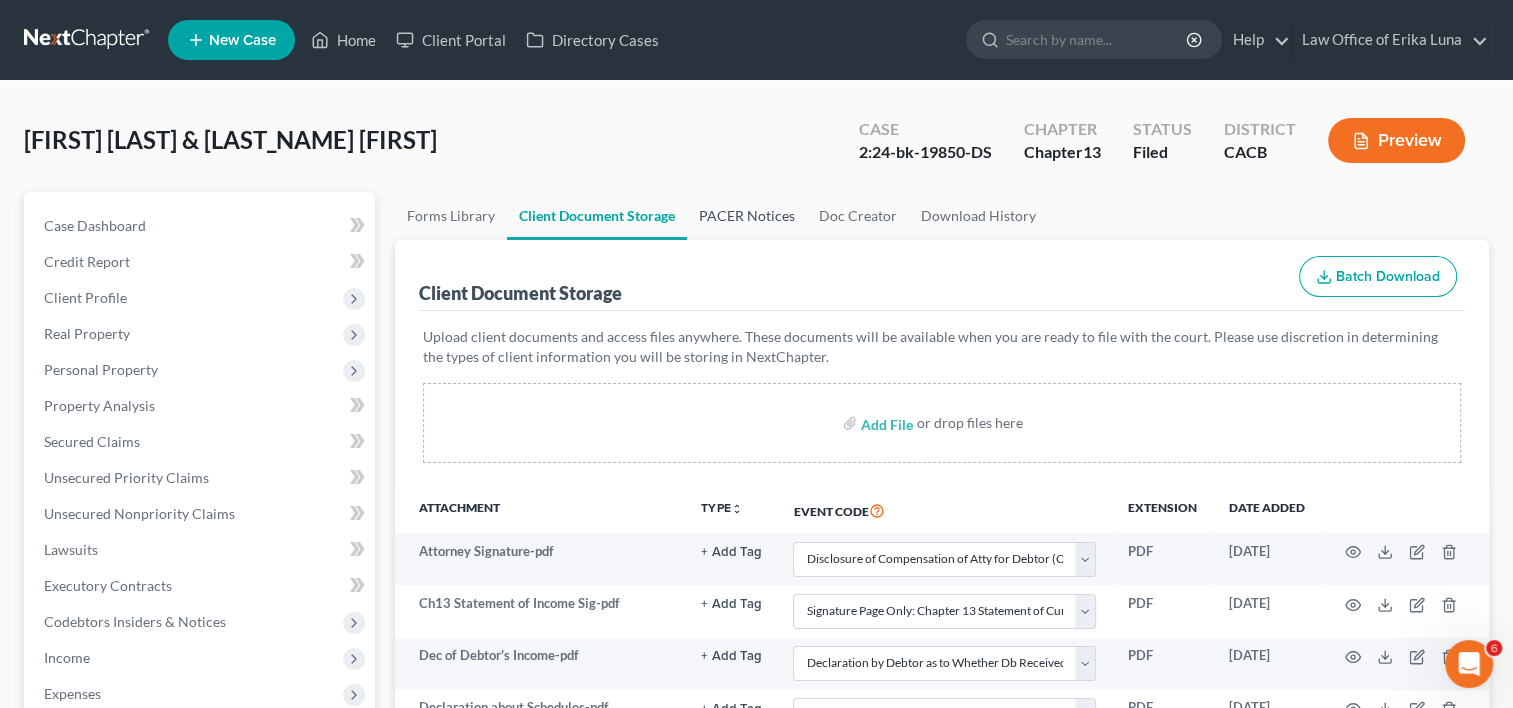 click on "PACER Notices" at bounding box center (747, 216) 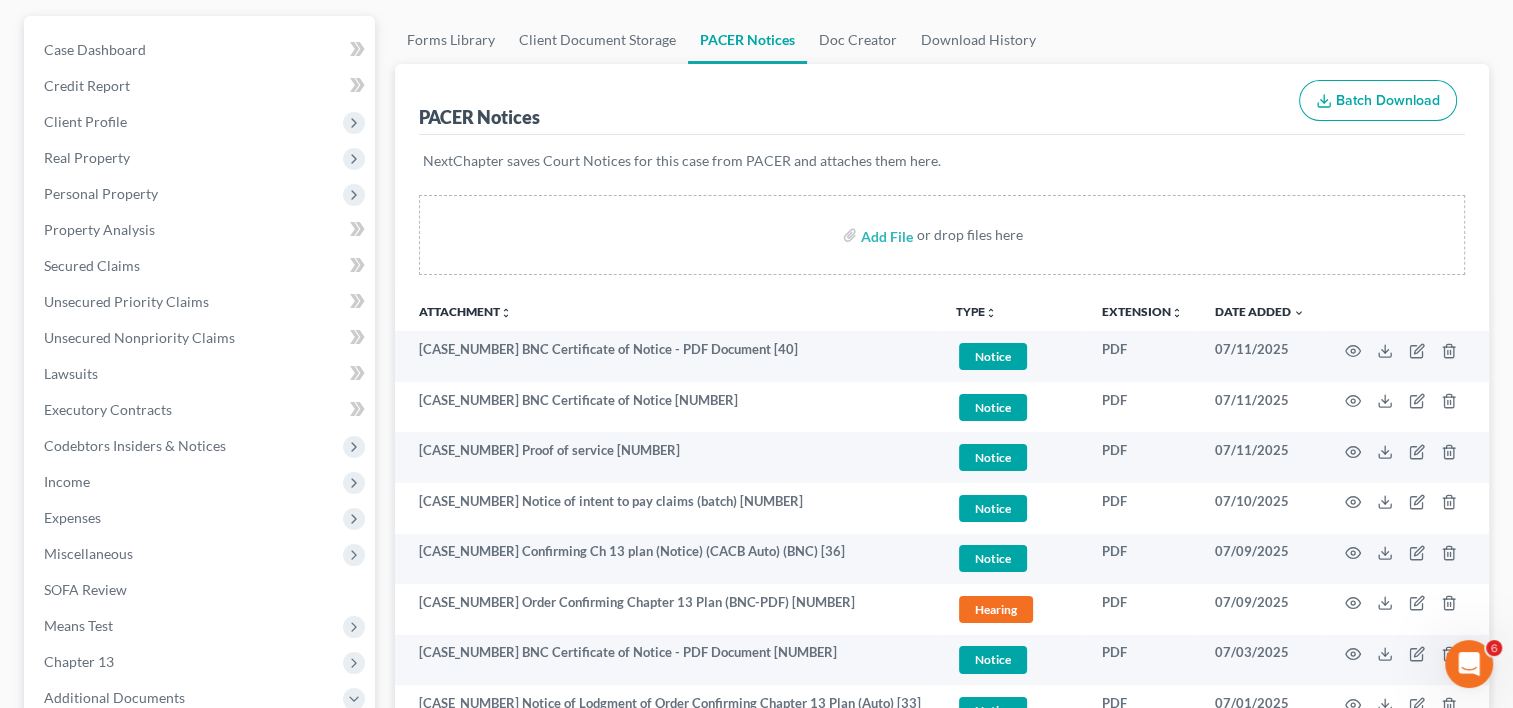 scroll, scrollTop: 184, scrollLeft: 0, axis: vertical 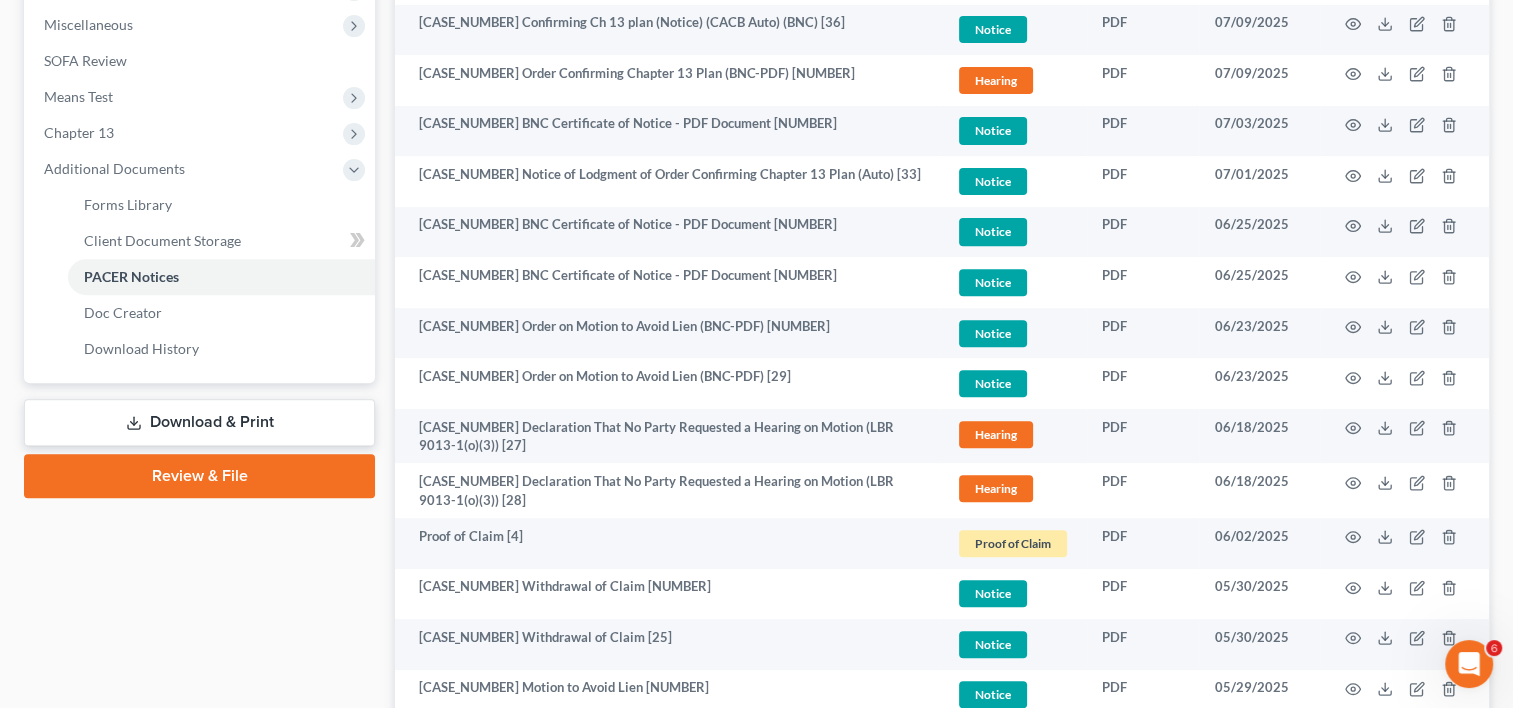 click on "Download & Print" at bounding box center (199, 422) 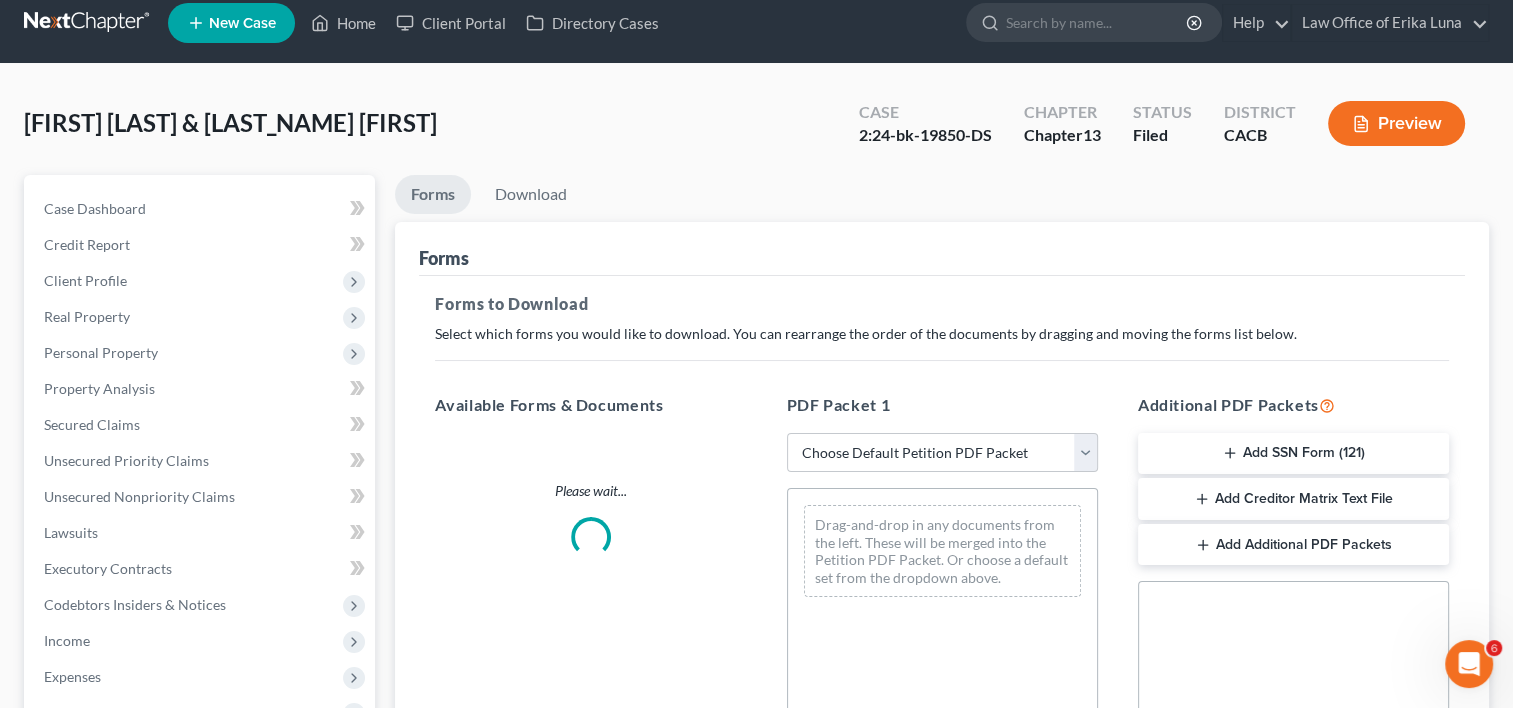 scroll, scrollTop: 0, scrollLeft: 0, axis: both 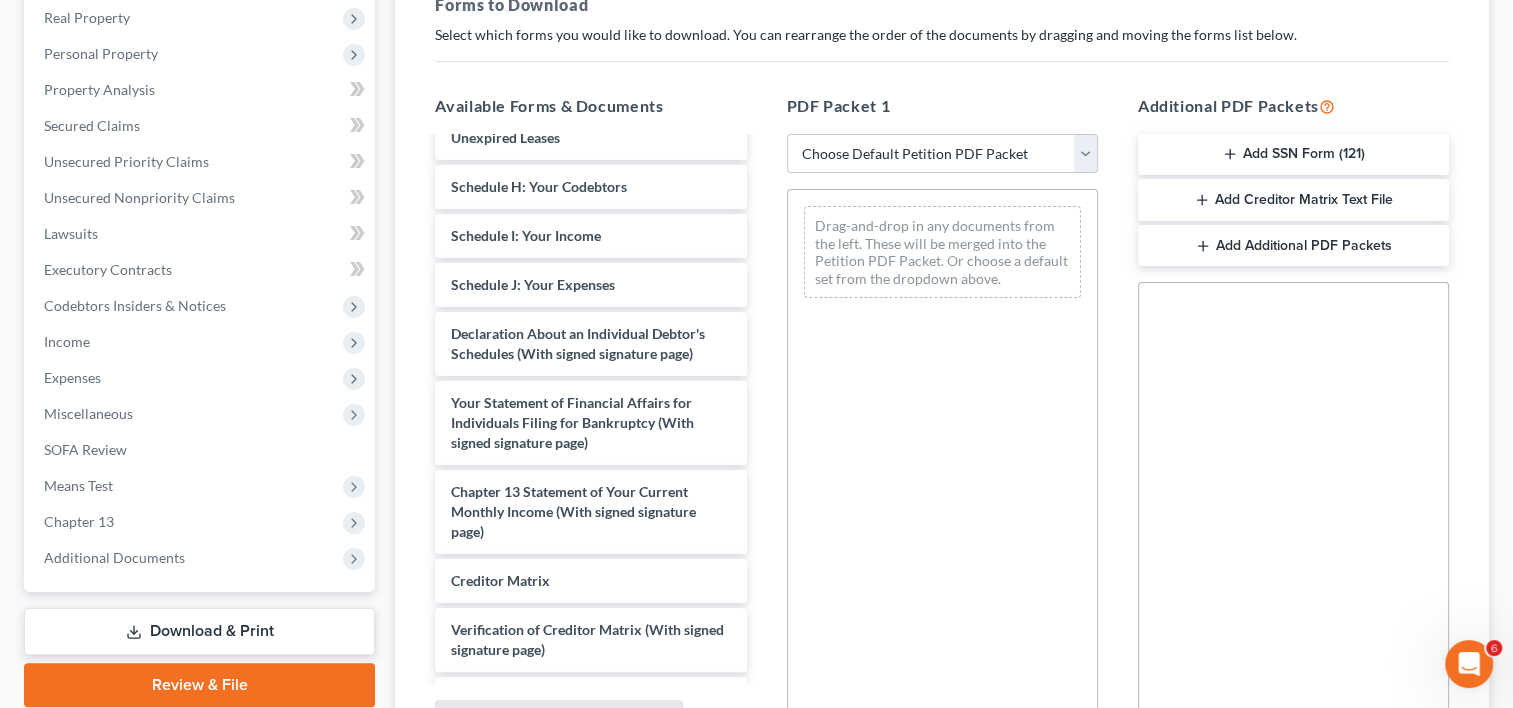 click on "Chapter 13 Plan Final-pdf RARA1-pdf Statement of Related Cases-pdf Eduardo Figueroa Jr- CCC.pdf Certificate of Credit Counseling-pdf Dec of Debtor's Income-pdf Attorney Signature-pdf Voluntary Petition for Individuals Filing for Bankruptcy (With signed signature page) Summary of Your Assets and Liabilities Schedule A/B: Property Schedule C: The Property You Claim as Exempt Schedule D: Creditors Who Have Claims Secured by Property Schedule E/F: Creditors Who Have Unsecured Claims Schedule G: Executory Contracts and Unexpired Leases Schedule H: Your Codebtors Schedule I: Your Income Schedule J: Your Expenses Declaration About an Individual Debtor's Schedules (With signed signature page) Your Statement of Financial Affairs for Individuals Filing for Bankruptcy (With signed signature page) Chapter 13 Statement of Your Current Monthly Income (With signed signature page) Creditor Matrix Verification of Creditor Matrix (With signed signature page) Attorney's Disclosure of Compensation" at bounding box center [590, 84] 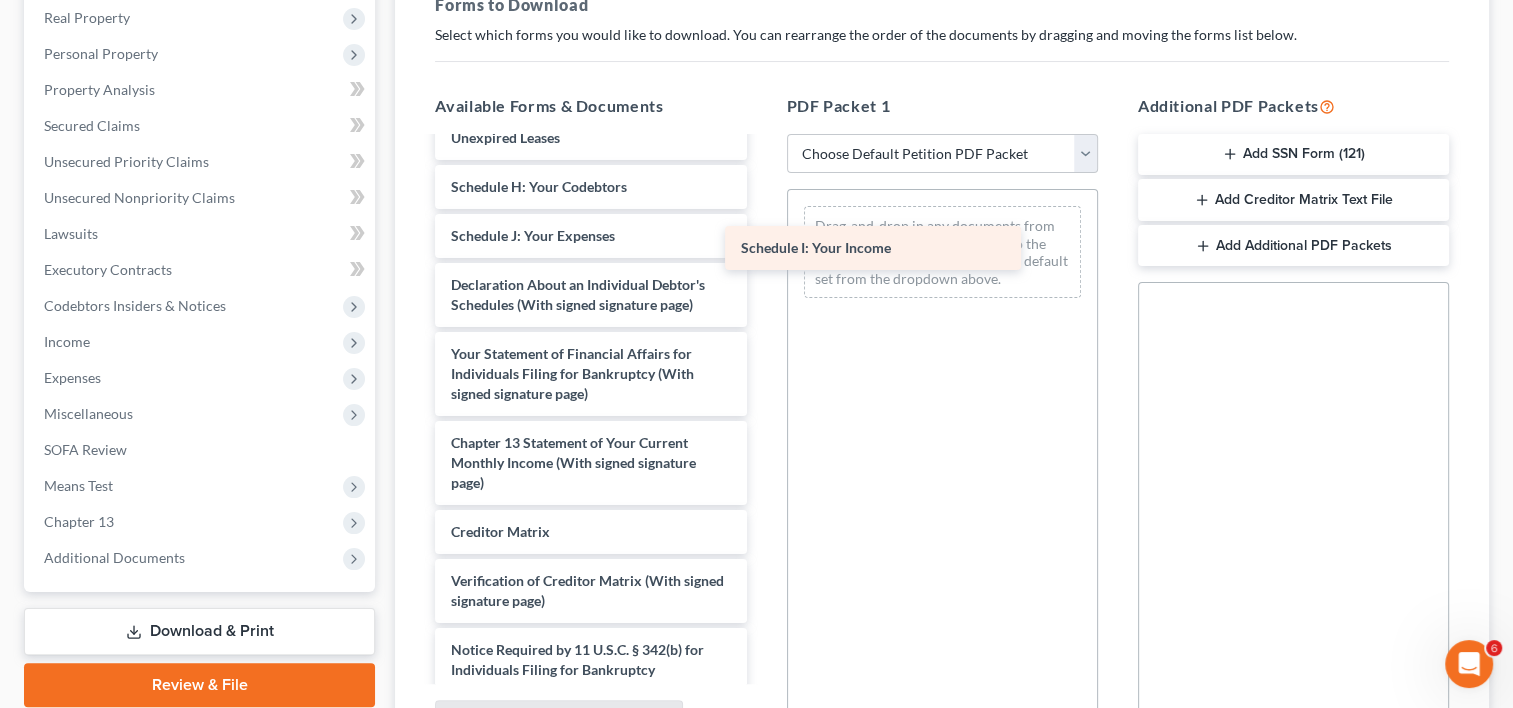 drag, startPoint x: 575, startPoint y: 263, endPoint x: 901, endPoint y: 275, distance: 326.2208 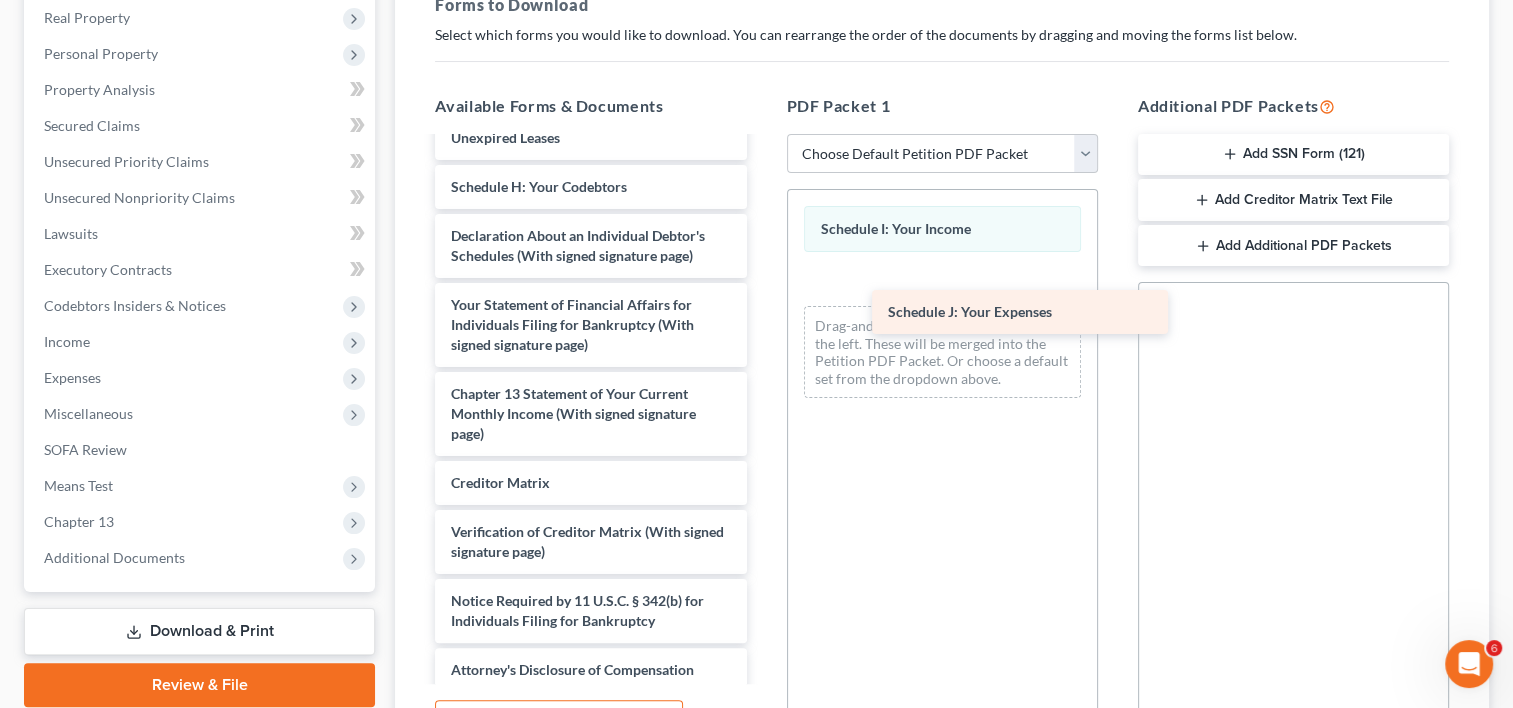 drag, startPoint x: 523, startPoint y: 245, endPoint x: 911, endPoint y: 271, distance: 388.87015 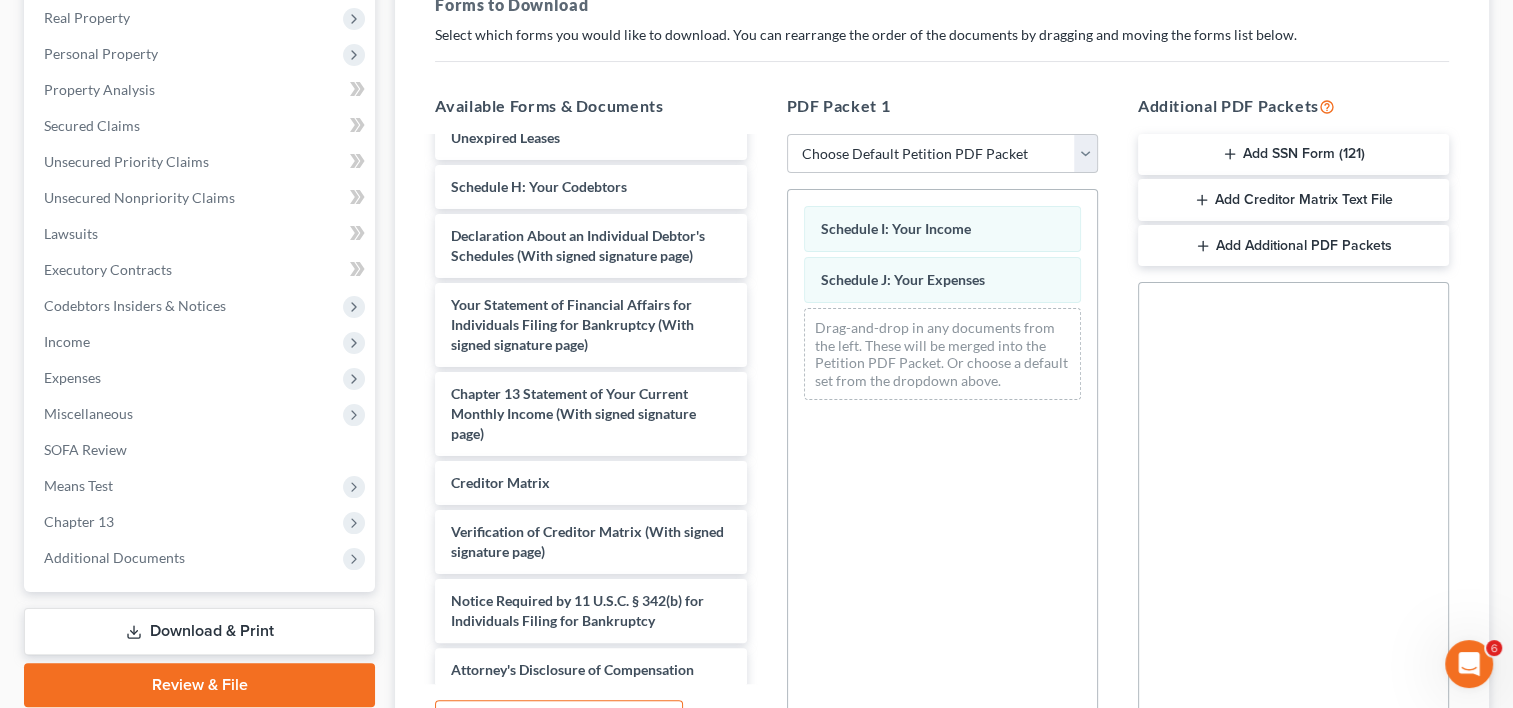 scroll, scrollTop: 525, scrollLeft: 0, axis: vertical 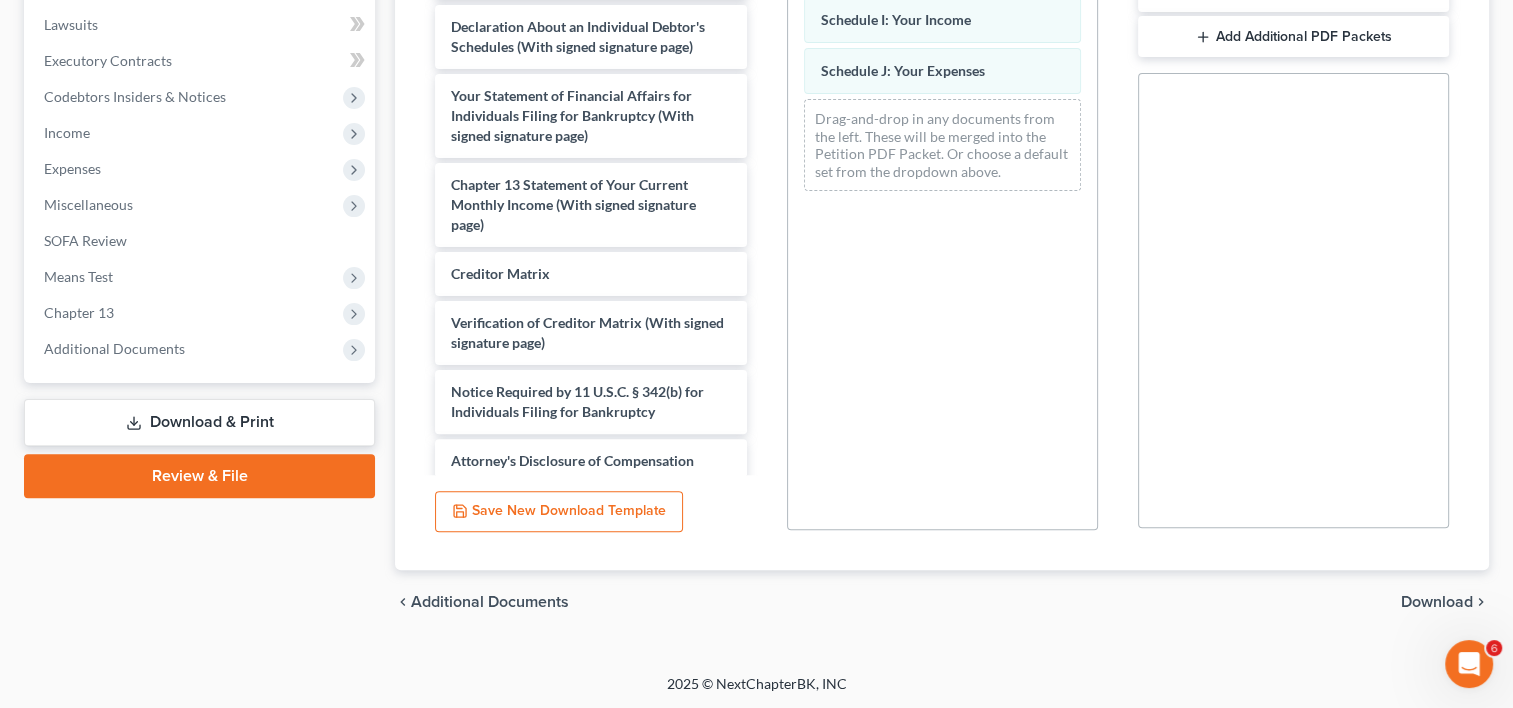 click on "Download" at bounding box center [1437, 602] 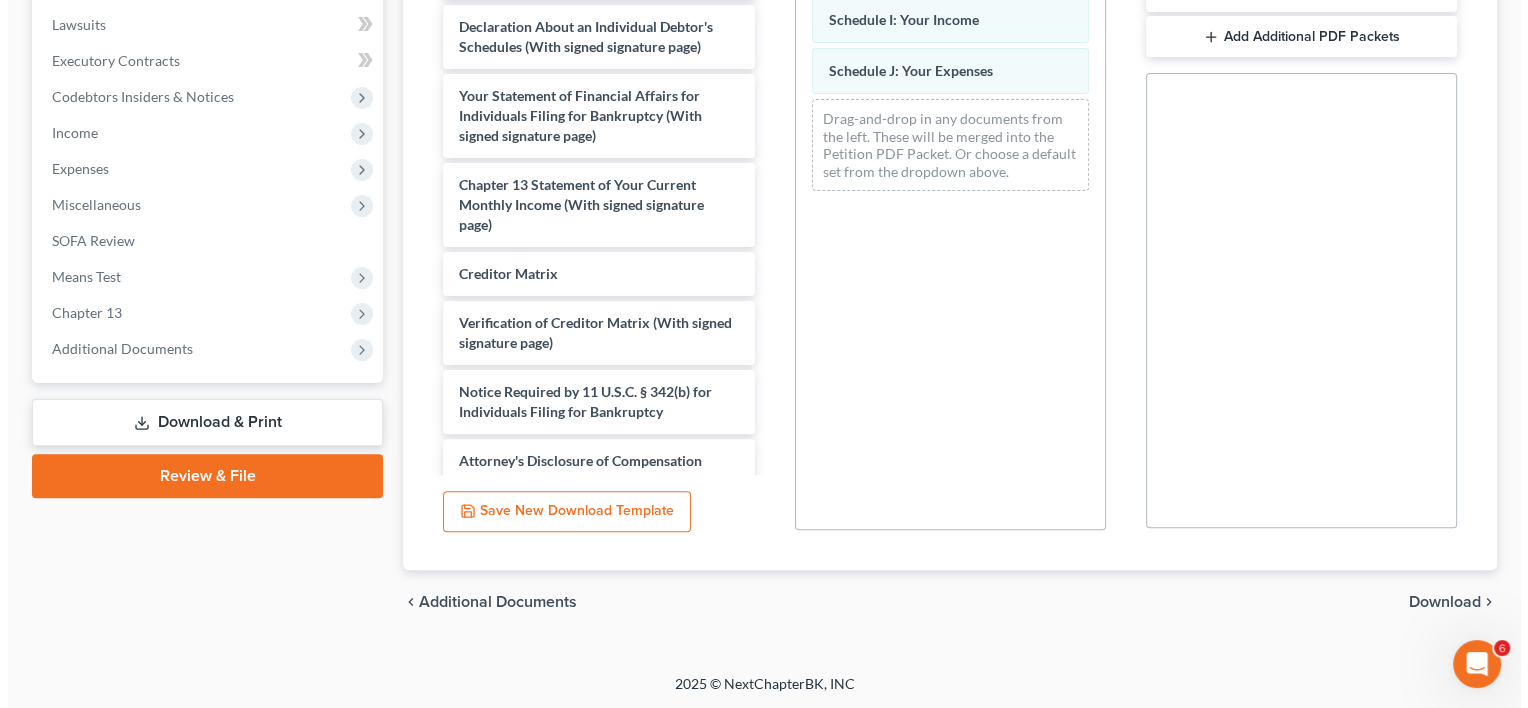 scroll, scrollTop: 389, scrollLeft: 0, axis: vertical 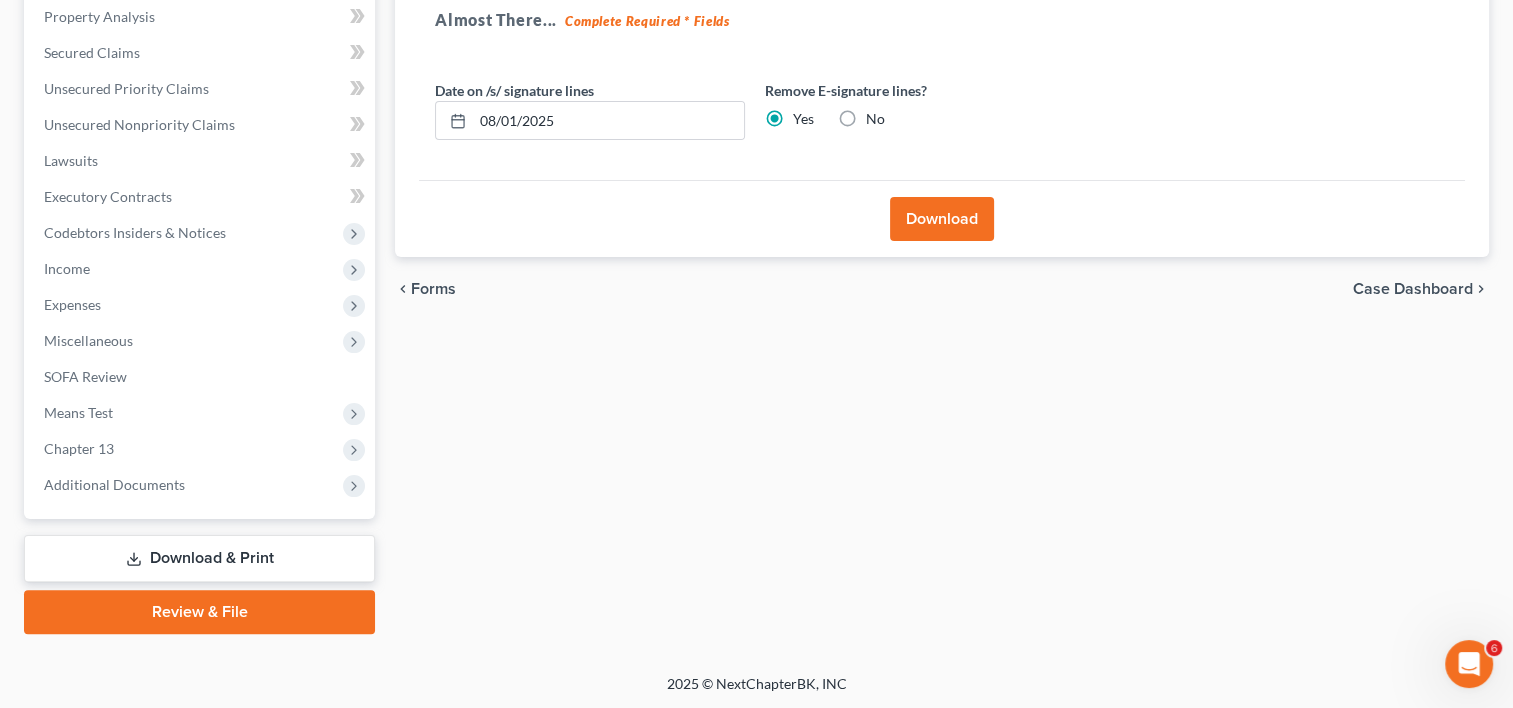 click on "Download" at bounding box center [942, 219] 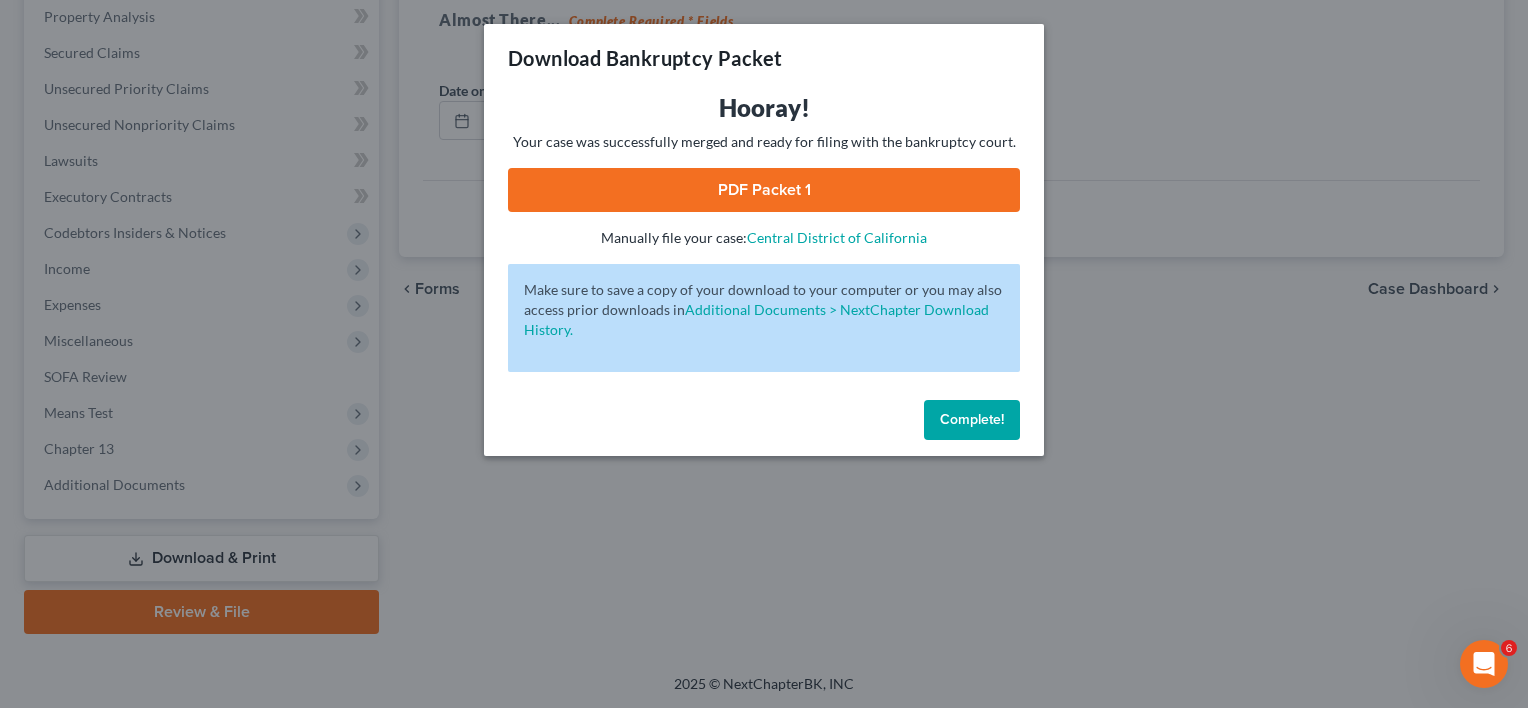 click on "PDF Packet 1" at bounding box center [764, 190] 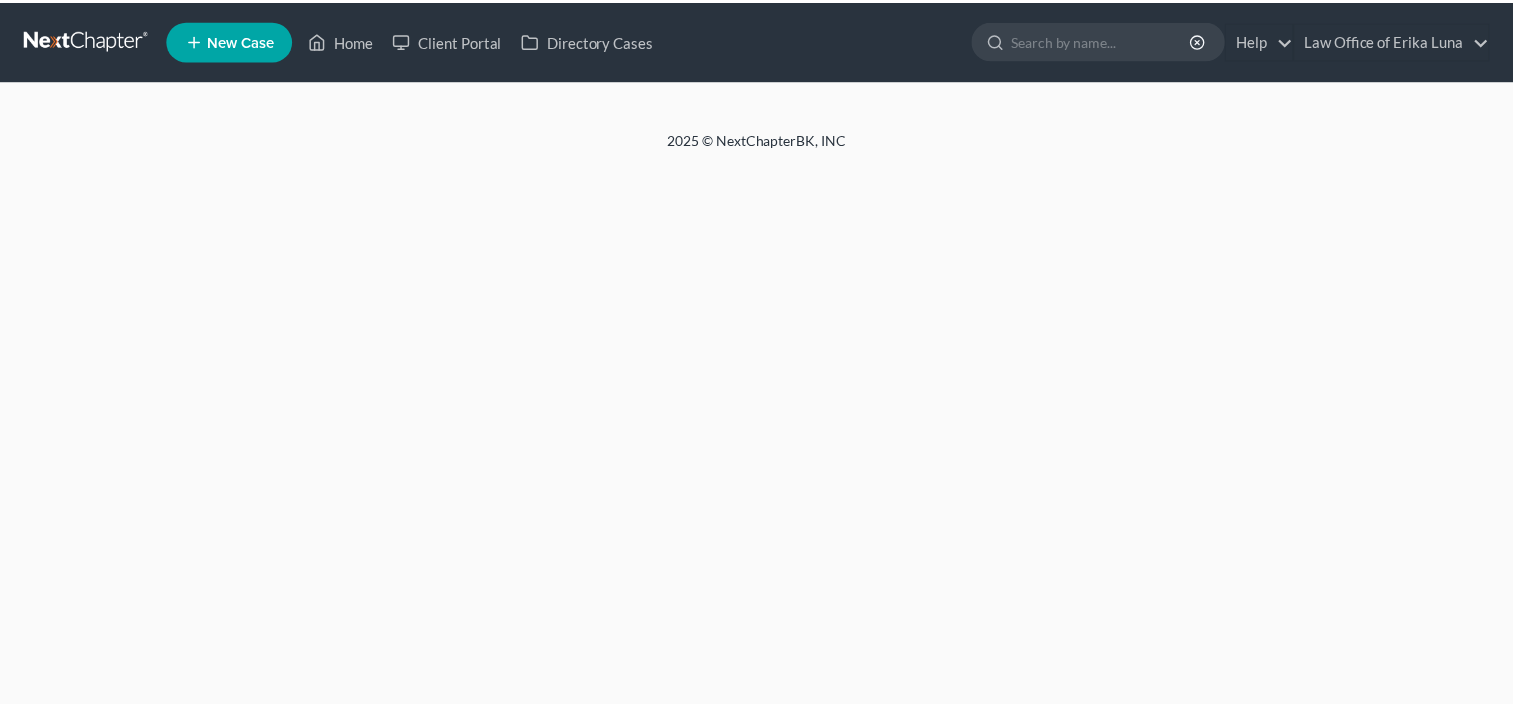 scroll, scrollTop: 0, scrollLeft: 0, axis: both 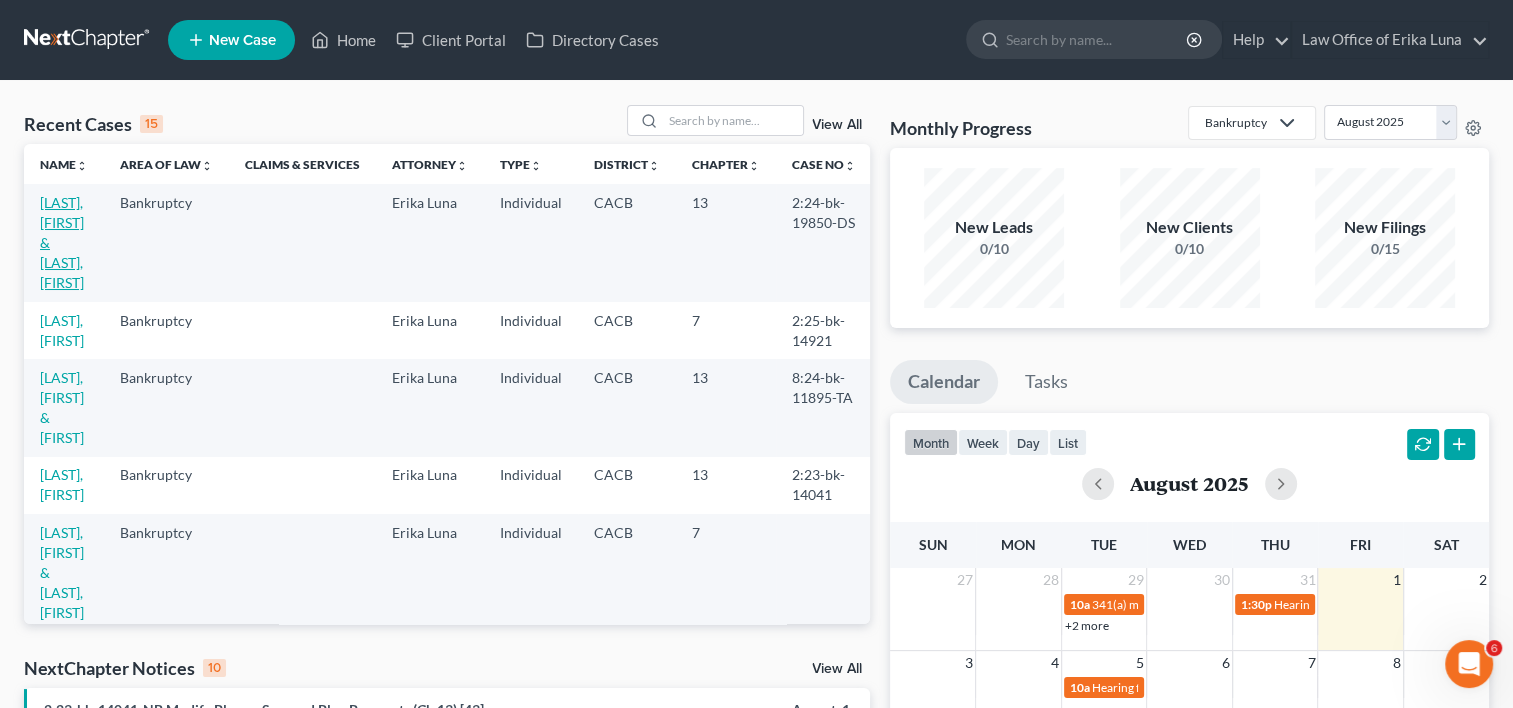 click on "[LAST], [FIRST] & [LAST], [FIRST]" at bounding box center [62, 242] 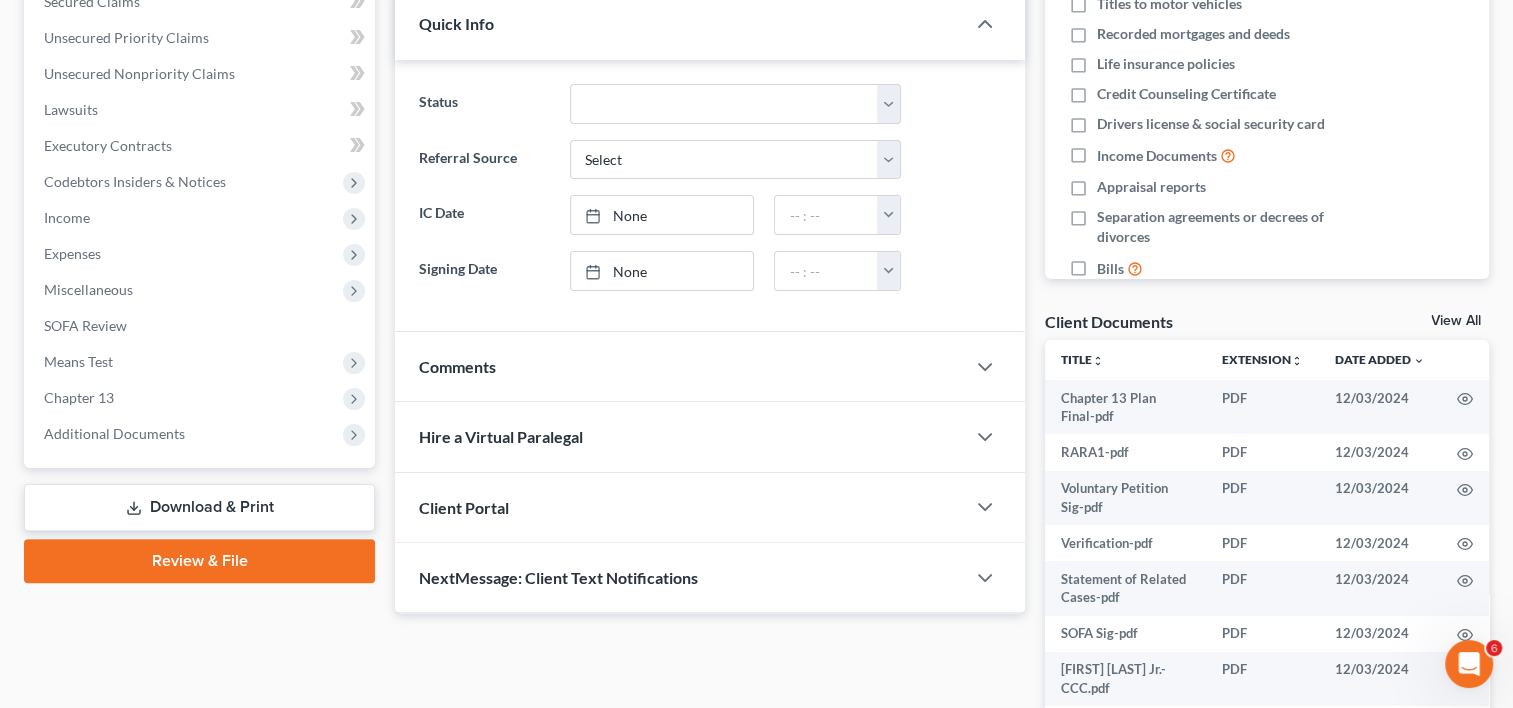 scroll, scrollTop: 431, scrollLeft: 0, axis: vertical 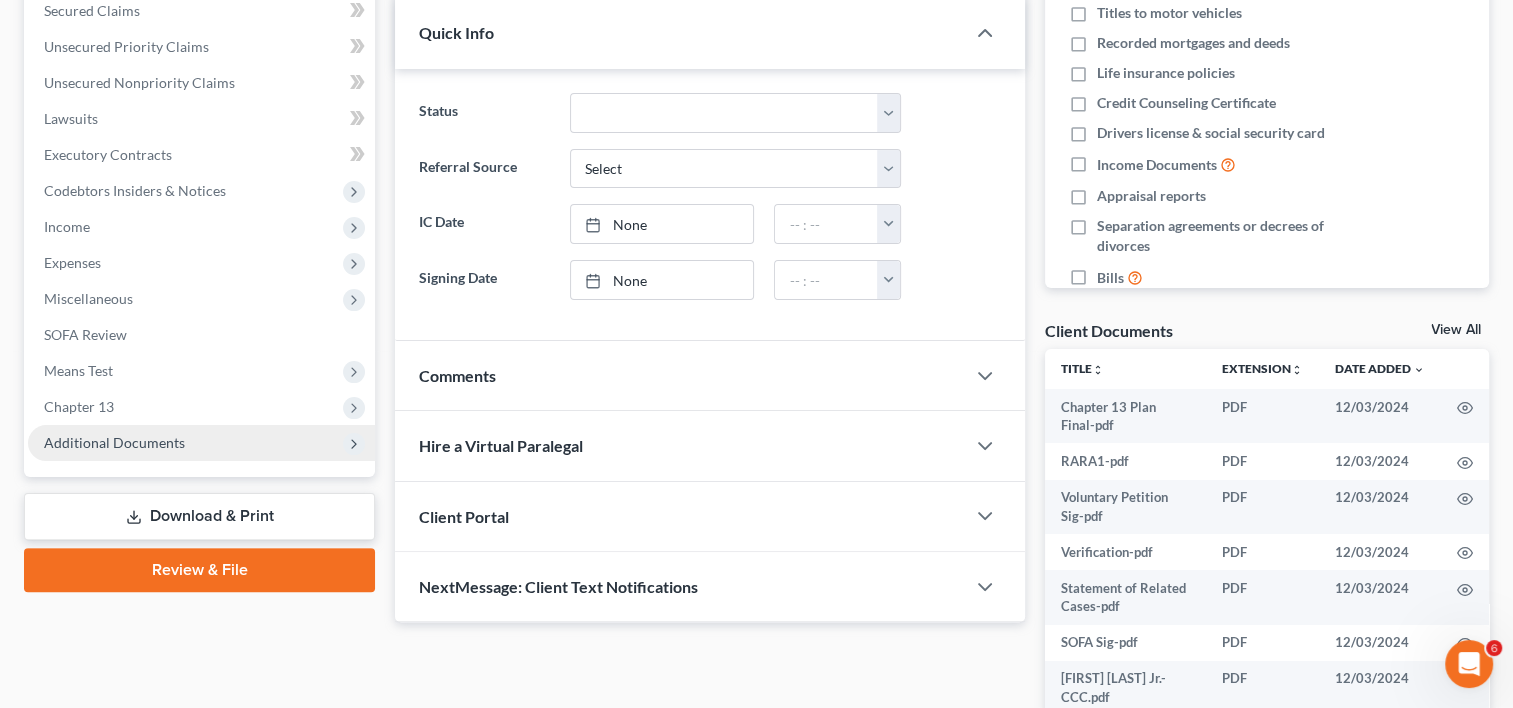 click on "Additional Documents" at bounding box center [114, 442] 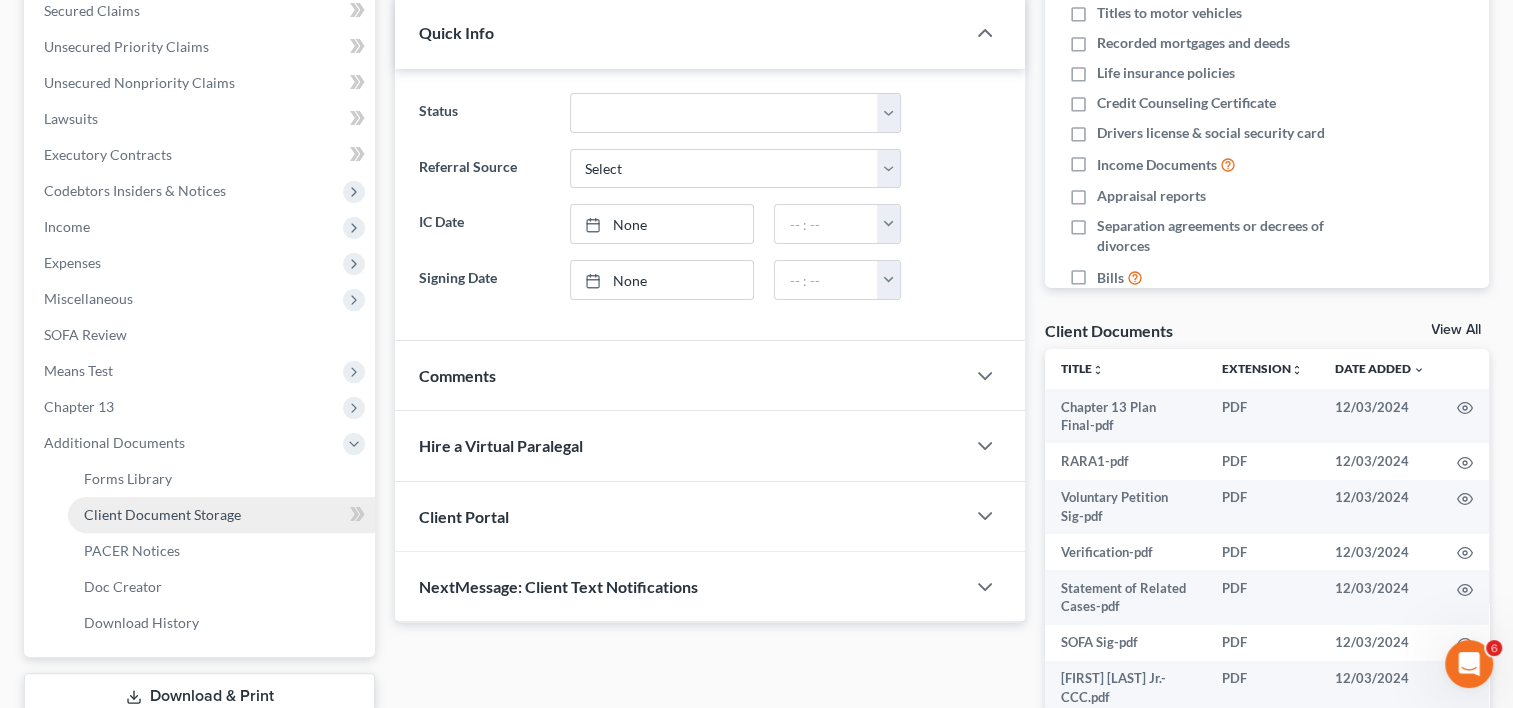 click on "Client Document Storage" at bounding box center [162, 514] 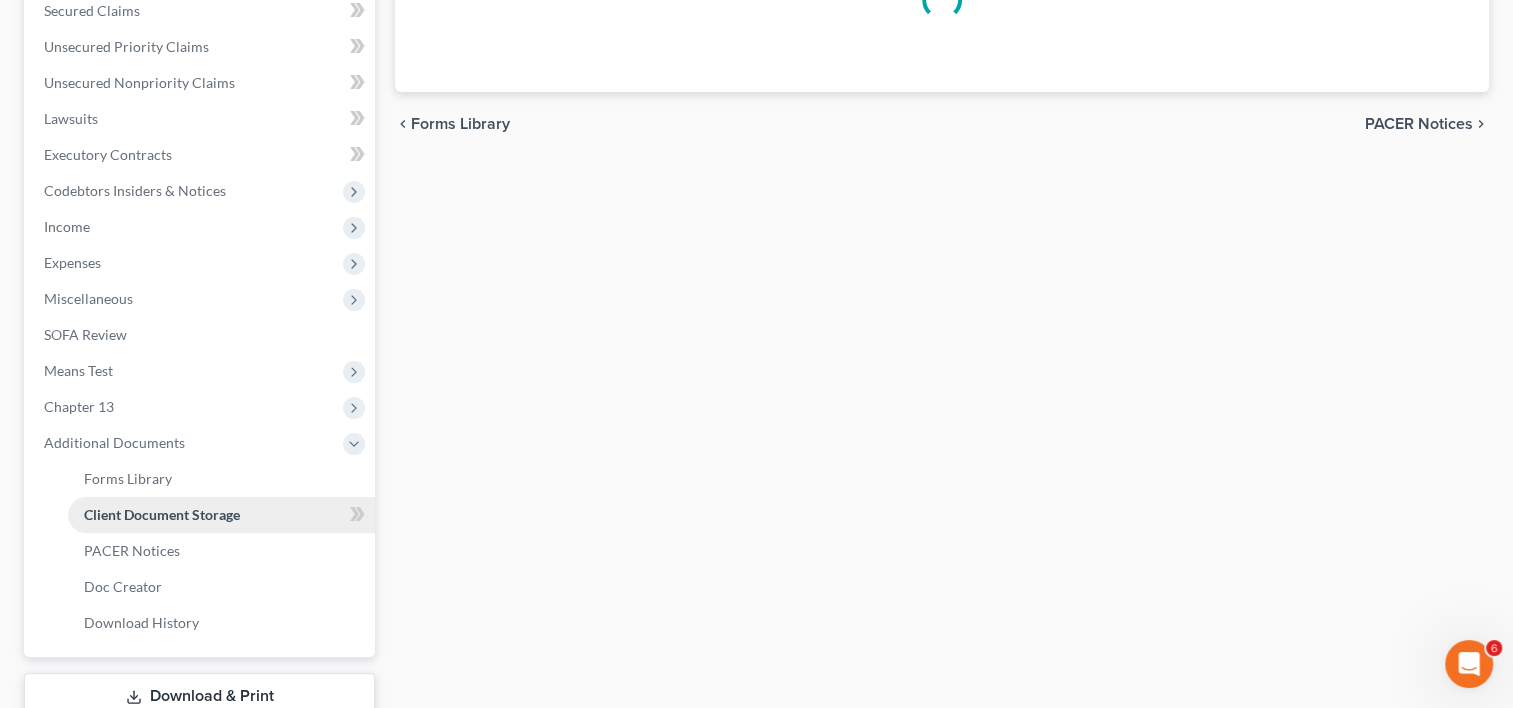 scroll, scrollTop: 390, scrollLeft: 0, axis: vertical 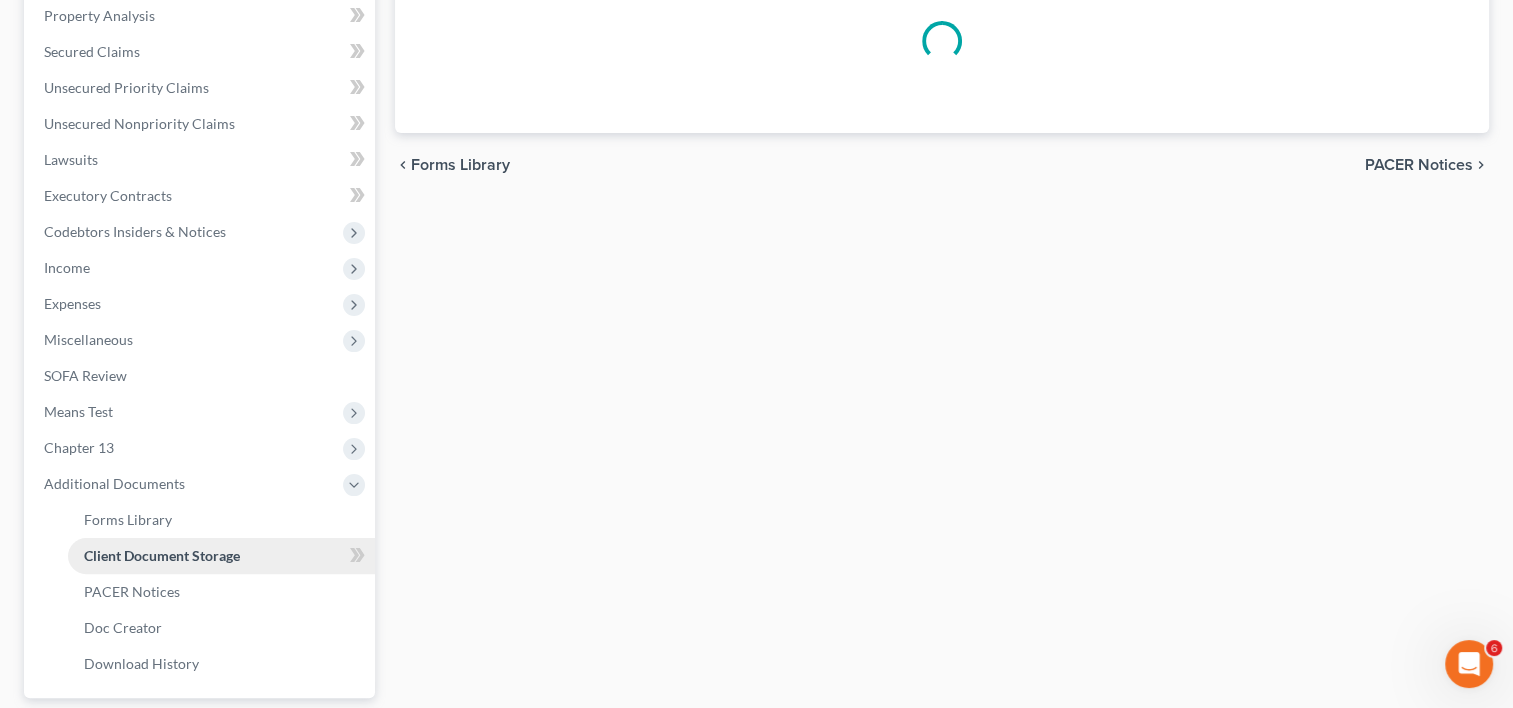 select on "33" 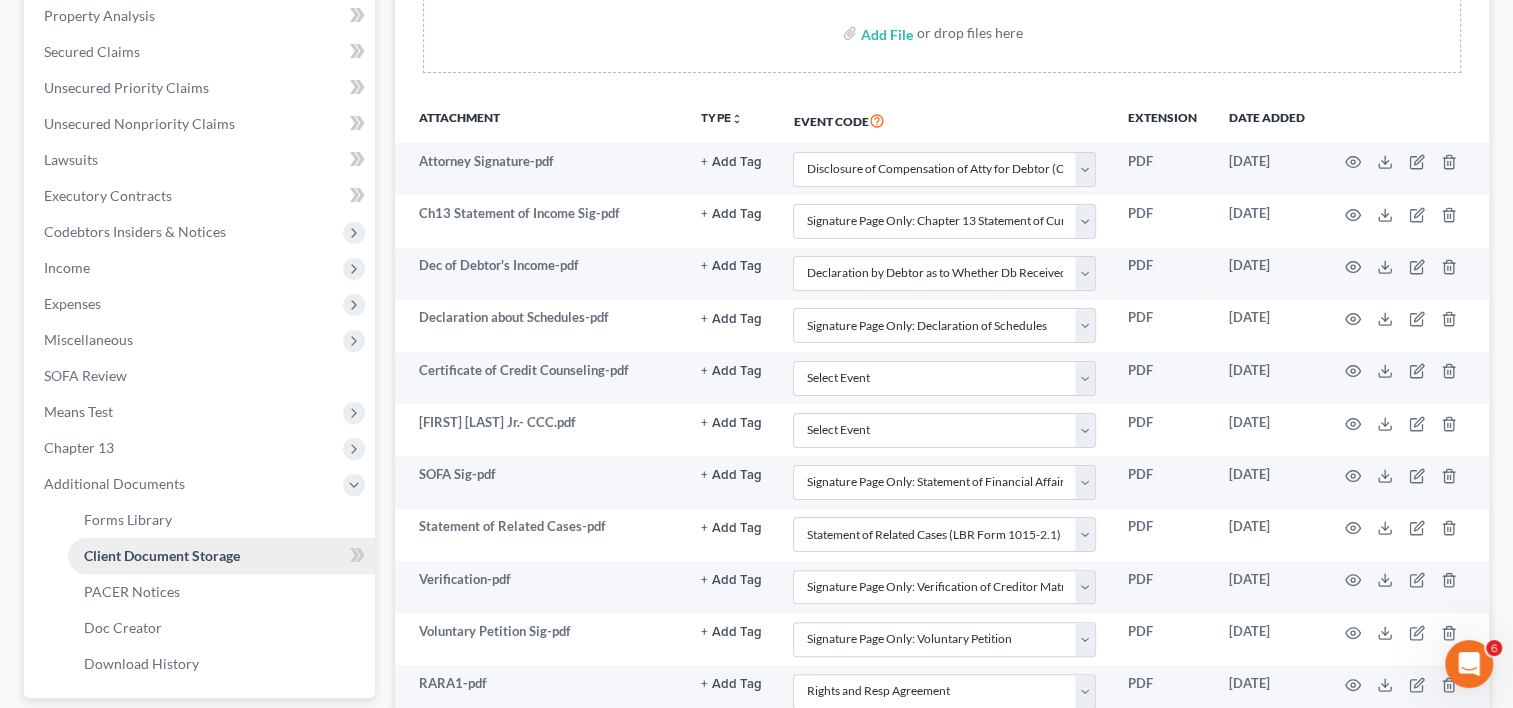 scroll, scrollTop: 0, scrollLeft: 0, axis: both 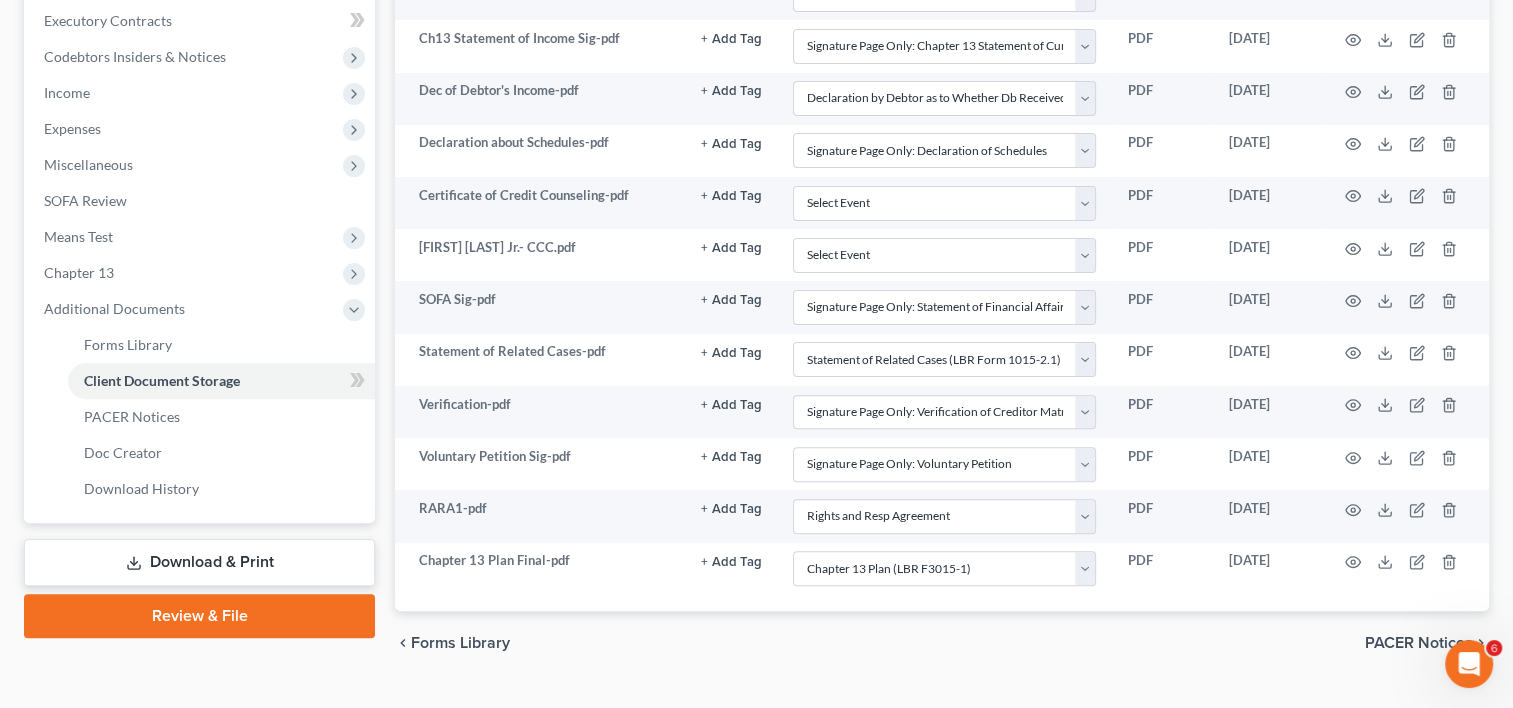 click on "Download & Print" at bounding box center [199, 562] 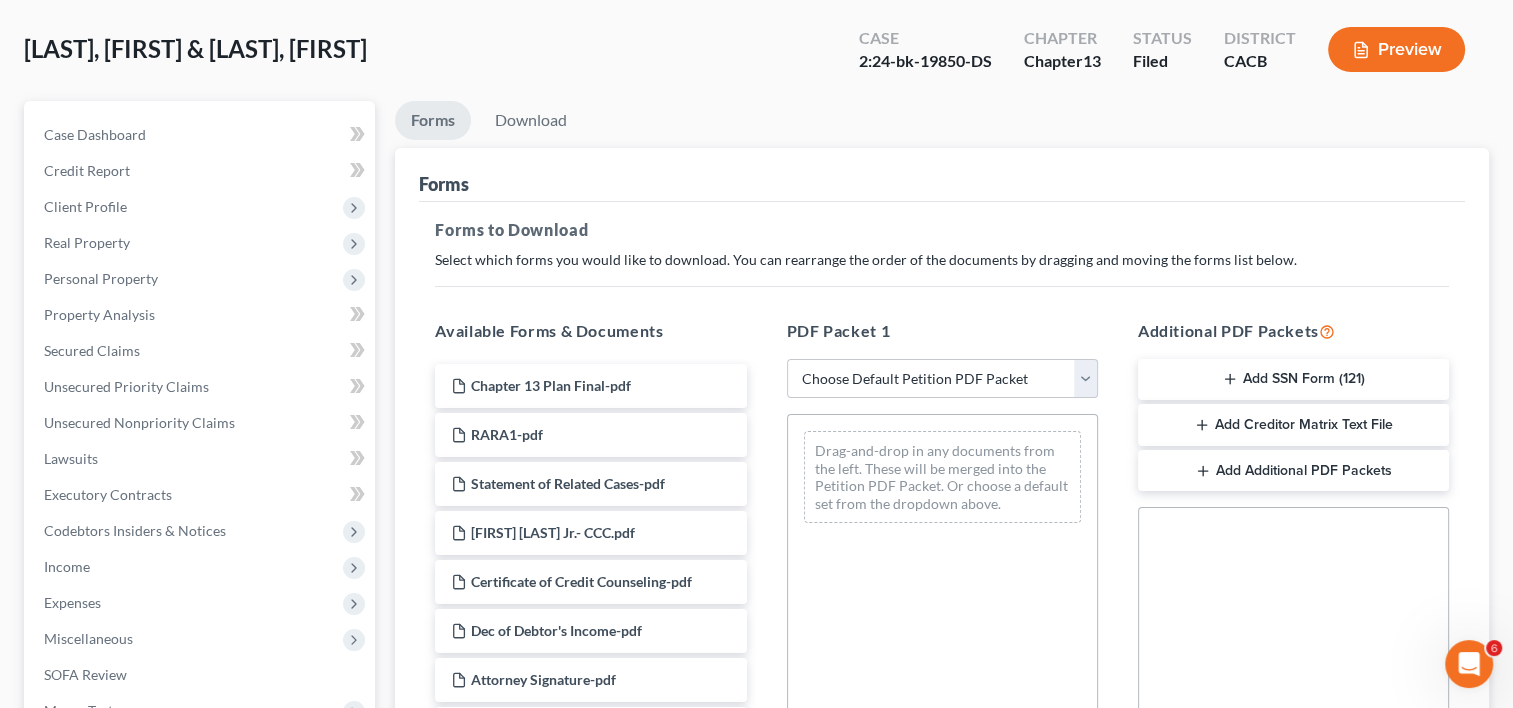scroll, scrollTop: 0, scrollLeft: 0, axis: both 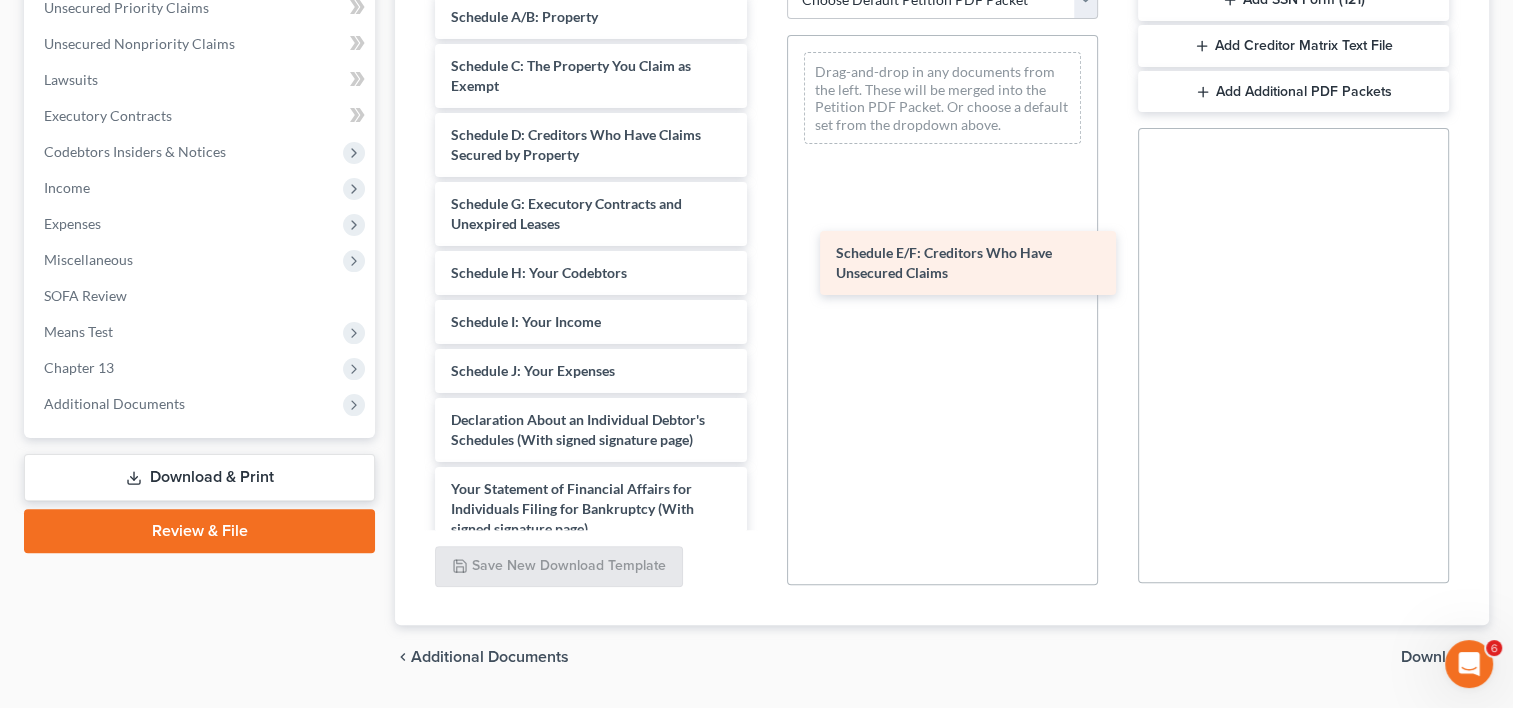 drag, startPoint x: 575, startPoint y: 211, endPoint x: 963, endPoint y: 244, distance: 389.40082 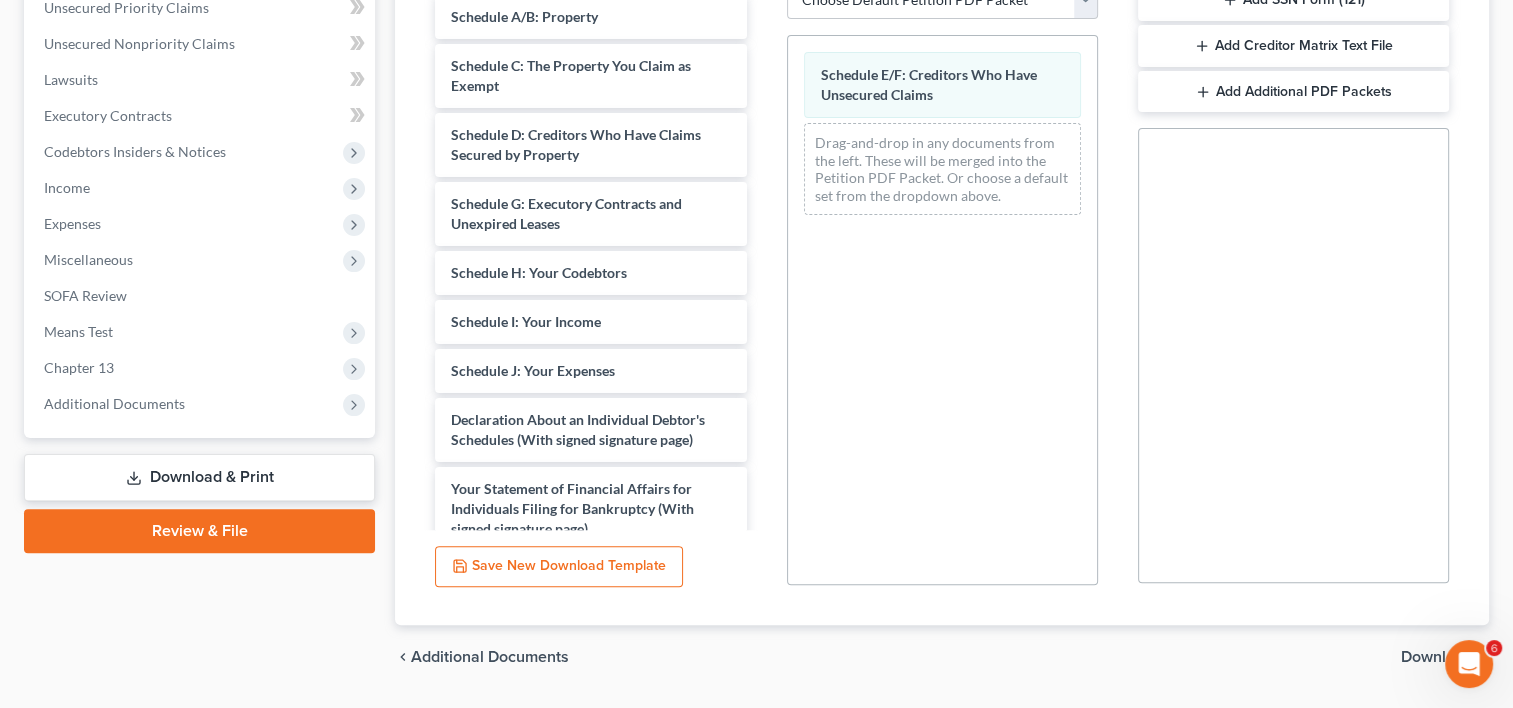 click on "Download" at bounding box center (1437, 657) 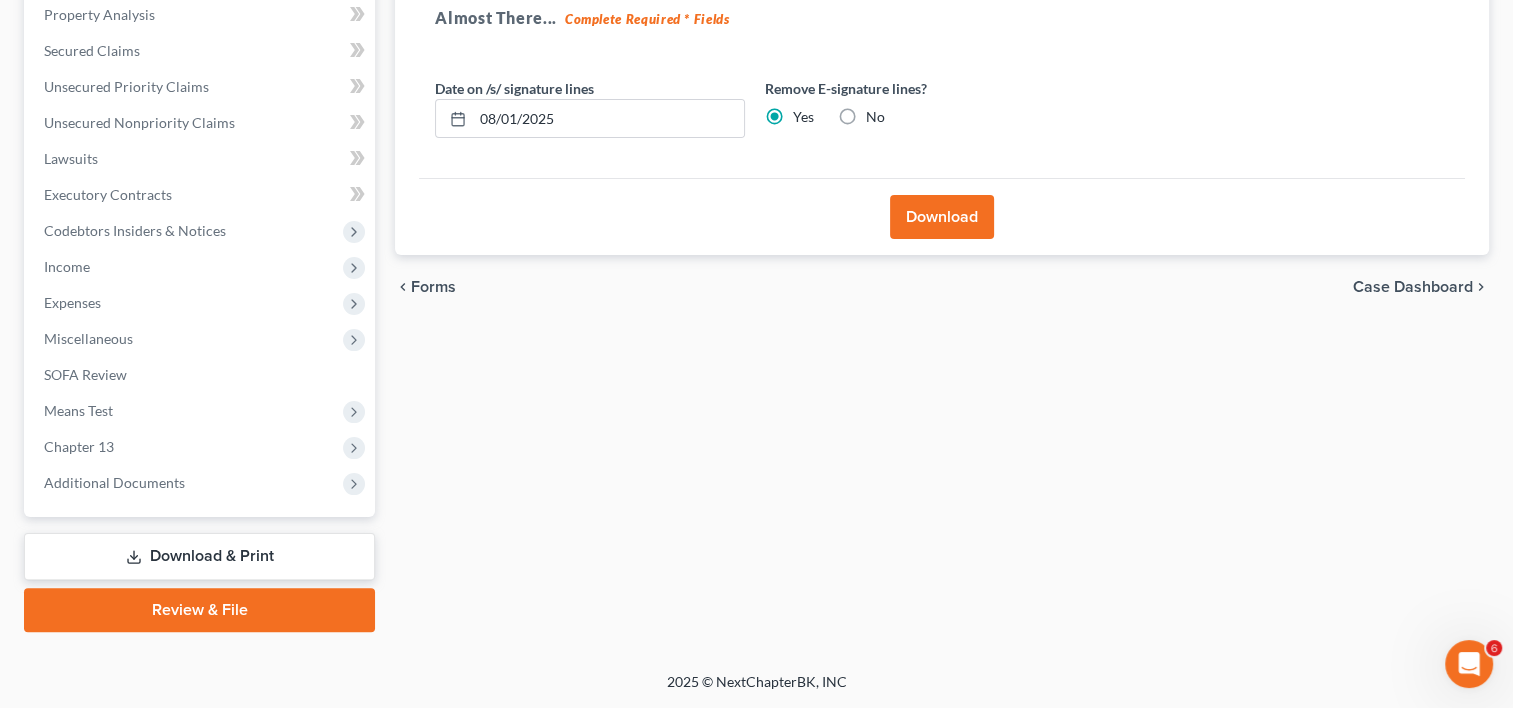 scroll, scrollTop: 389, scrollLeft: 0, axis: vertical 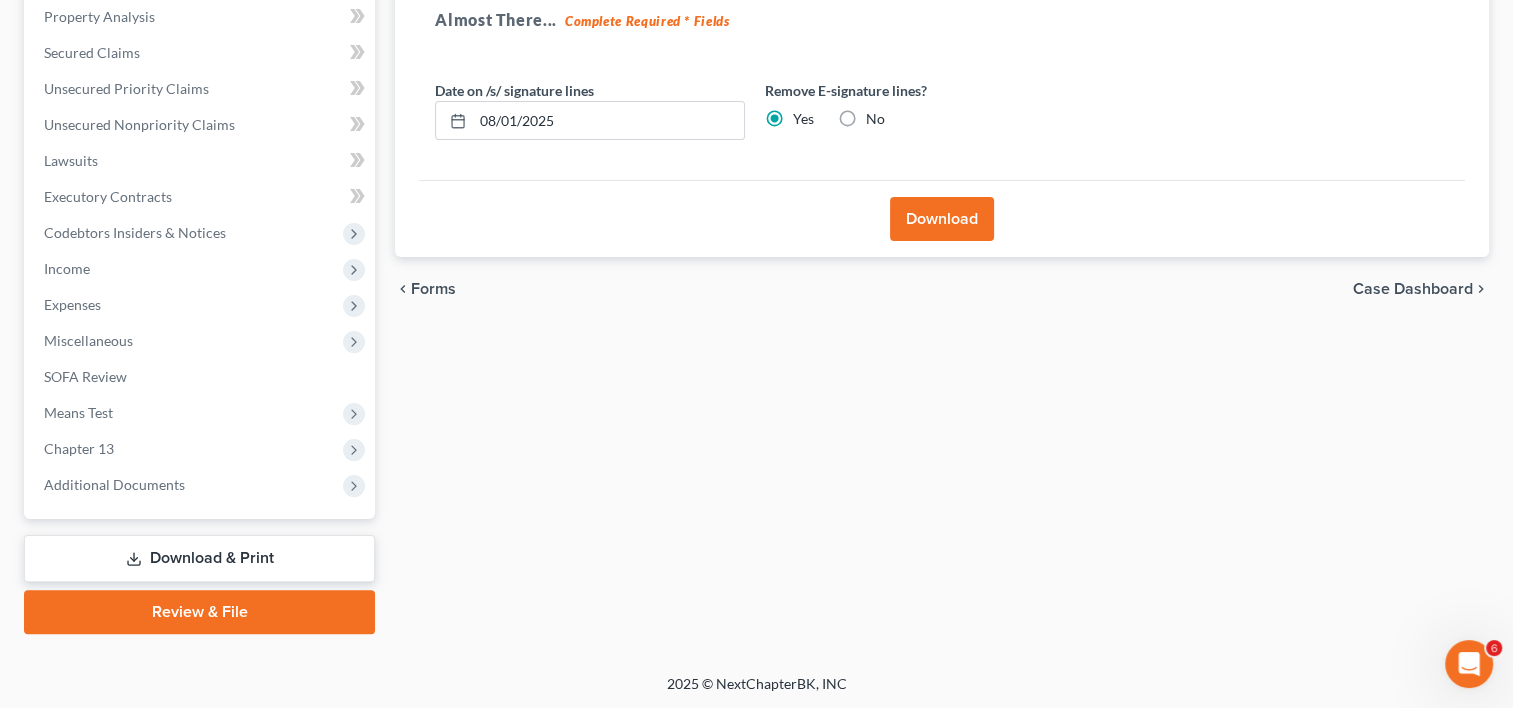 click on "Download" at bounding box center (942, 219) 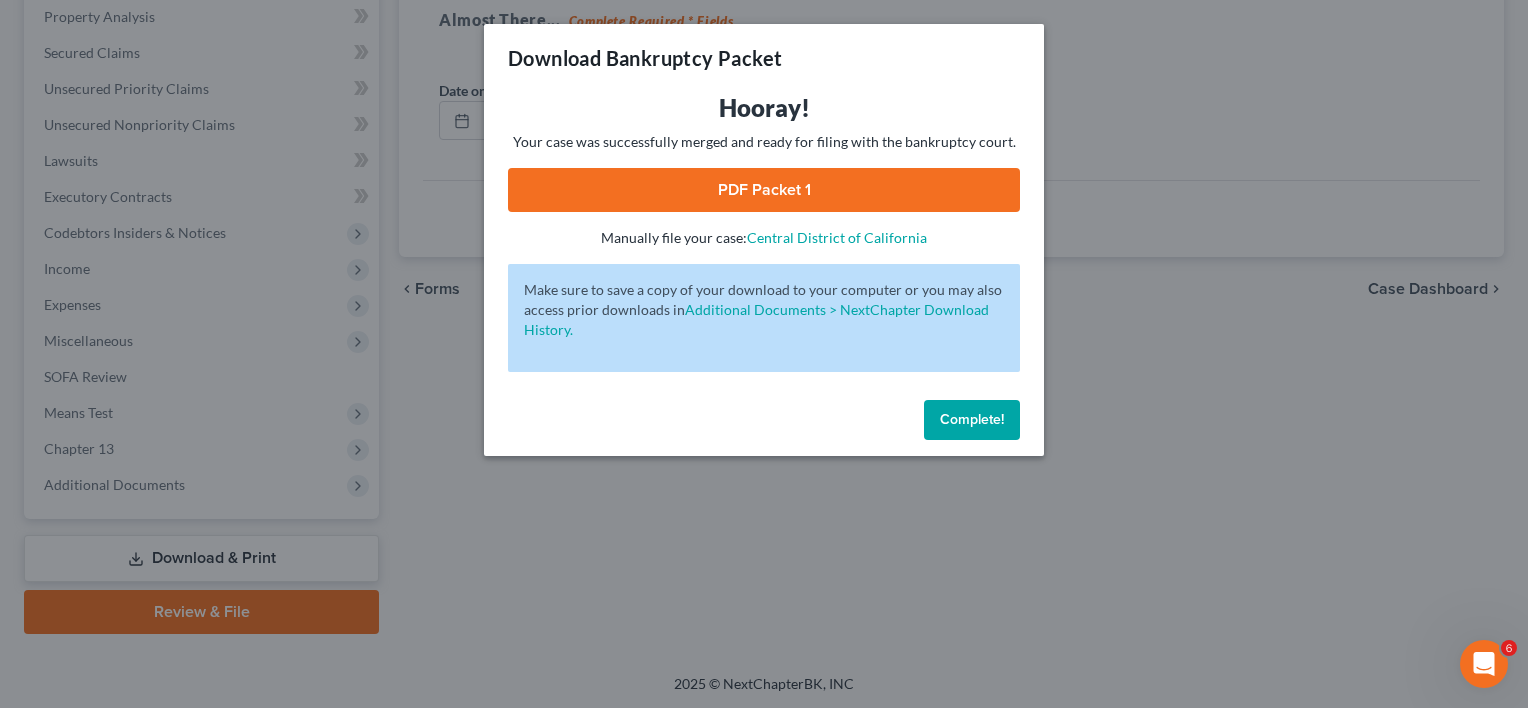 click on "PDF Packet 1" at bounding box center (764, 190) 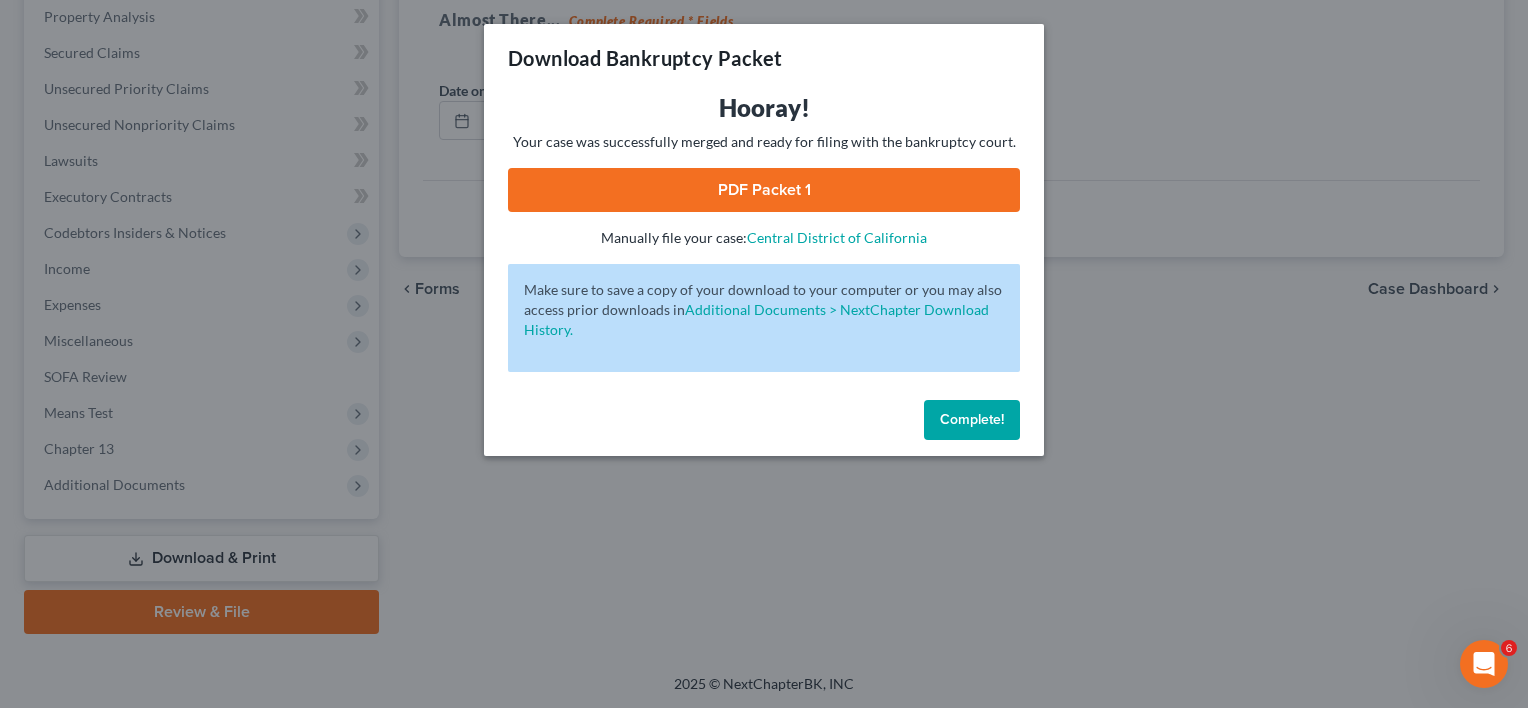 click on "PDF Packet 1" at bounding box center (764, 190) 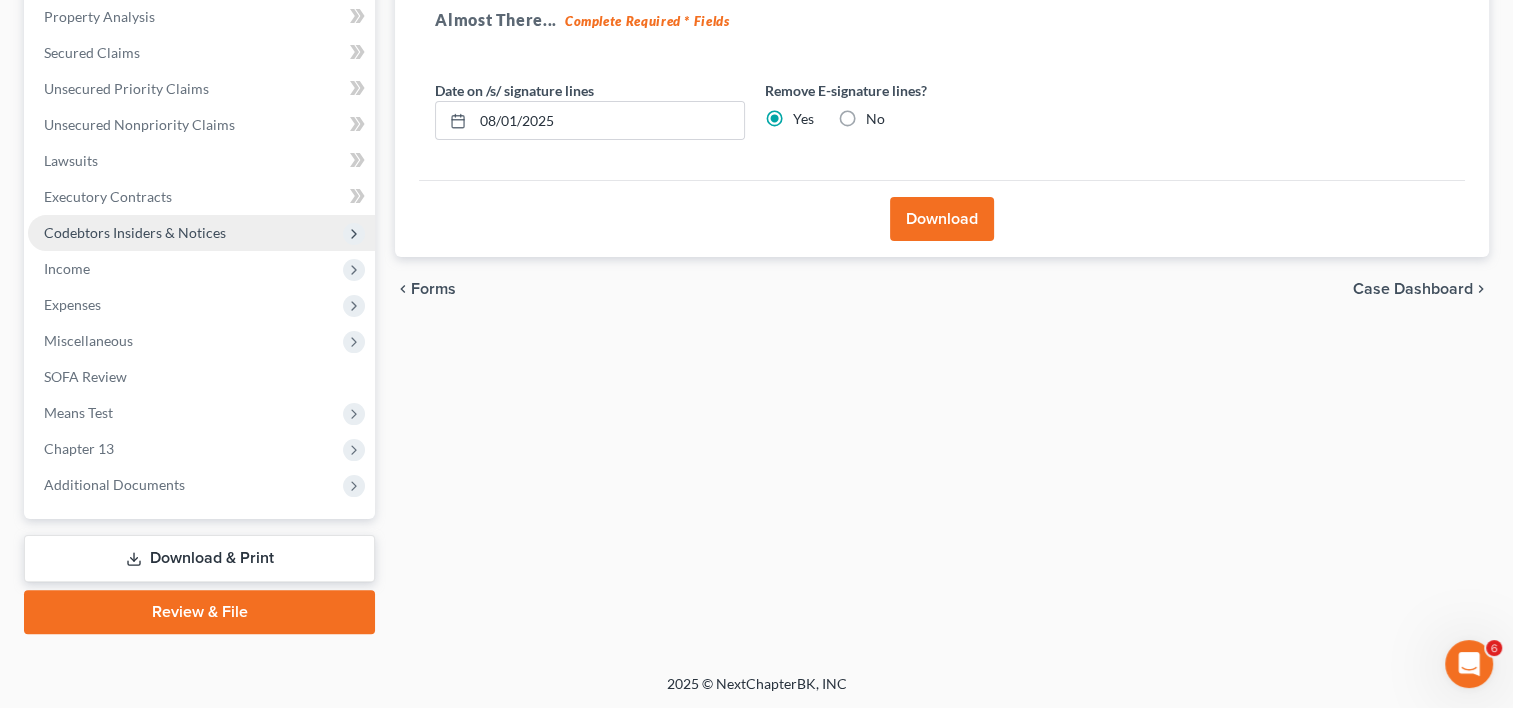 click on "Codebtors Insiders & Notices" at bounding box center [135, 232] 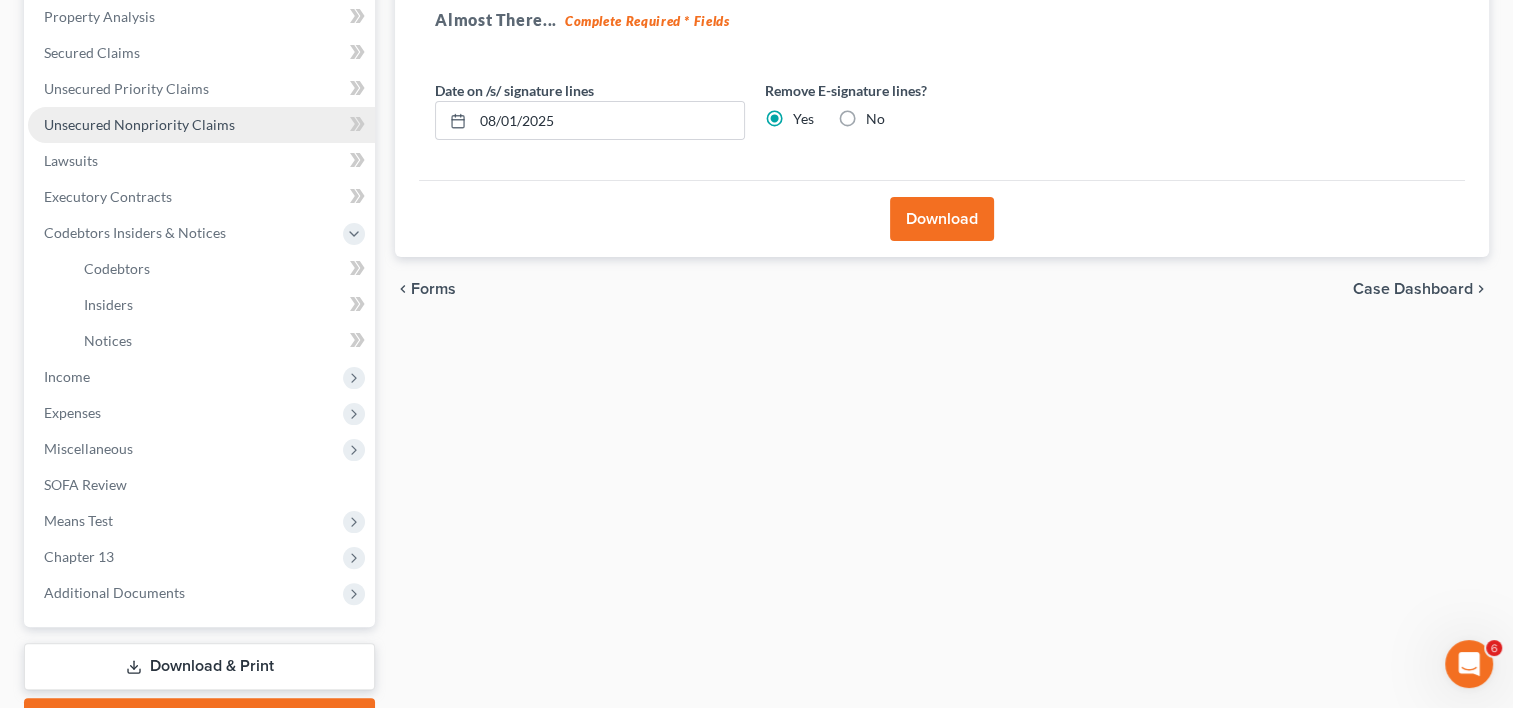 click on "Unsecured Nonpriority Claims" at bounding box center (139, 124) 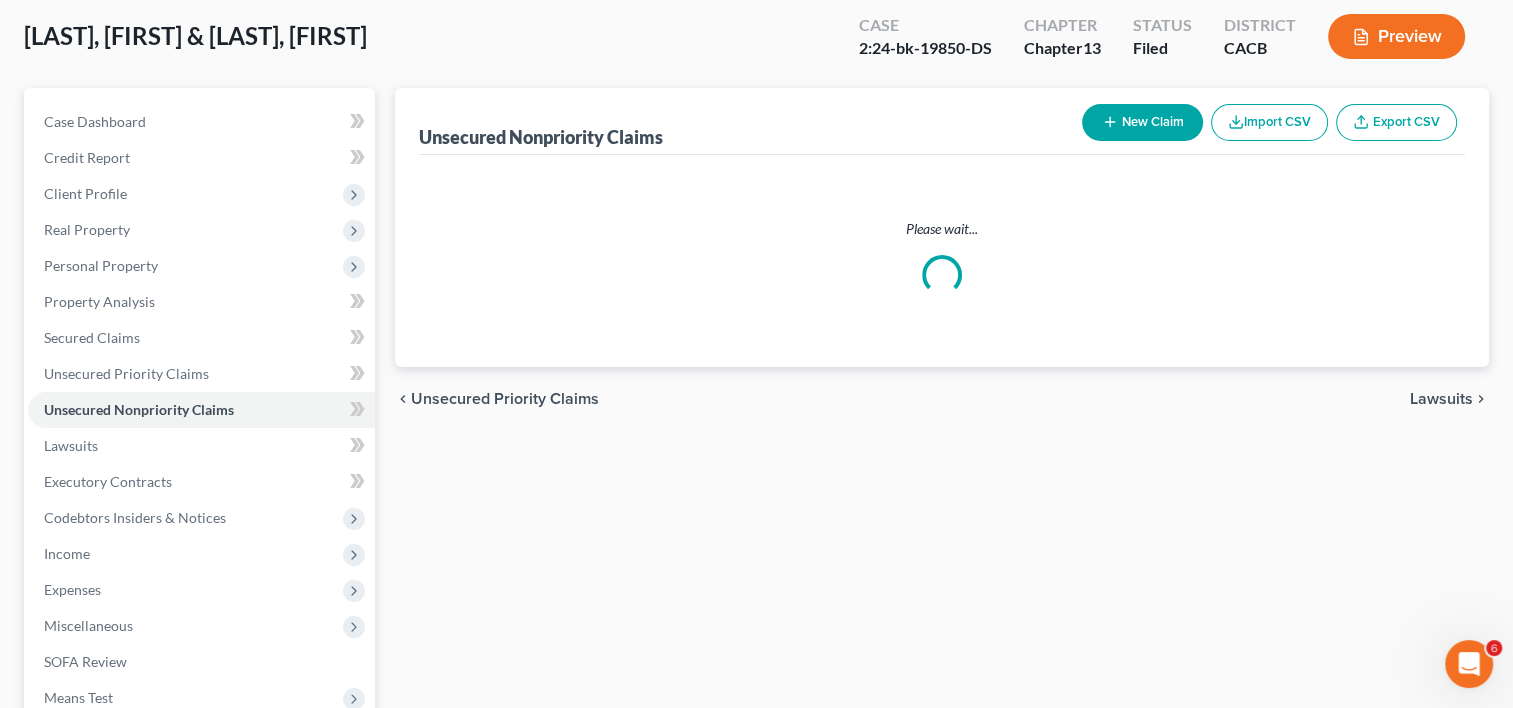 scroll, scrollTop: 0, scrollLeft: 0, axis: both 